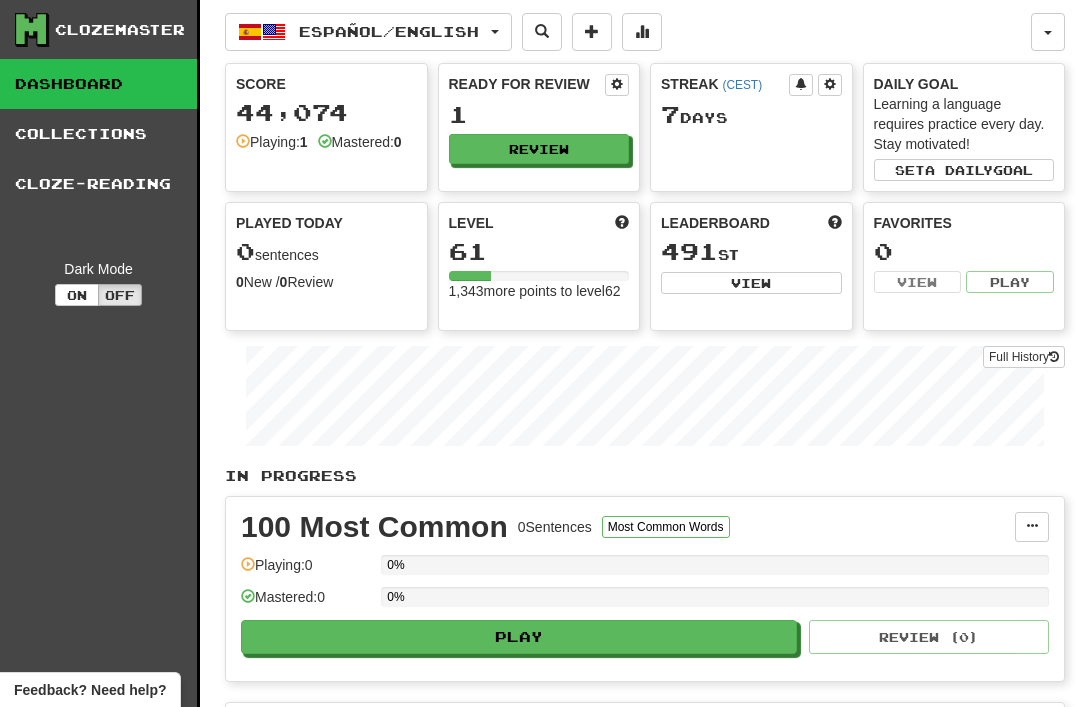scroll, scrollTop: 0, scrollLeft: 0, axis: both 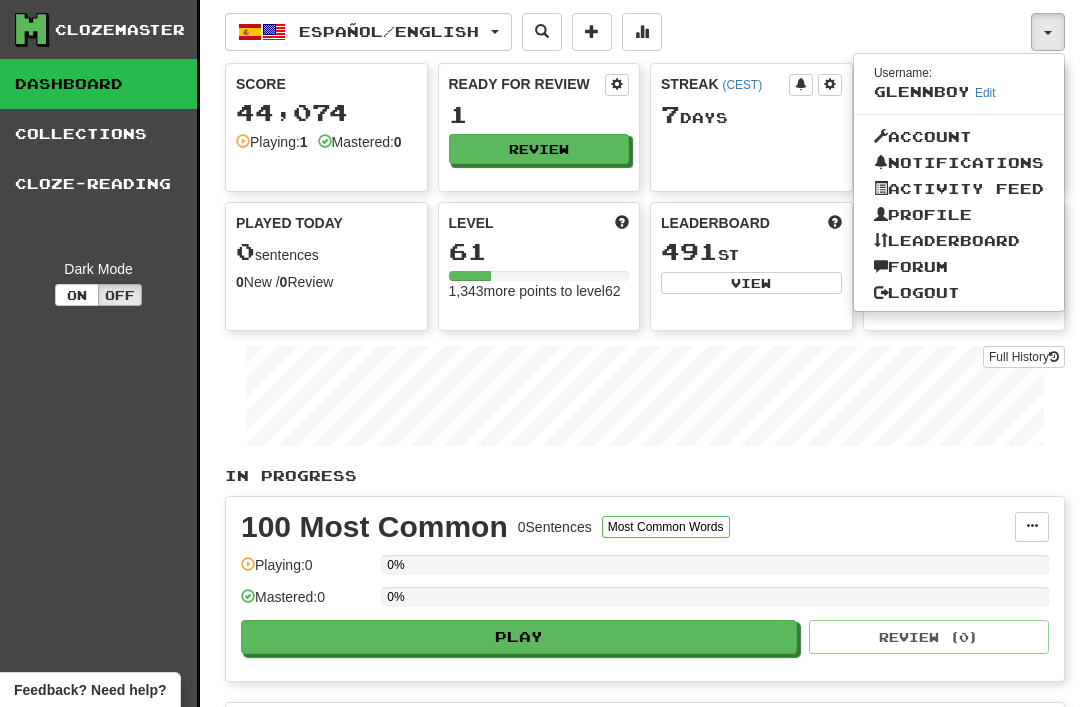 click on "Logout" at bounding box center (959, 293) 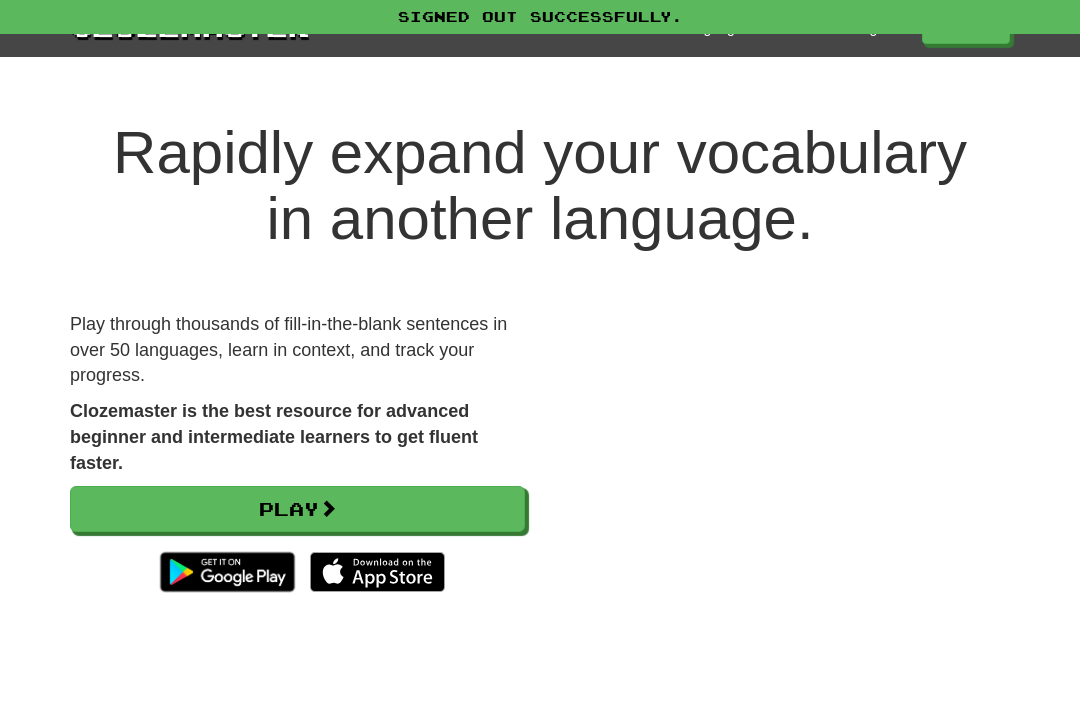 scroll, scrollTop: 0, scrollLeft: 0, axis: both 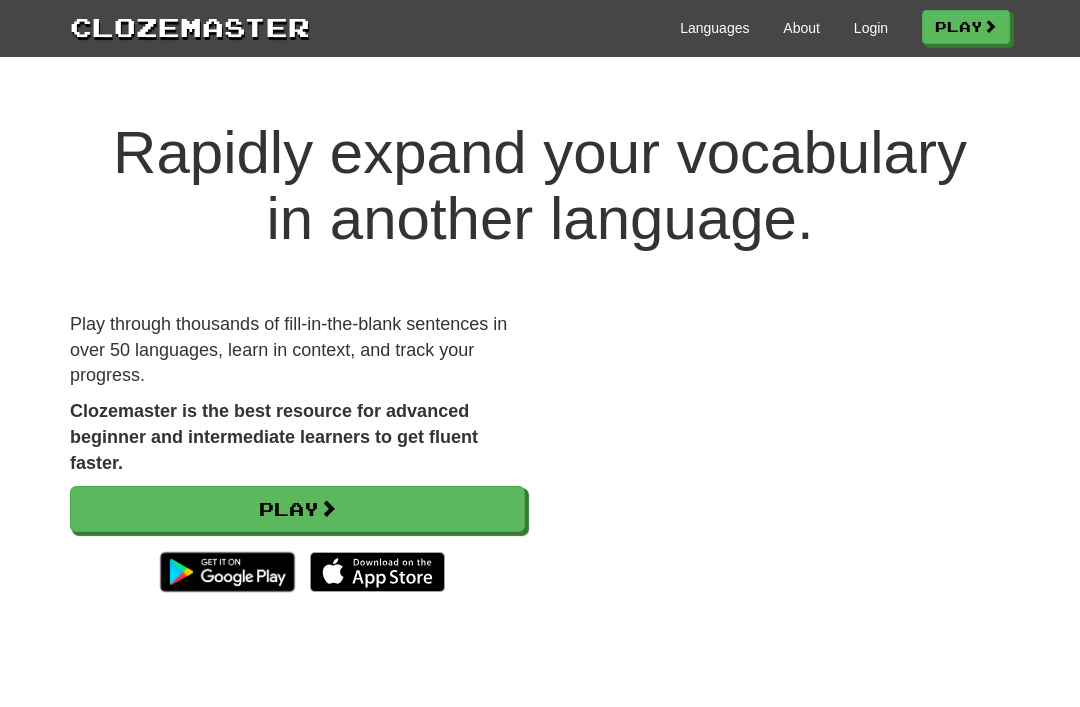 click on "Login" at bounding box center (871, 28) 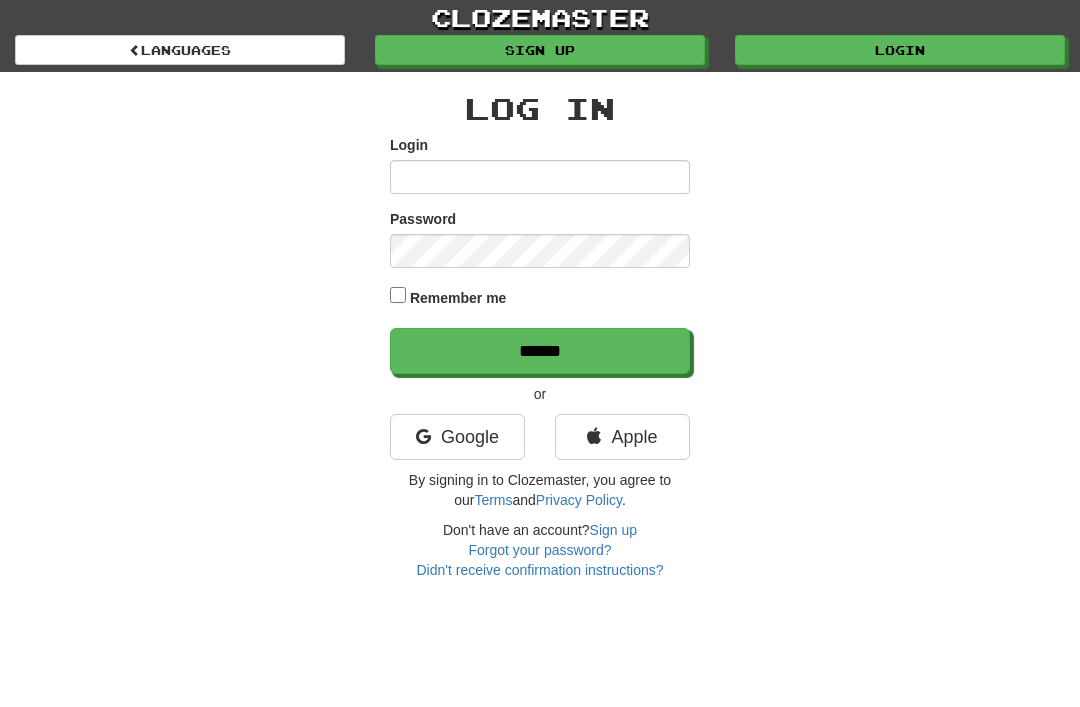 scroll, scrollTop: 0, scrollLeft: 0, axis: both 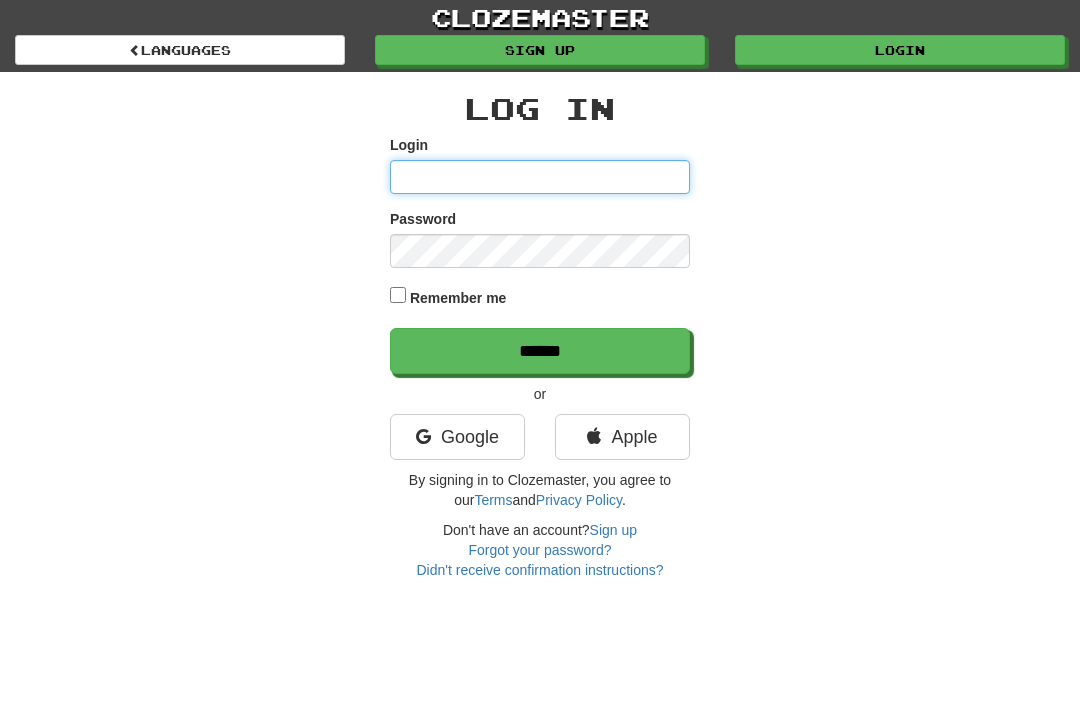 type on "********" 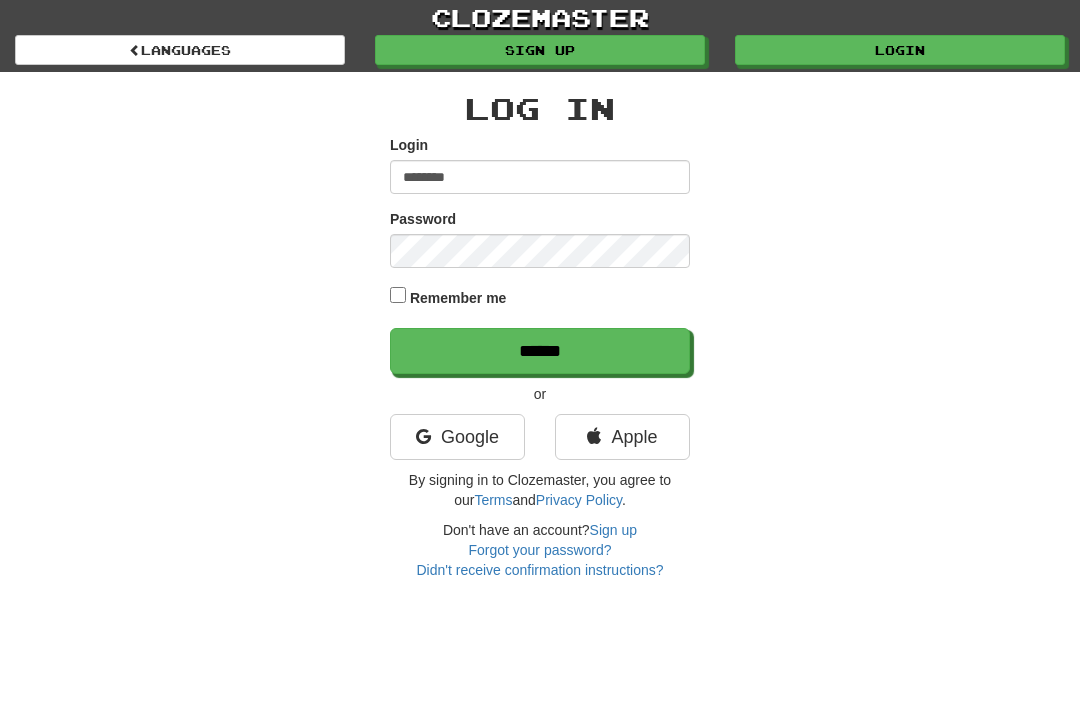 click on "******" at bounding box center (540, 351) 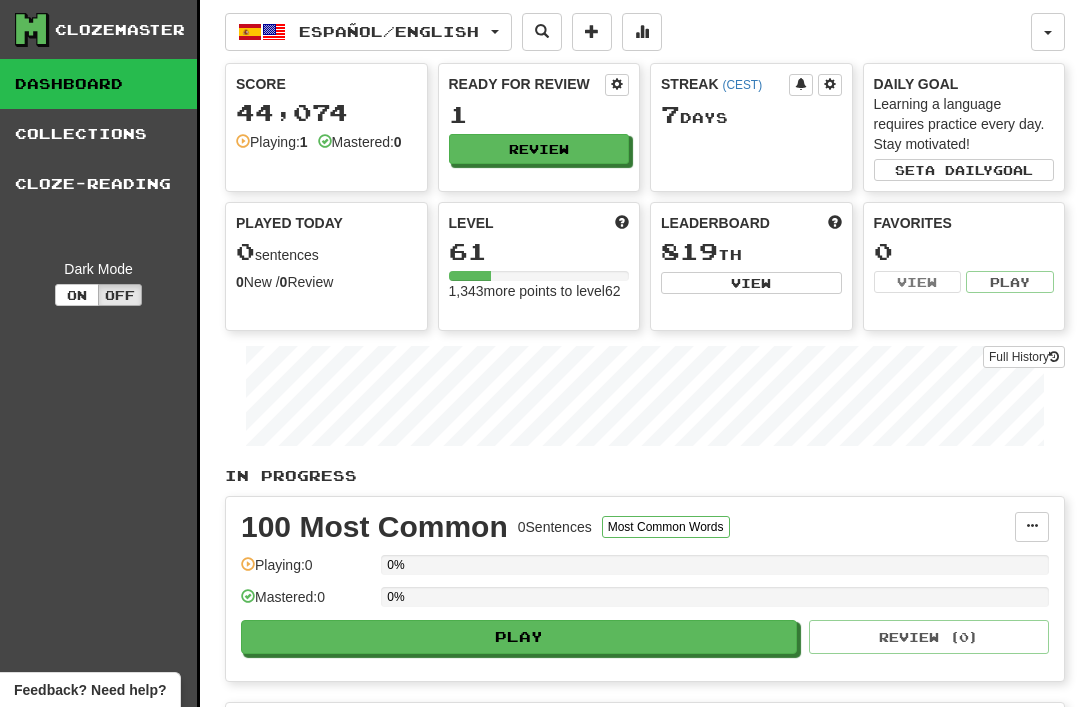 scroll, scrollTop: 0, scrollLeft: 0, axis: both 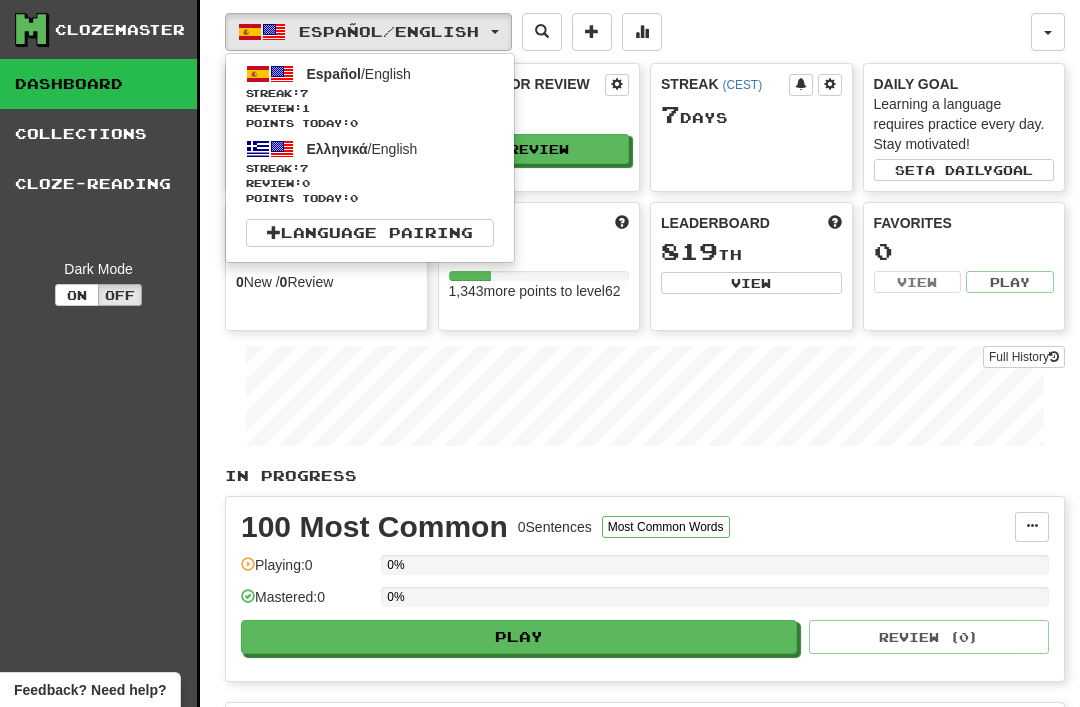 click on "Review:  0" at bounding box center [370, 183] 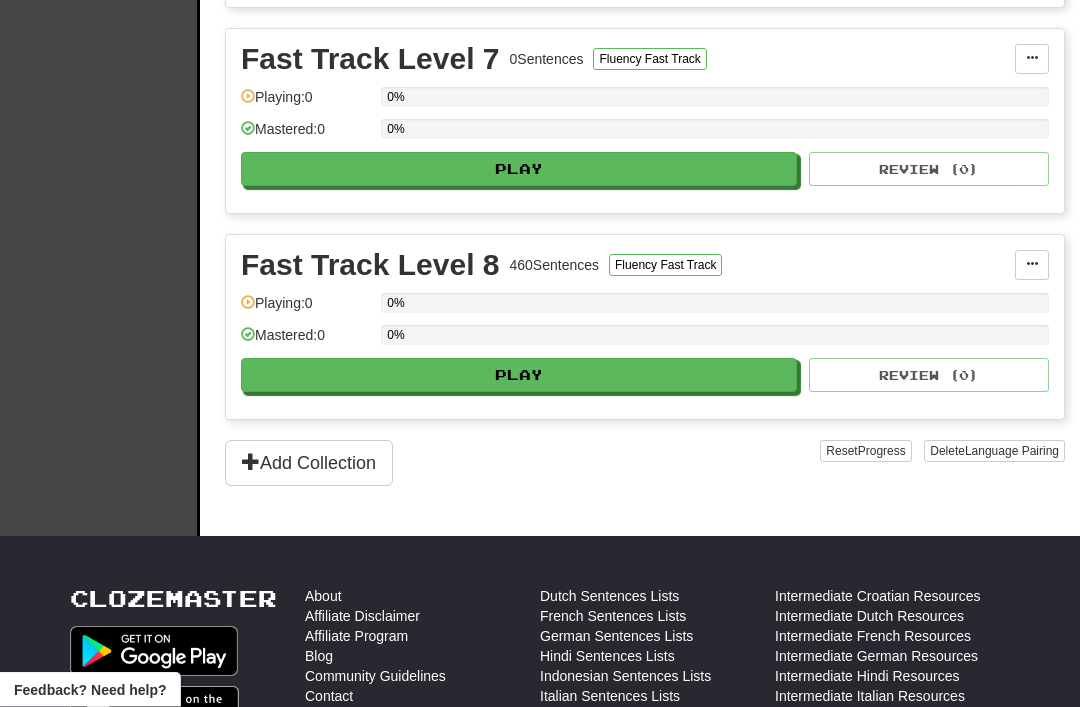 scroll, scrollTop: 1705, scrollLeft: 0, axis: vertical 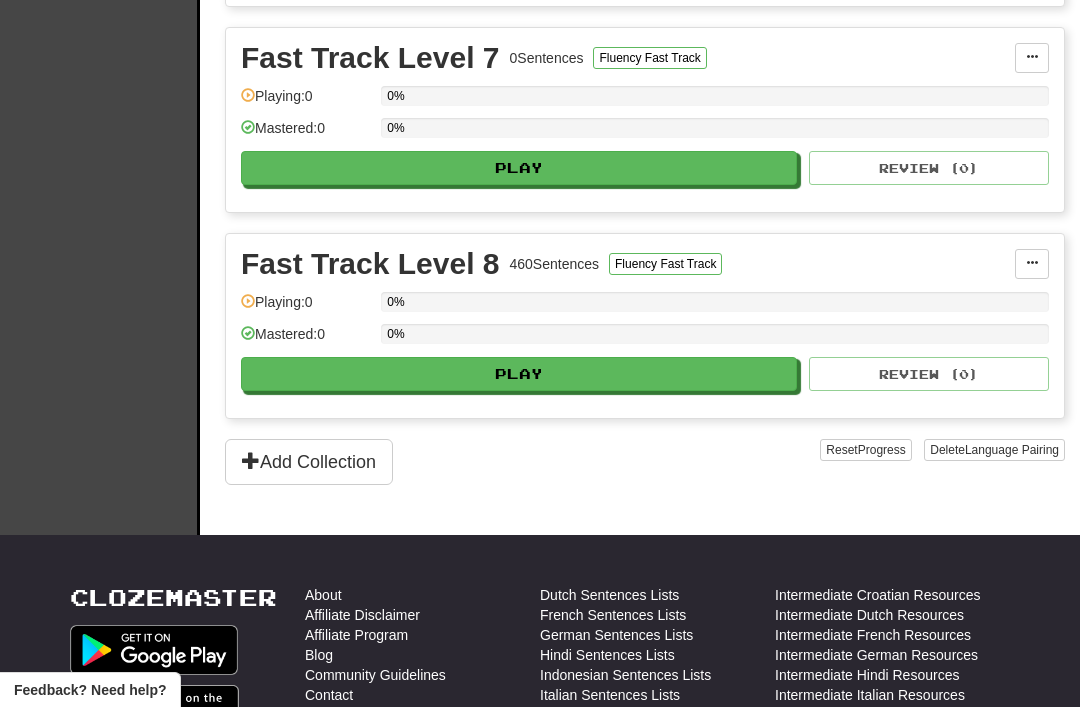 click on "Play" at bounding box center (519, 374) 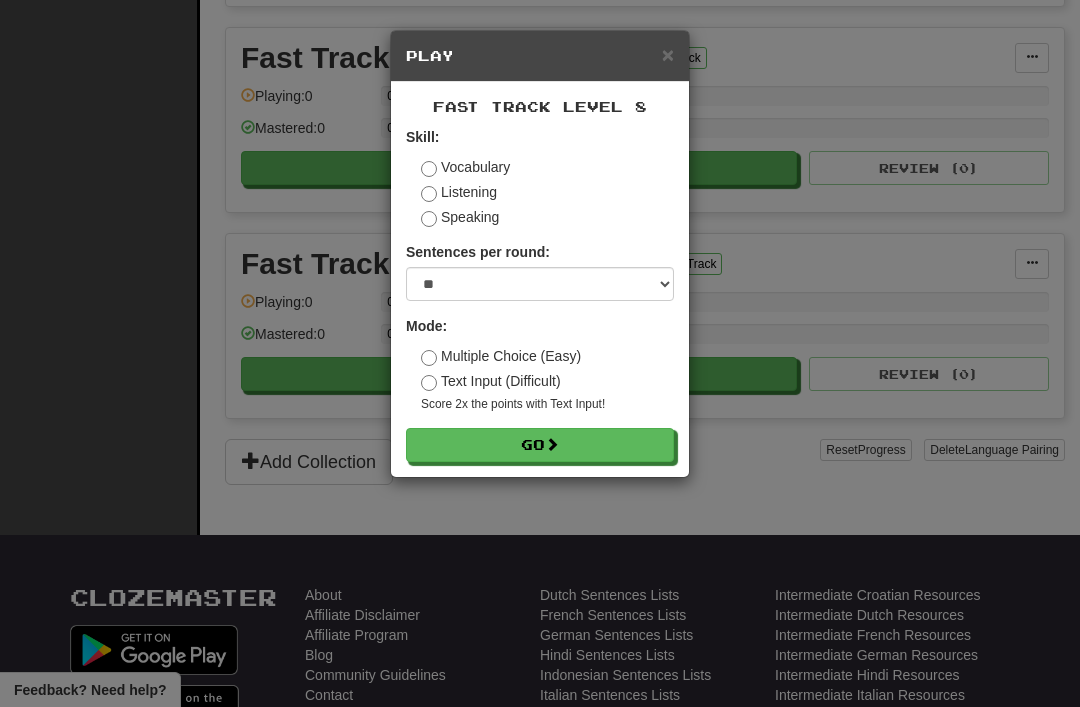 click on "Go" at bounding box center (540, 445) 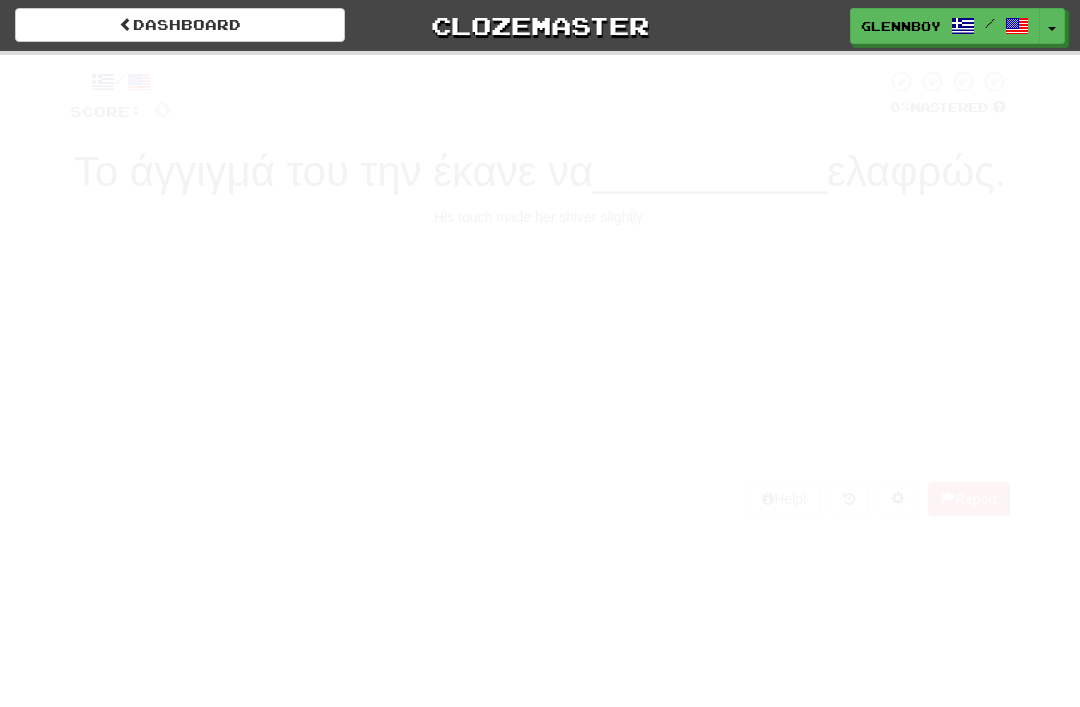 scroll, scrollTop: 0, scrollLeft: 0, axis: both 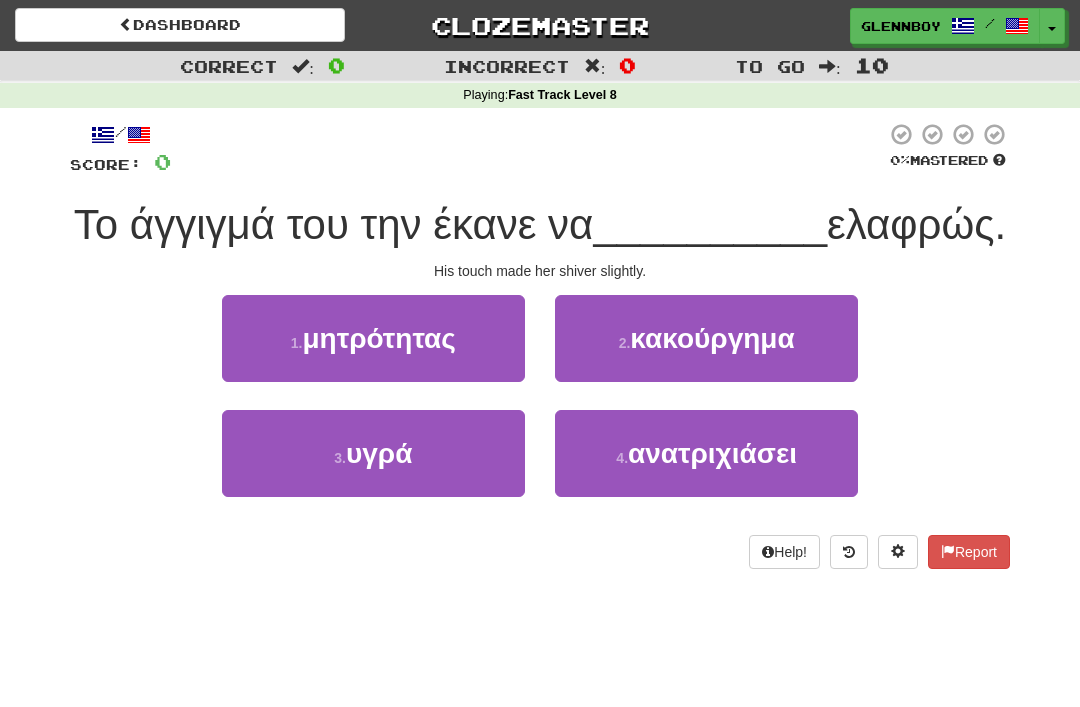 click on "4 ." at bounding box center [622, 458] 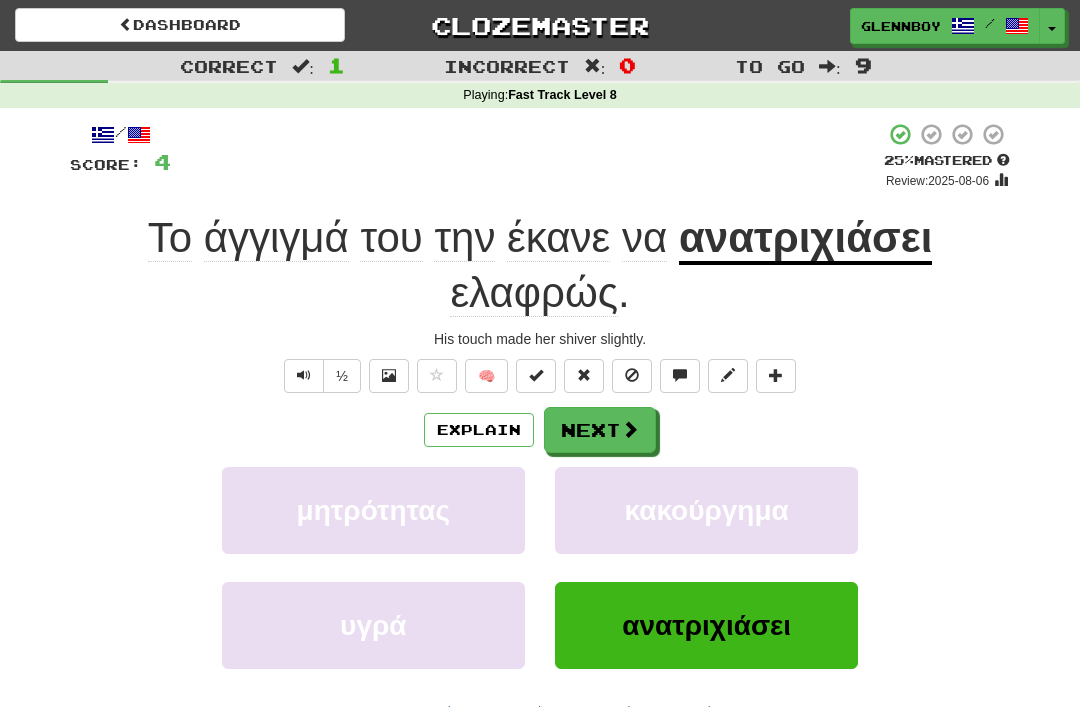 click on "Explain" at bounding box center [479, 430] 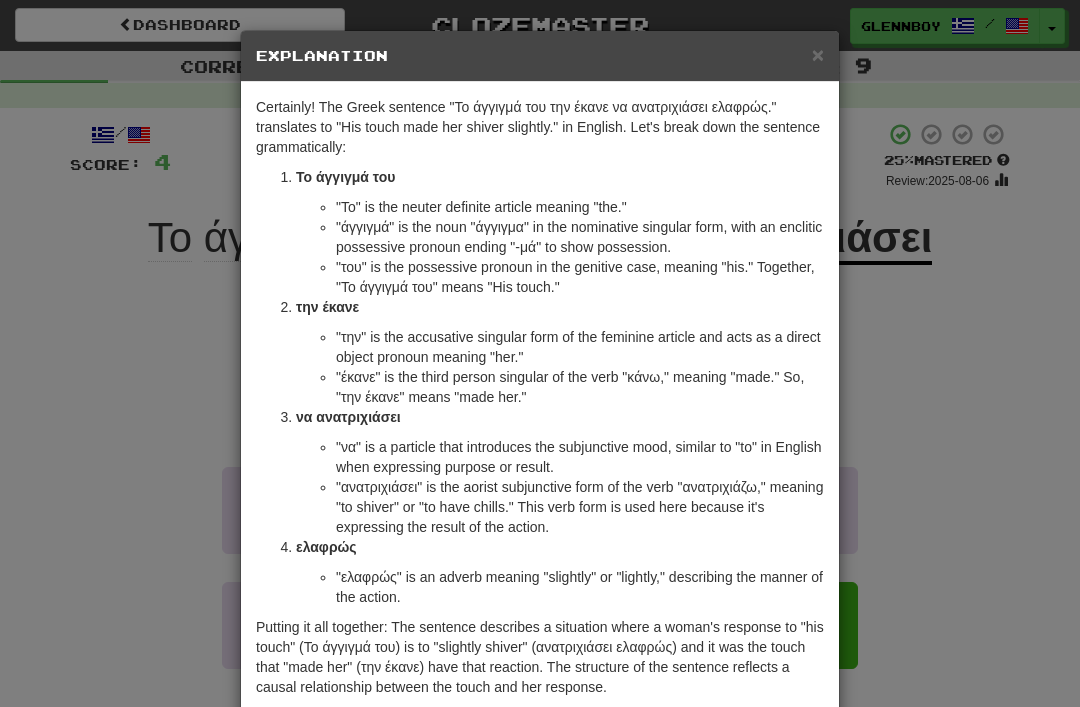 click on "× Explanation" at bounding box center (540, 56) 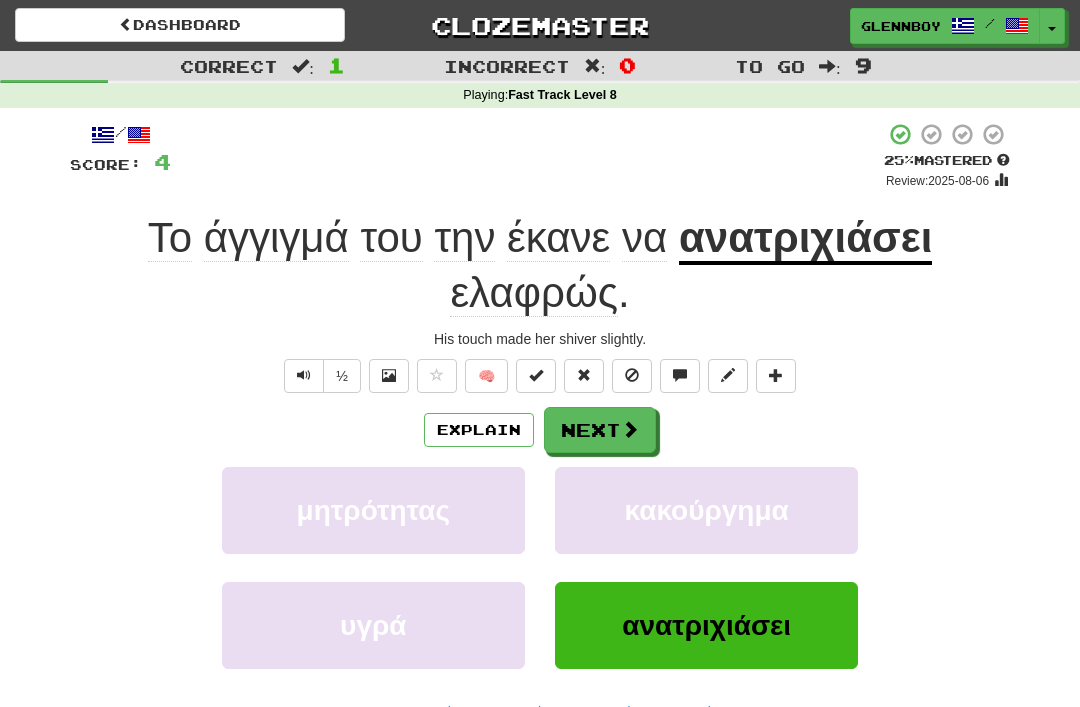 click at bounding box center (632, 376) 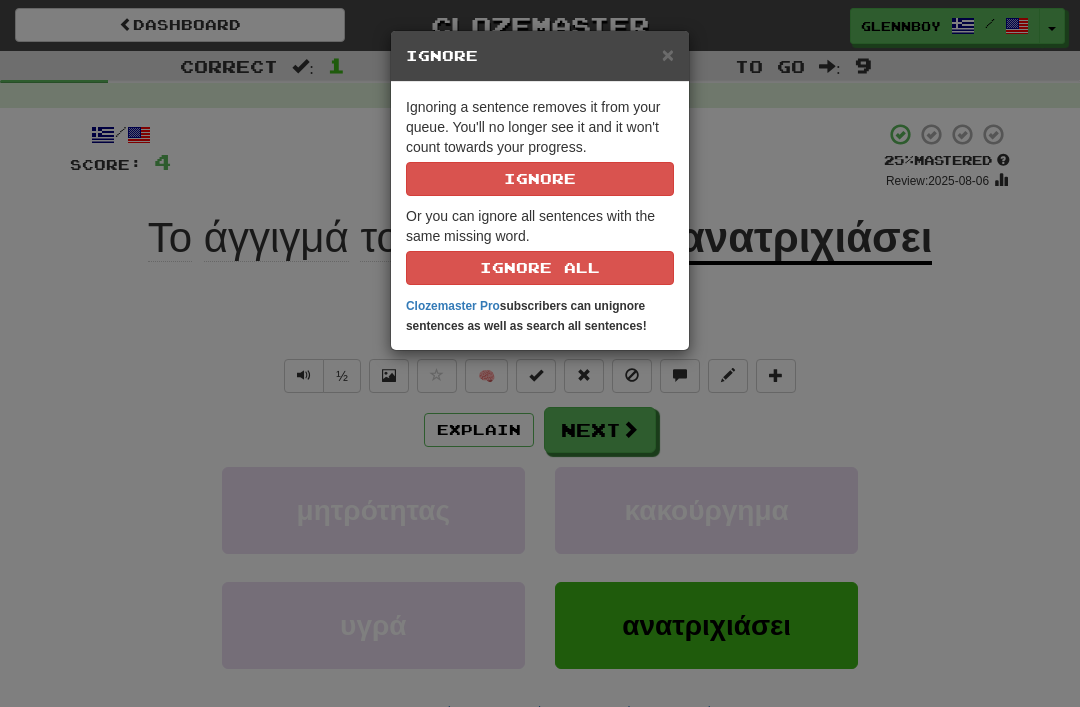 click on "Ignore" at bounding box center [540, 179] 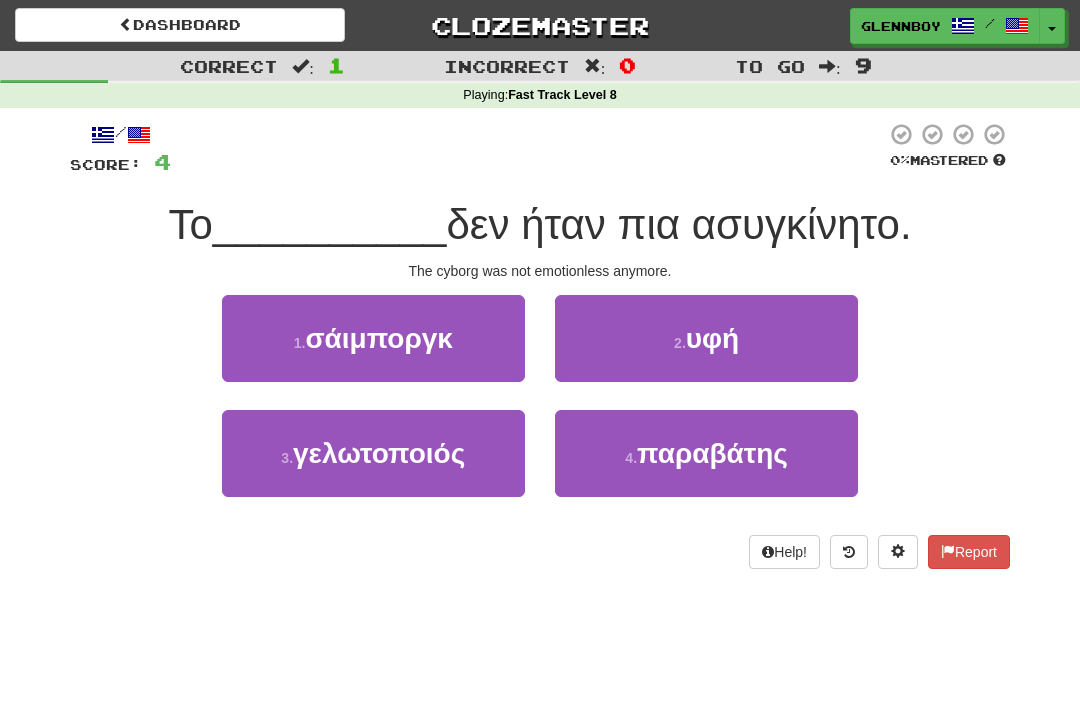 click on "σάιμποργκ" at bounding box center [379, 338] 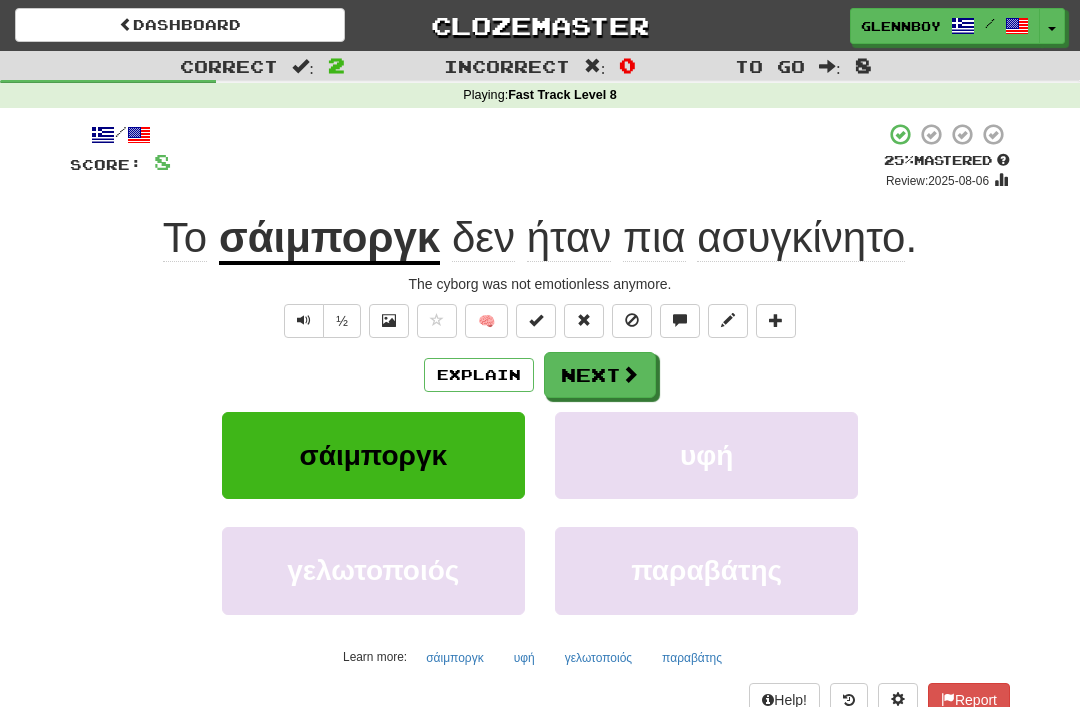 click on "Explain" at bounding box center [479, 375] 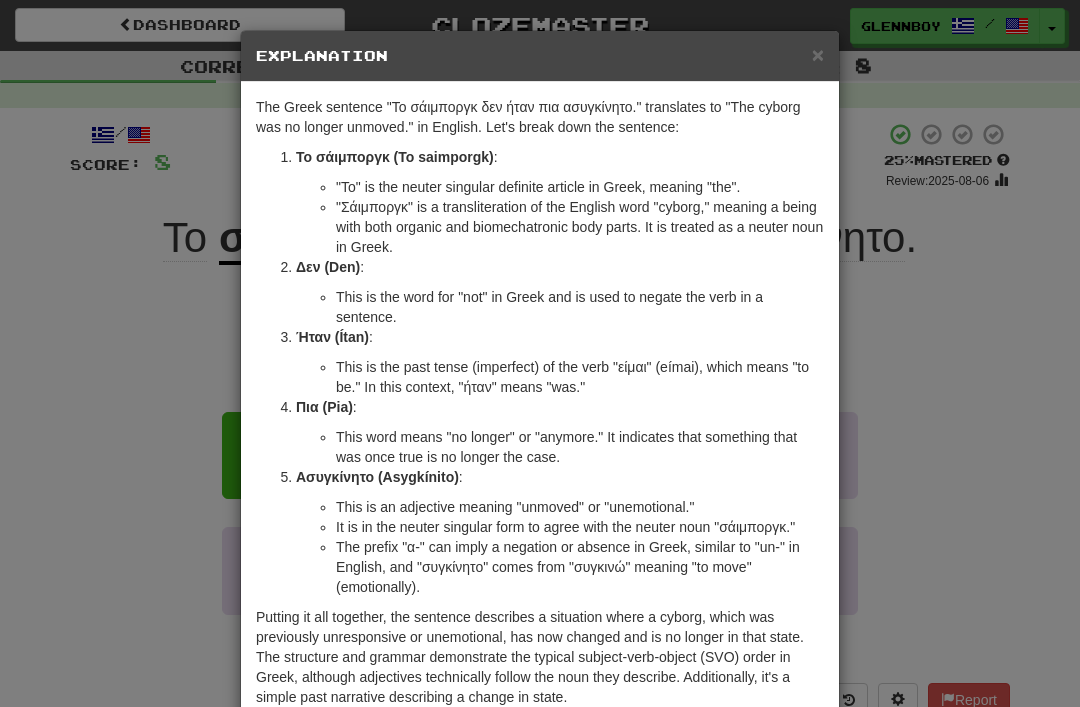 click on "× Explanation" at bounding box center [540, 56] 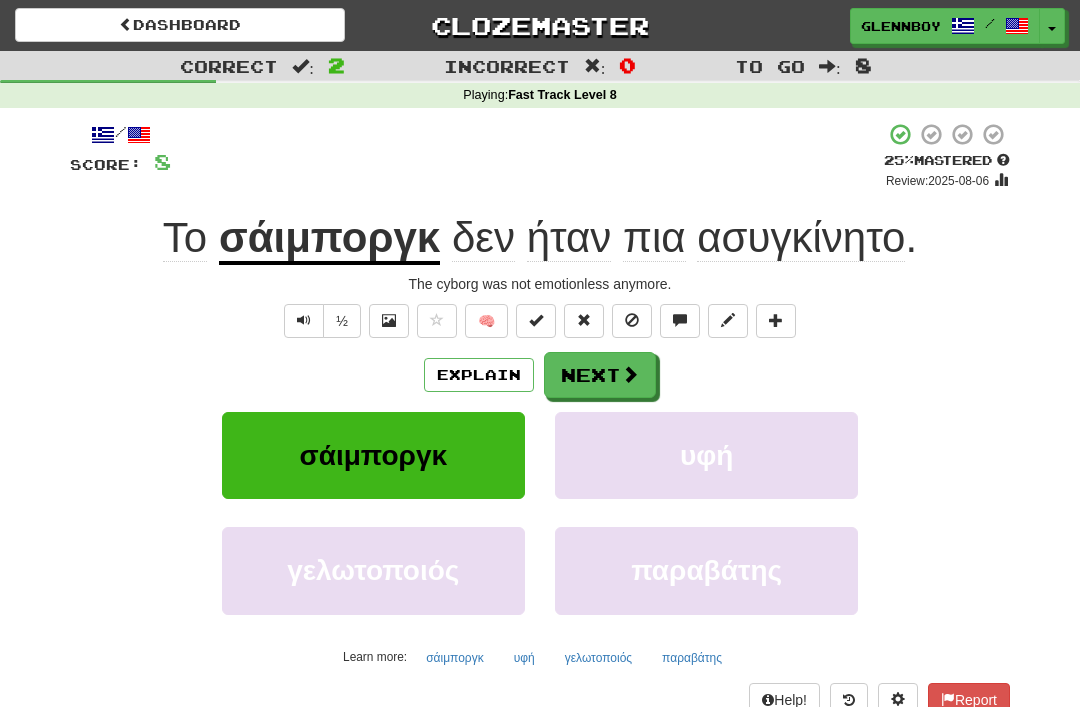 click at bounding box center (304, 320) 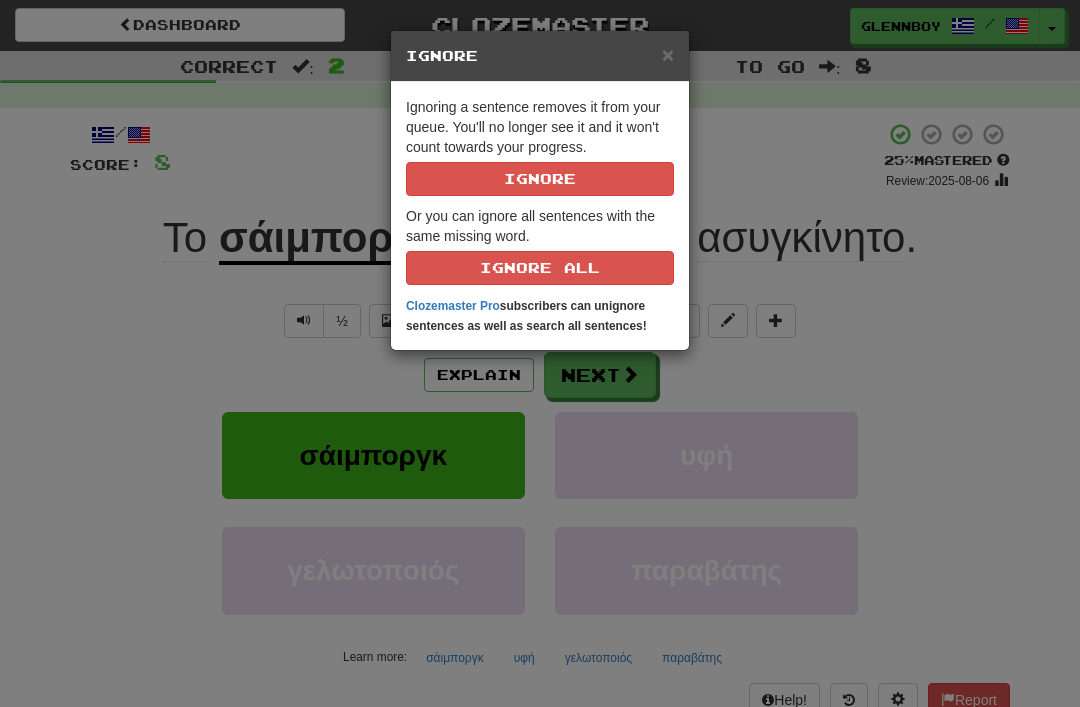 click on "Ignore" at bounding box center [540, 179] 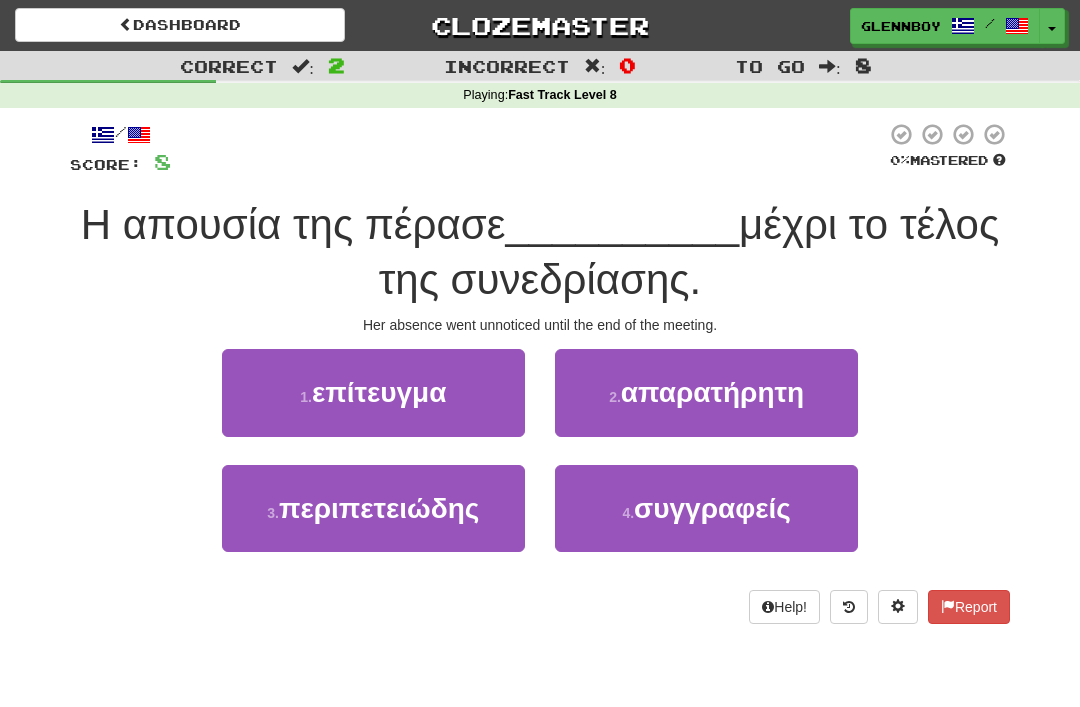 click on "επίτευγμα" at bounding box center [379, 392] 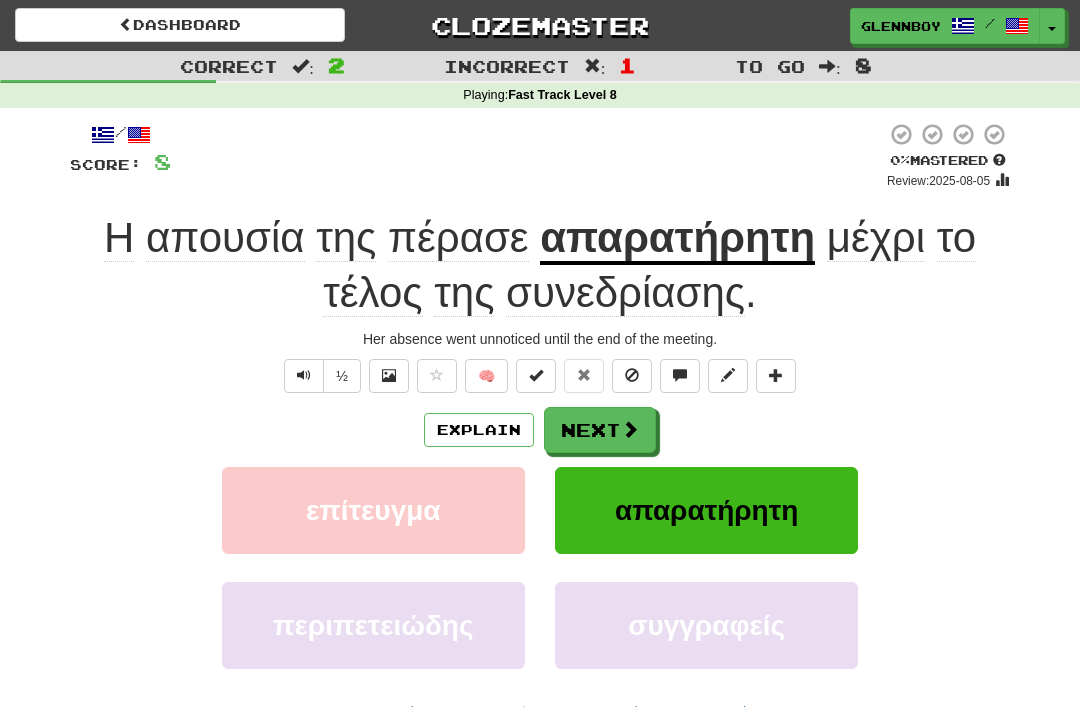 click on "Explain" at bounding box center (479, 430) 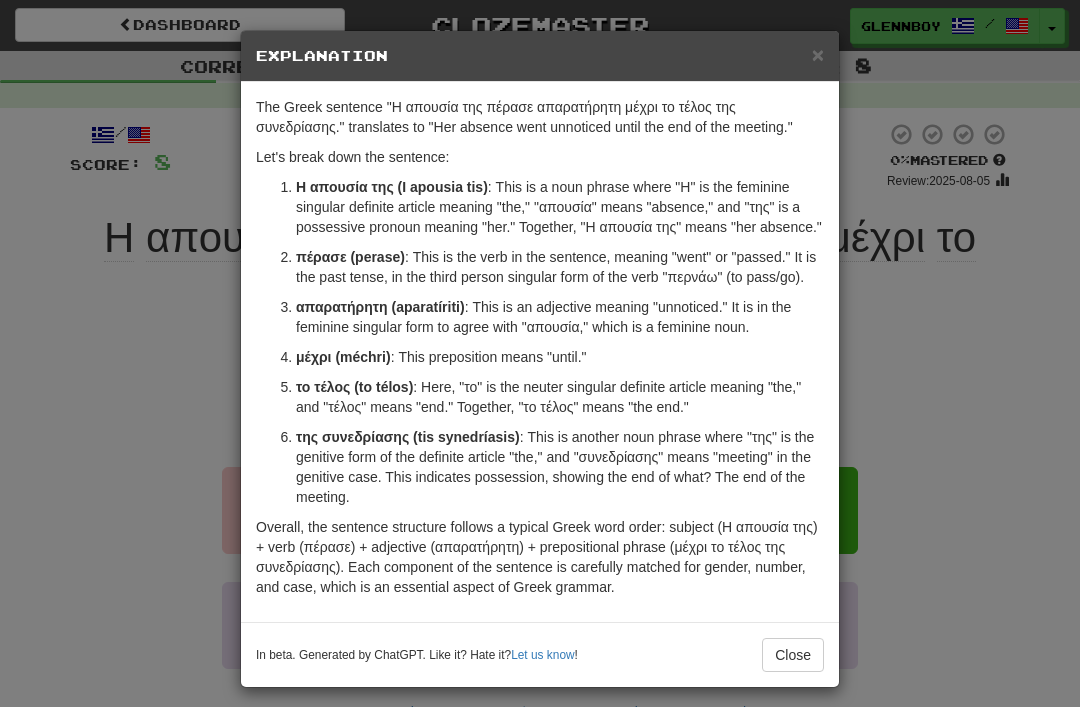 click on "Close" at bounding box center [793, 655] 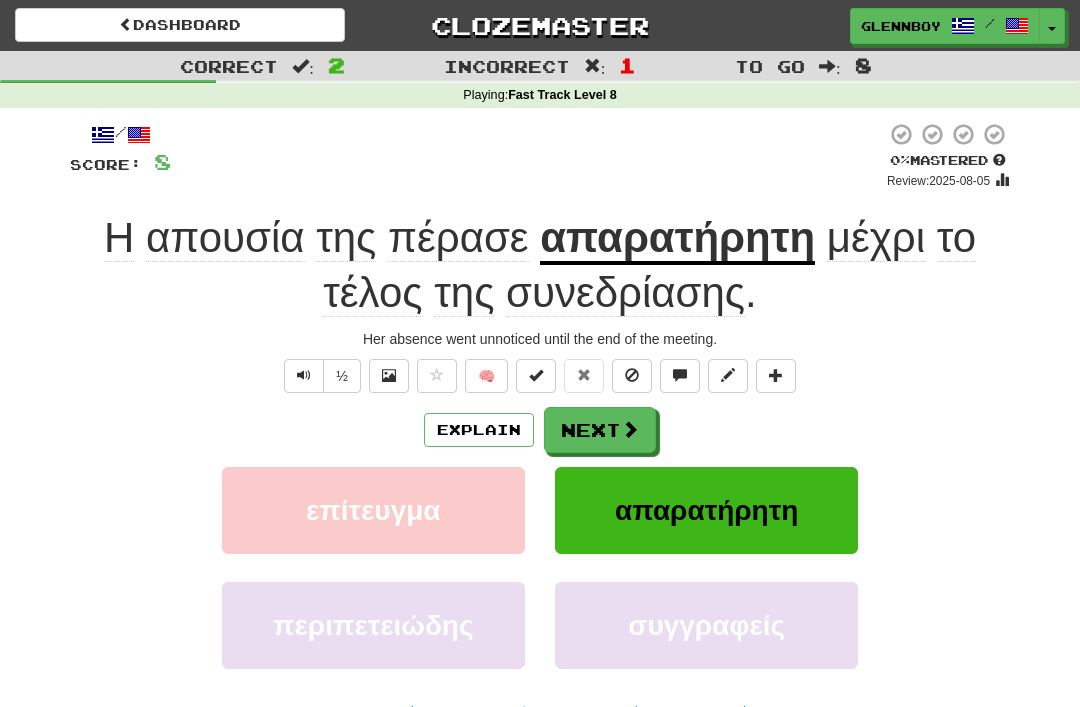 click at bounding box center (632, 375) 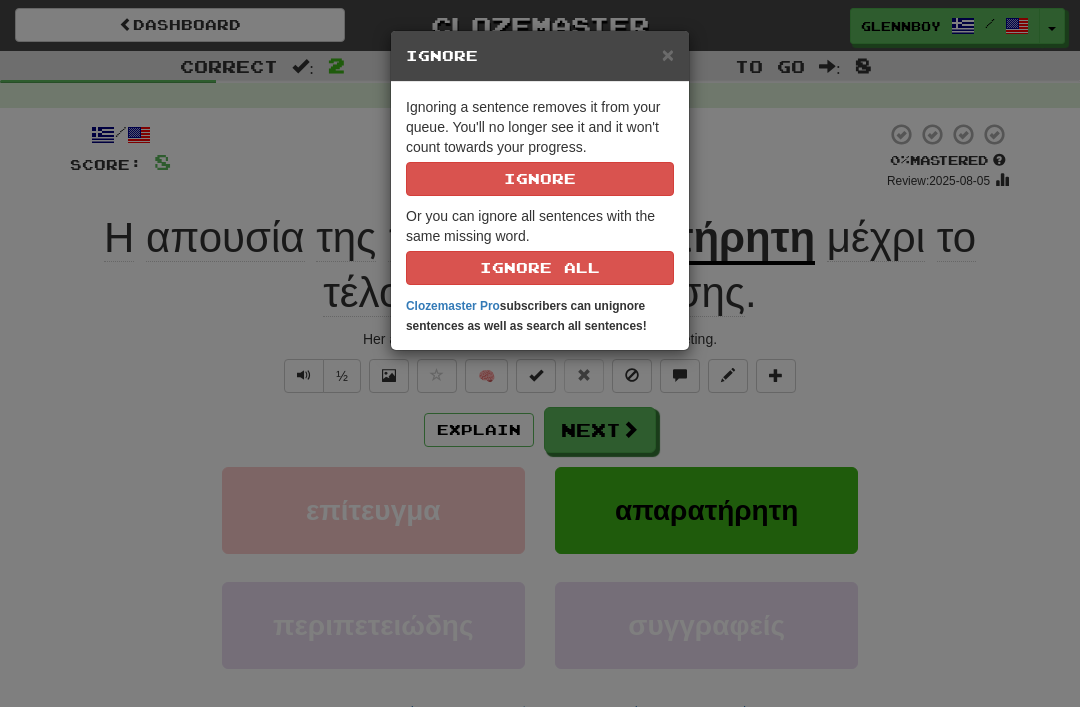click on "Ignore" at bounding box center [540, 179] 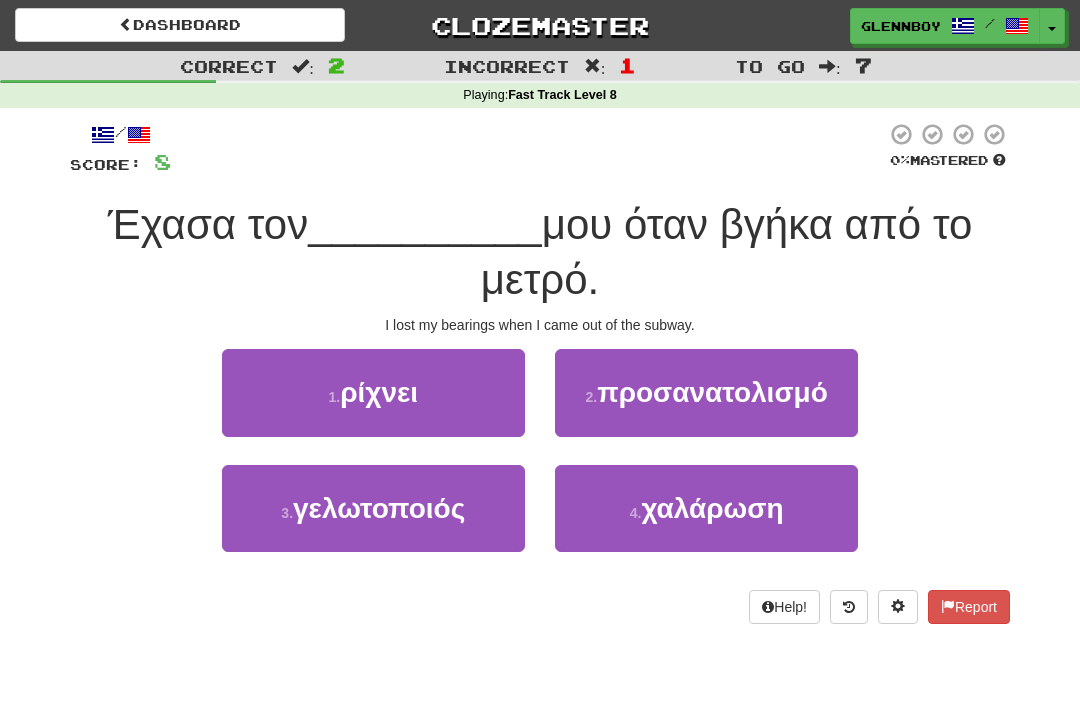 click on "2 .  προσανατολισμό" at bounding box center [706, 392] 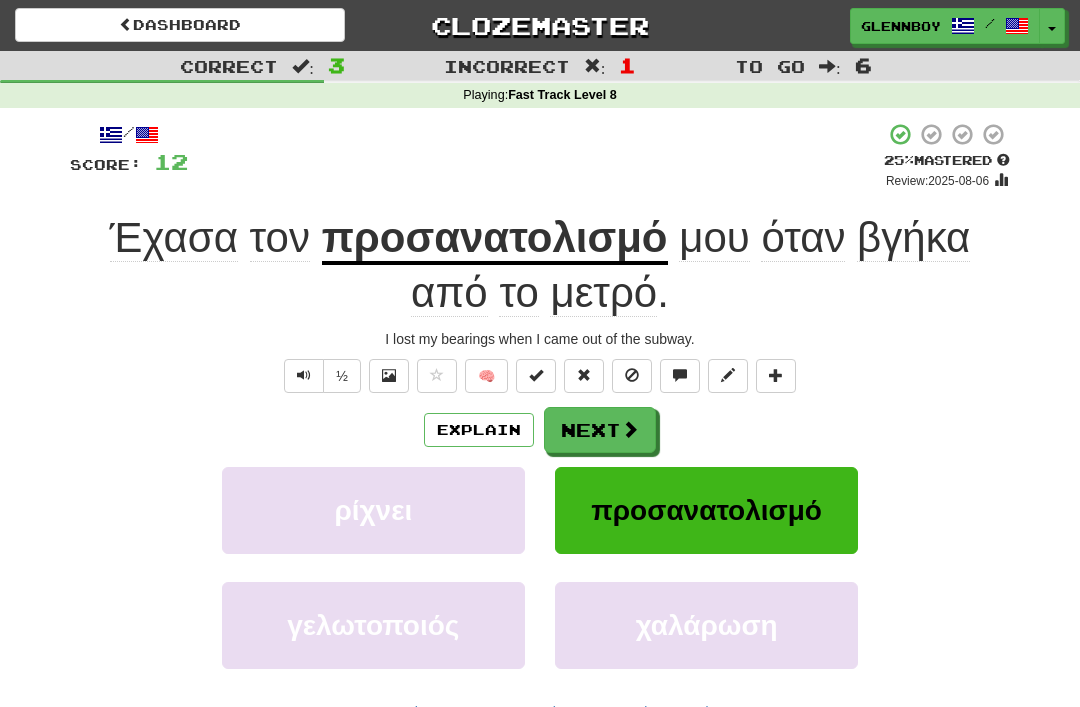 click on "Explain" at bounding box center [479, 430] 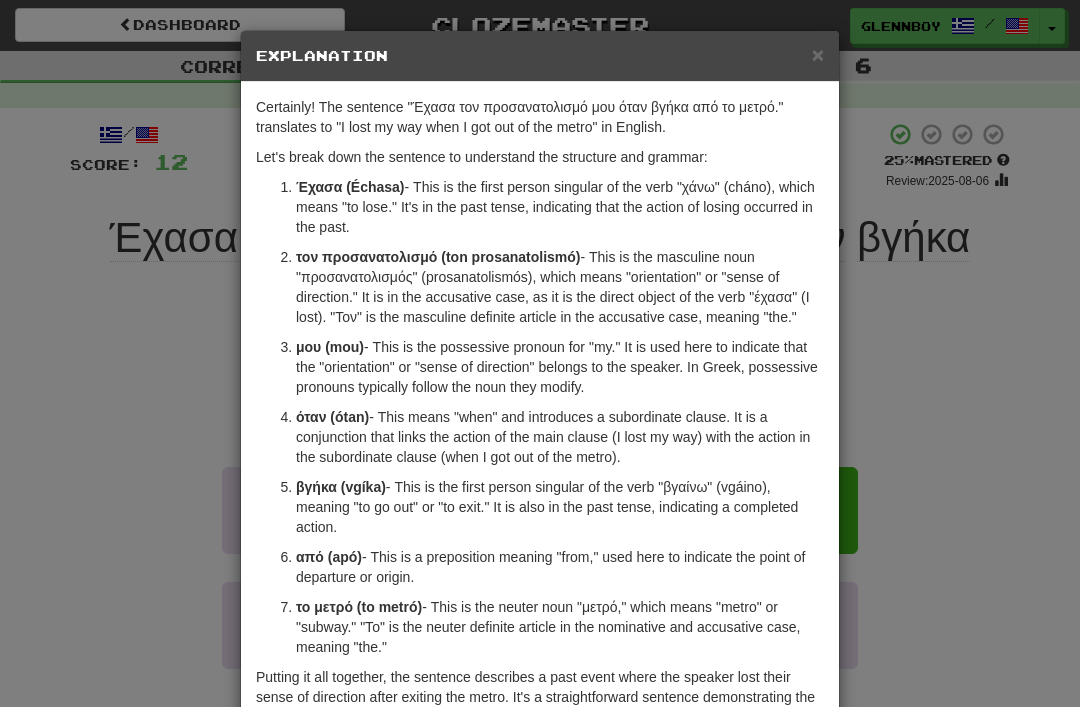 click on "×" at bounding box center [818, 54] 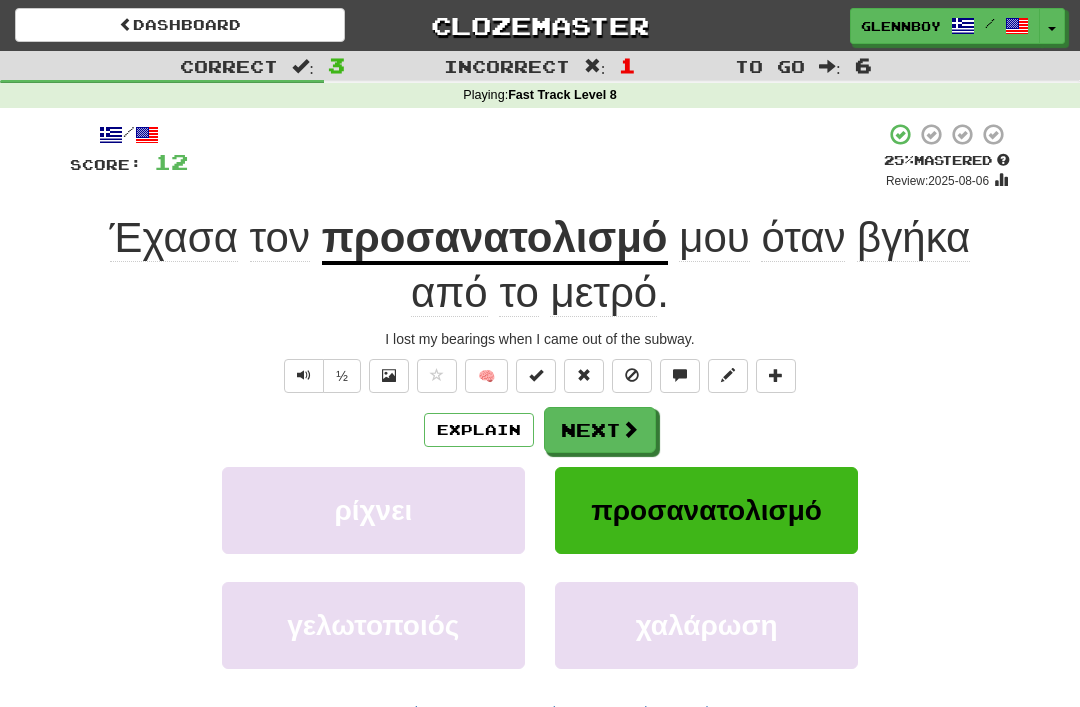 click at bounding box center [304, 376] 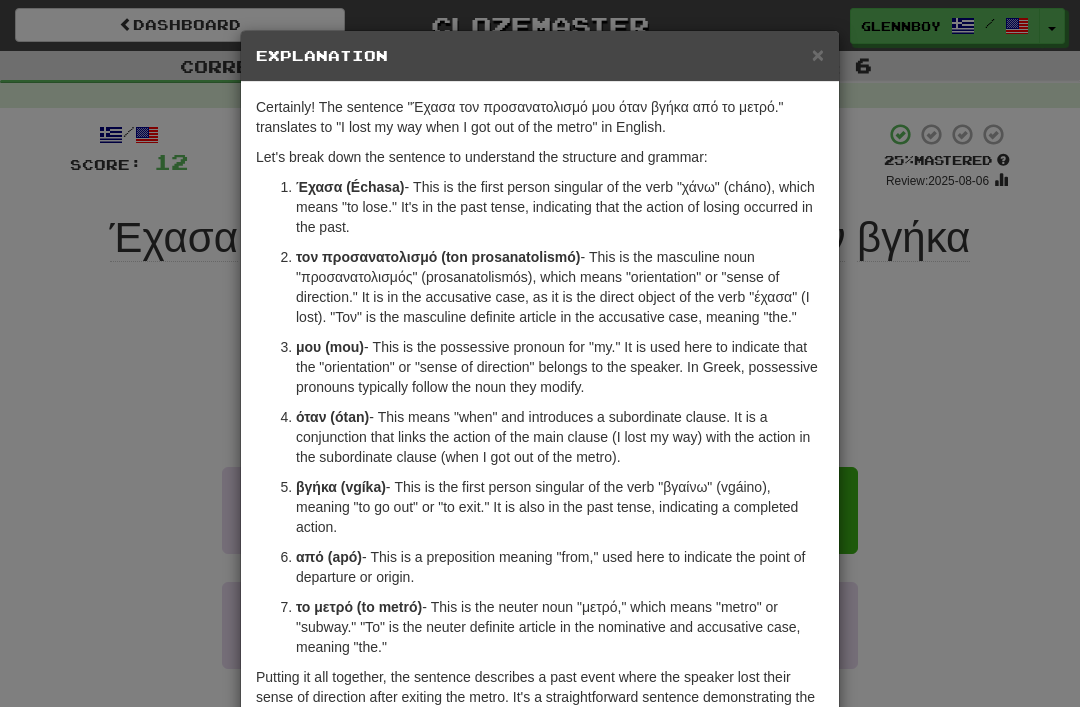 click on "×" at bounding box center [818, 54] 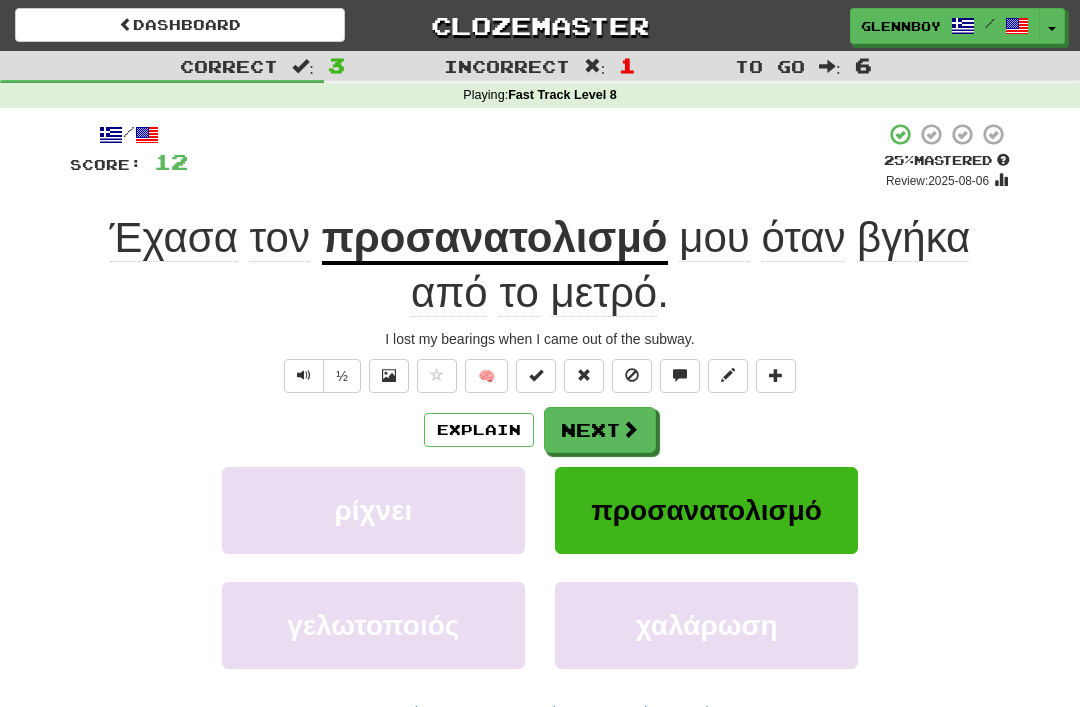 click at bounding box center [632, 375] 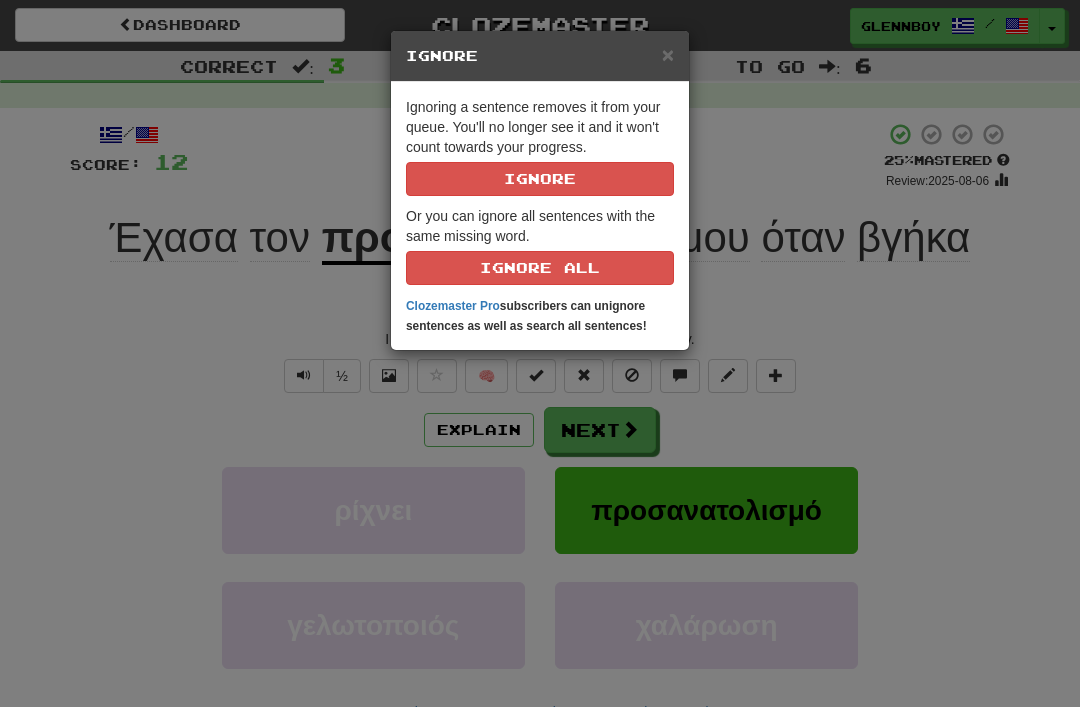 click on "Ignore" at bounding box center [540, 179] 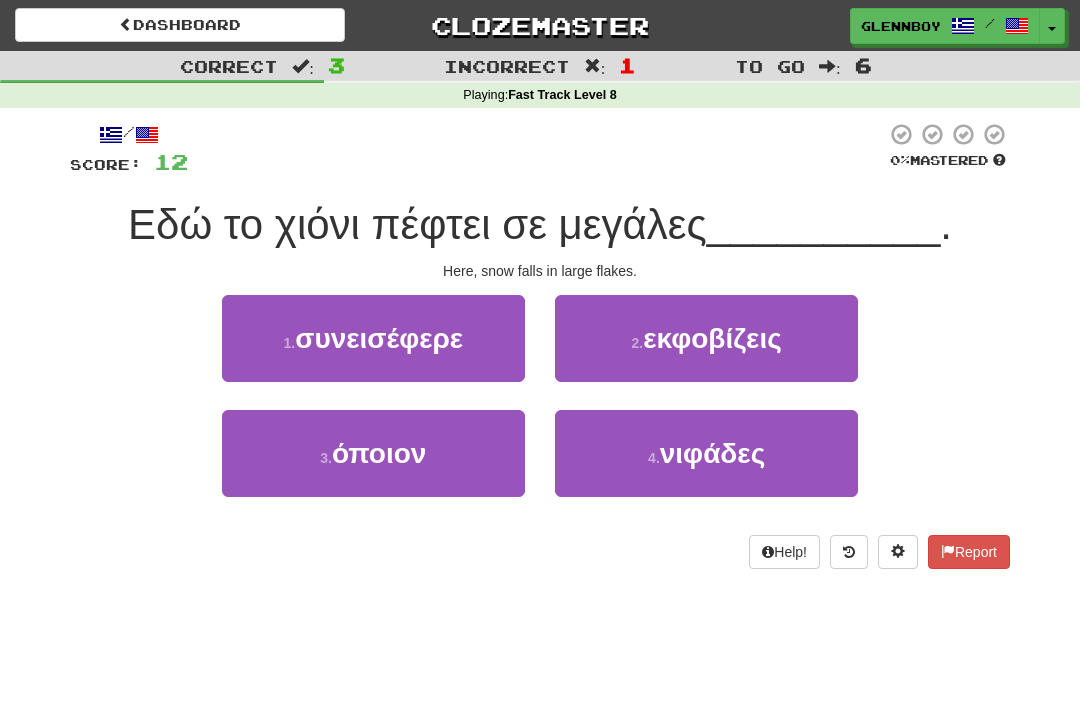 click on "4 .  νιφάδες" at bounding box center [706, 453] 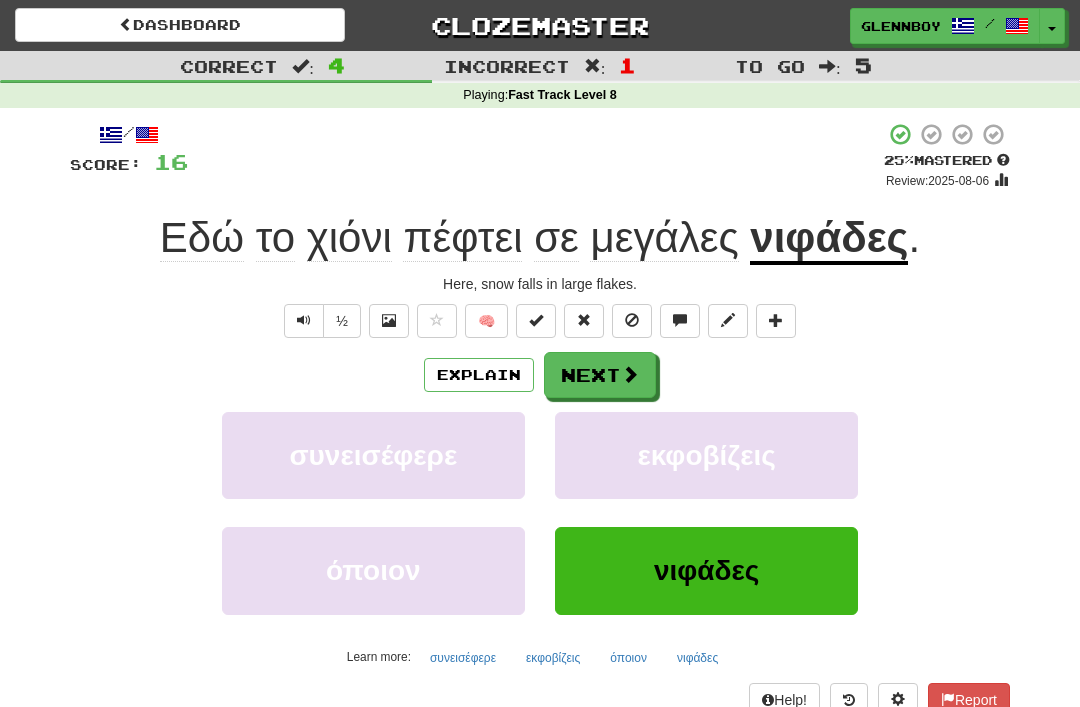 click at bounding box center [632, 320] 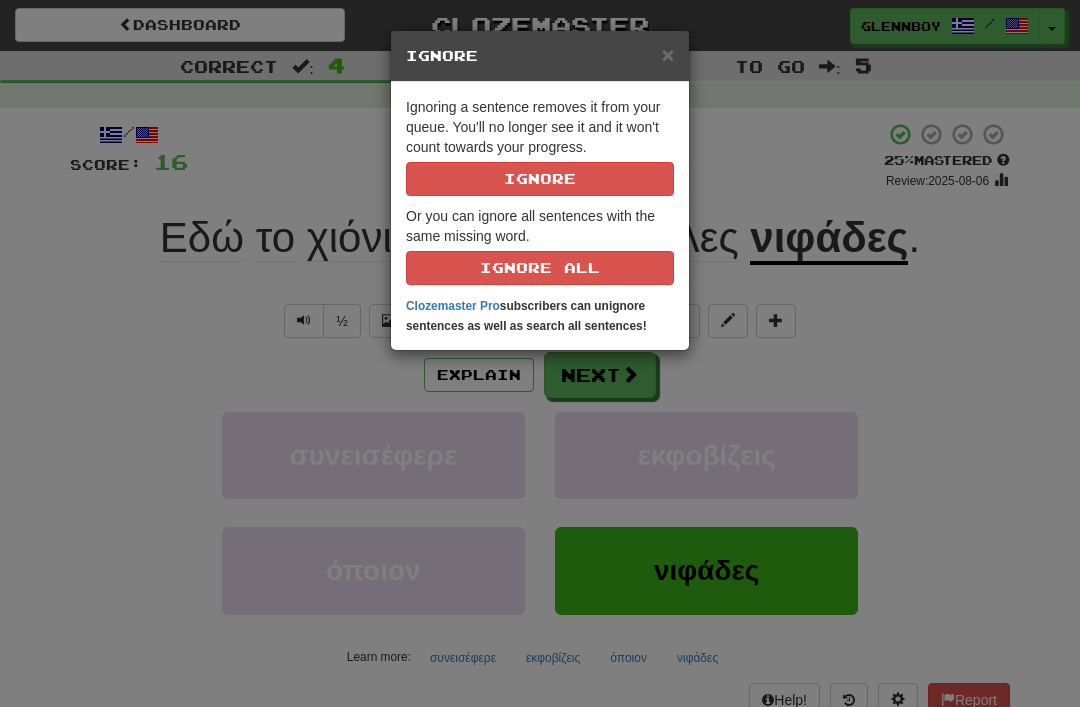 click on "Ignore" at bounding box center (540, 179) 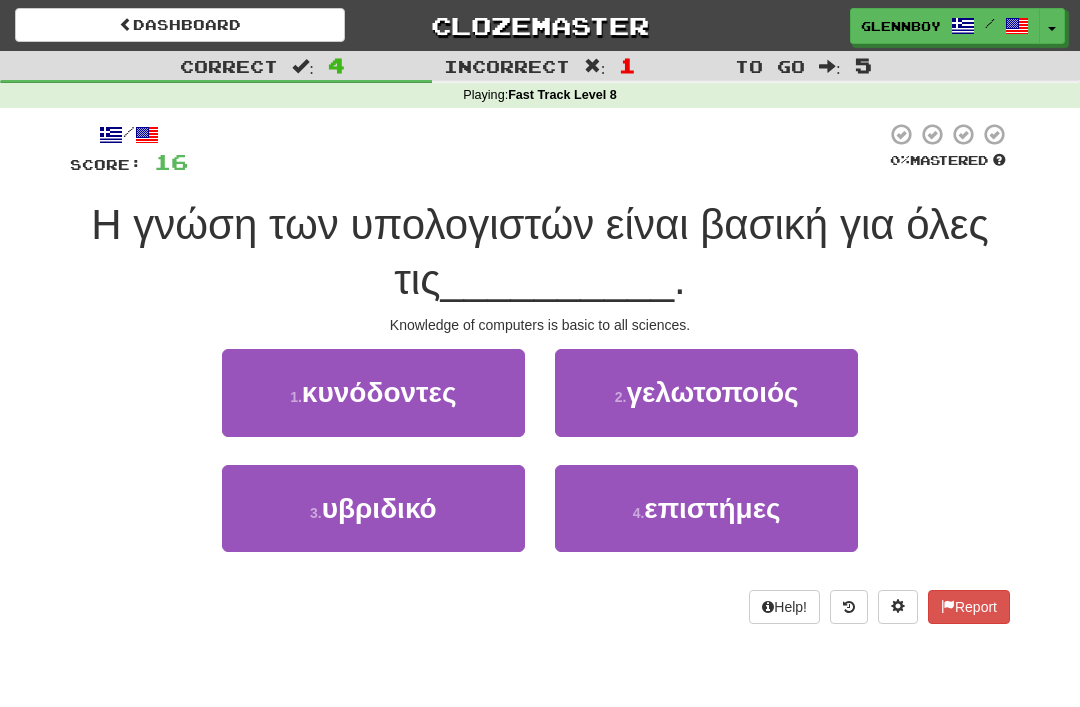 click on "4 ." at bounding box center [639, 513] 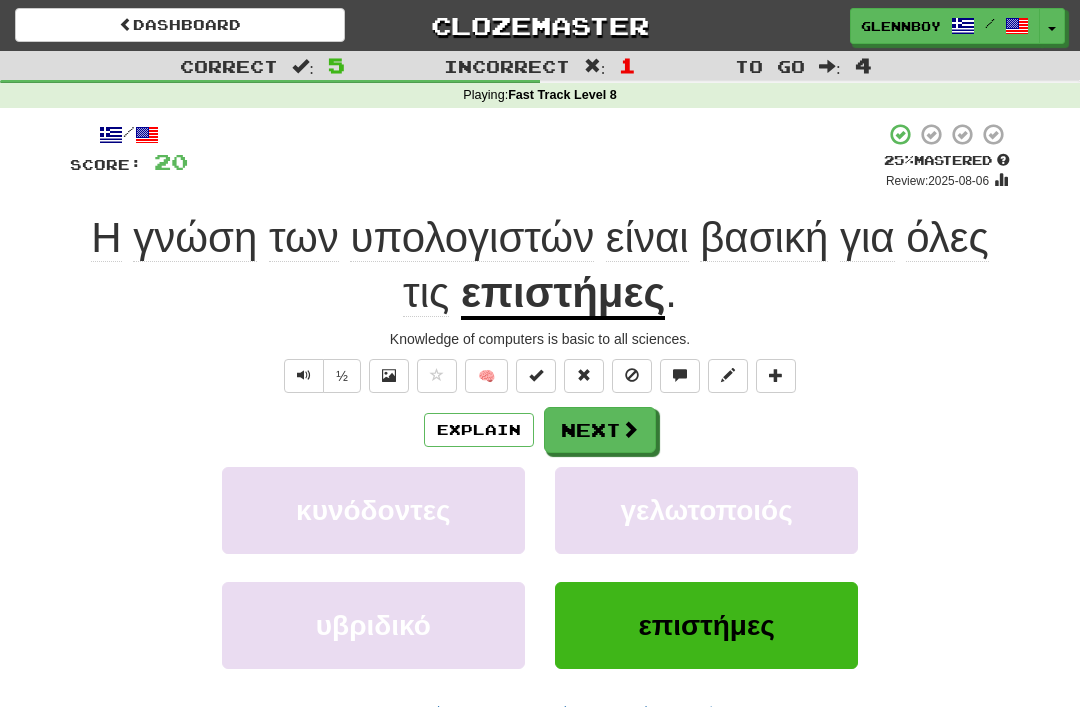 click at bounding box center [632, 376] 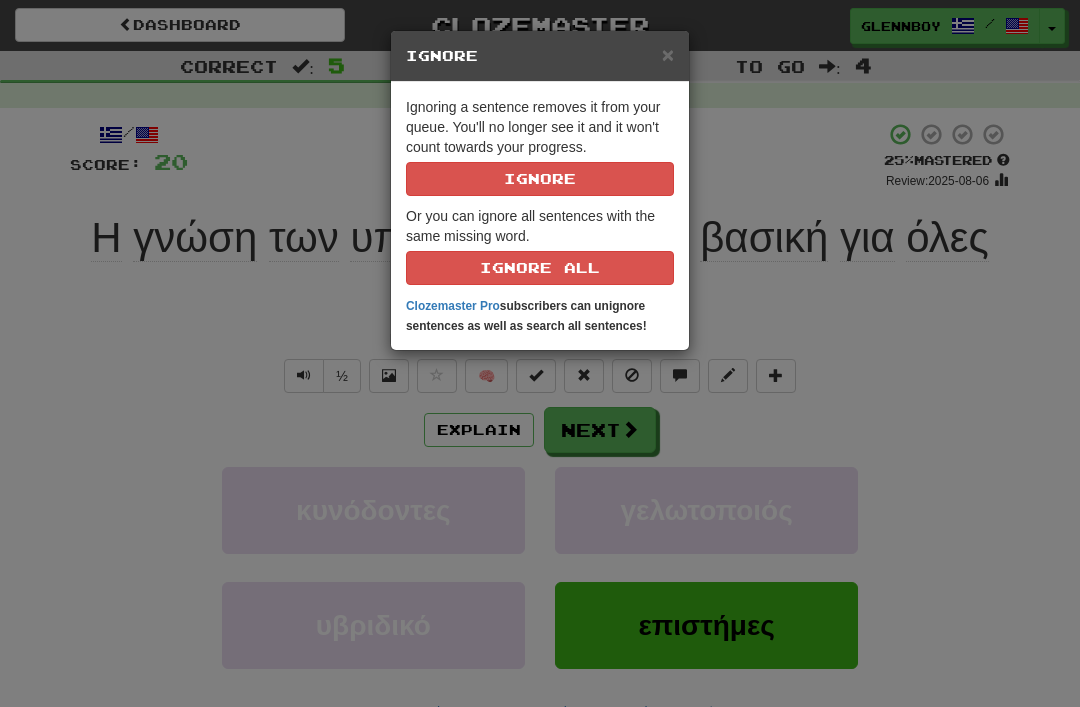 click on "Ignore" at bounding box center (540, 179) 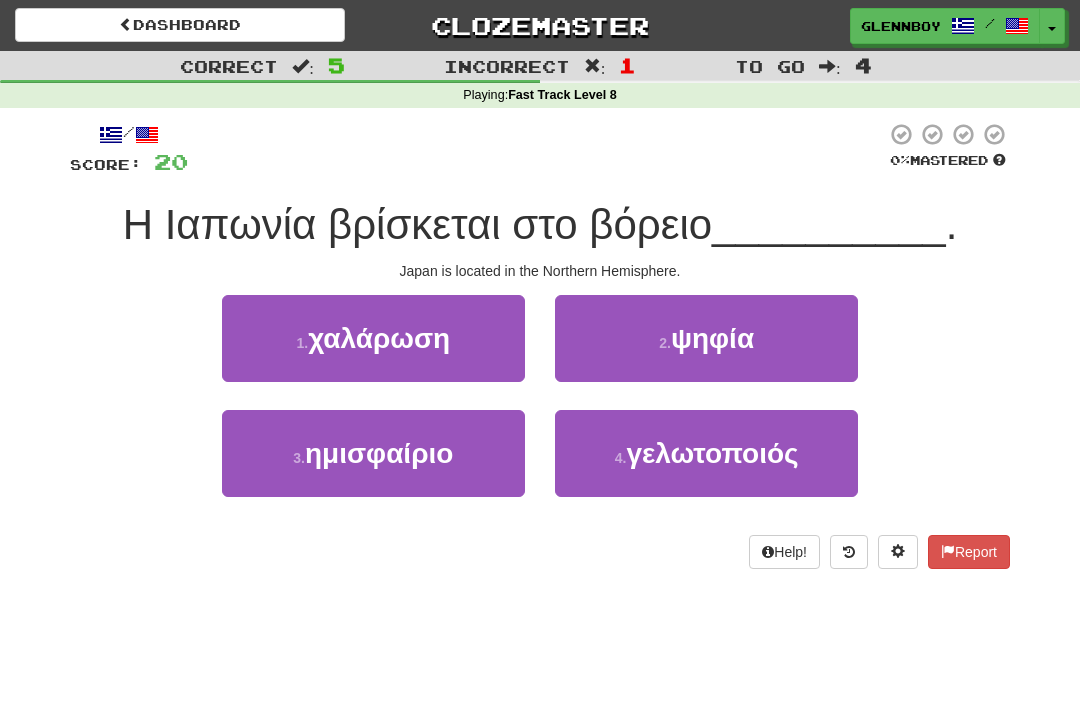 click on "ημισφαίριο" at bounding box center (379, 453) 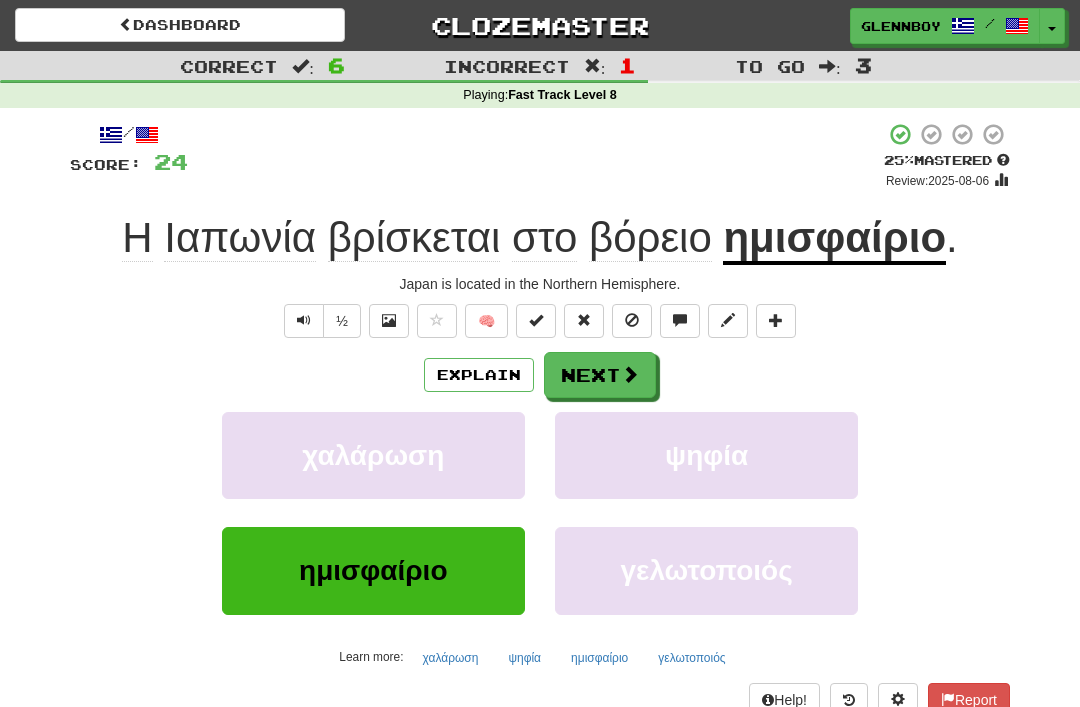 click at bounding box center [632, 321] 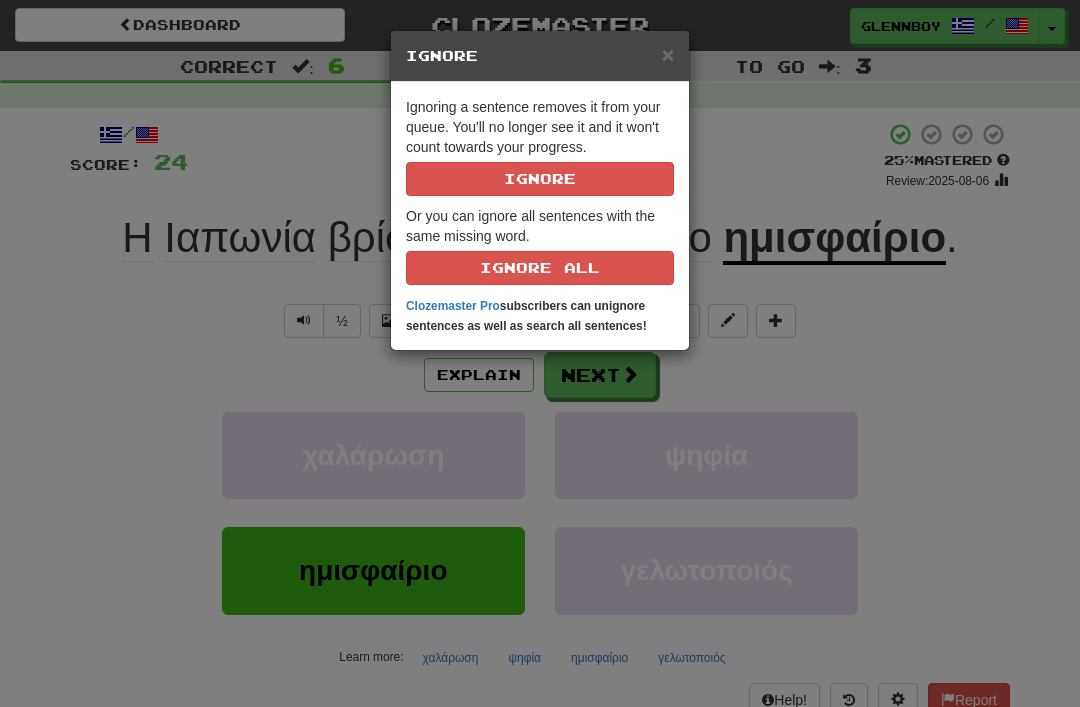 click on "Ignore" at bounding box center (540, 179) 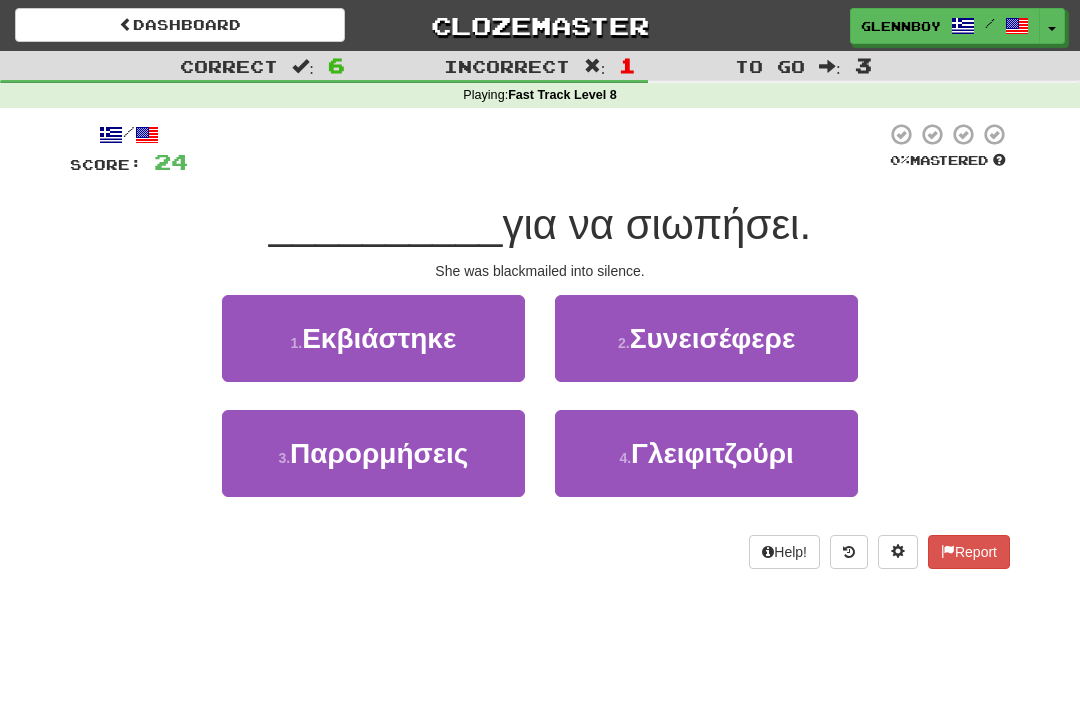 click on "Εκβιάστηκε" at bounding box center (379, 338) 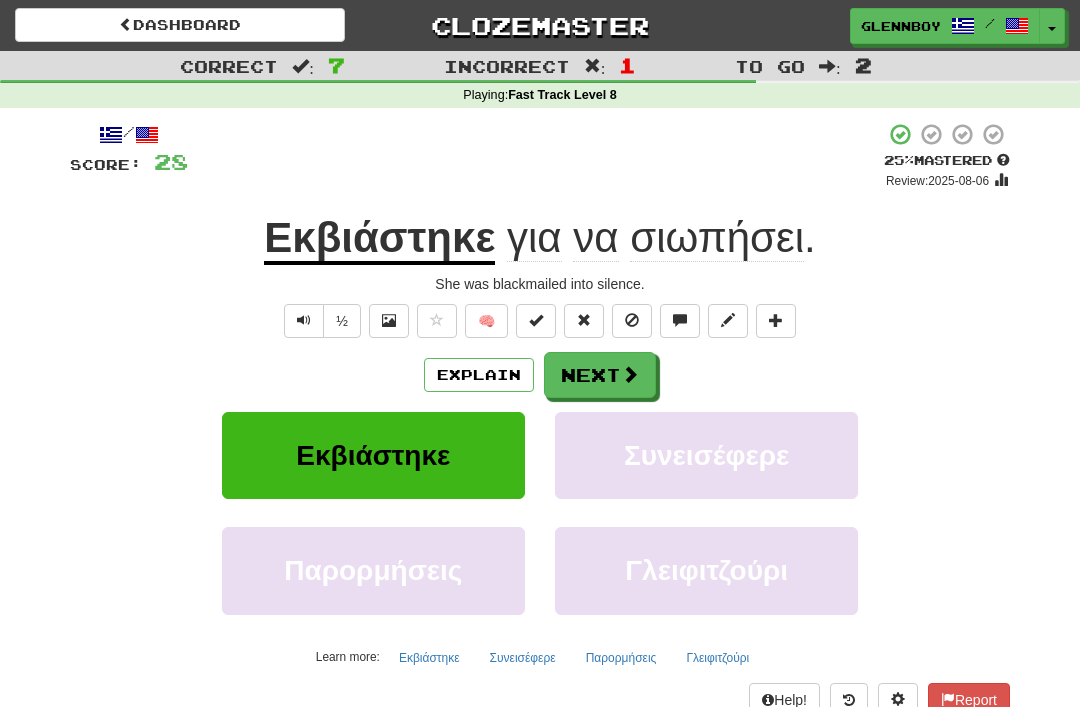 click at bounding box center (632, 320) 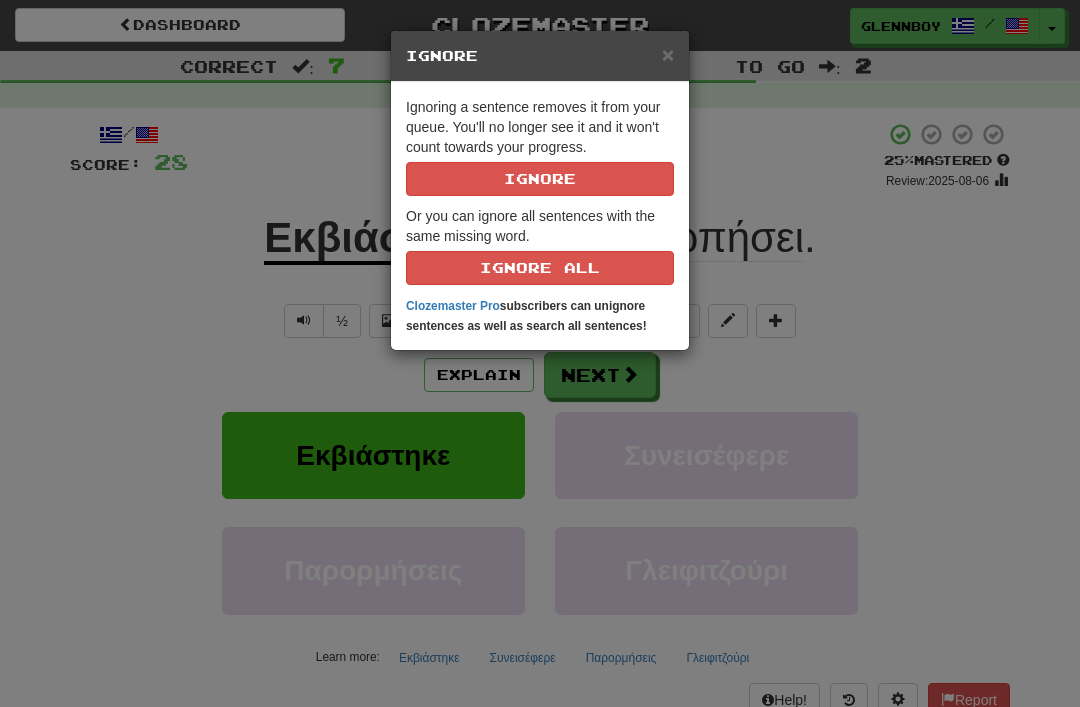 click on "Ignore" at bounding box center (540, 179) 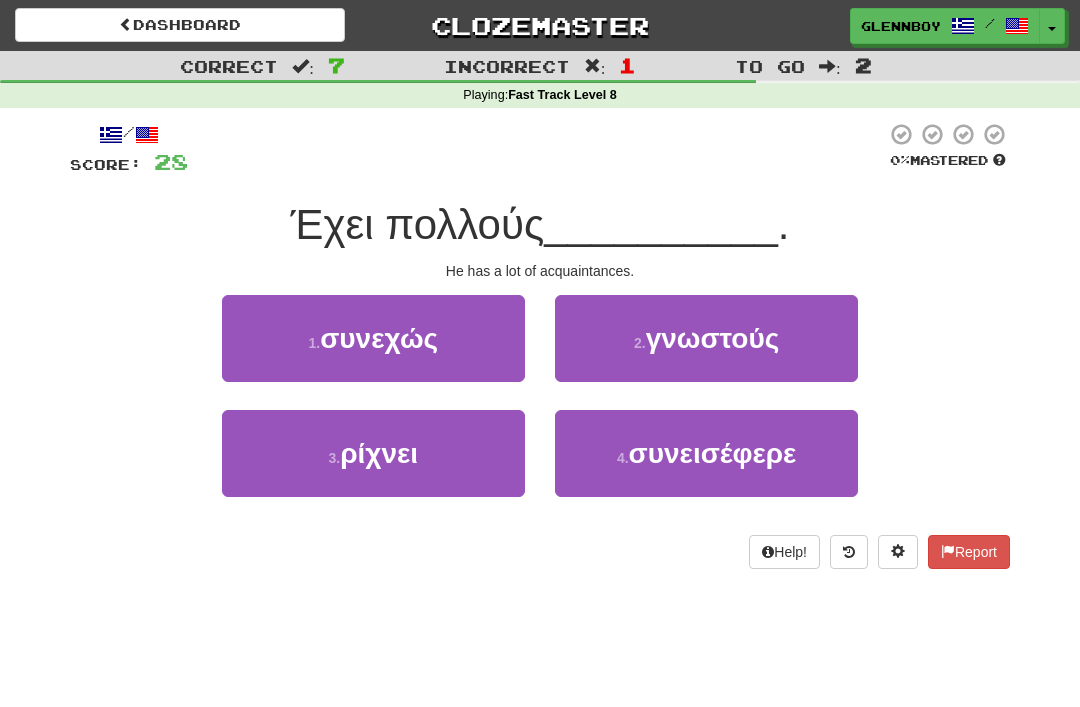 click on "2 ." at bounding box center (640, 343) 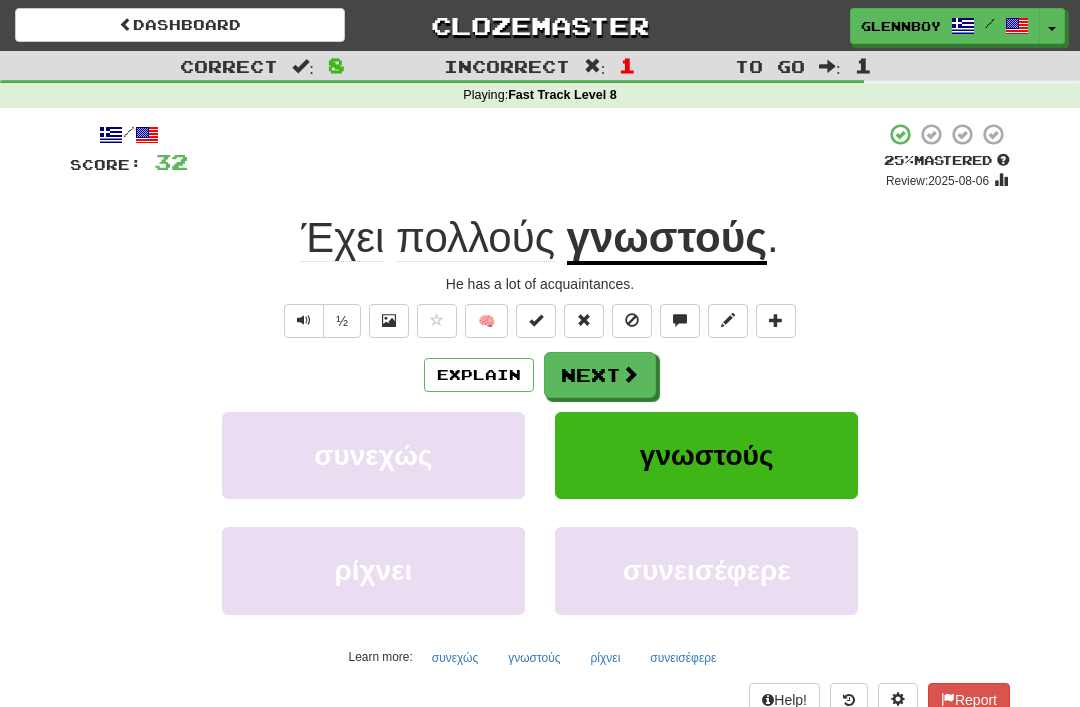 click on "½" at bounding box center (342, 321) 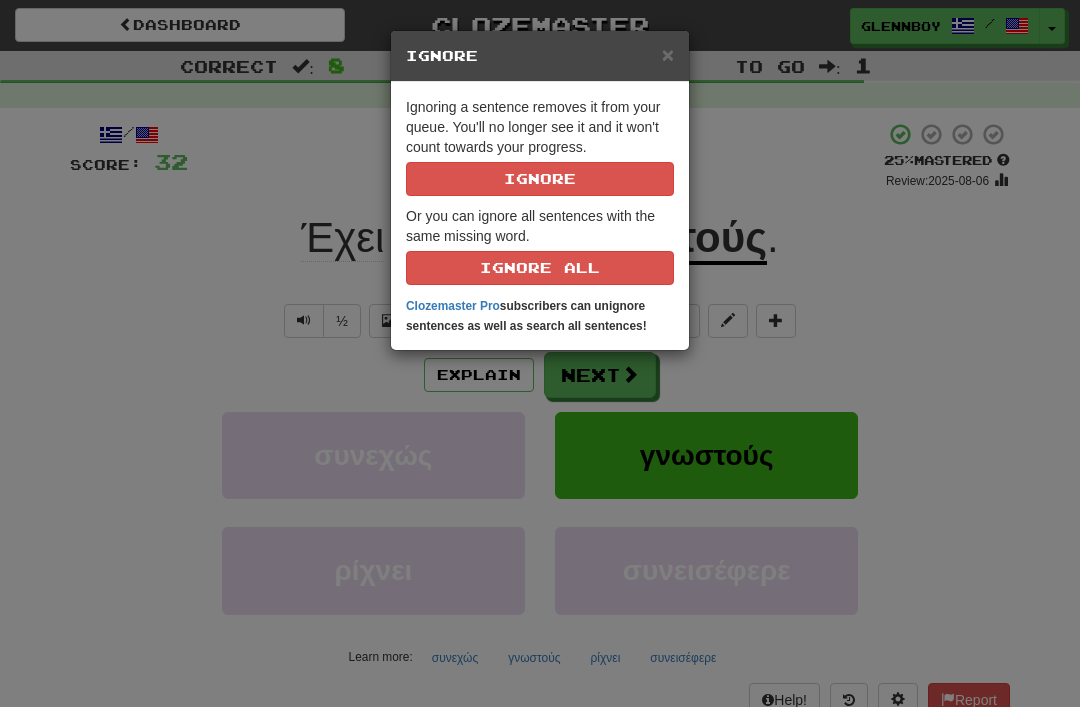 click on "Ignore" at bounding box center (540, 179) 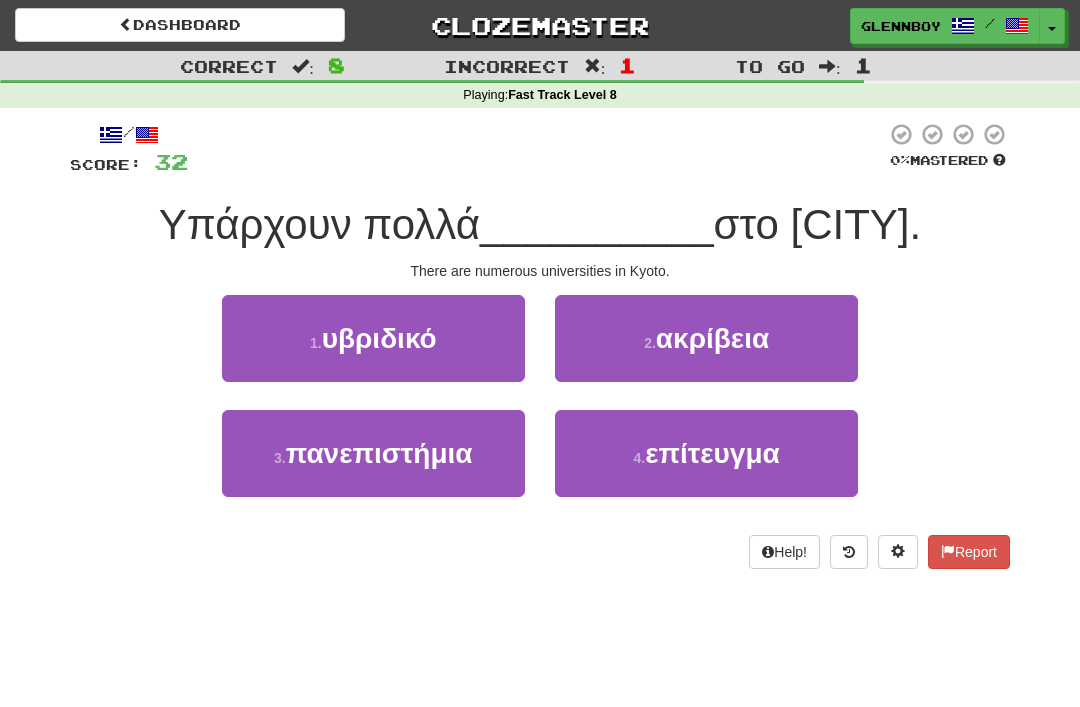 click on "3 .  πανεπιστήμια" at bounding box center (373, 453) 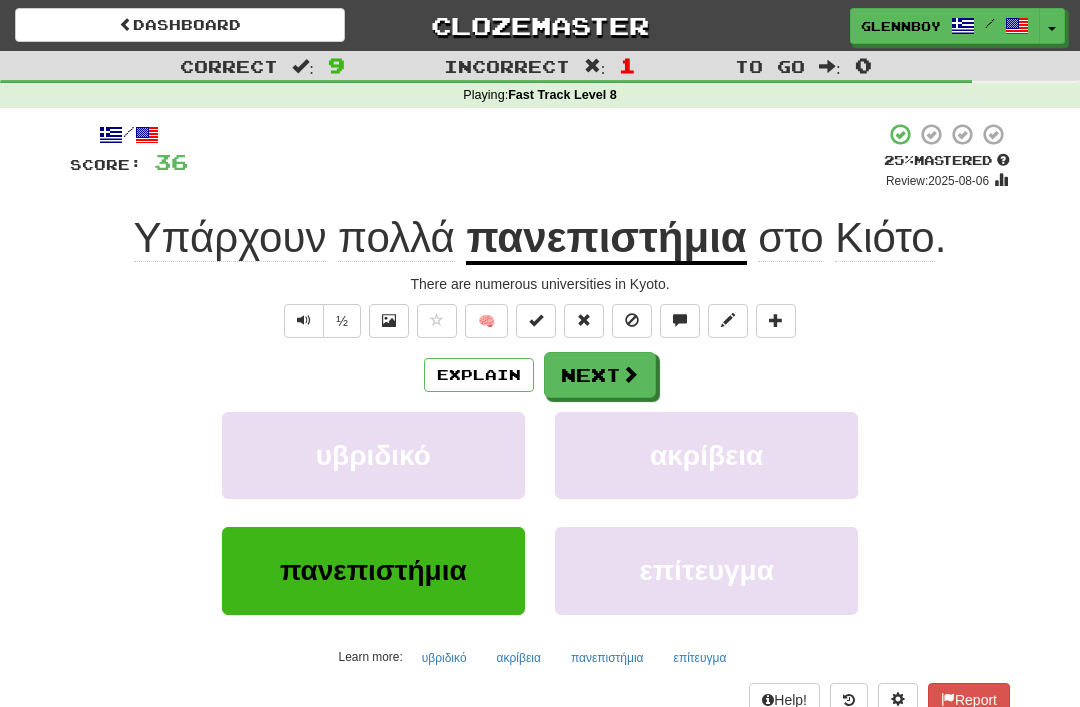 click at bounding box center (632, 321) 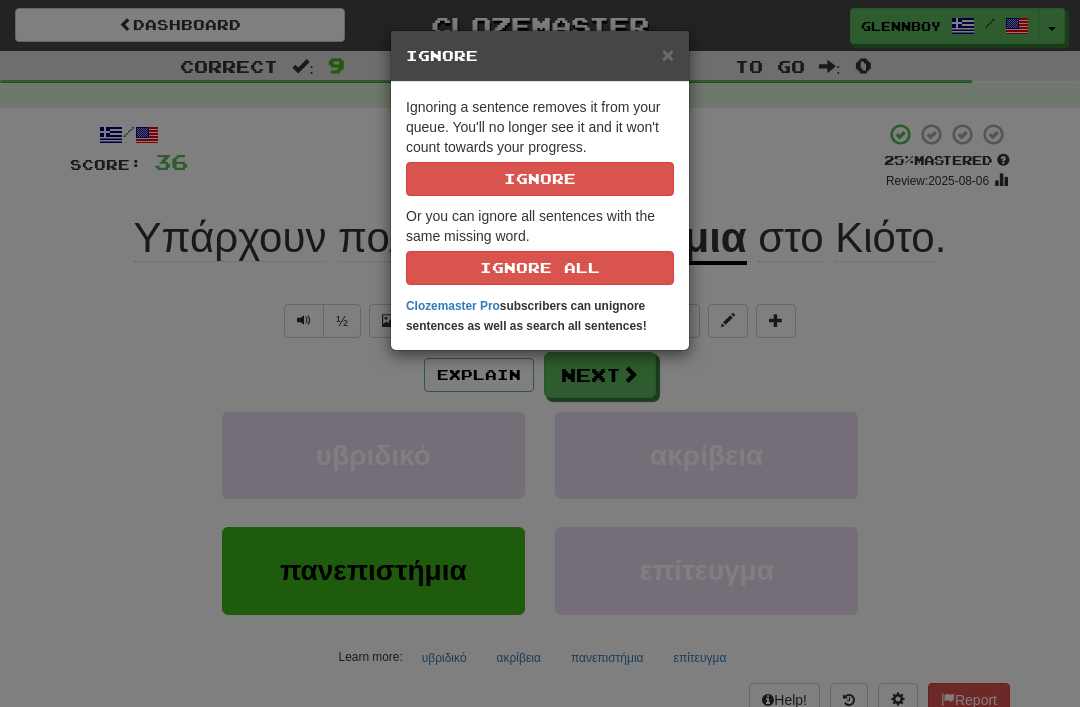 click on "Ignore" at bounding box center (540, 179) 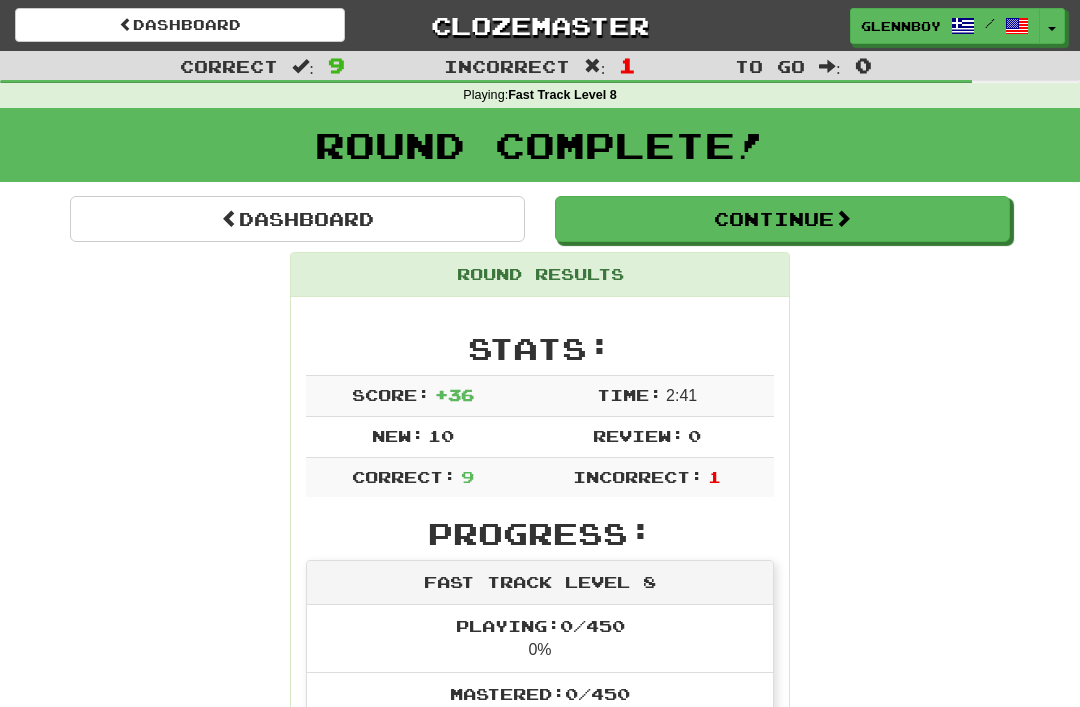 click on "Continue" at bounding box center (782, 219) 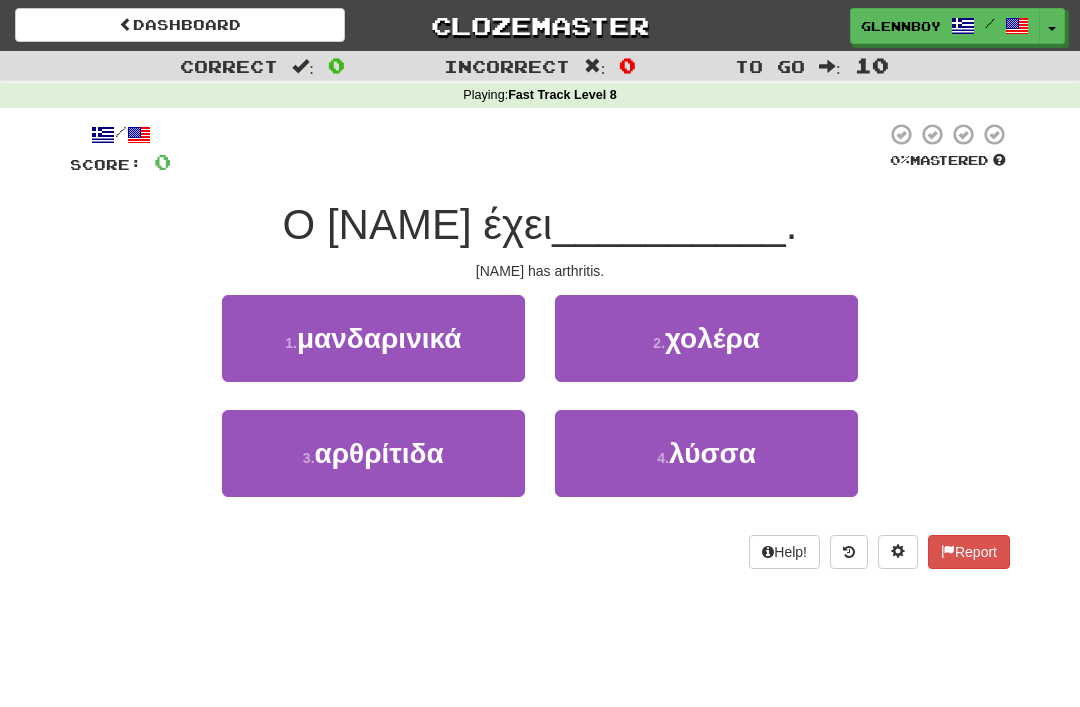 click on "αρθρίτιδα" at bounding box center (379, 453) 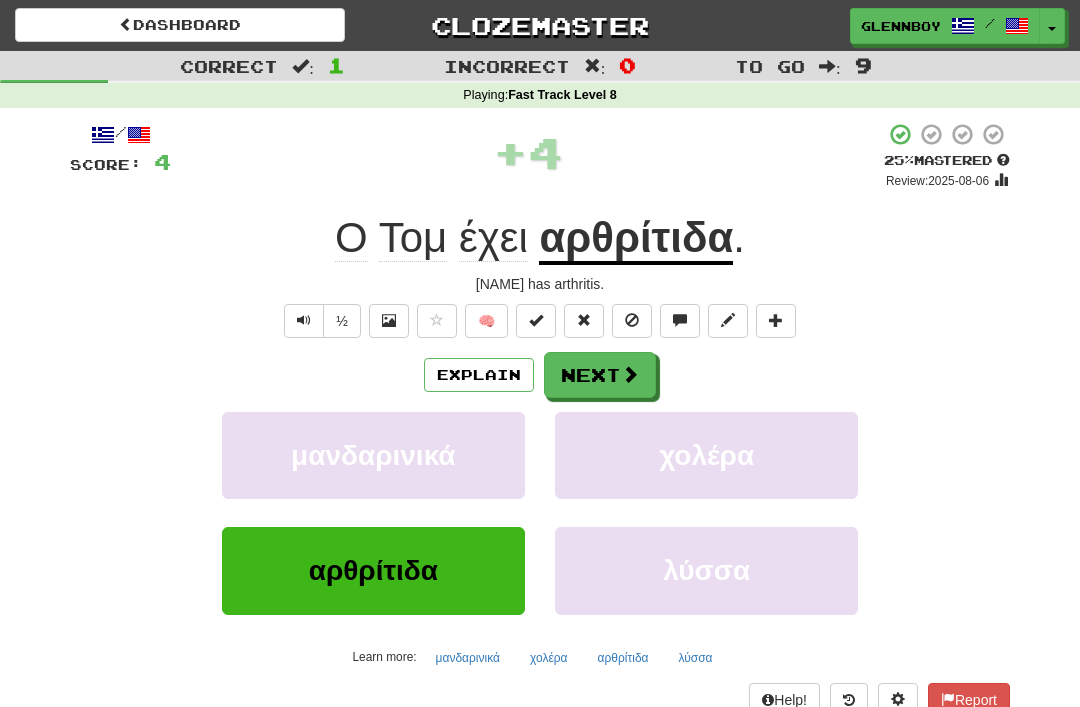 click at bounding box center [632, 320] 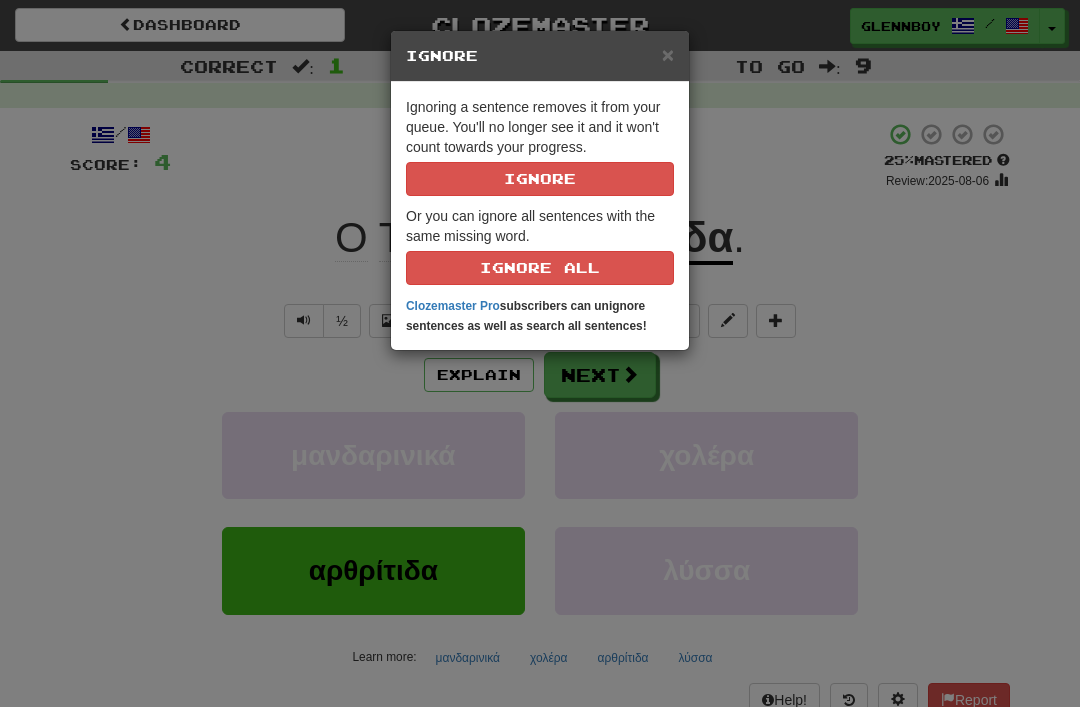 click on "Ignore" at bounding box center [540, 179] 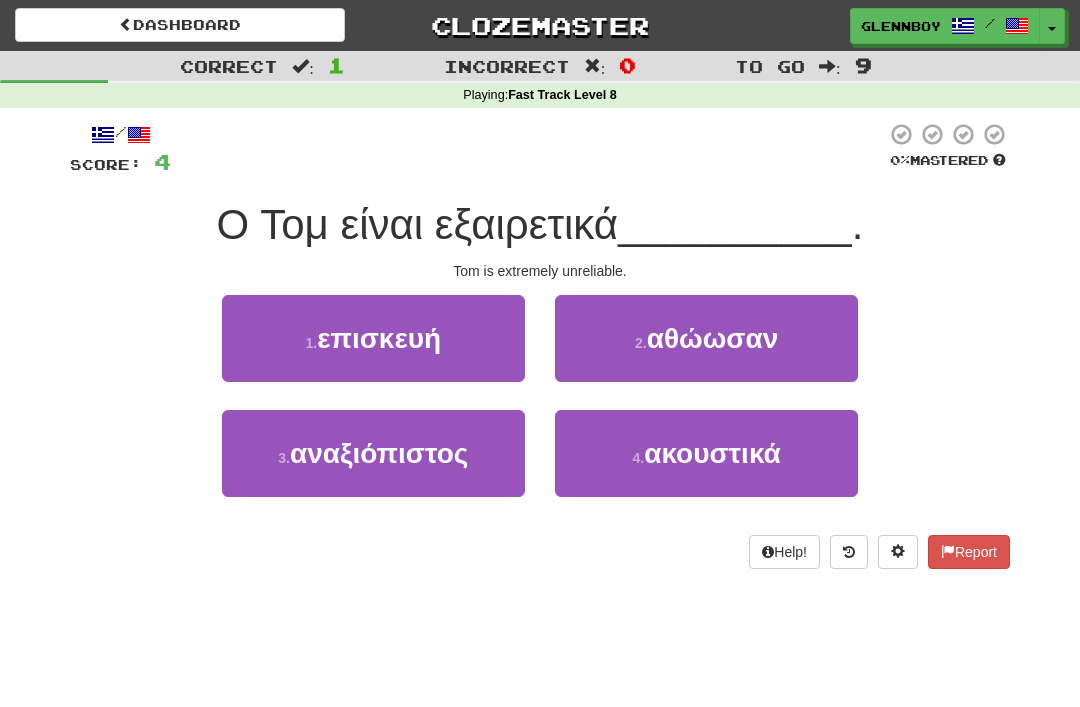 click on "3 .  αναξιόπιστος" at bounding box center (373, 453) 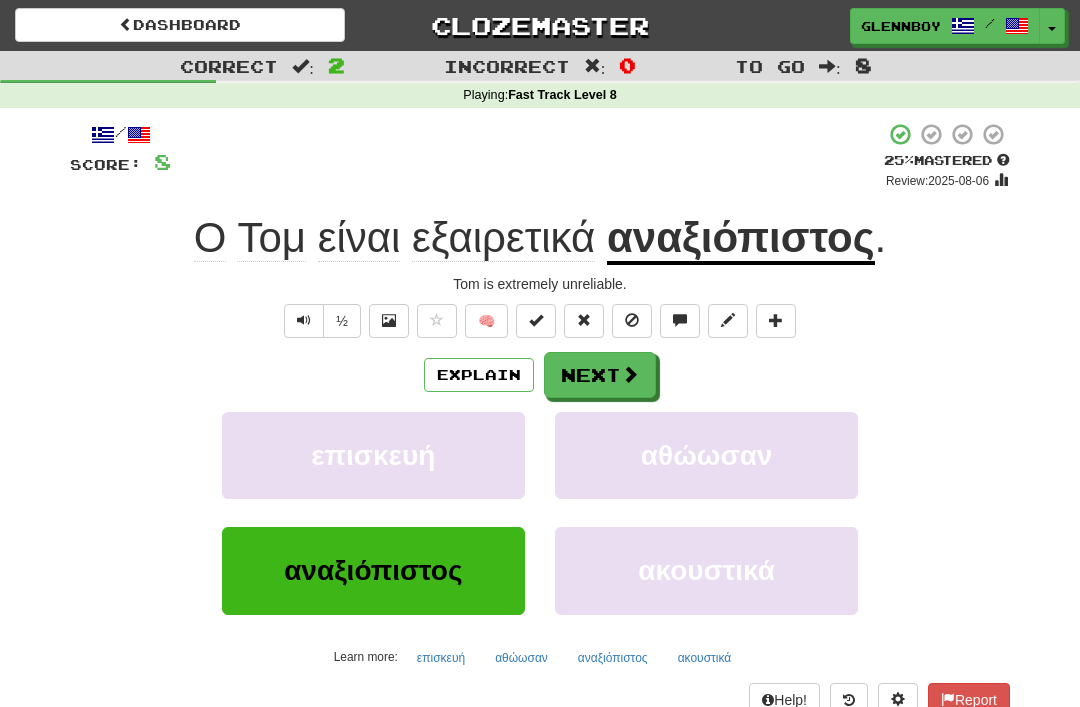click at bounding box center (632, 320) 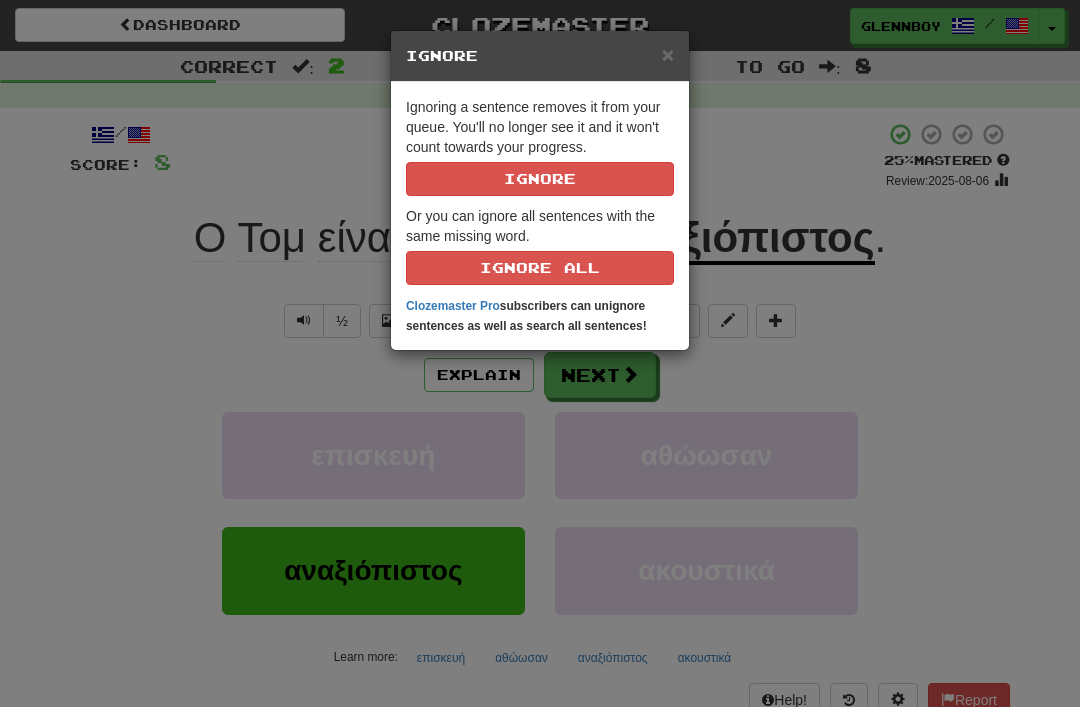 click on "Ignore" at bounding box center (540, 179) 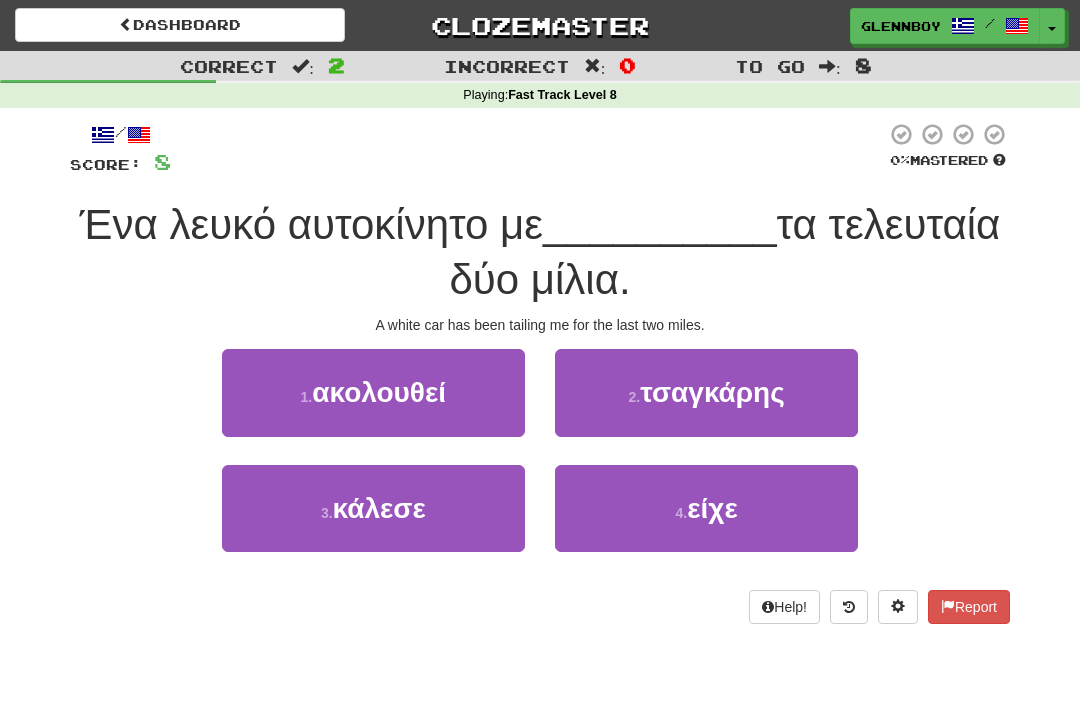 click on "ακολουθεί" at bounding box center [379, 392] 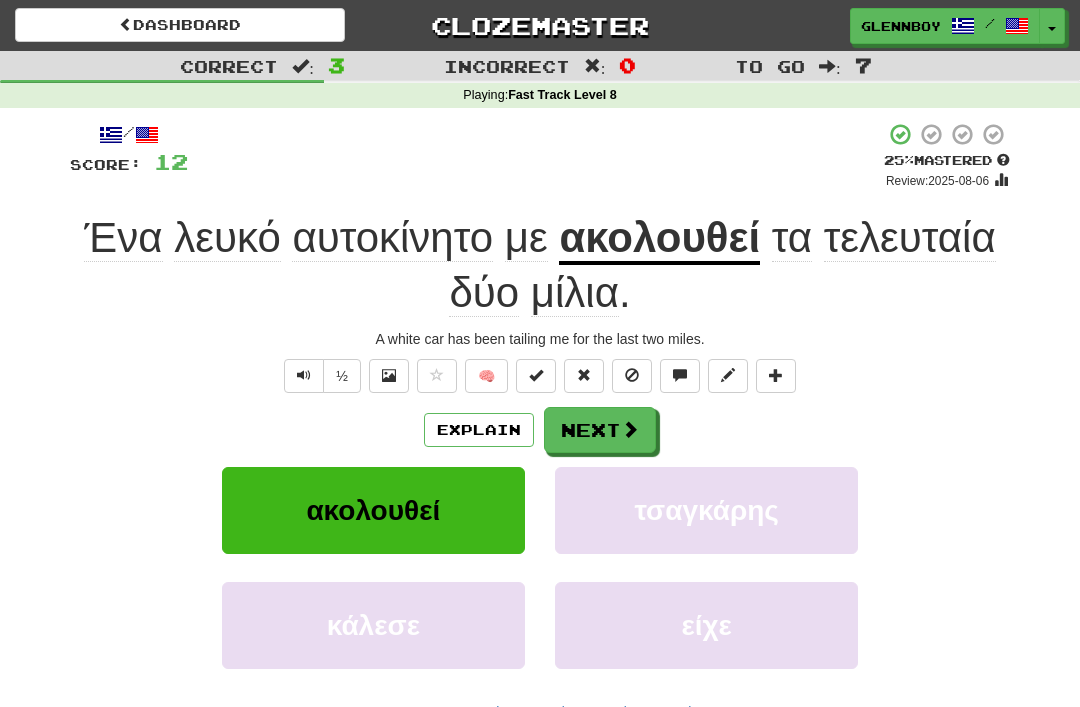 click at bounding box center [632, 376] 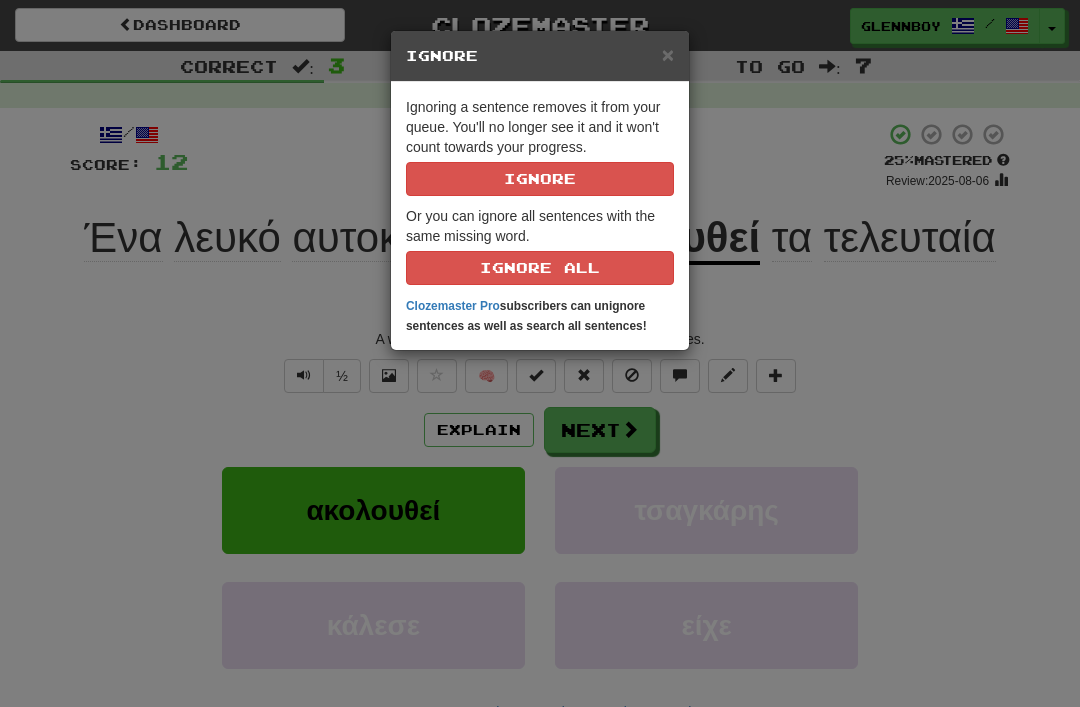 click on "× Ignore Ignoring a sentence removes it from your queue. You'll no longer see it and it won't count towards your progress. Ignore Or you can ignore all sentences with the same missing word. Ignore All Clozemaster Pro  subscribers can unignore sentences as well as search all sentences!" at bounding box center (540, 353) 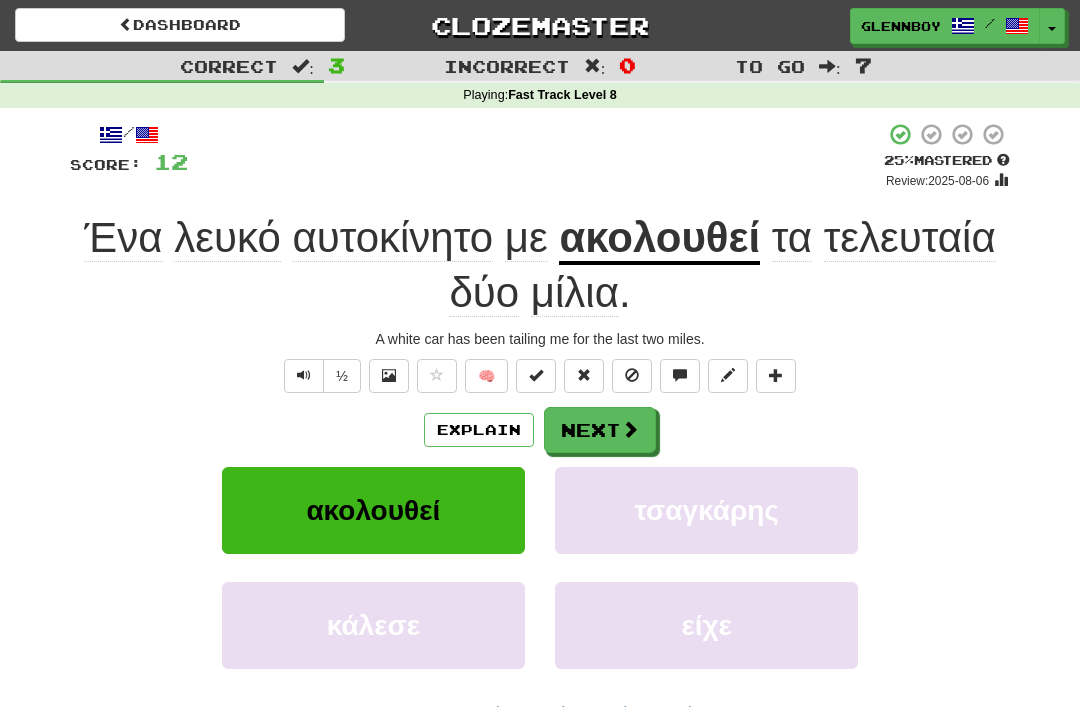 click on "Explain" at bounding box center (479, 430) 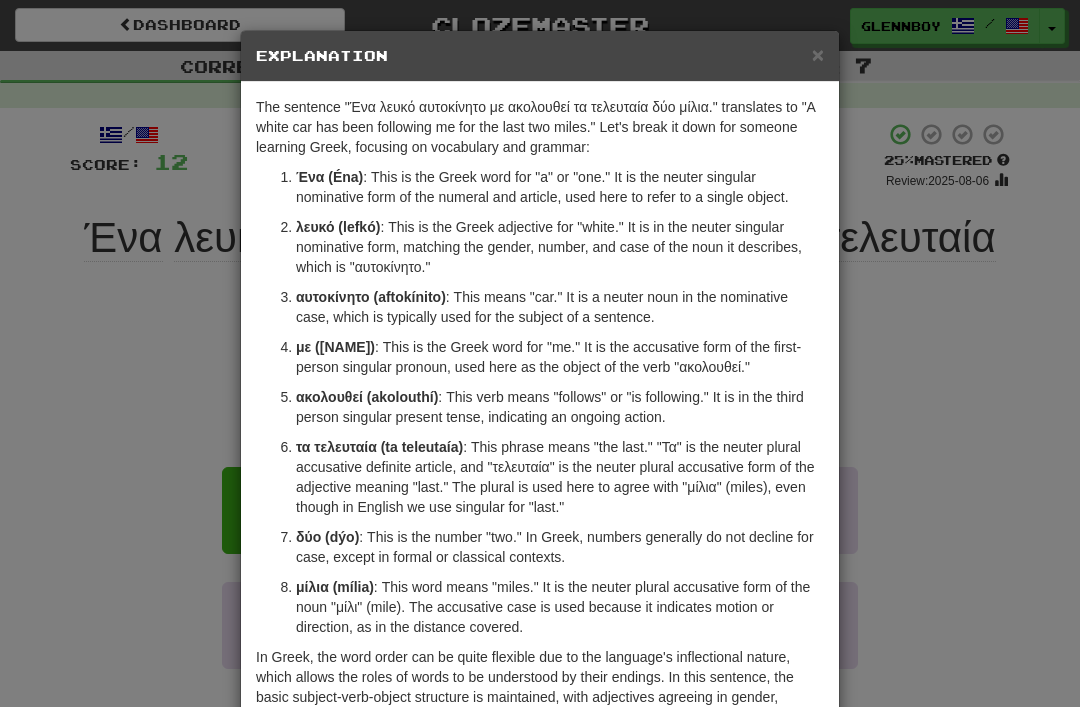 scroll, scrollTop: 0, scrollLeft: 0, axis: both 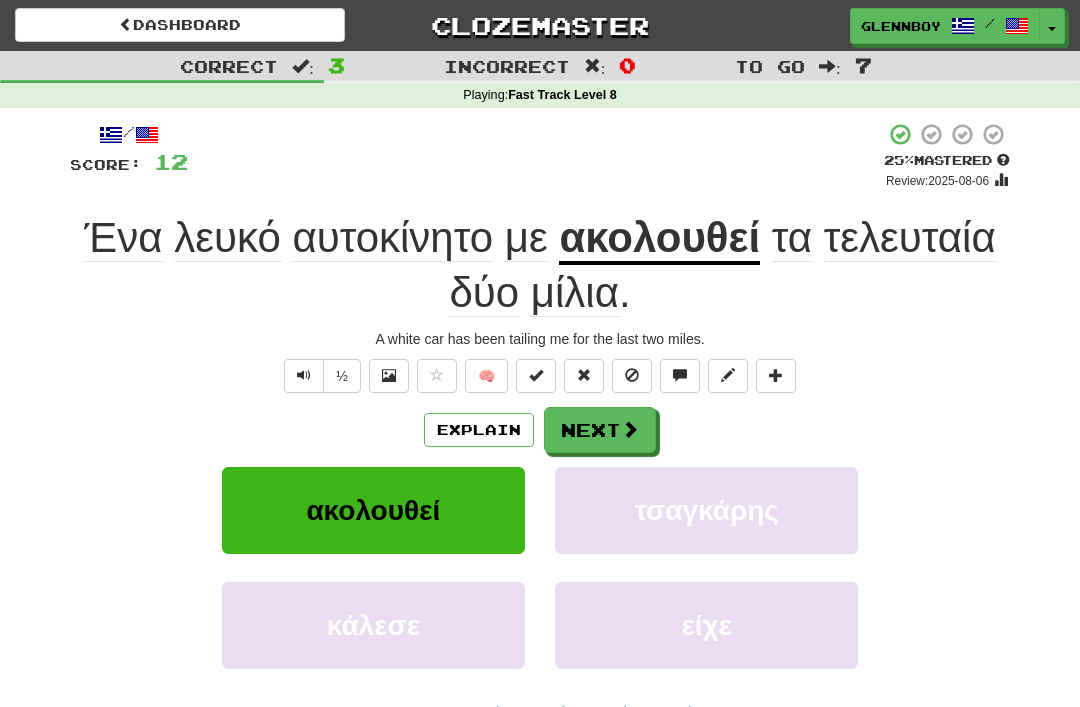click at bounding box center (632, 375) 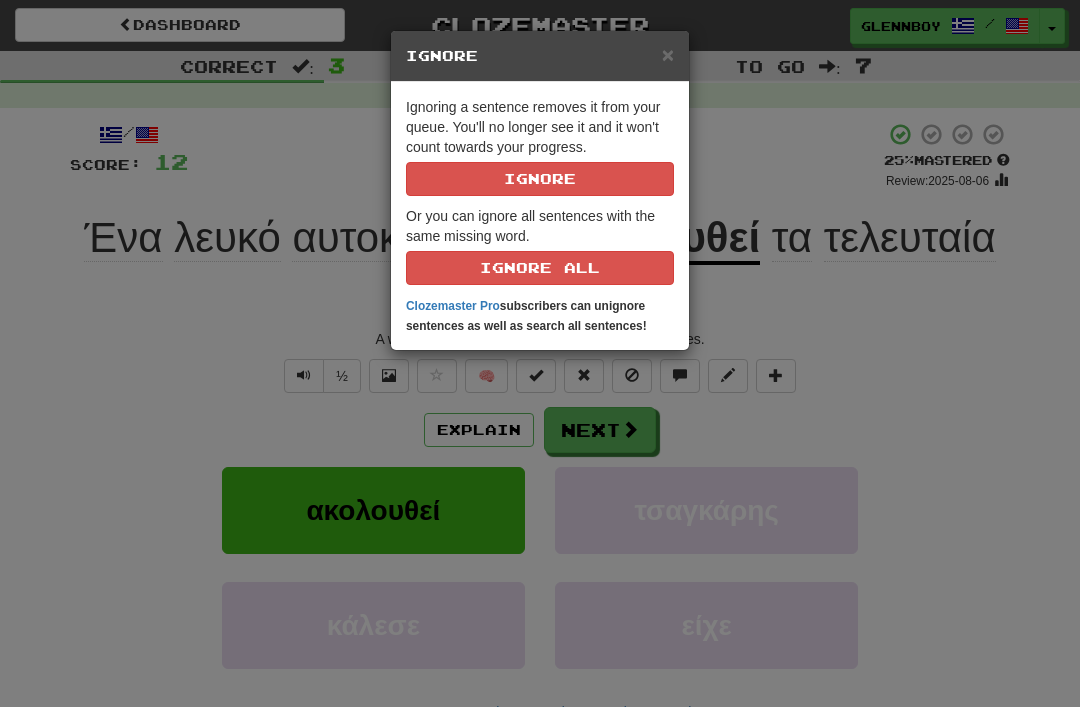 click on "Ignore" at bounding box center [540, 179] 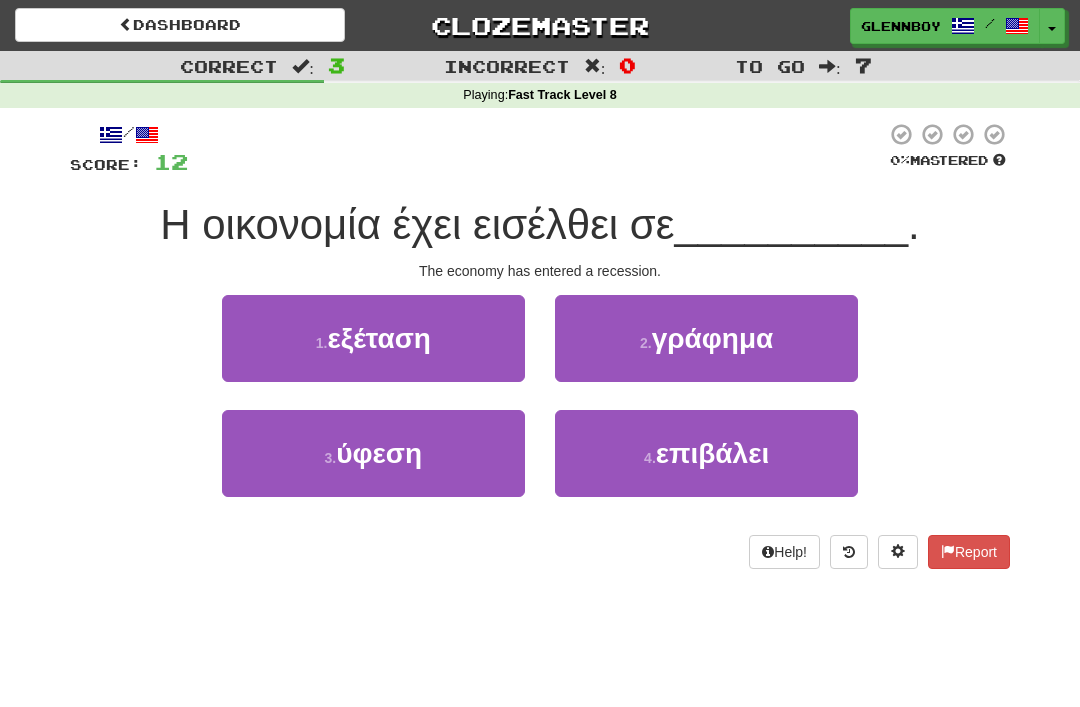 click on "εξέταση" at bounding box center [379, 338] 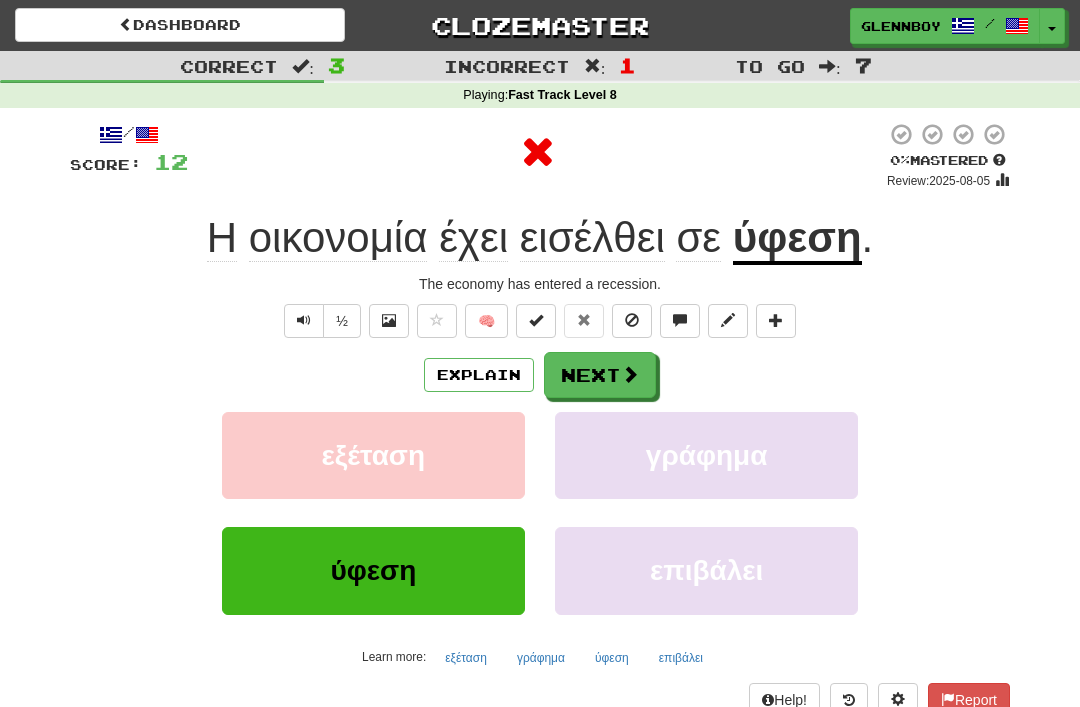 click on "Explain" at bounding box center (479, 375) 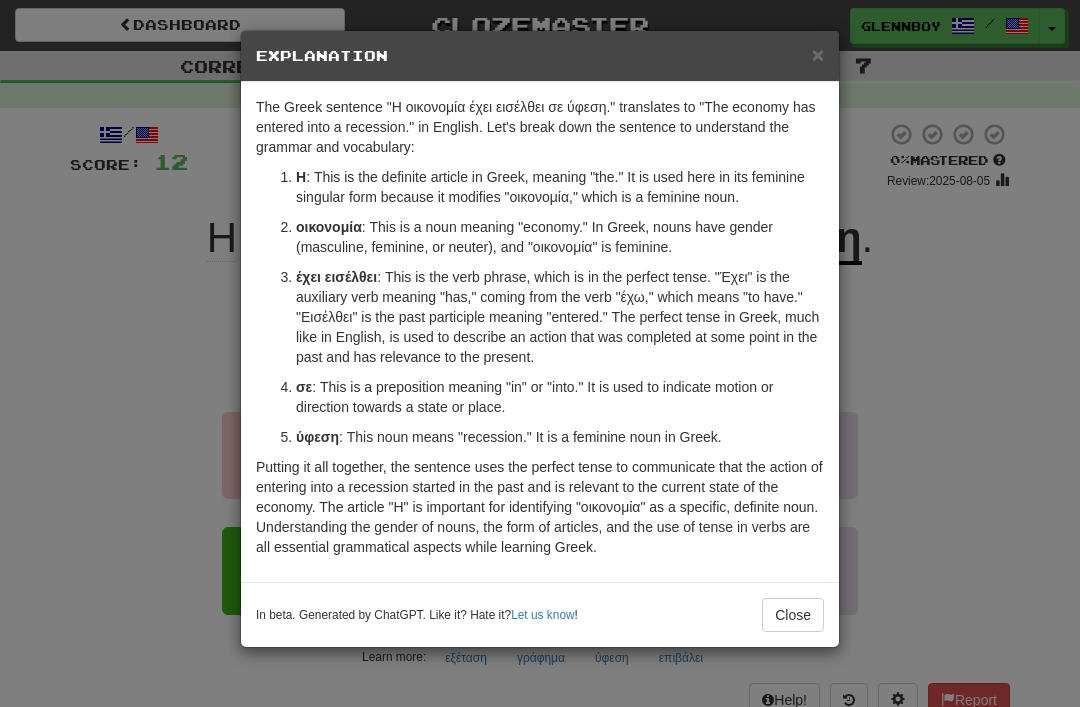 click on "Close" at bounding box center (793, 615) 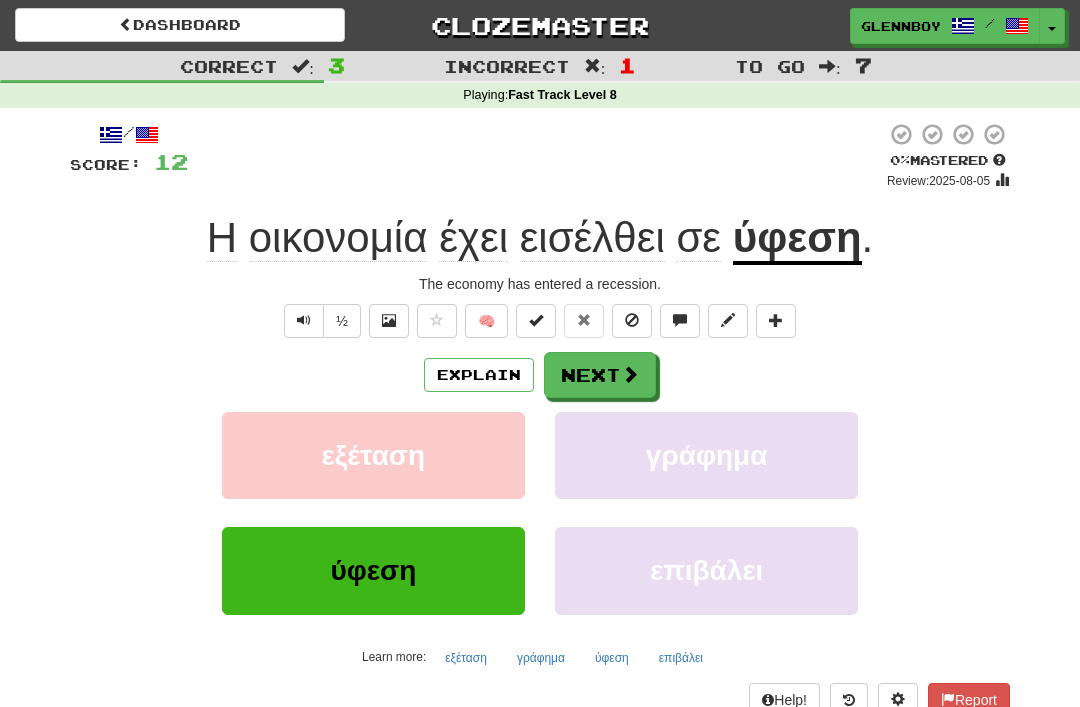 click at bounding box center (632, 320) 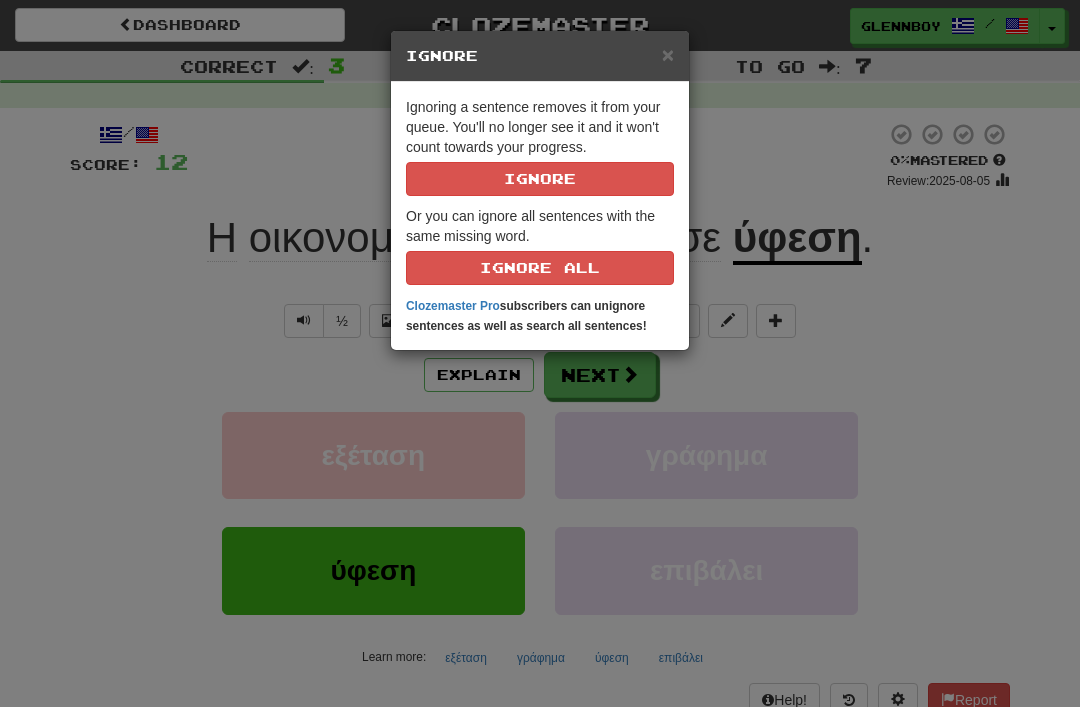 click on "Ignore" at bounding box center (540, 179) 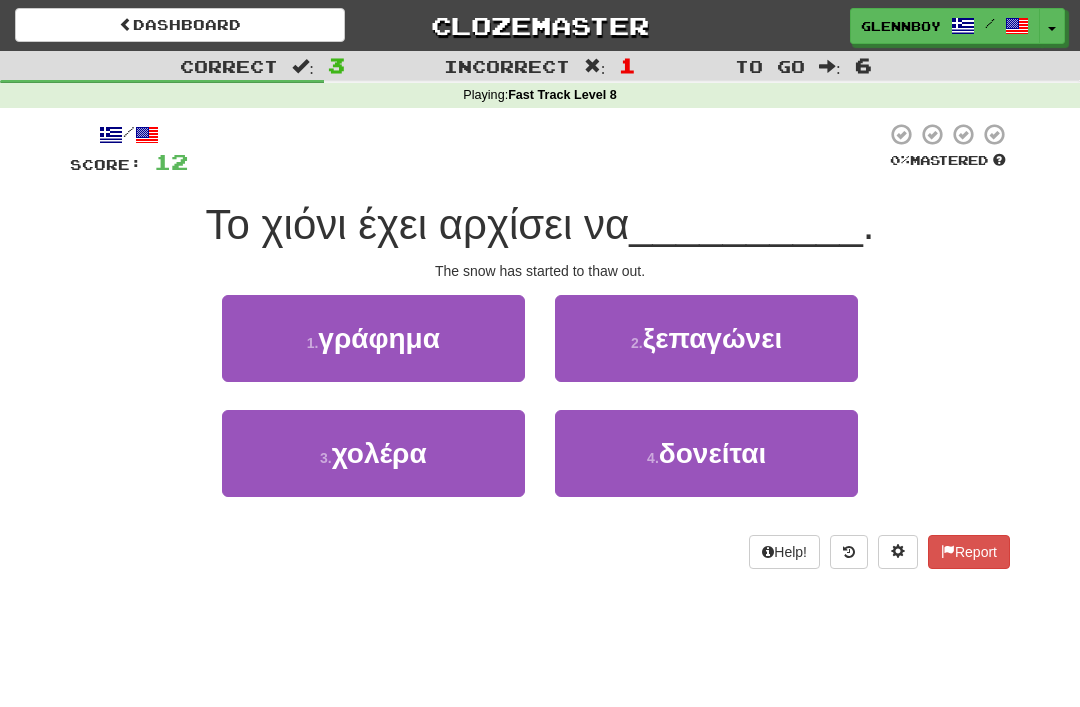 click on "ξεπαγώνει" at bounding box center (713, 338) 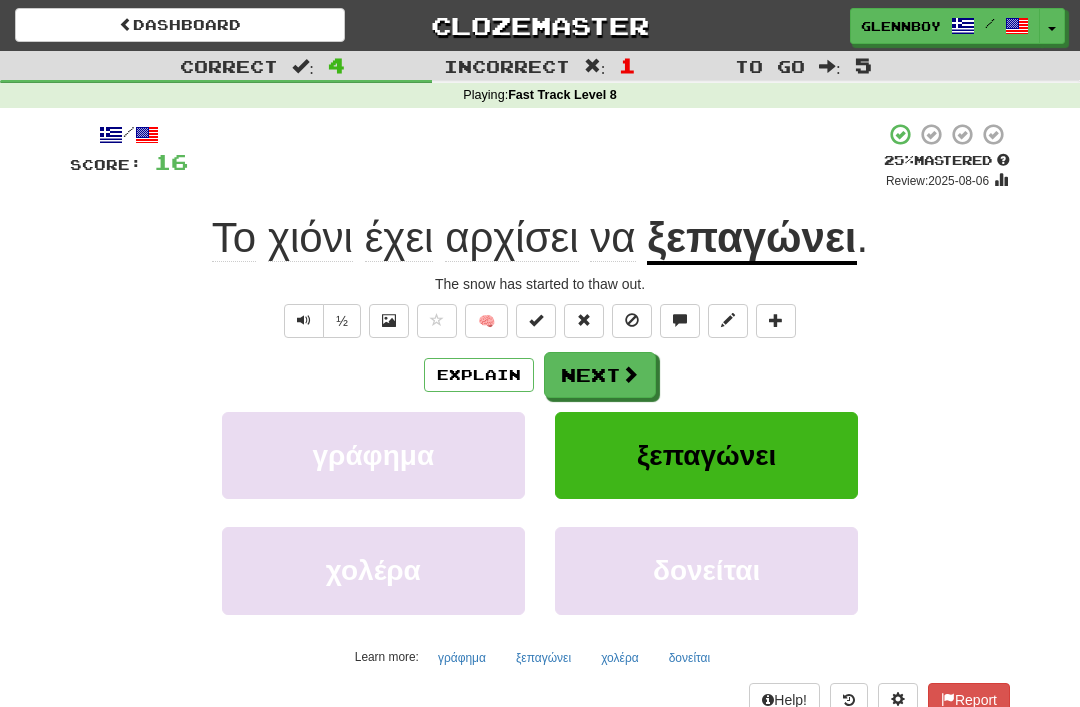 click on "Explain" at bounding box center [479, 375] 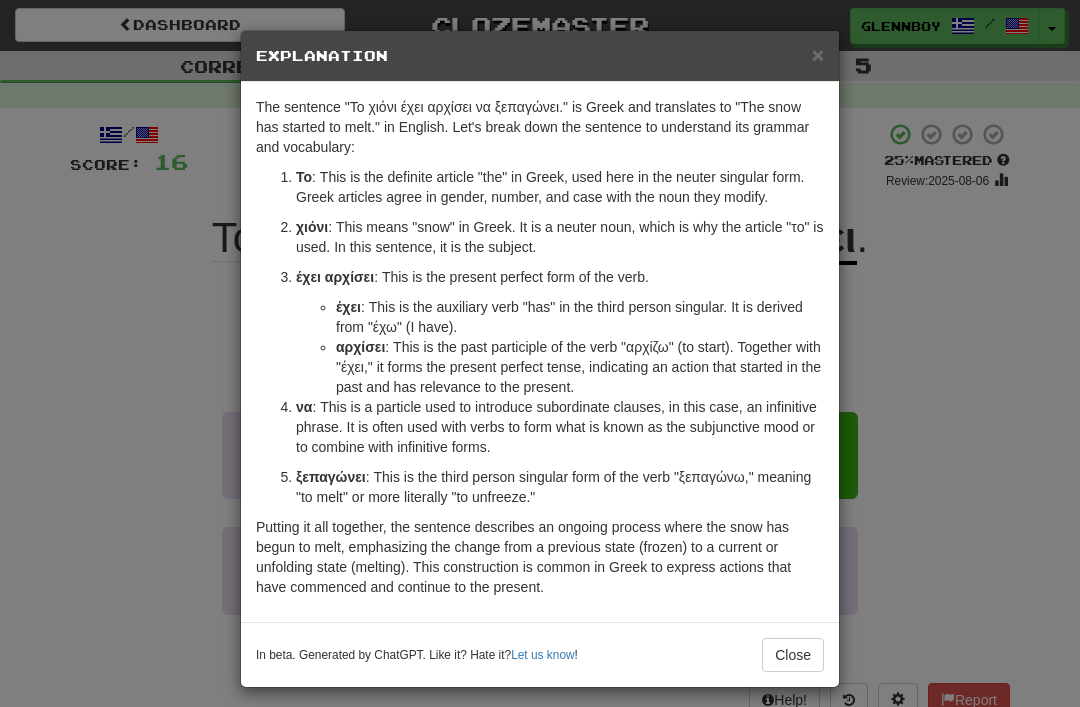 click on "×" at bounding box center (818, 54) 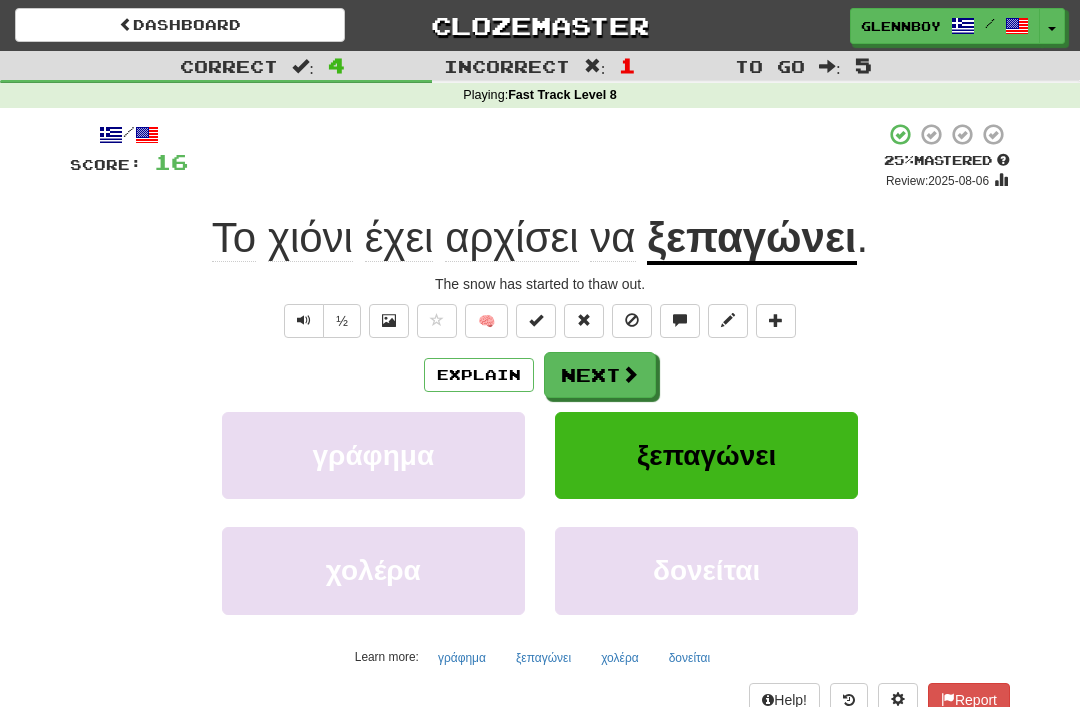 click at bounding box center [632, 321] 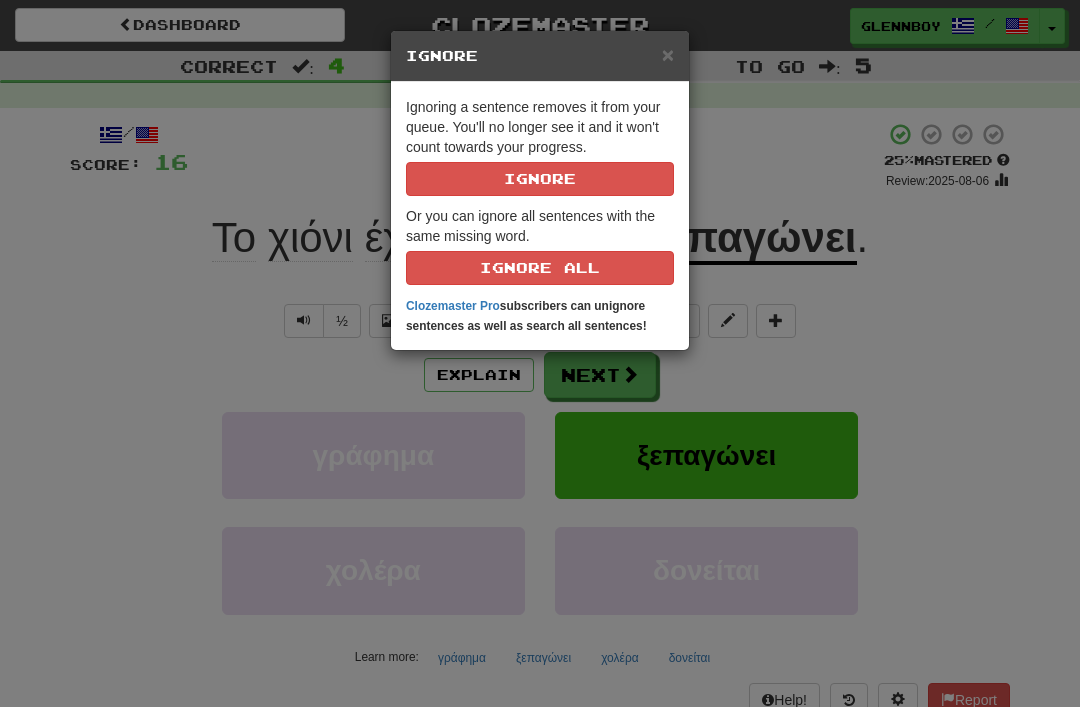 click on "Ignore" at bounding box center [540, 179] 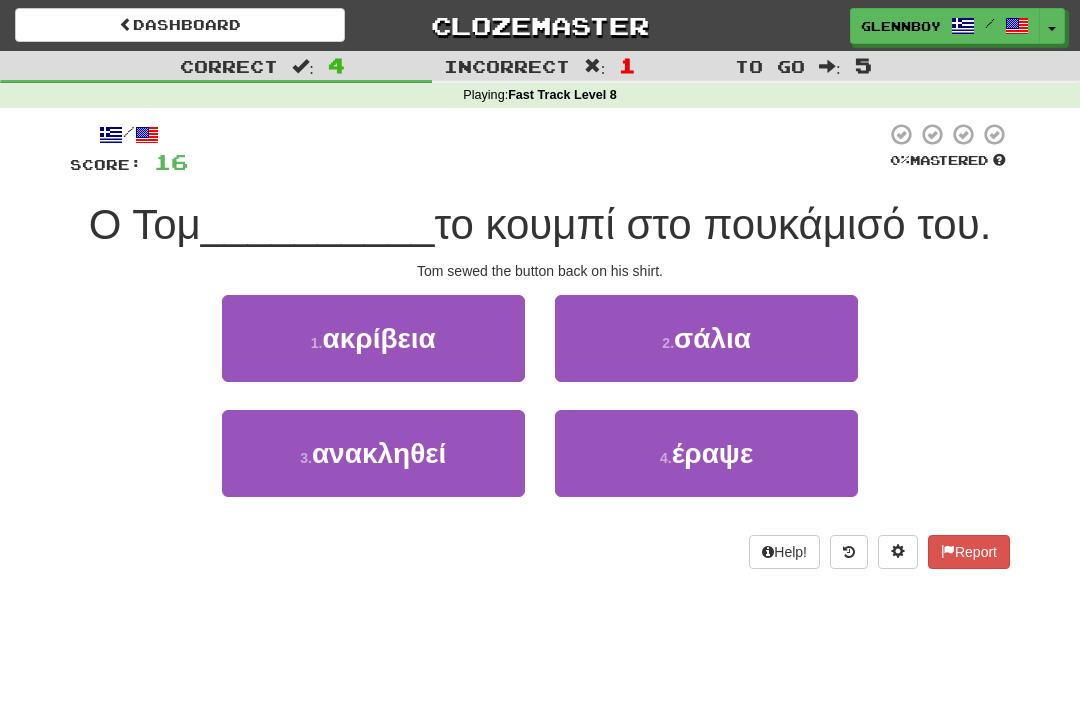 click on "έραψε" at bounding box center [713, 453] 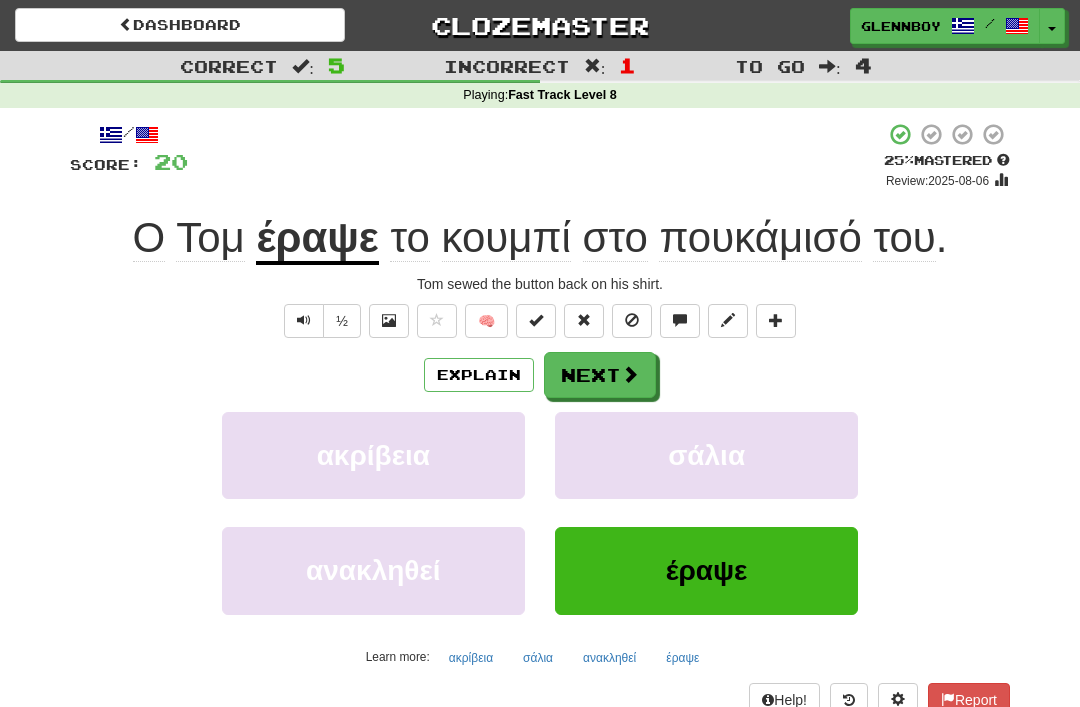 click at bounding box center [632, 320] 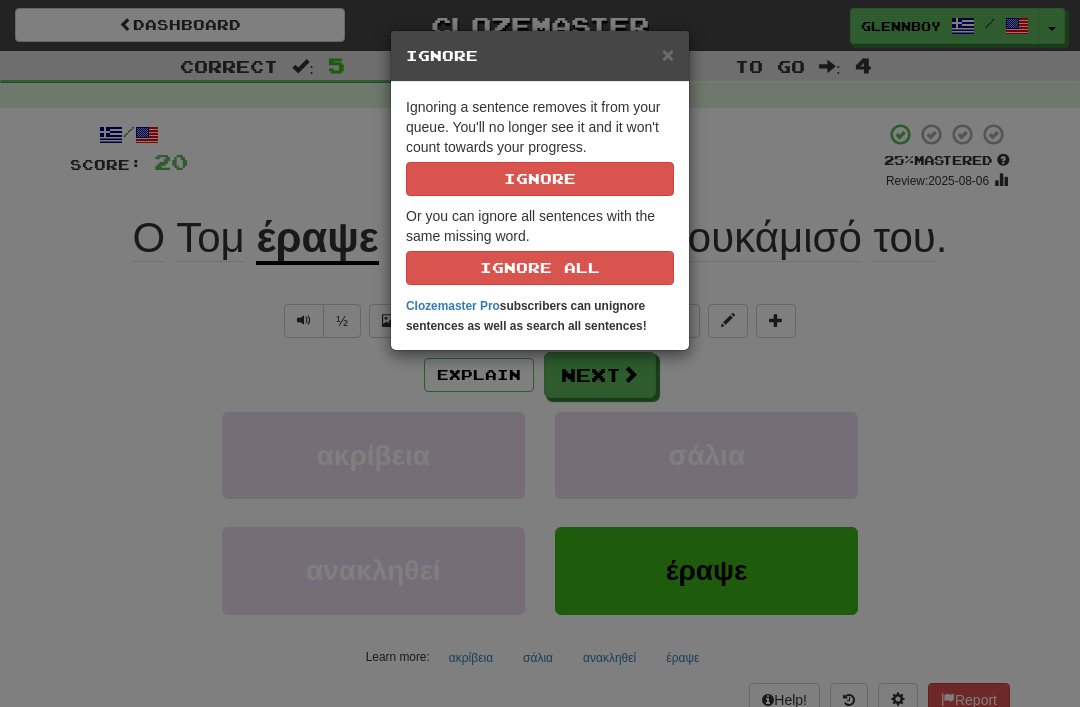 click on "Ignore" at bounding box center [540, 179] 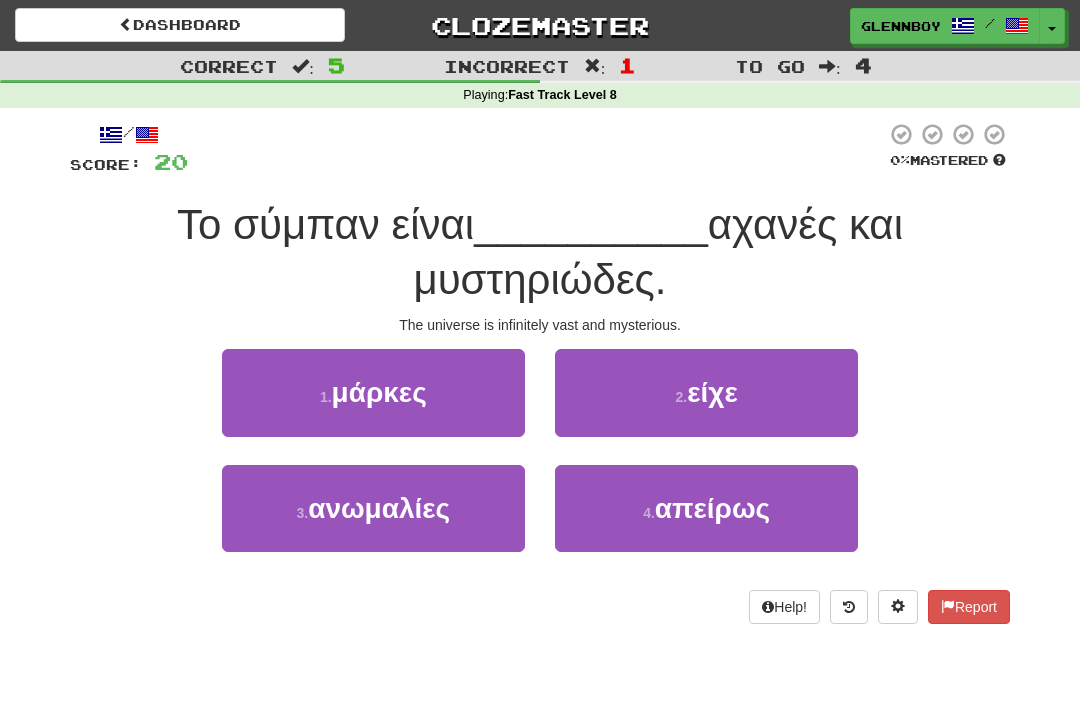 click on "απείρως" at bounding box center [712, 508] 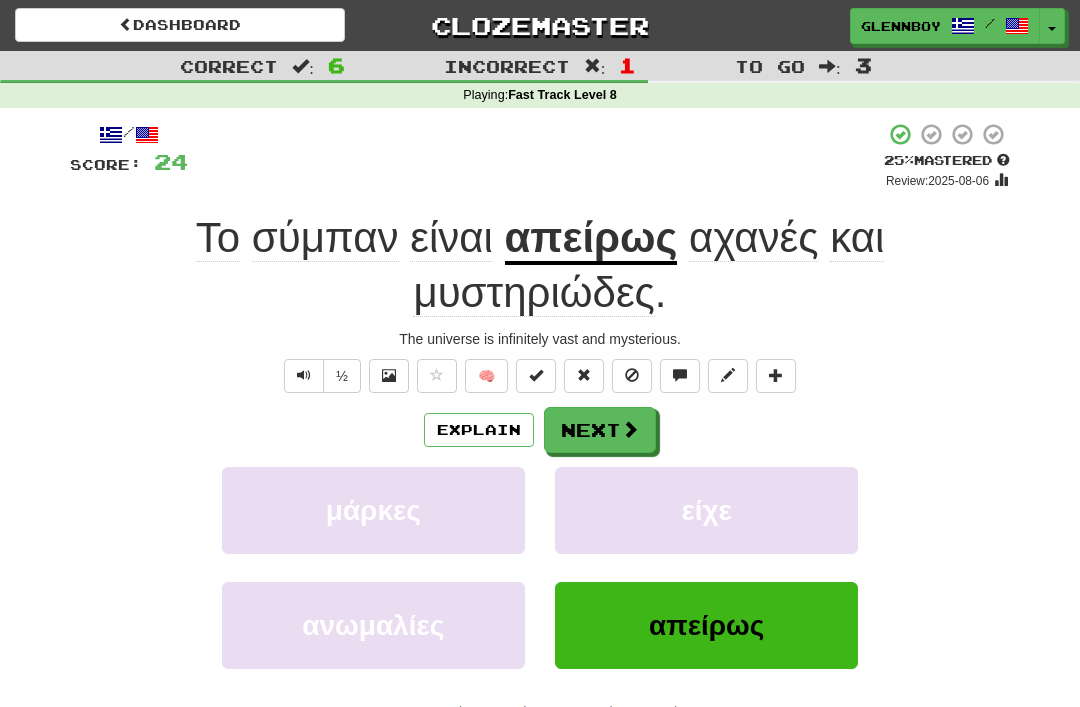 click at bounding box center [632, 375] 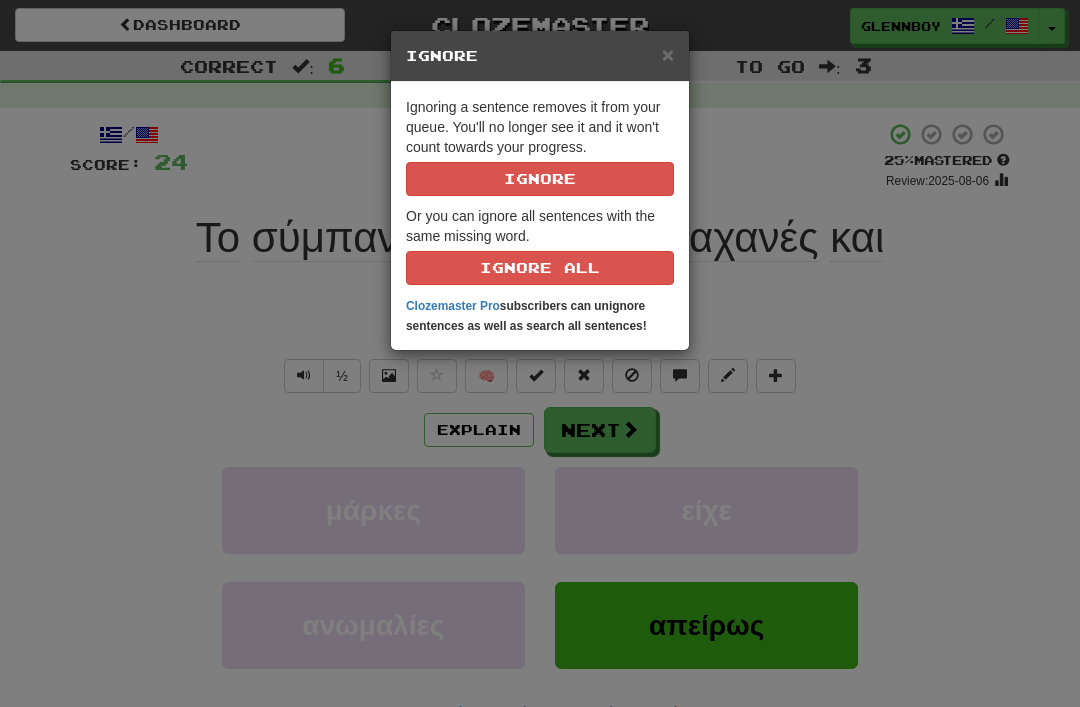 click on "Ignore" at bounding box center (540, 179) 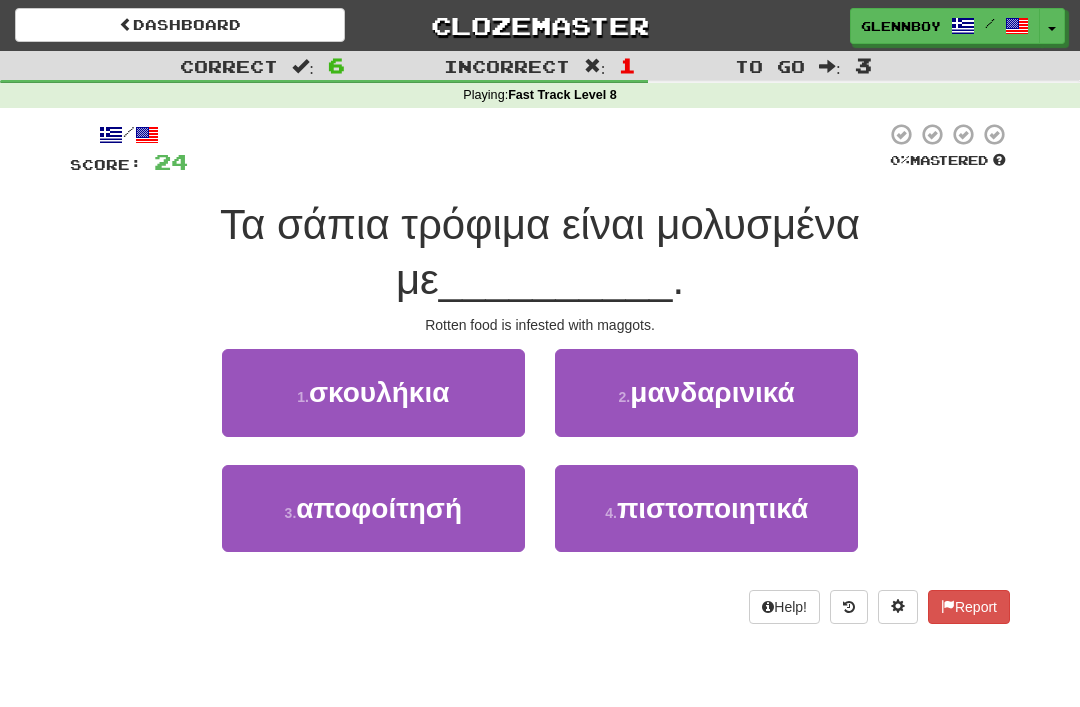 click on "σκουλήκια" at bounding box center (379, 392) 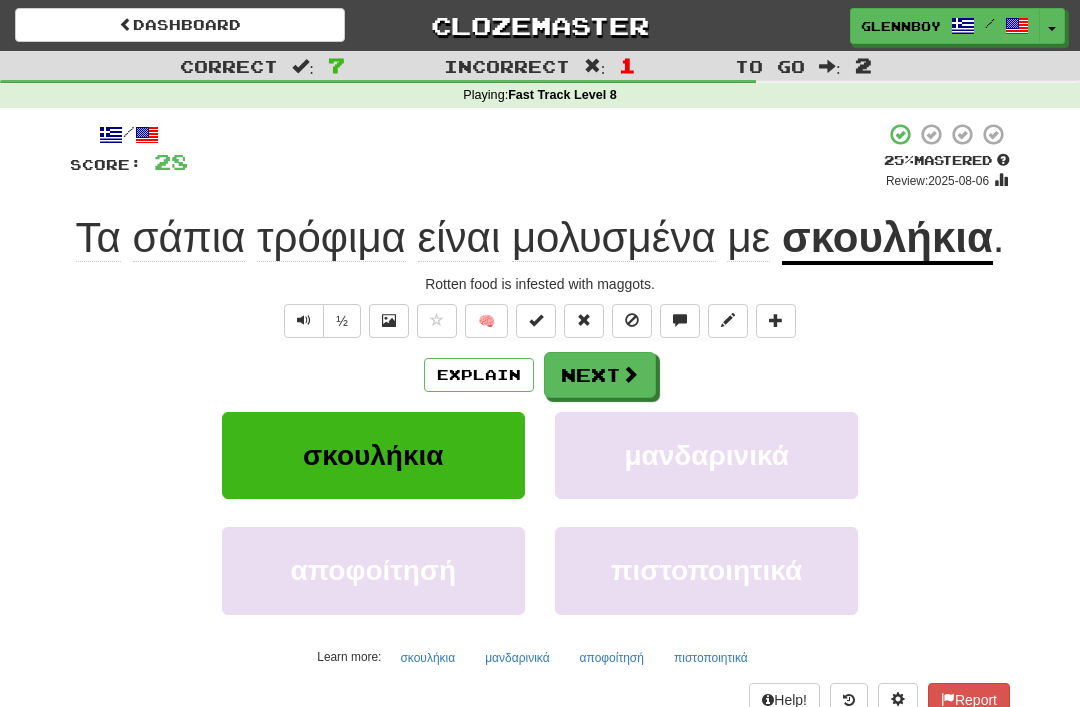 click at bounding box center (632, 320) 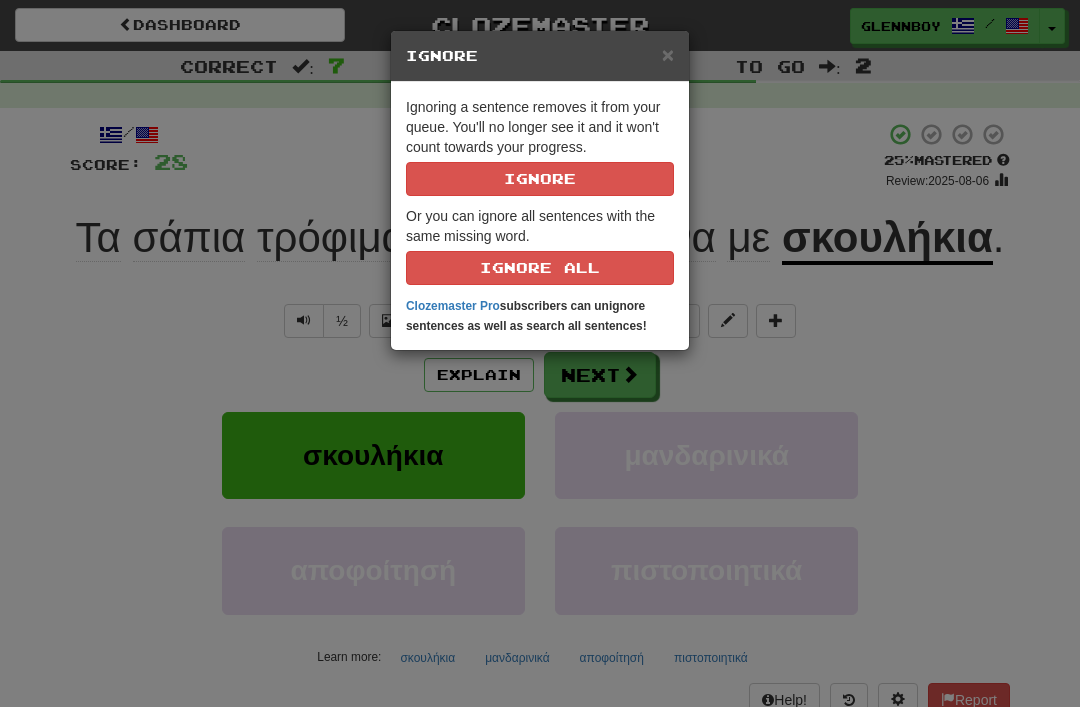 click on "Ignore" at bounding box center (540, 179) 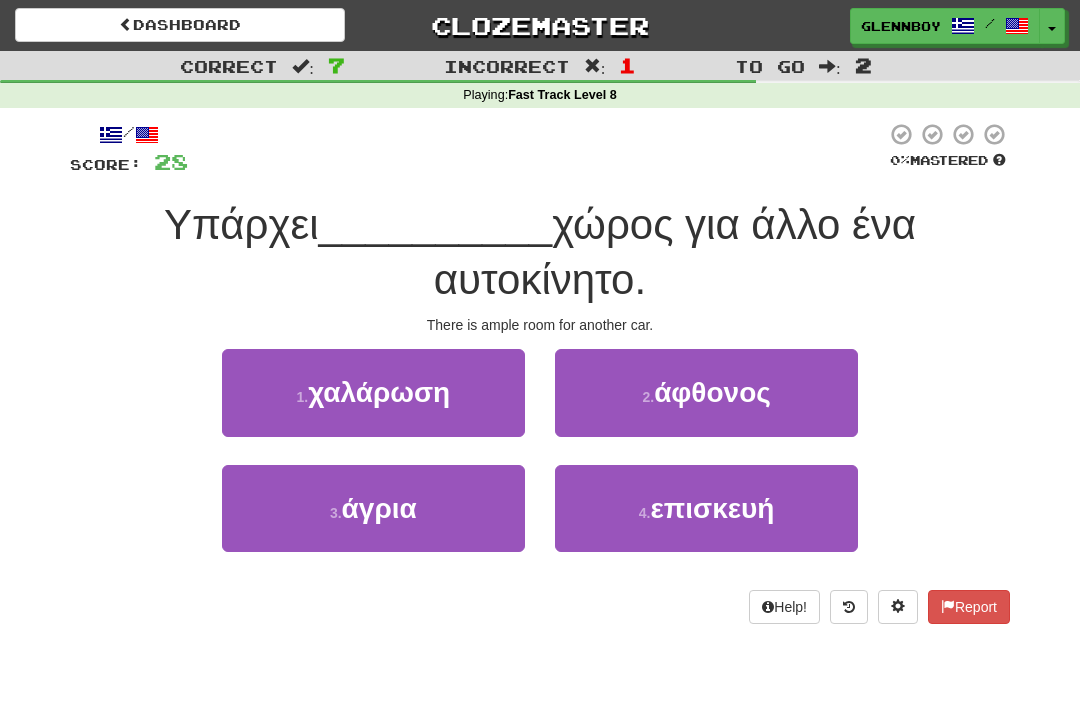 click on "άγρια" at bounding box center [379, 508] 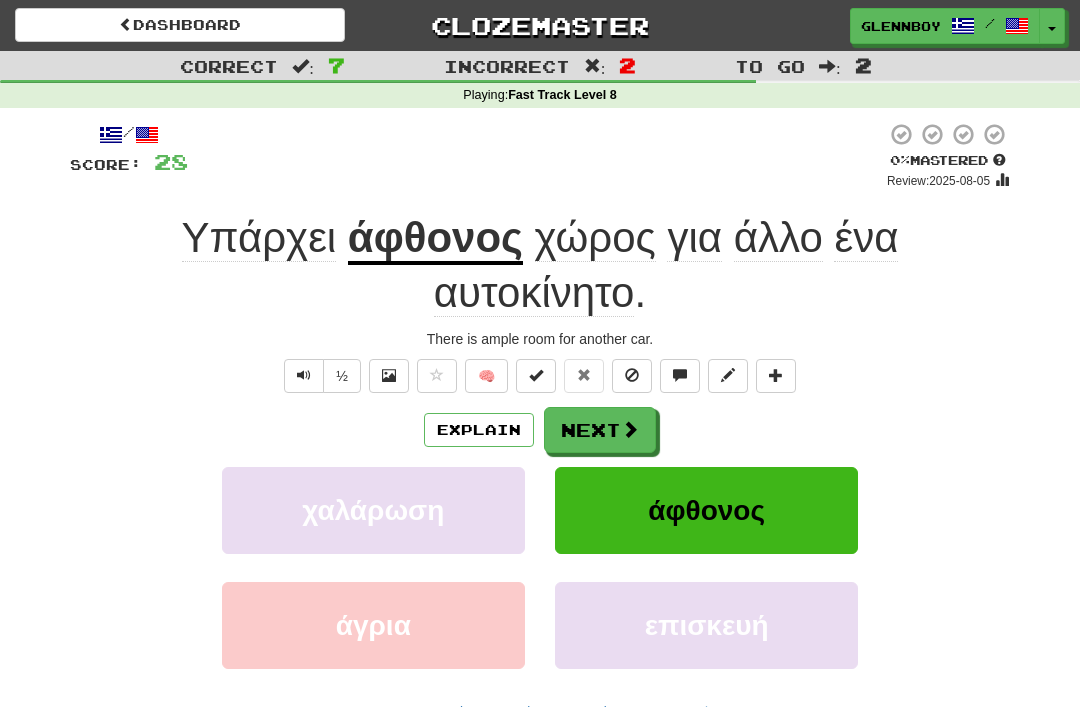 click at bounding box center [632, 375] 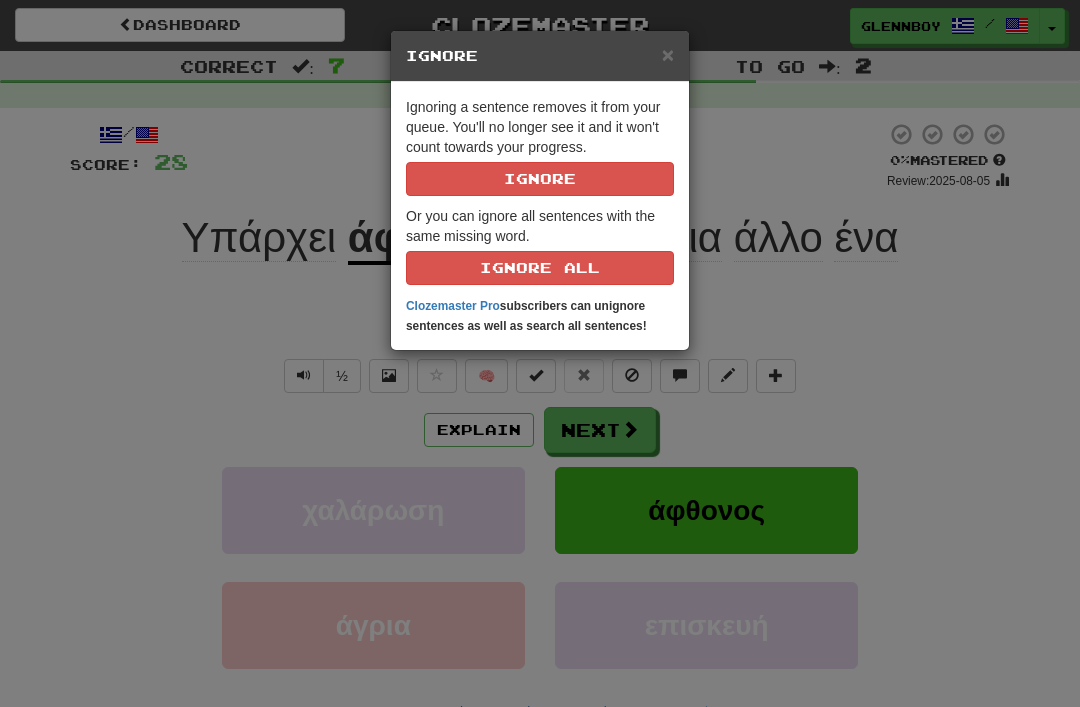 click on "Ignore" at bounding box center [540, 179] 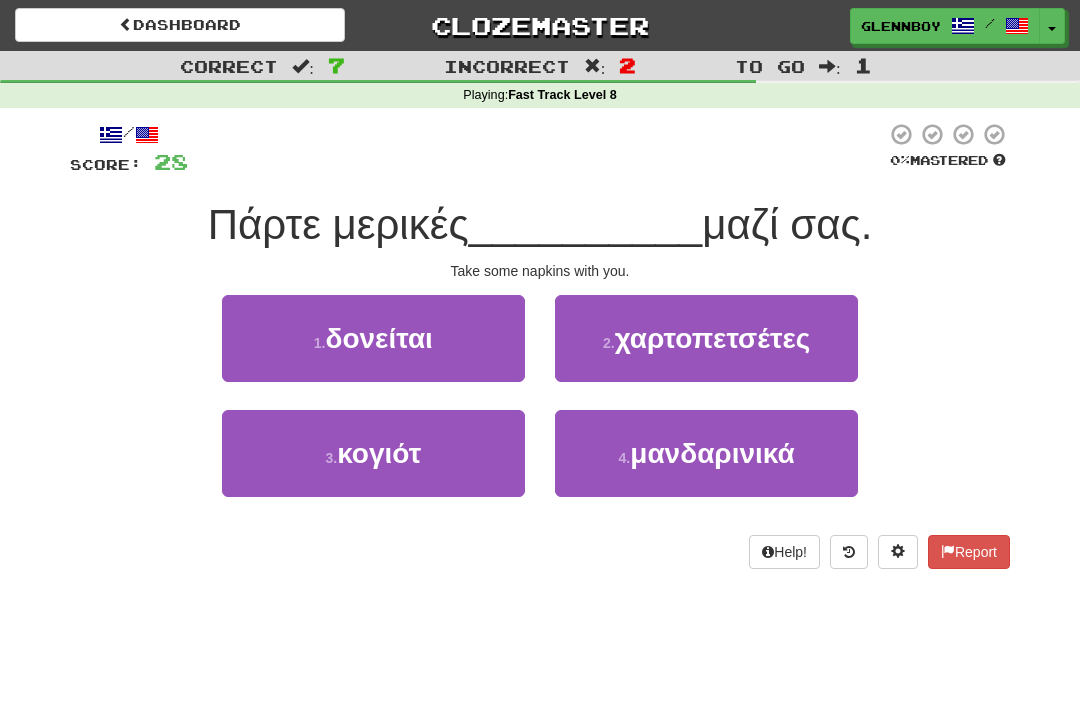 click on "χαρτοπετσέτες" at bounding box center (712, 338) 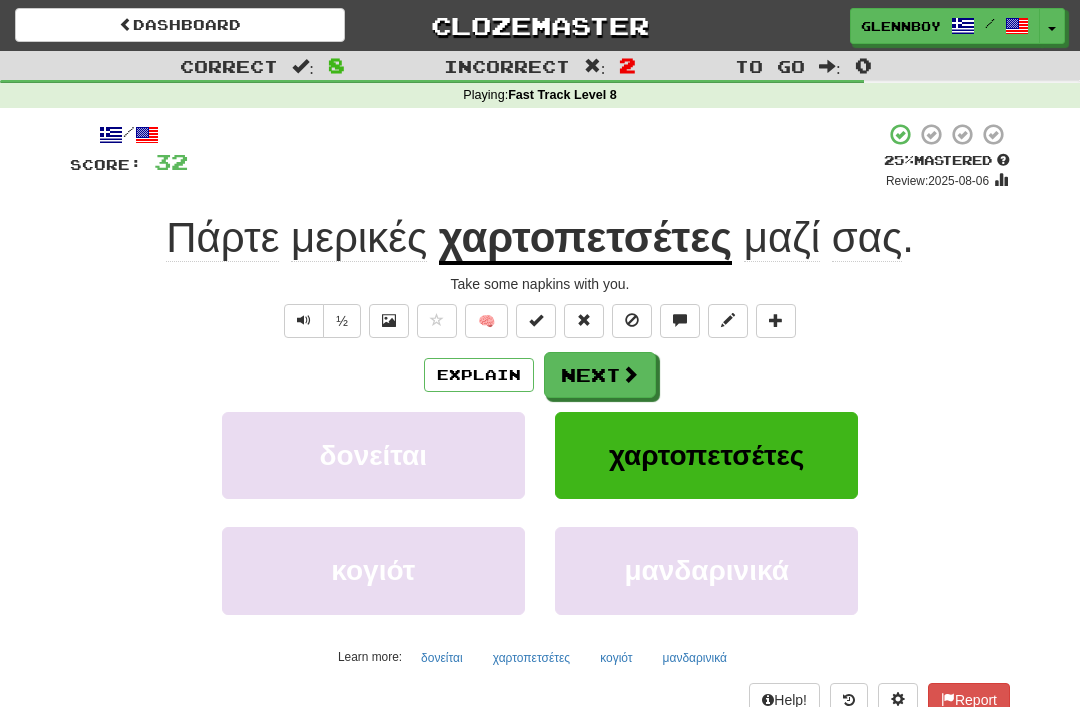 click on "Explain" at bounding box center (479, 375) 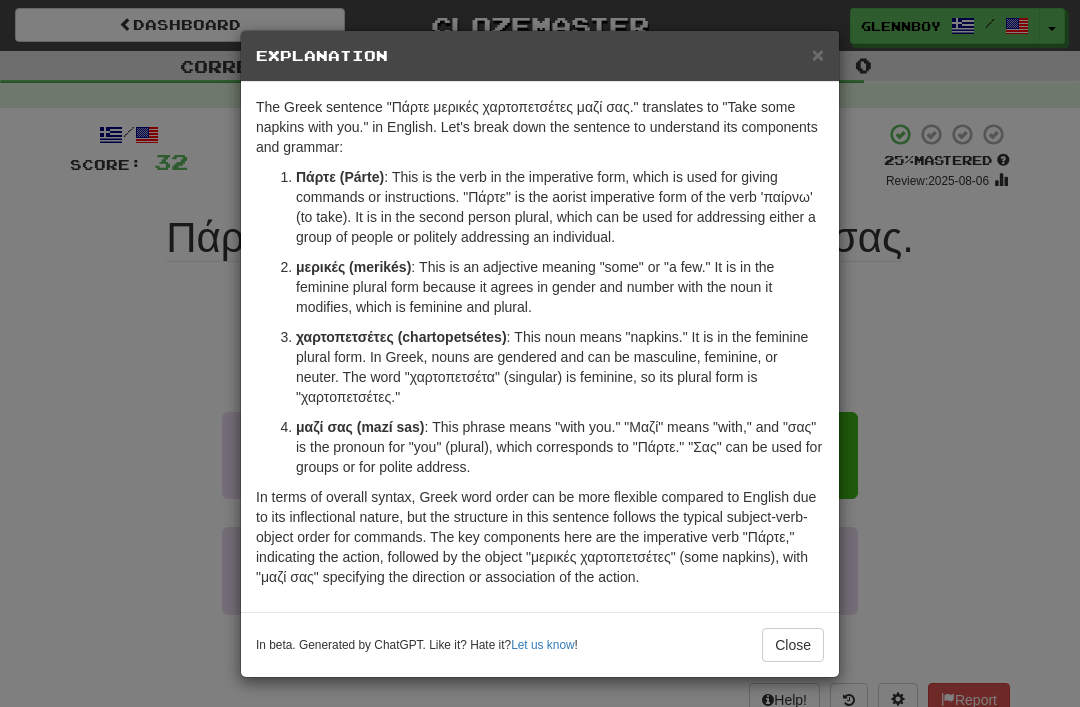 click on "×" at bounding box center [818, 54] 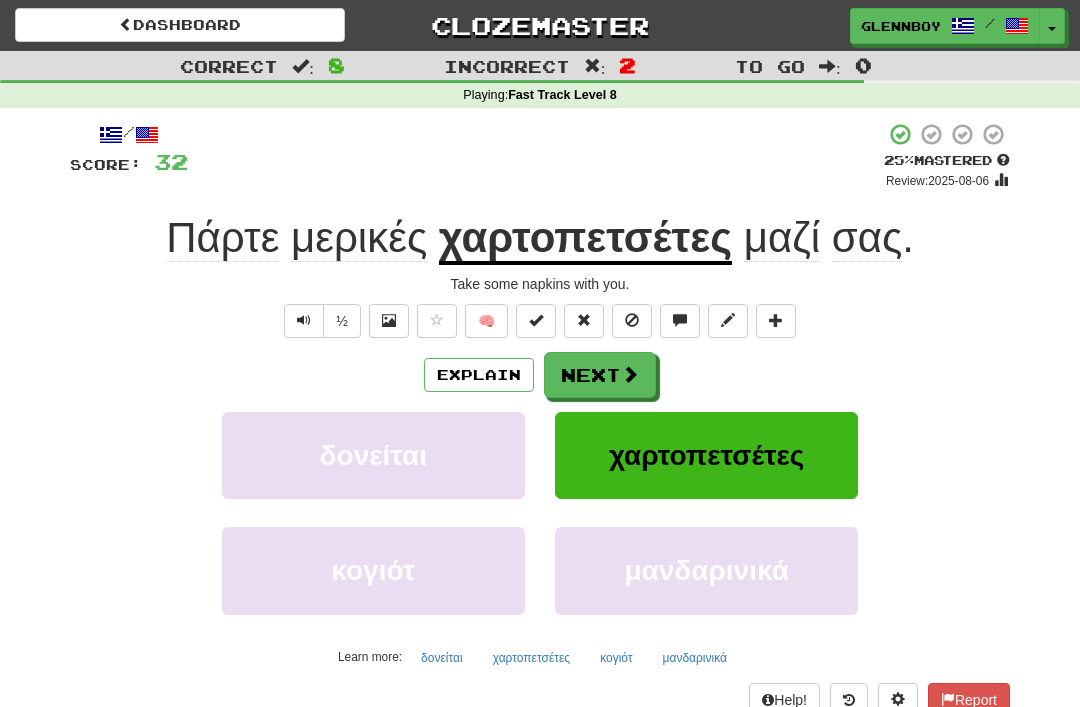 click at bounding box center (632, 320) 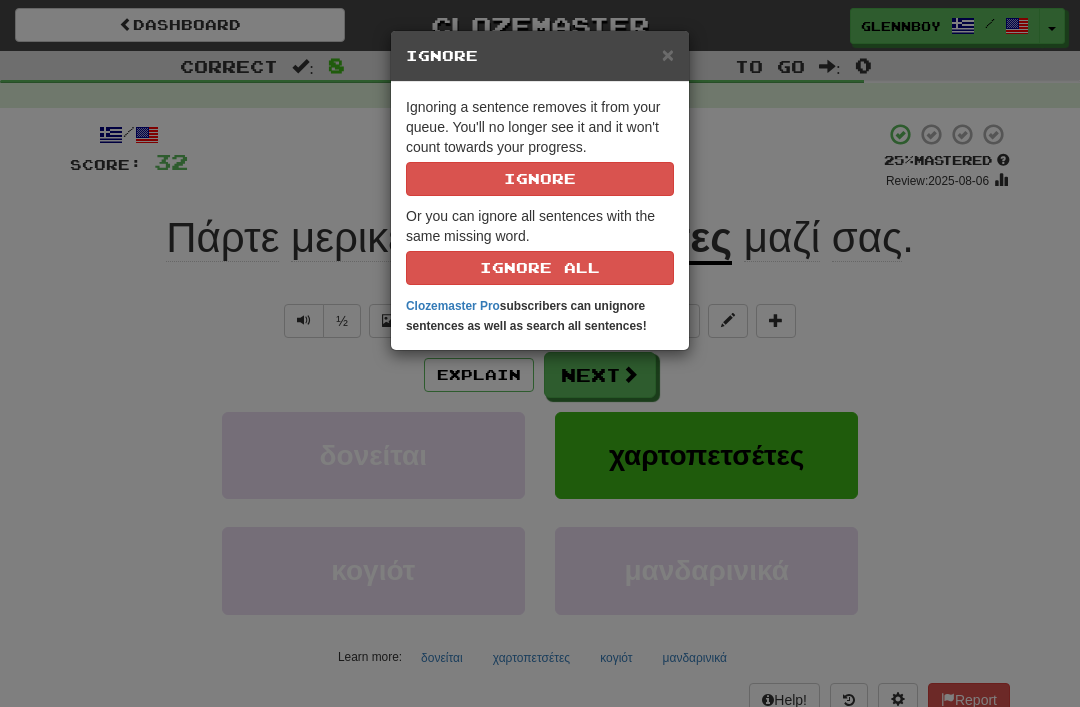 click on "Ignore" at bounding box center [540, 179] 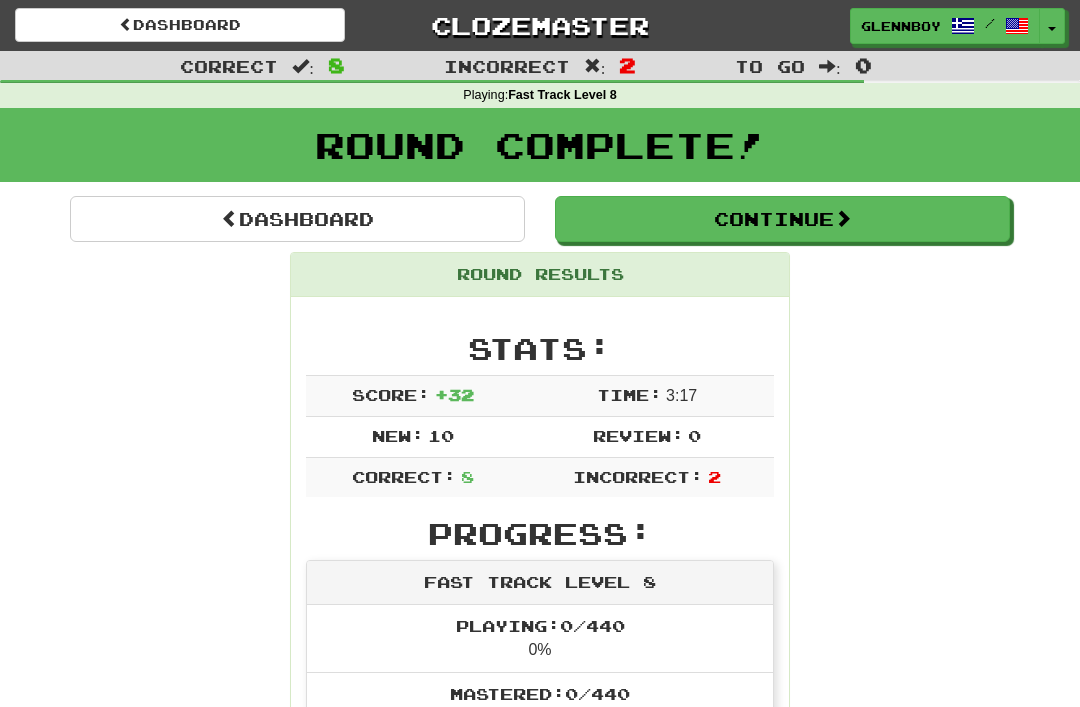 click on "Continue" at bounding box center [782, 219] 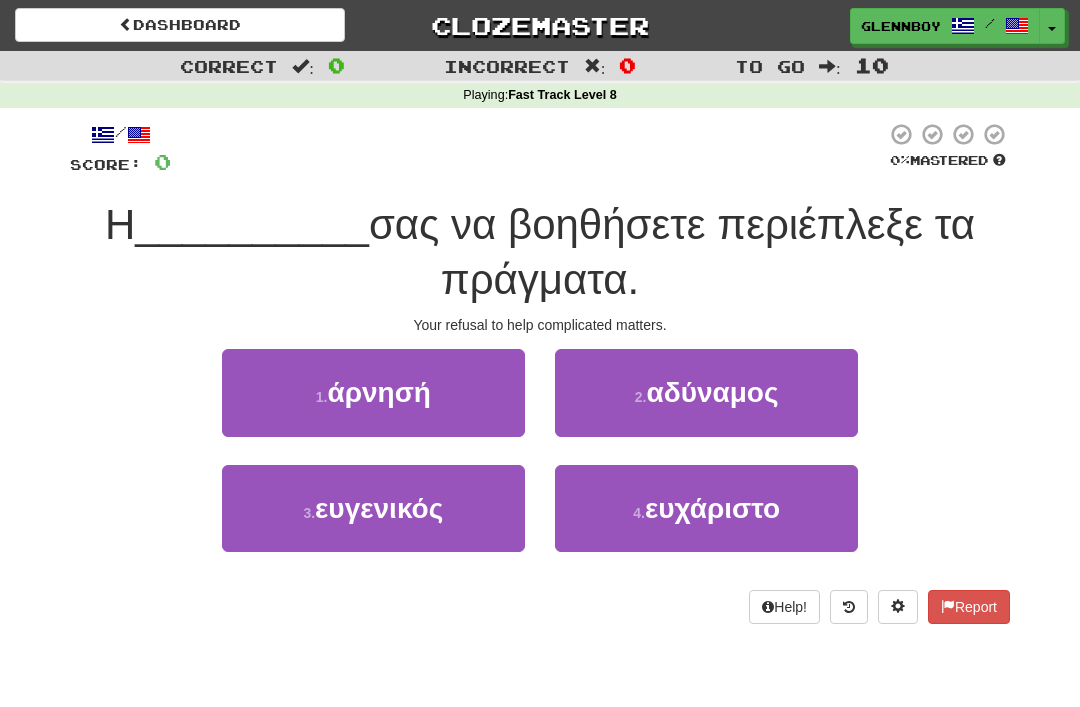 click on "άρνησή" at bounding box center (378, 392) 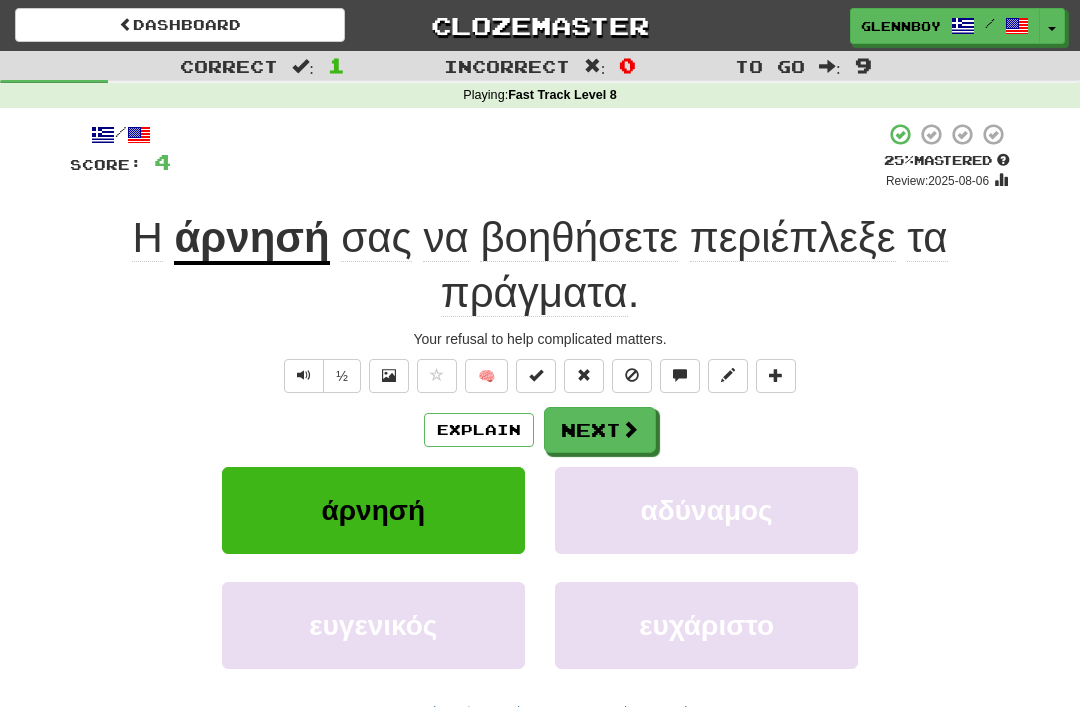 click on "Explain" at bounding box center [479, 430] 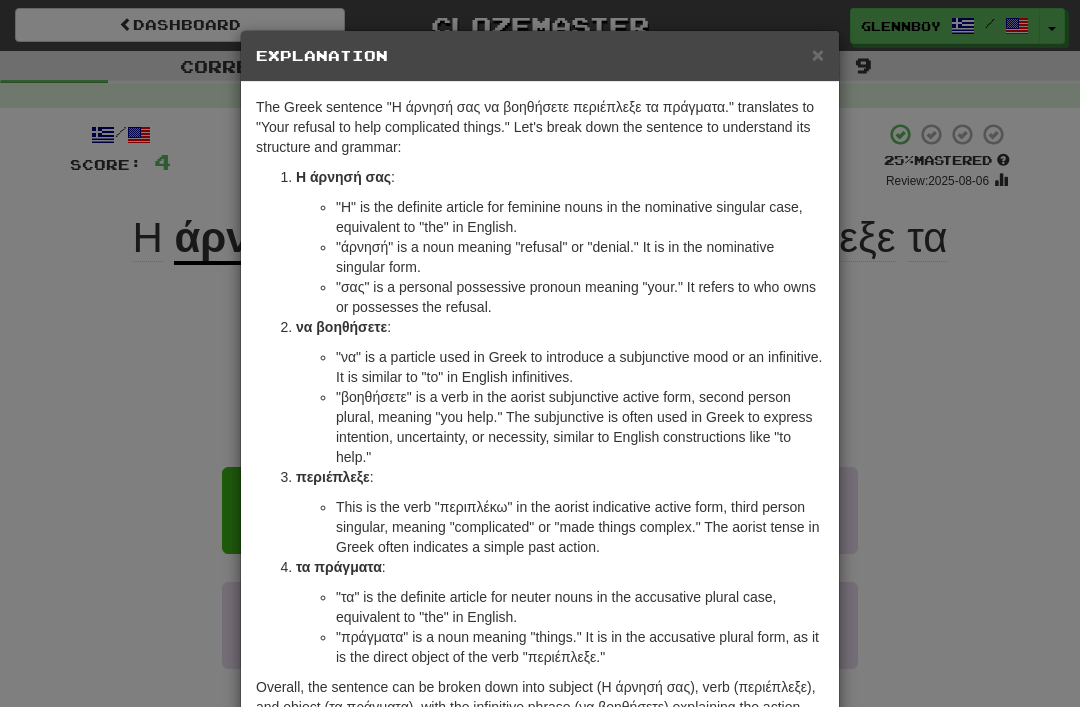 click on "×" at bounding box center [818, 54] 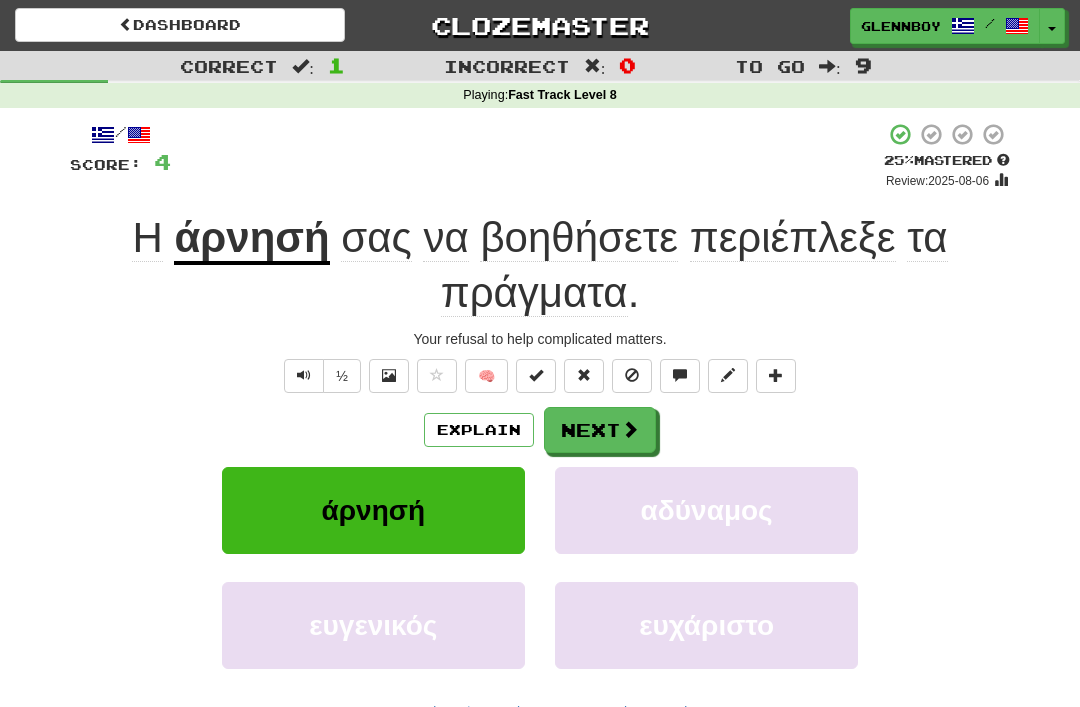 click at bounding box center (632, 375) 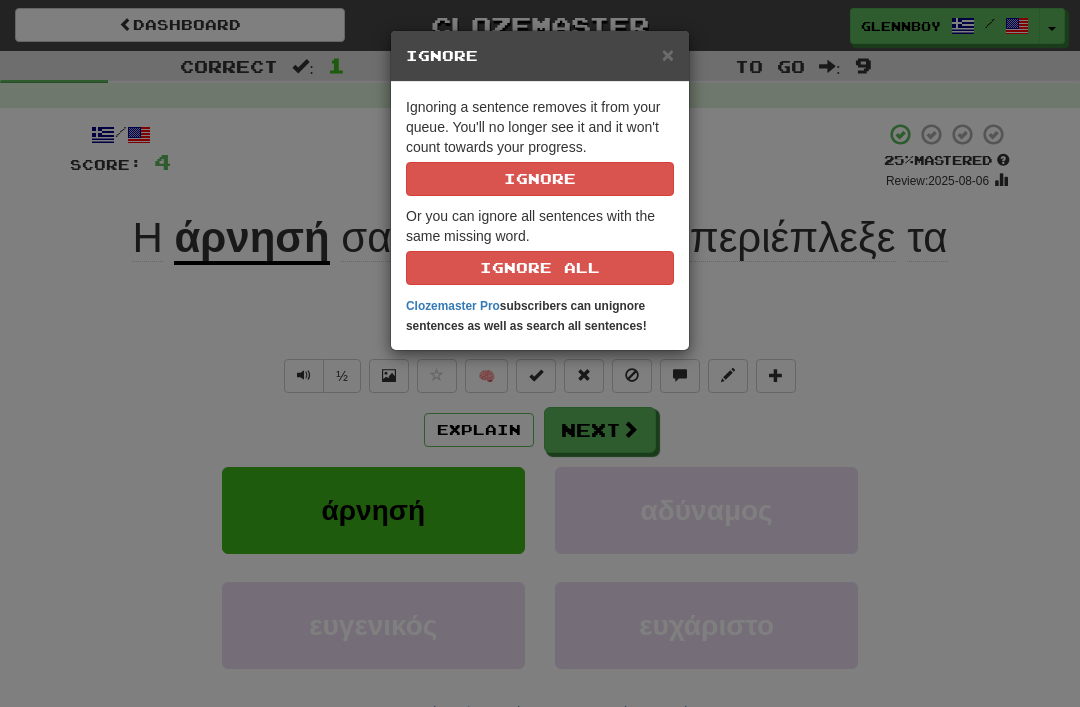 click on "Ignore" at bounding box center [540, 179] 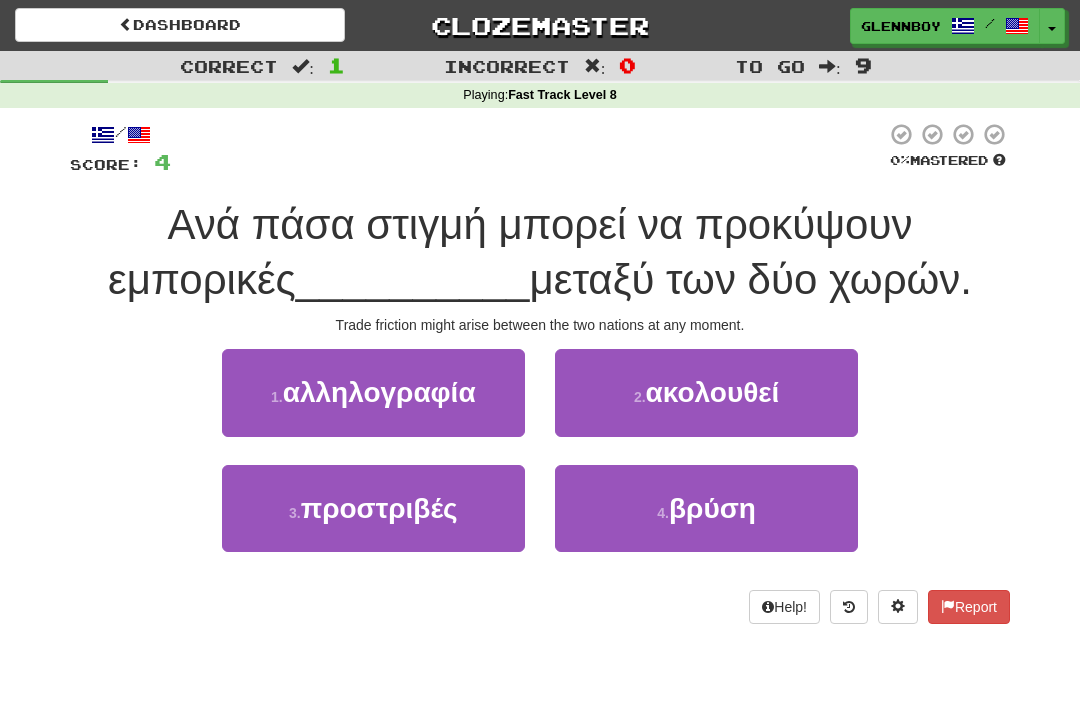 click on "προστριβές" at bounding box center [379, 508] 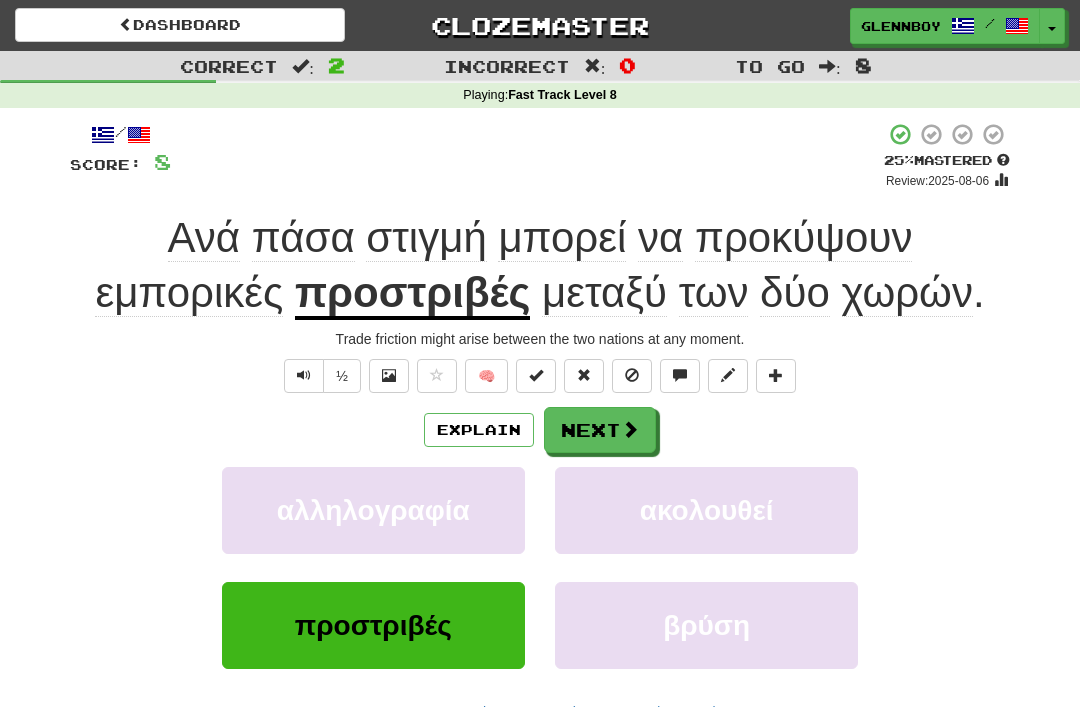 click on "Explain" at bounding box center (479, 430) 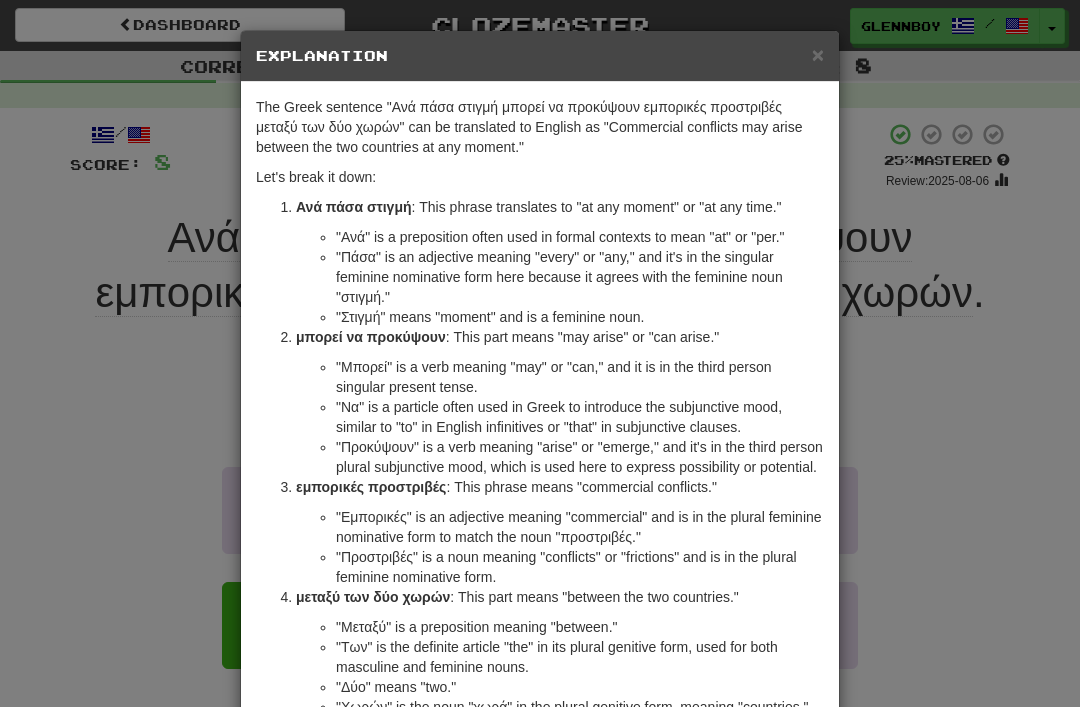 click on "×" at bounding box center (818, 54) 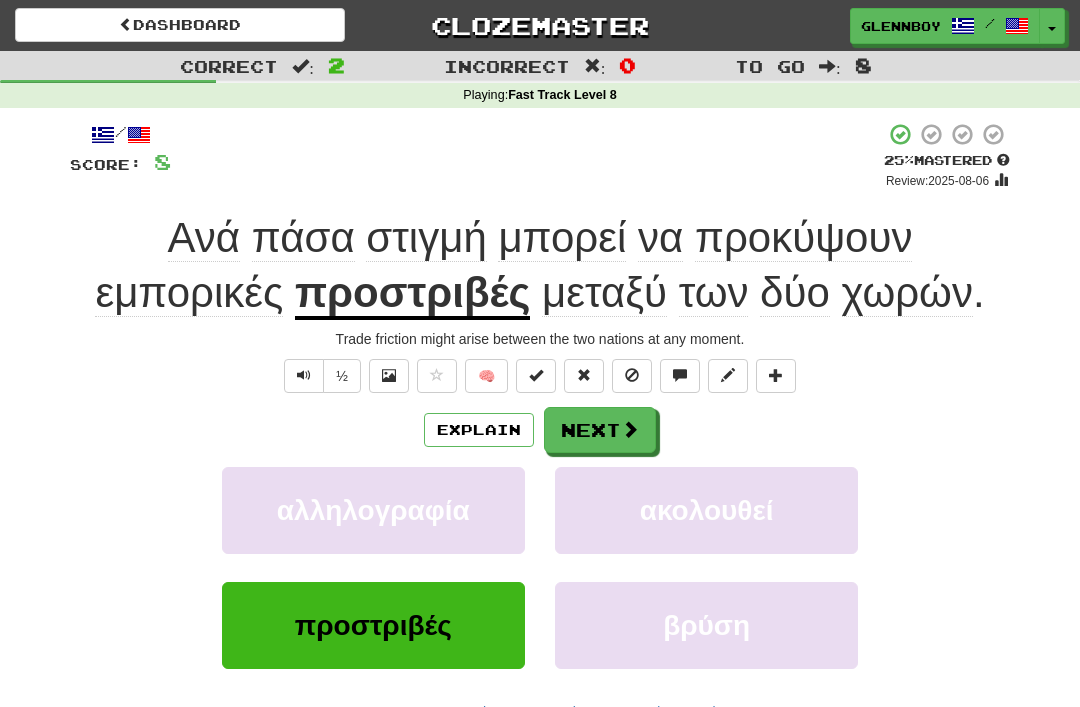 click at bounding box center (632, 375) 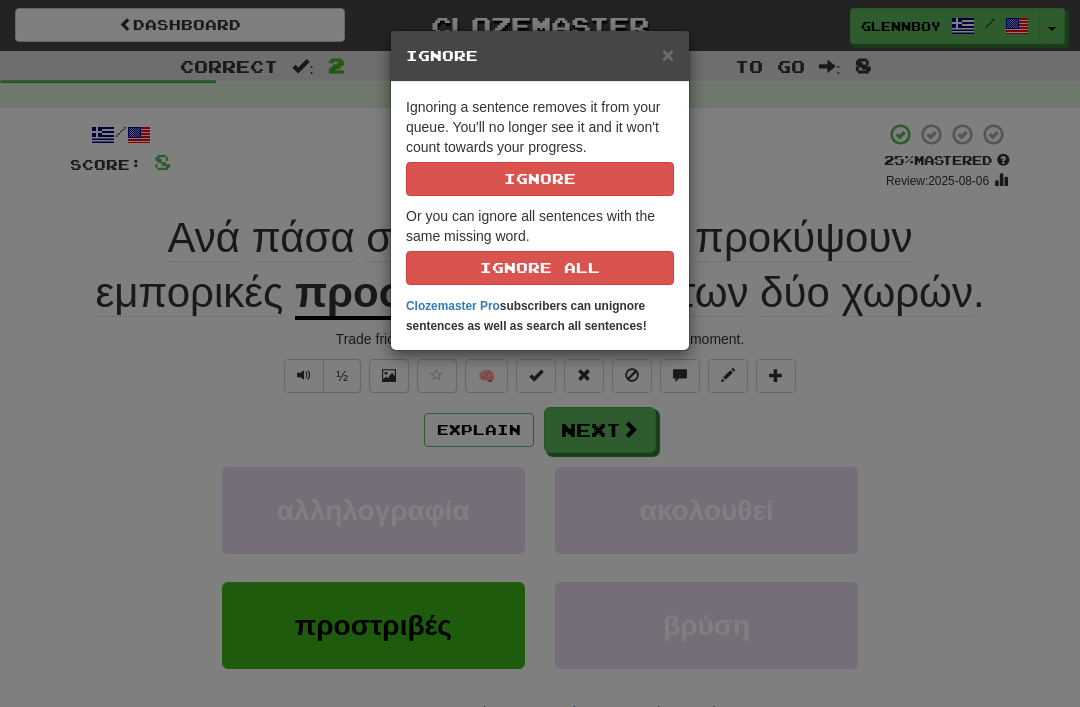 click on "Ignore" at bounding box center (540, 179) 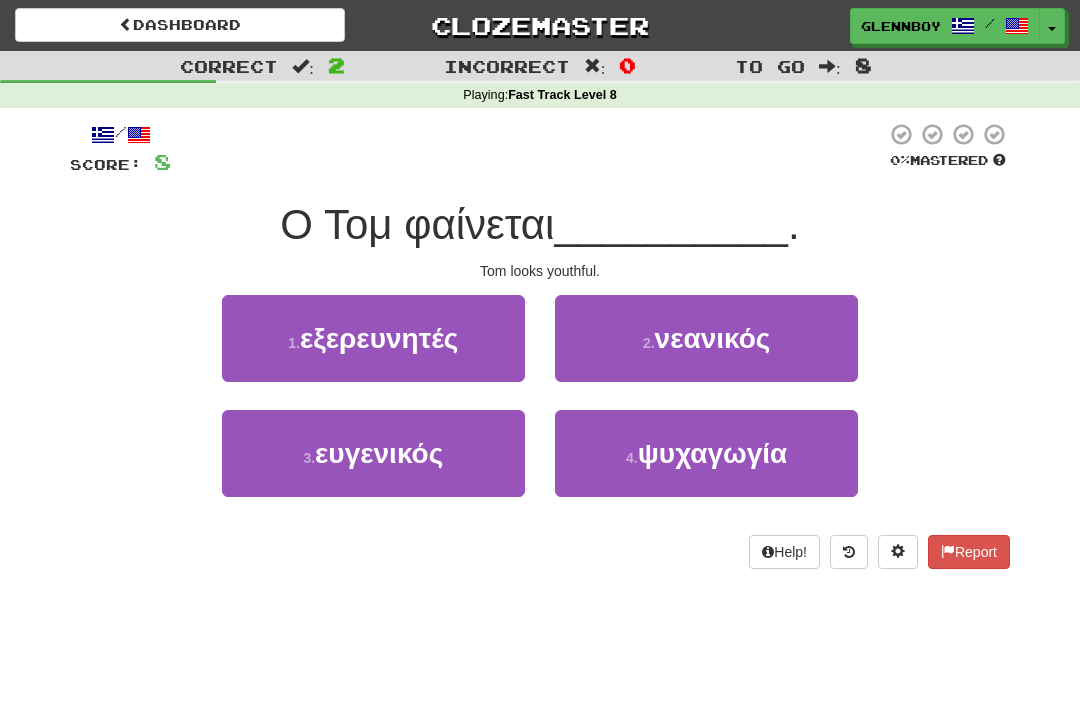 click on "νεανικός" at bounding box center [713, 338] 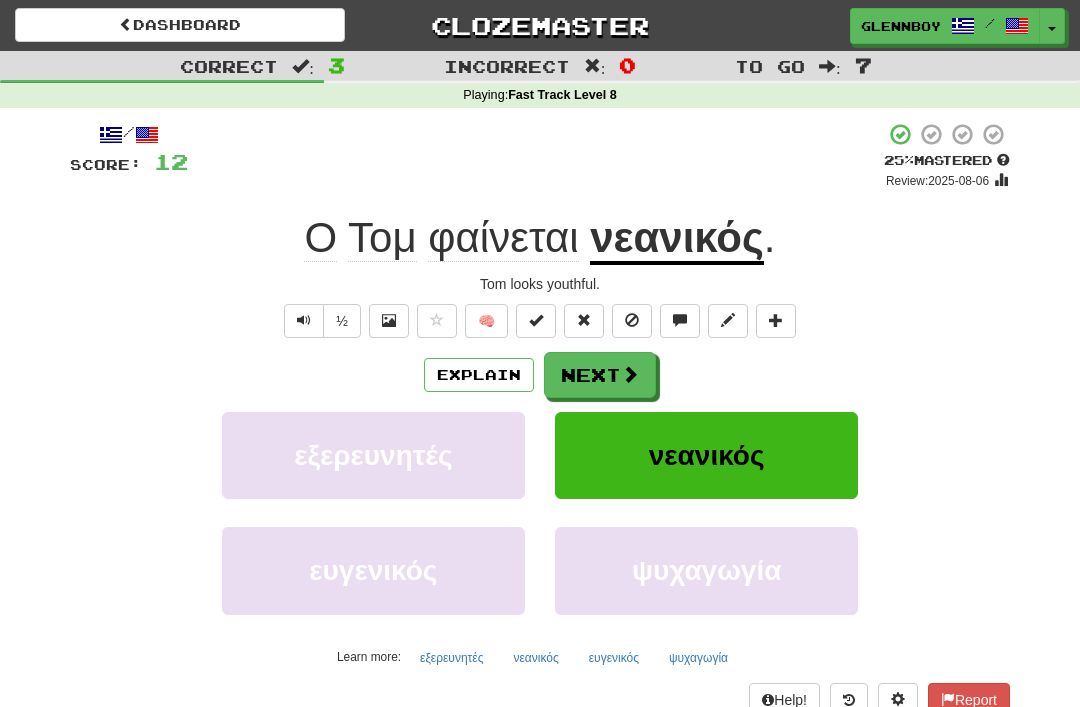 click at bounding box center (632, 320) 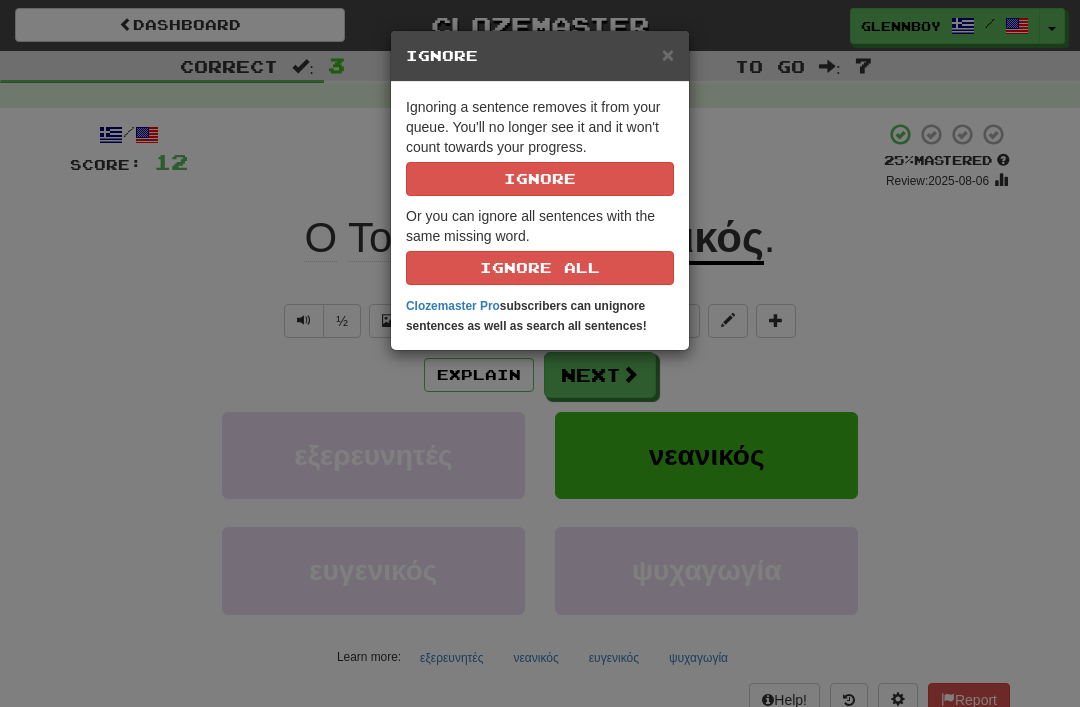 click on "Ignore" at bounding box center [540, 179] 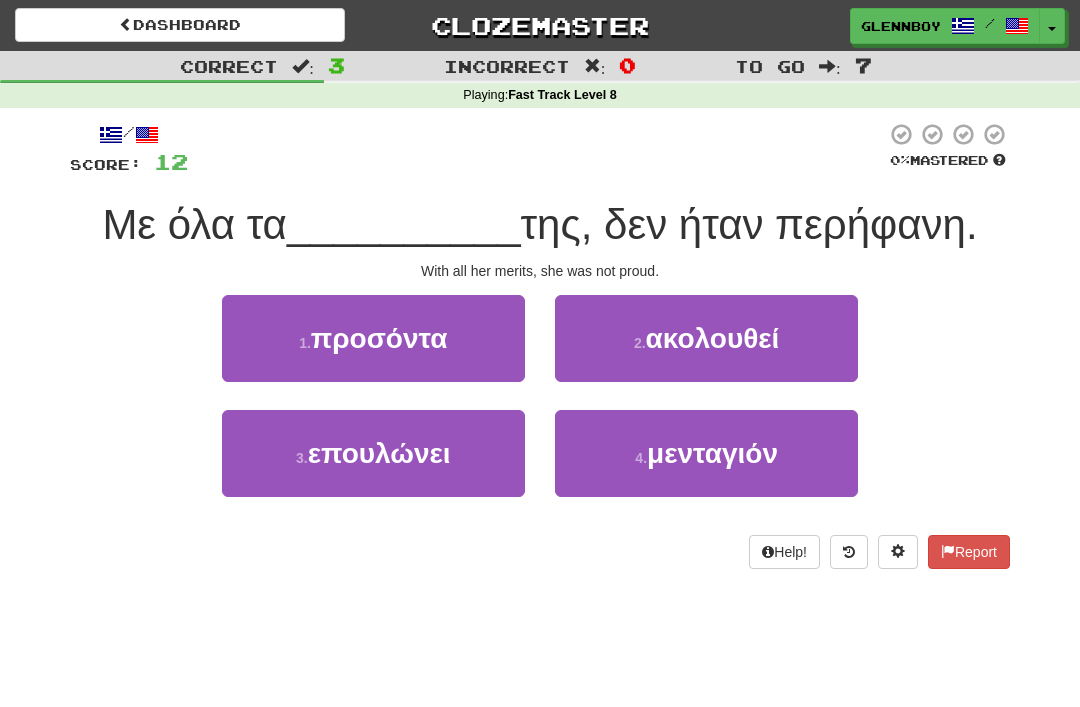 click on "προσόντα" at bounding box center [379, 338] 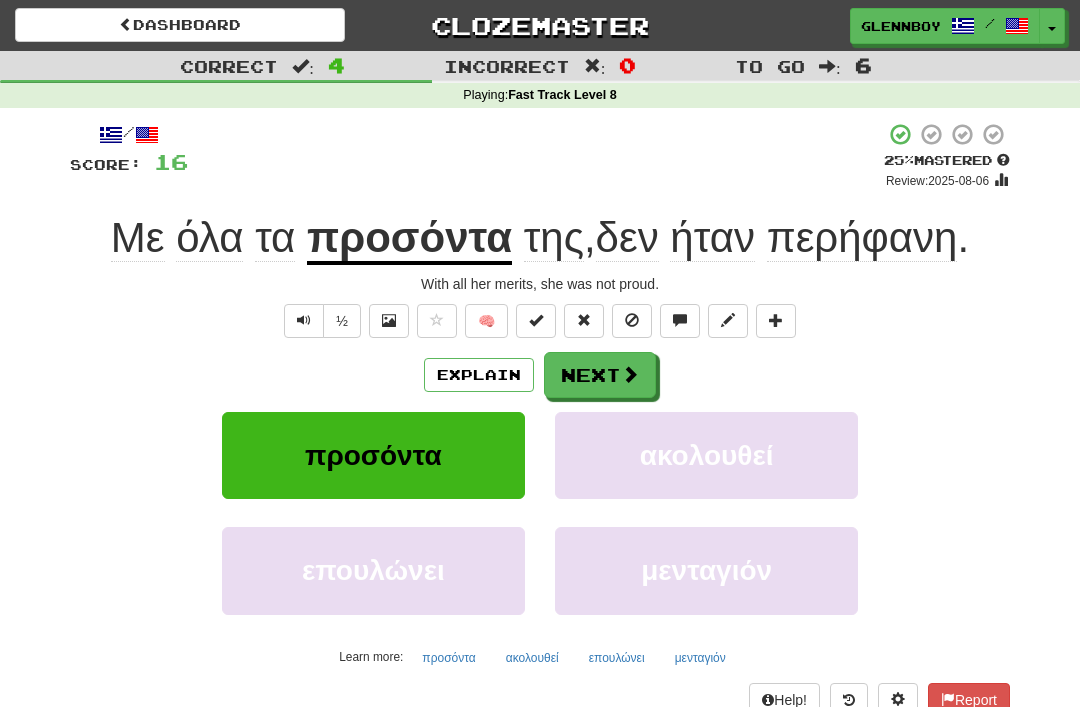 click on "Explain" at bounding box center [479, 375] 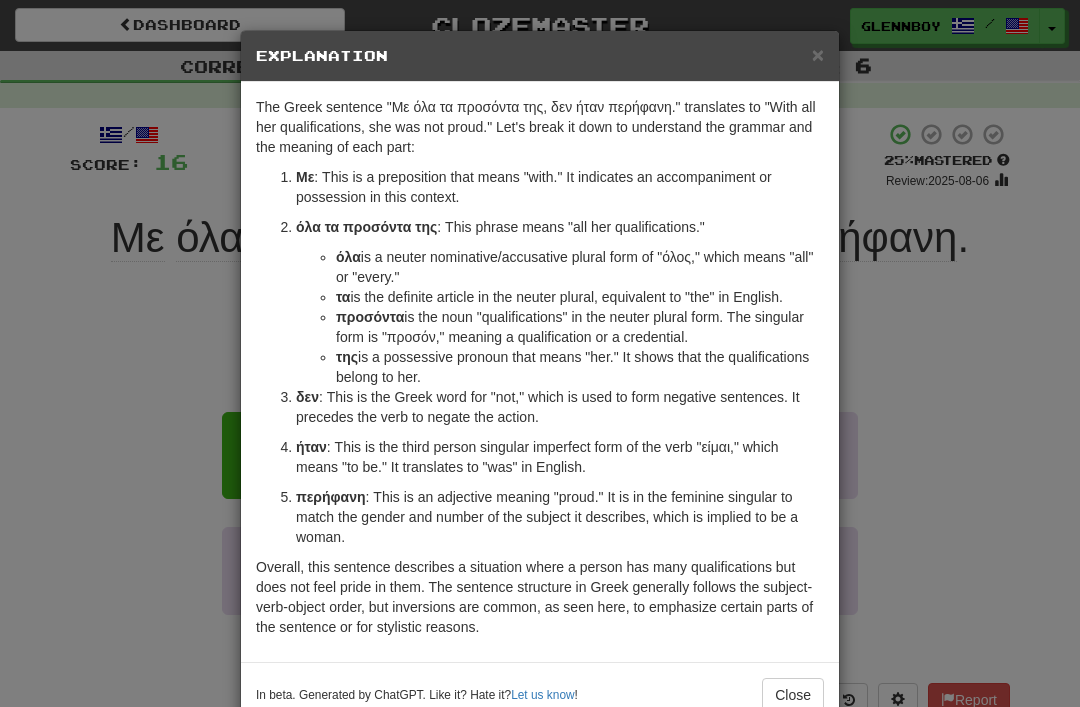 click on "×" at bounding box center [818, 54] 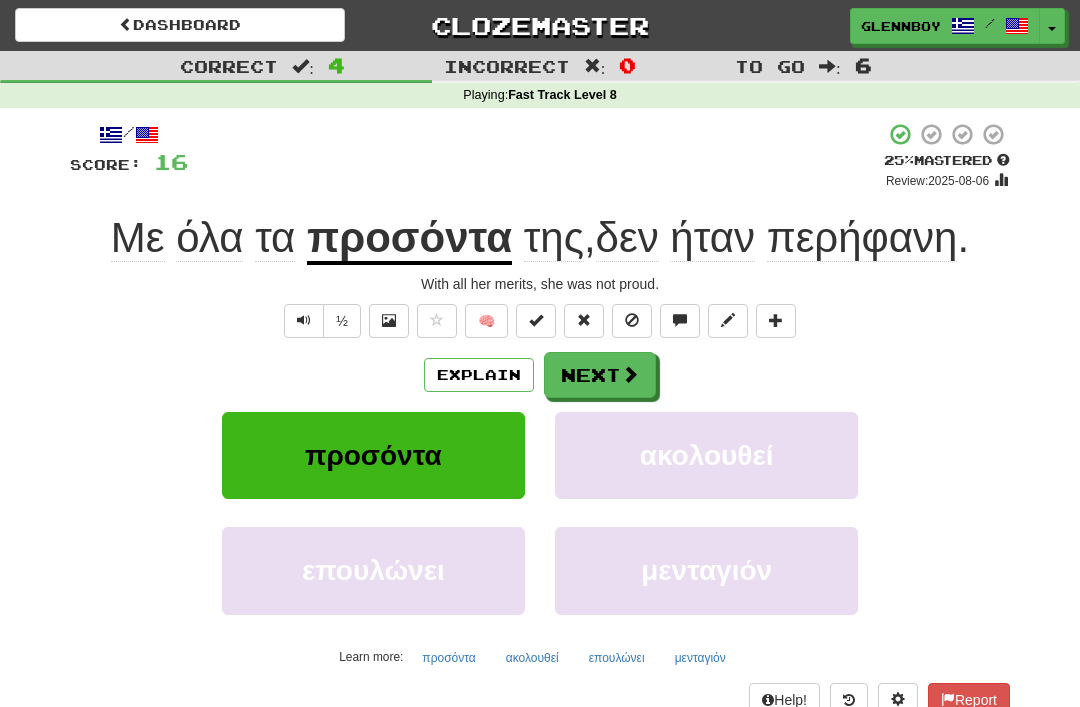 click at bounding box center [632, 320] 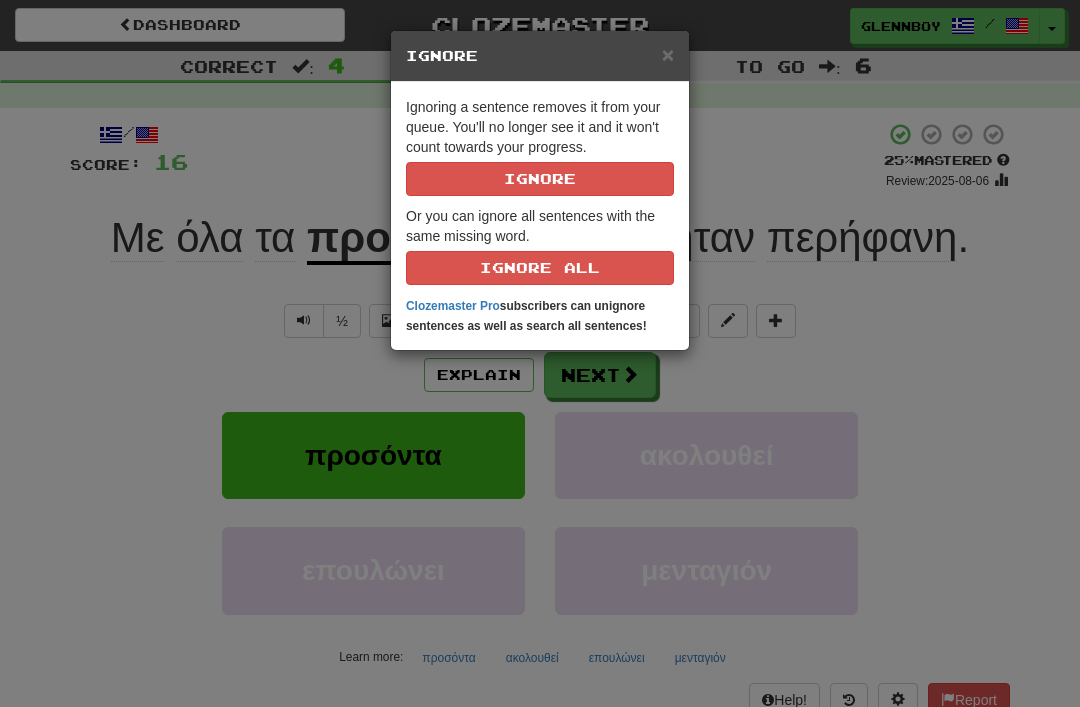click on "Ignore" at bounding box center [540, 179] 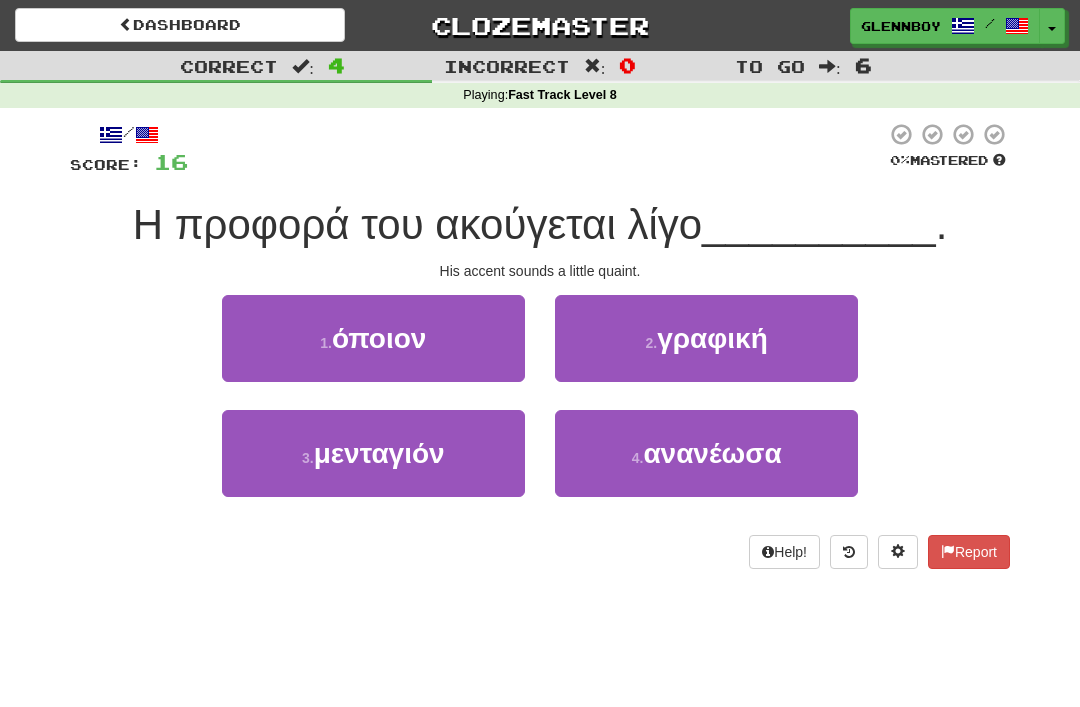 click on "4 .  ανανέωσα" at bounding box center (706, 453) 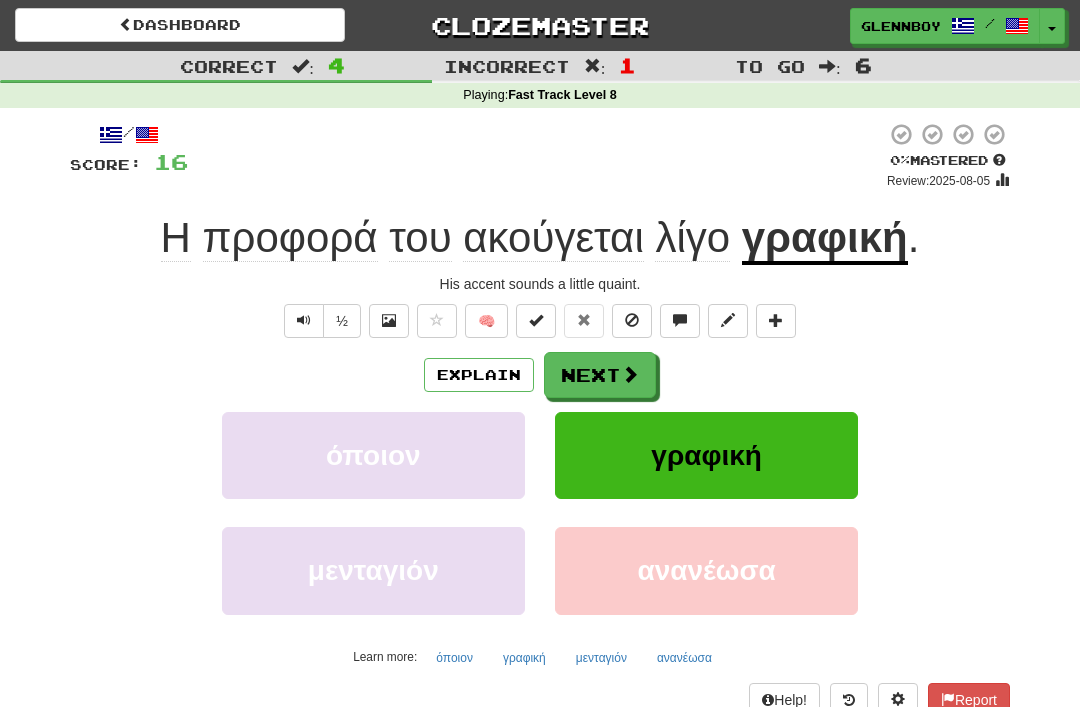 click on "Explain" at bounding box center [479, 375] 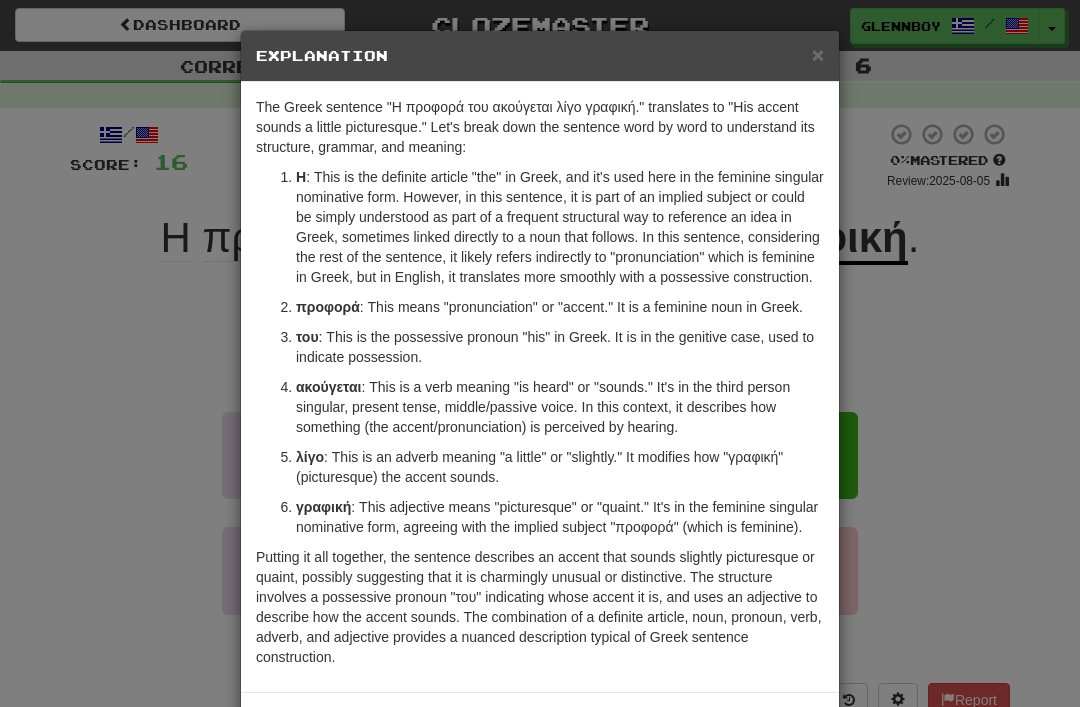 click on "×" at bounding box center [818, 54] 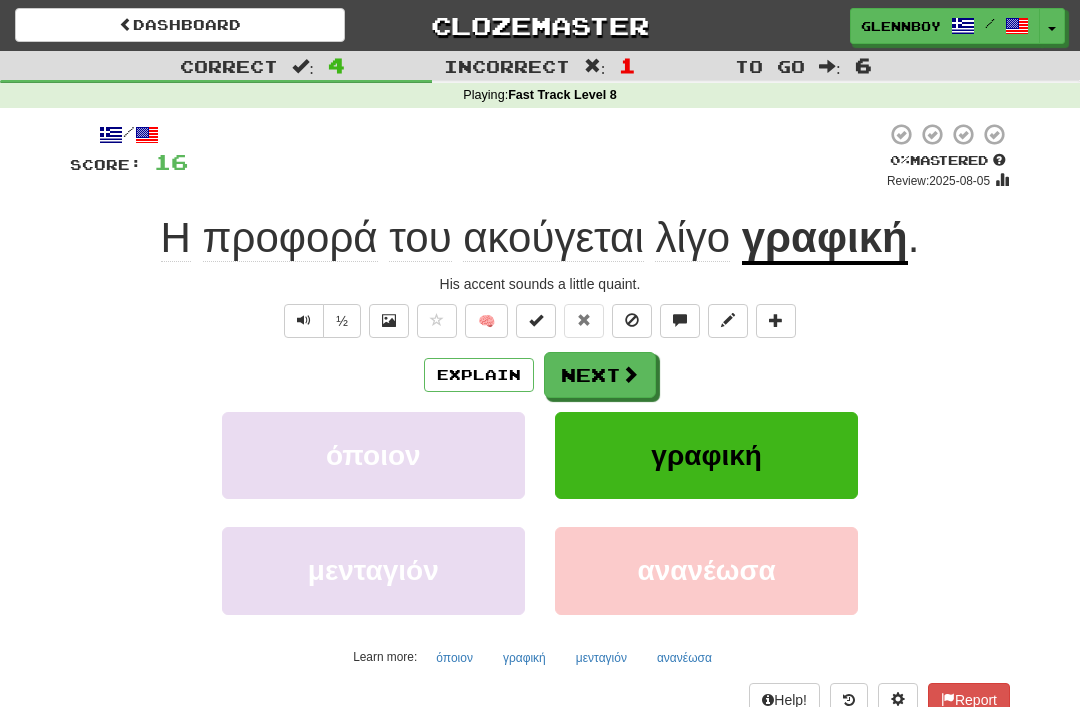 click at bounding box center (632, 321) 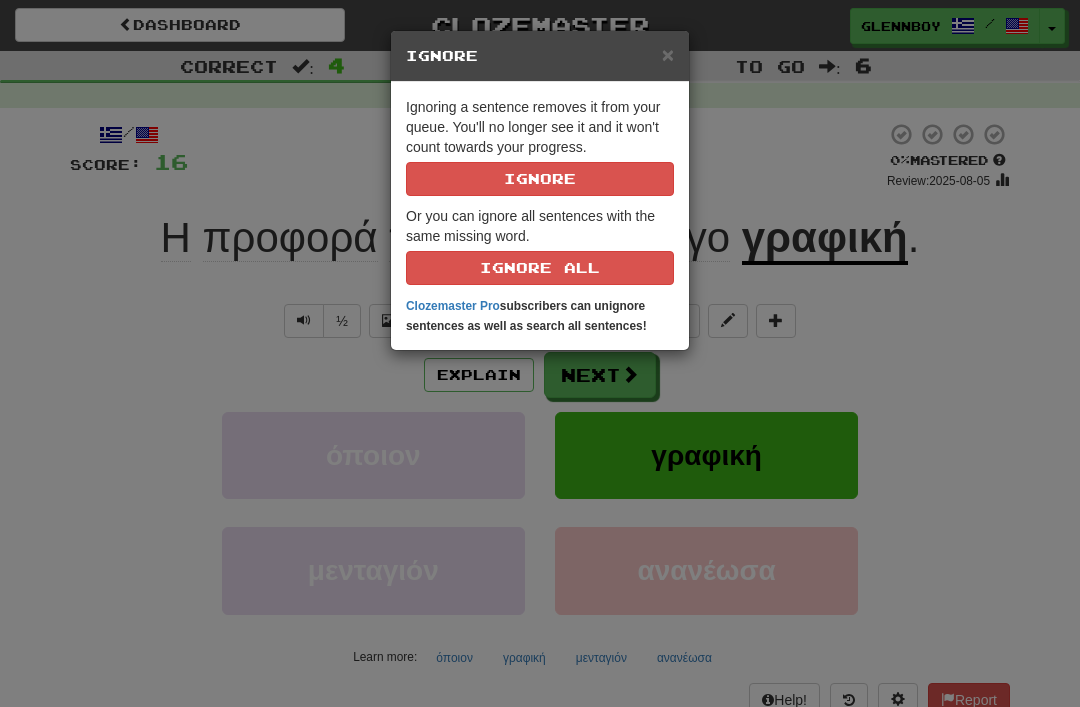 click on "Ignore" at bounding box center [540, 179] 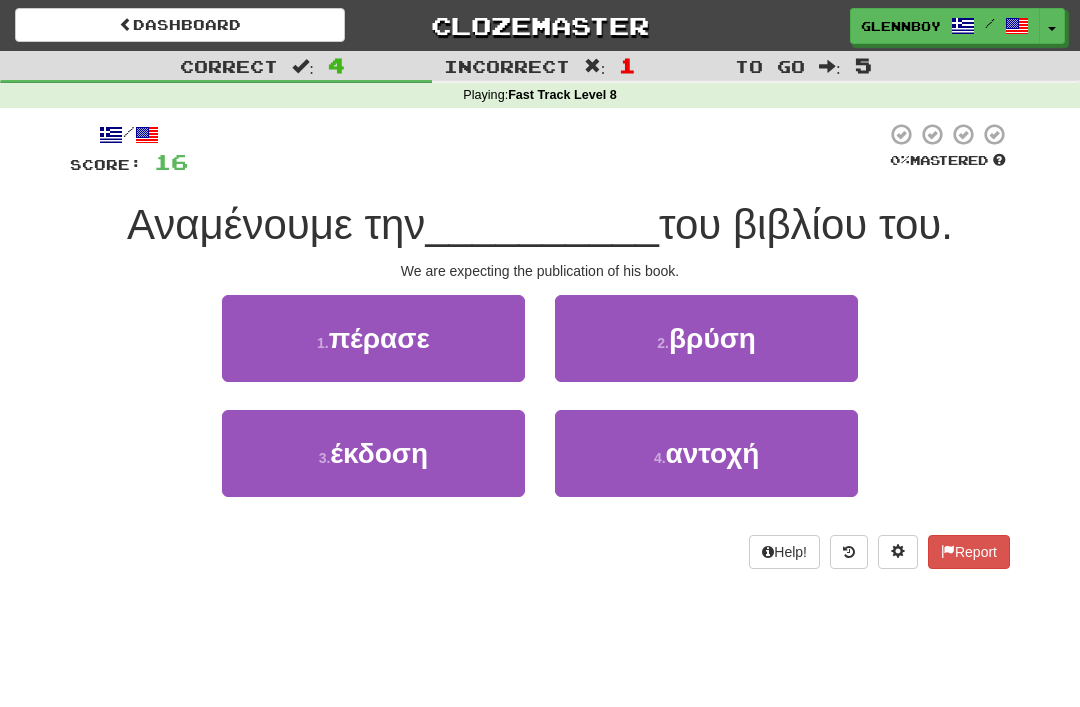 click on "έκδοση" at bounding box center (379, 453) 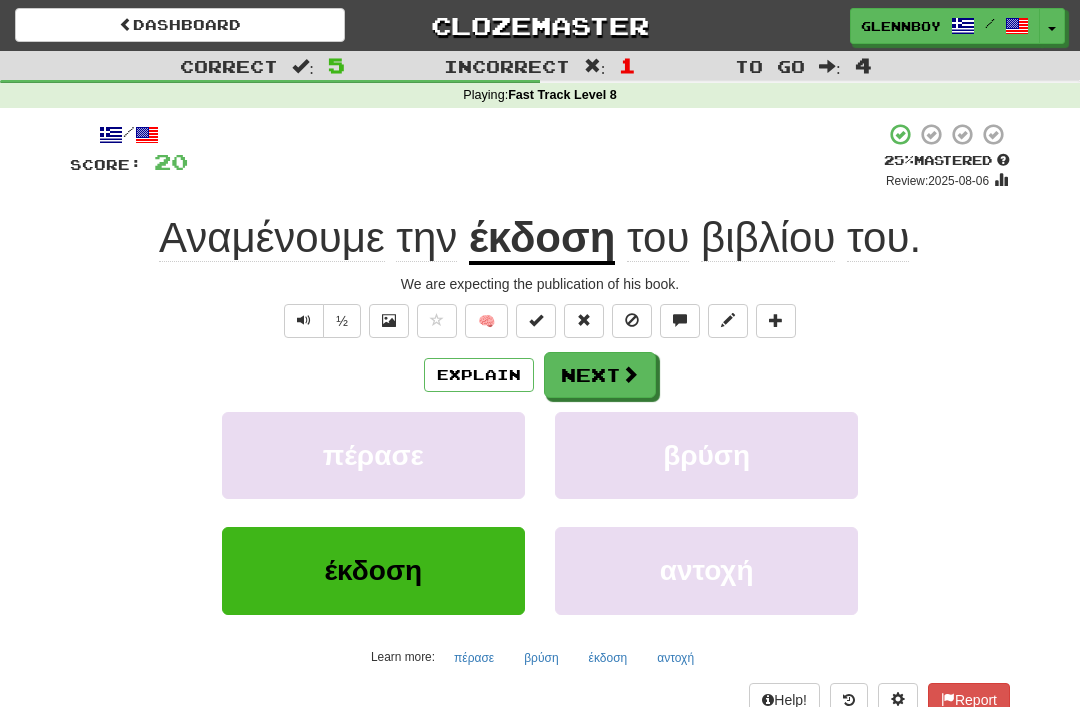 click on "Explain" at bounding box center [479, 375] 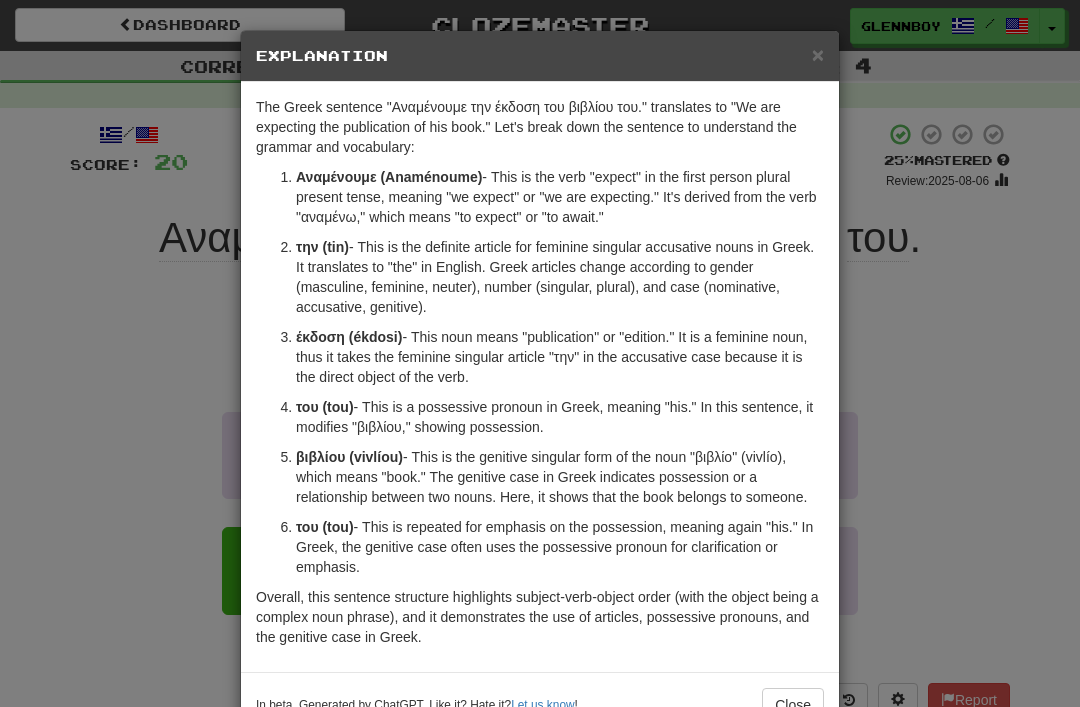 click on "×" at bounding box center (818, 54) 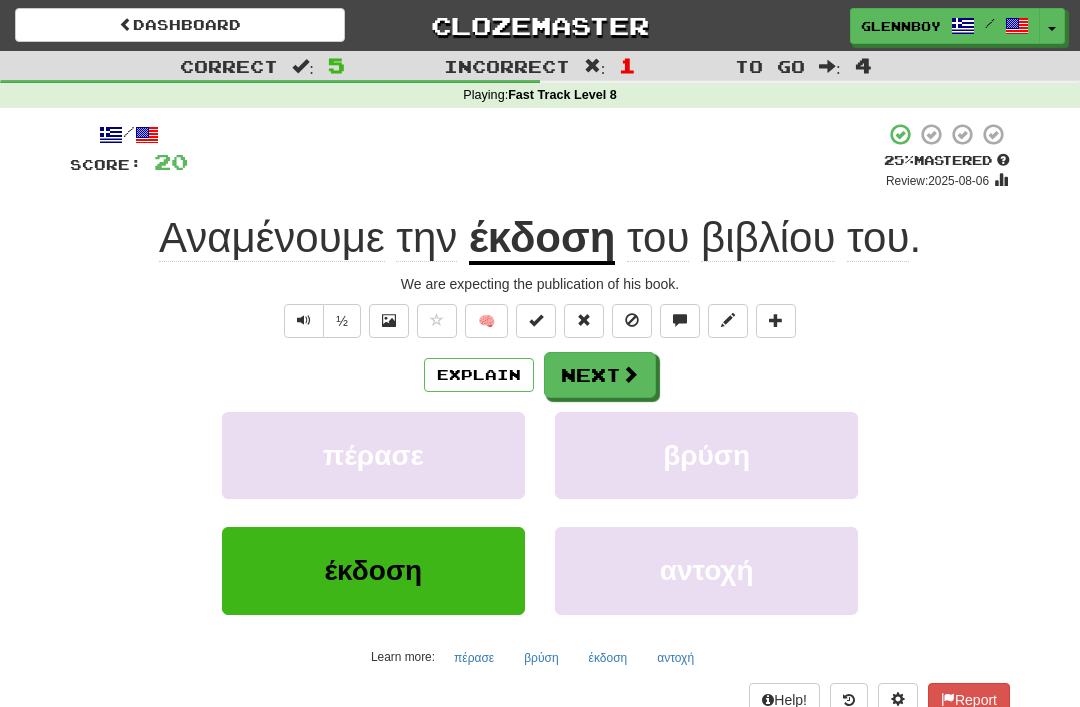 click at bounding box center [632, 320] 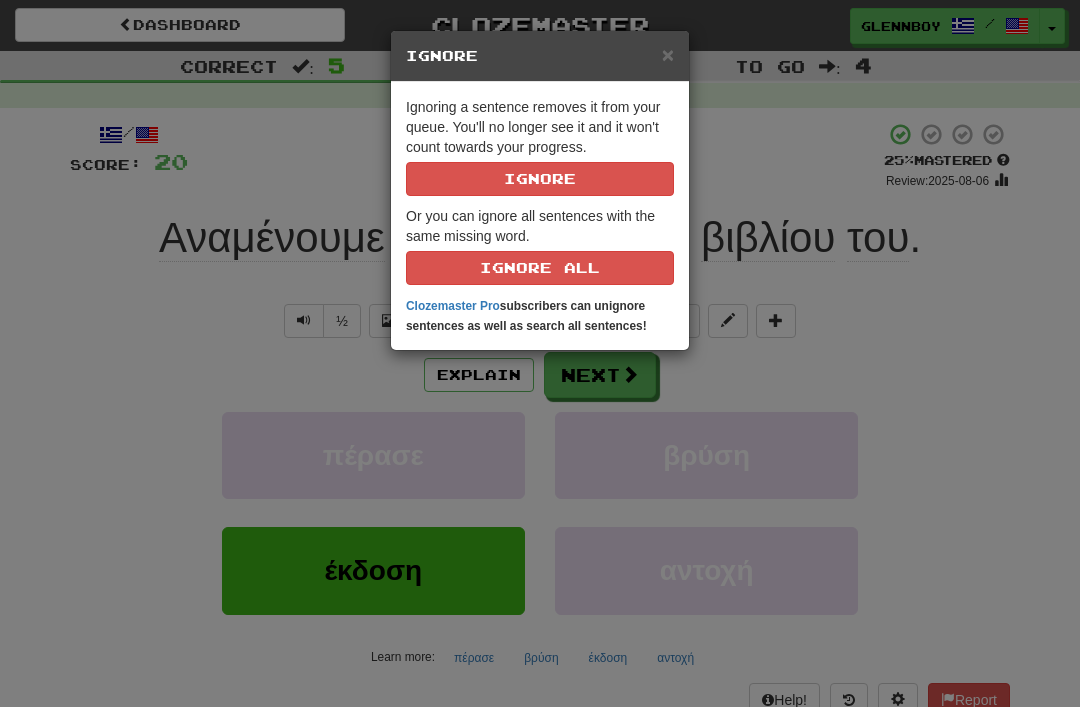 click on "Ignore" at bounding box center (540, 179) 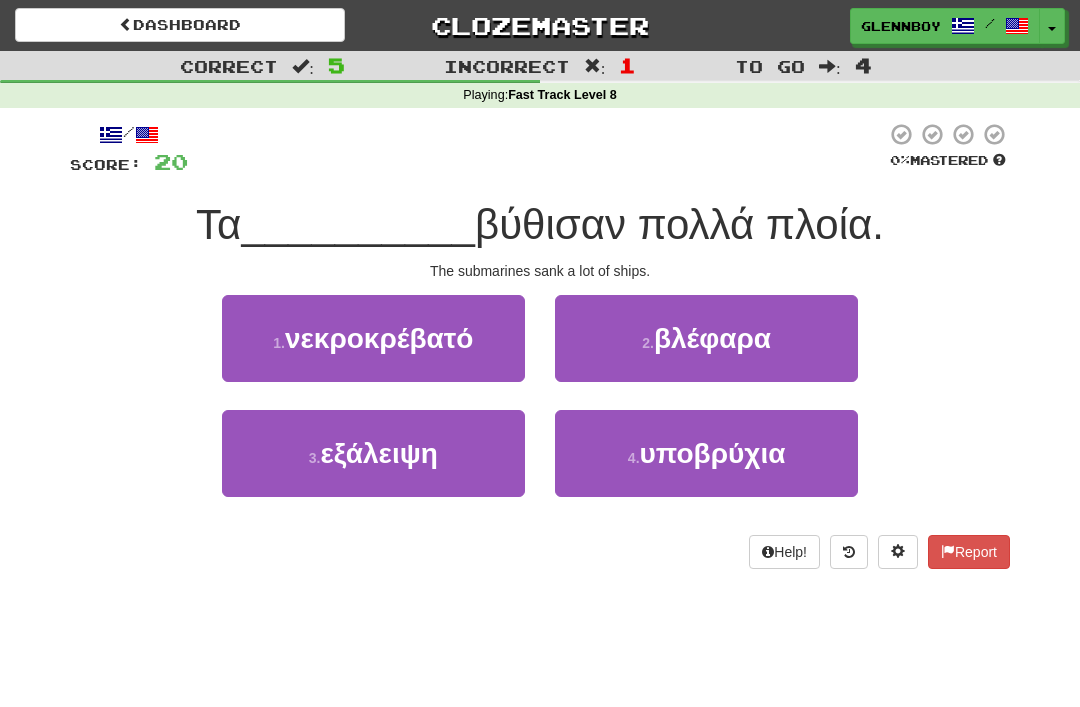 click on "βλέφαρα" at bounding box center [712, 338] 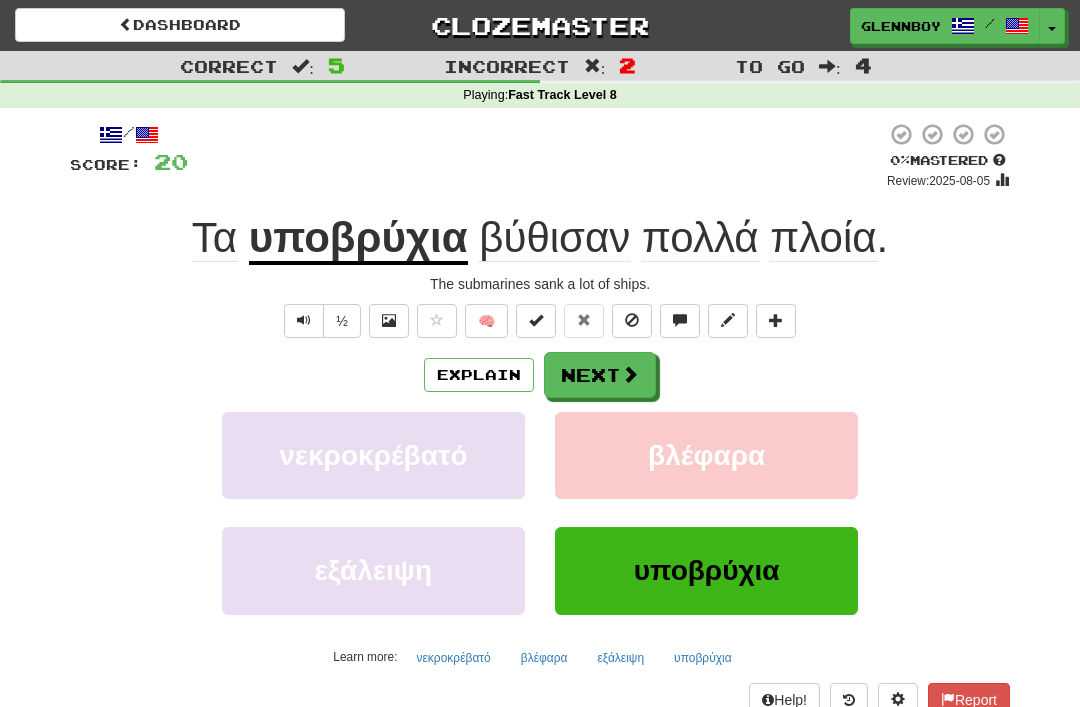 click at bounding box center [632, 320] 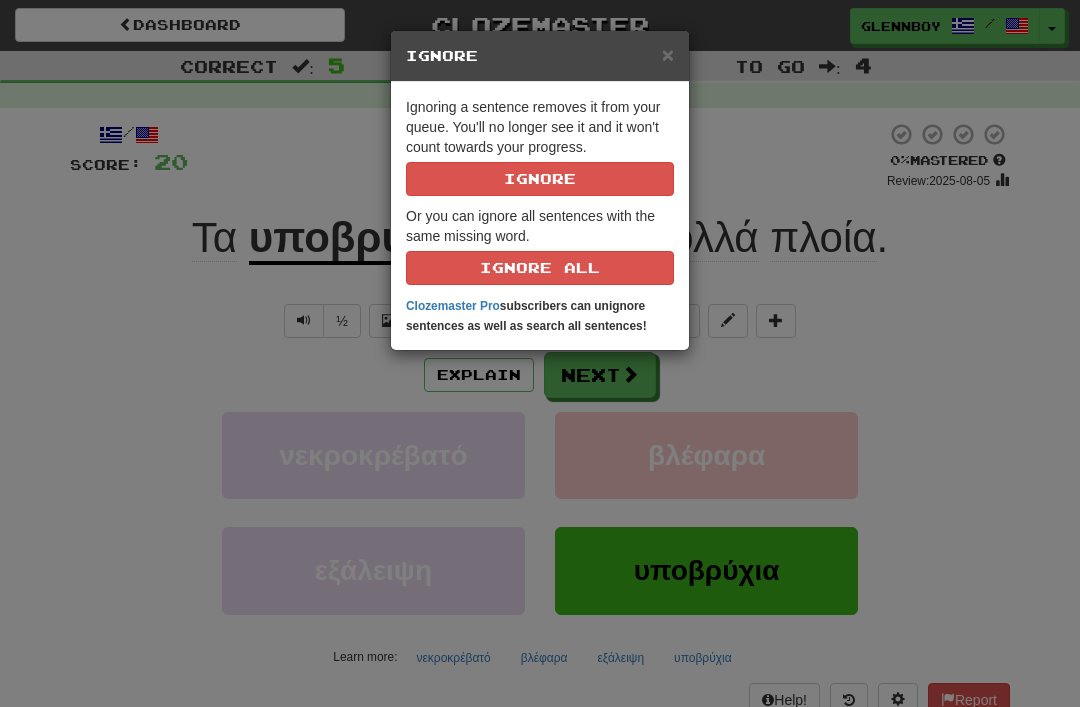 click on "Ignore" at bounding box center [540, 179] 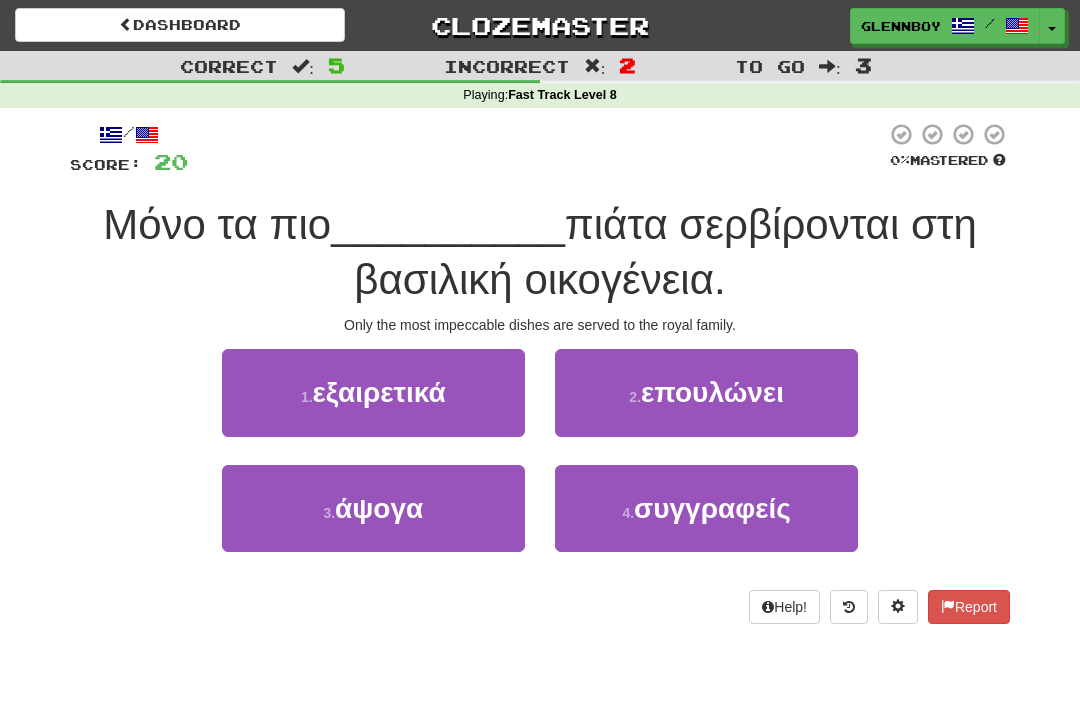click on "εξαιρετικά" at bounding box center (379, 392) 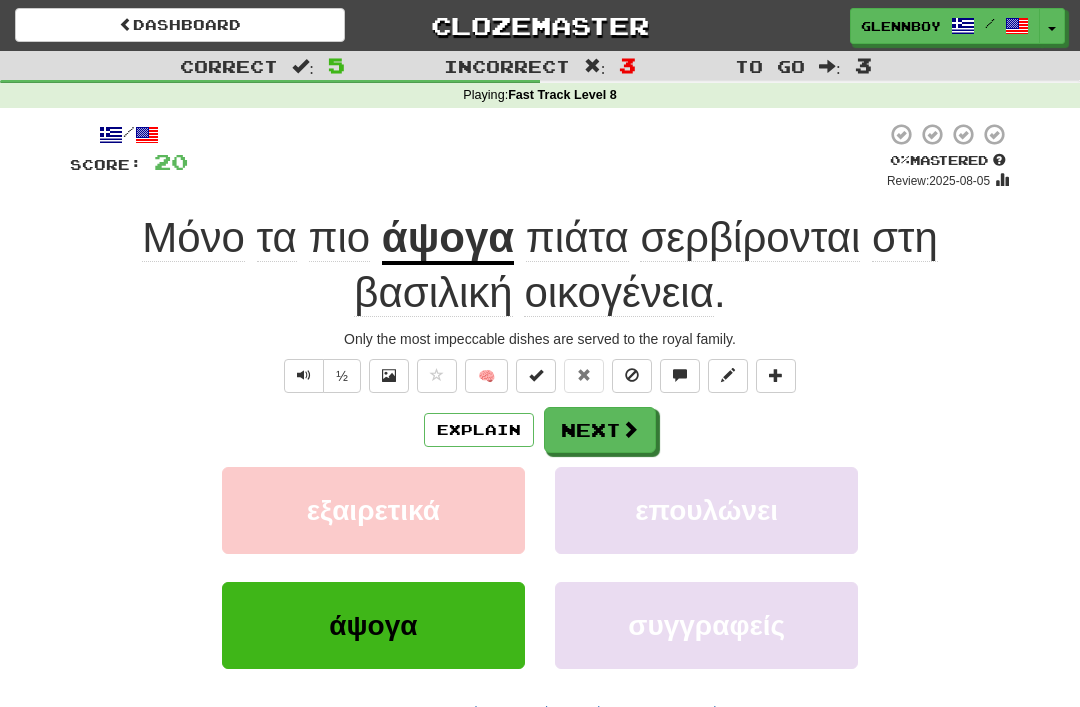 click at bounding box center [304, 375] 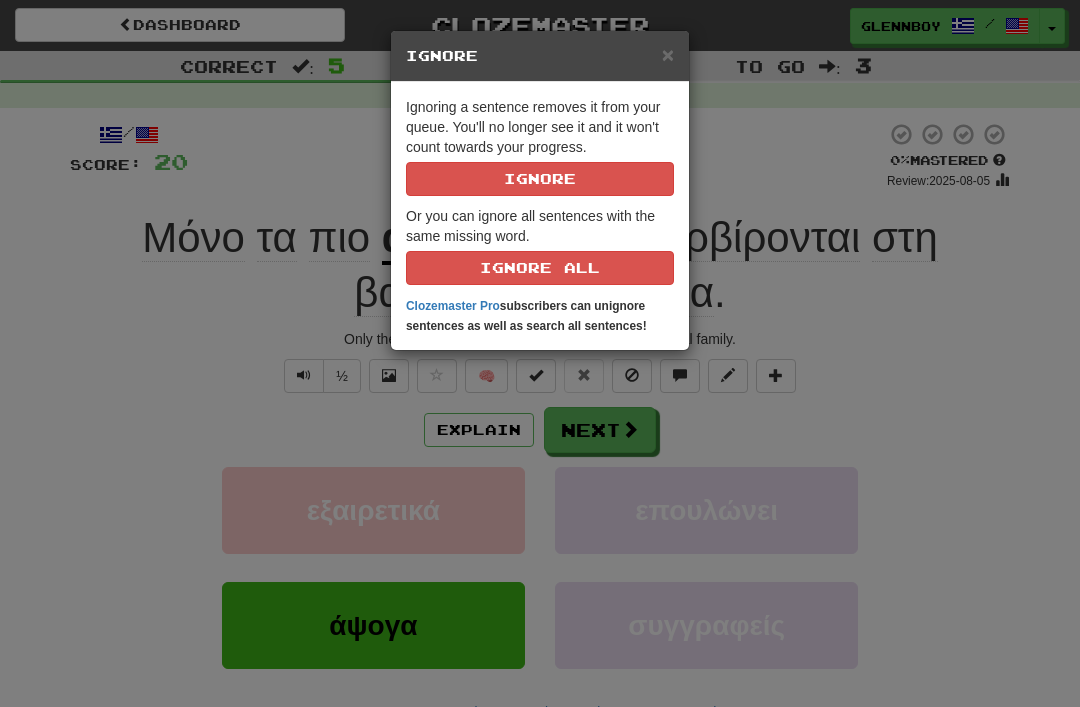click on "Ignore" at bounding box center [540, 179] 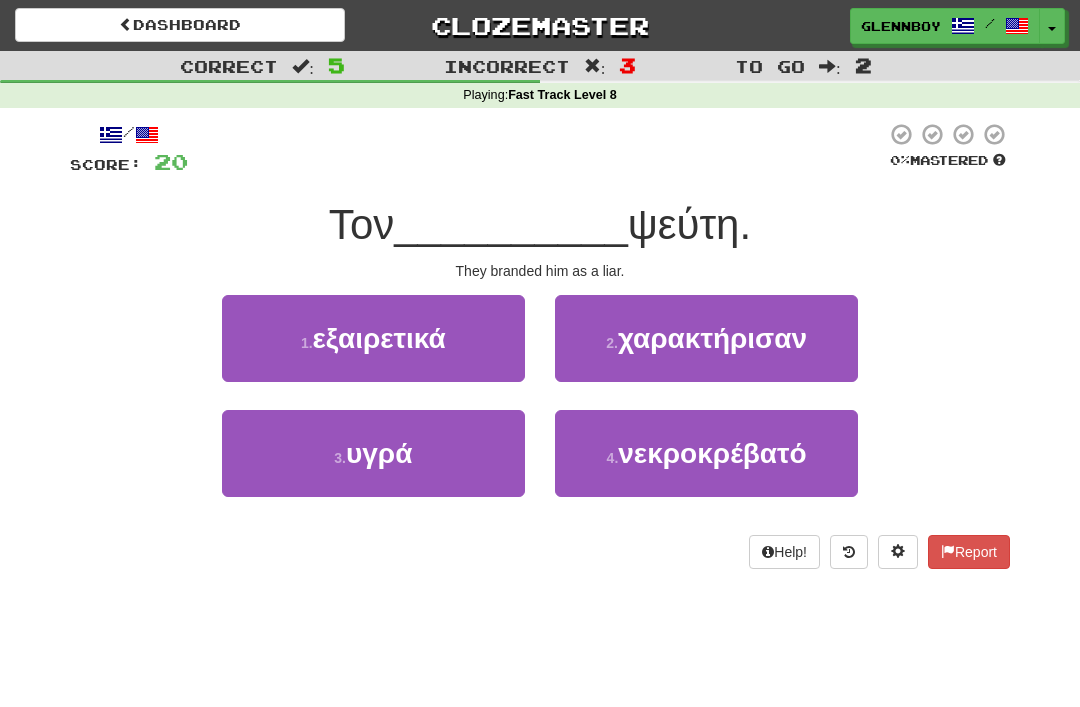 click on "χαρακτήρισαν" at bounding box center (712, 338) 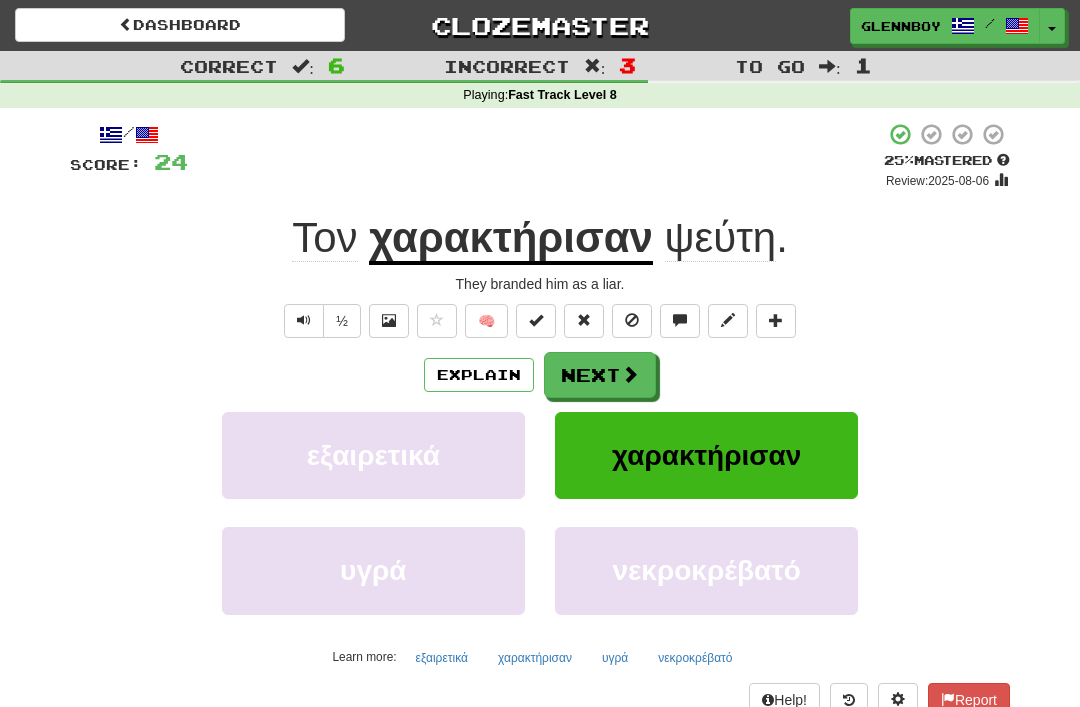 click at bounding box center (632, 321) 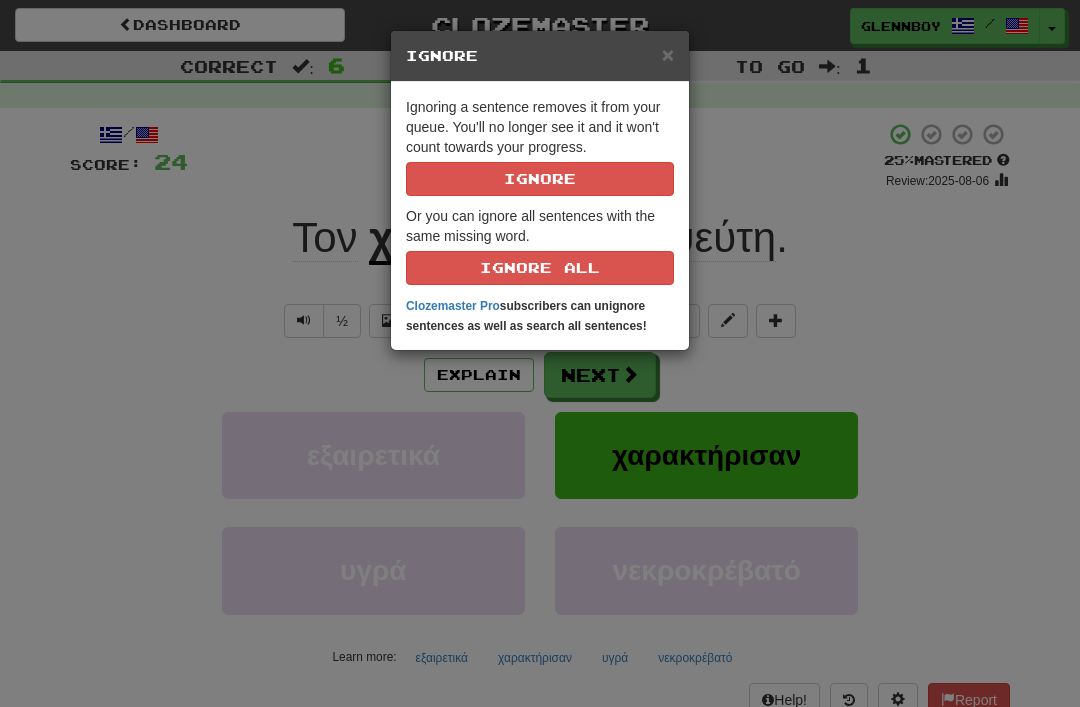 click on "Ignore" at bounding box center (540, 179) 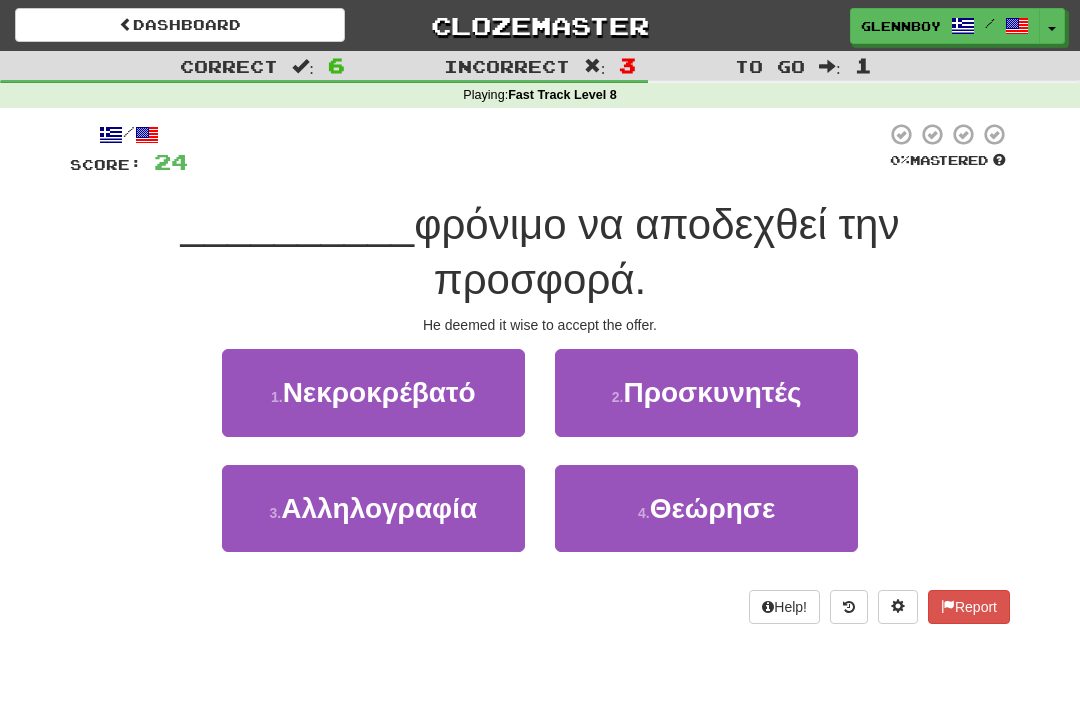 click on "Θεώρησε" at bounding box center [713, 508] 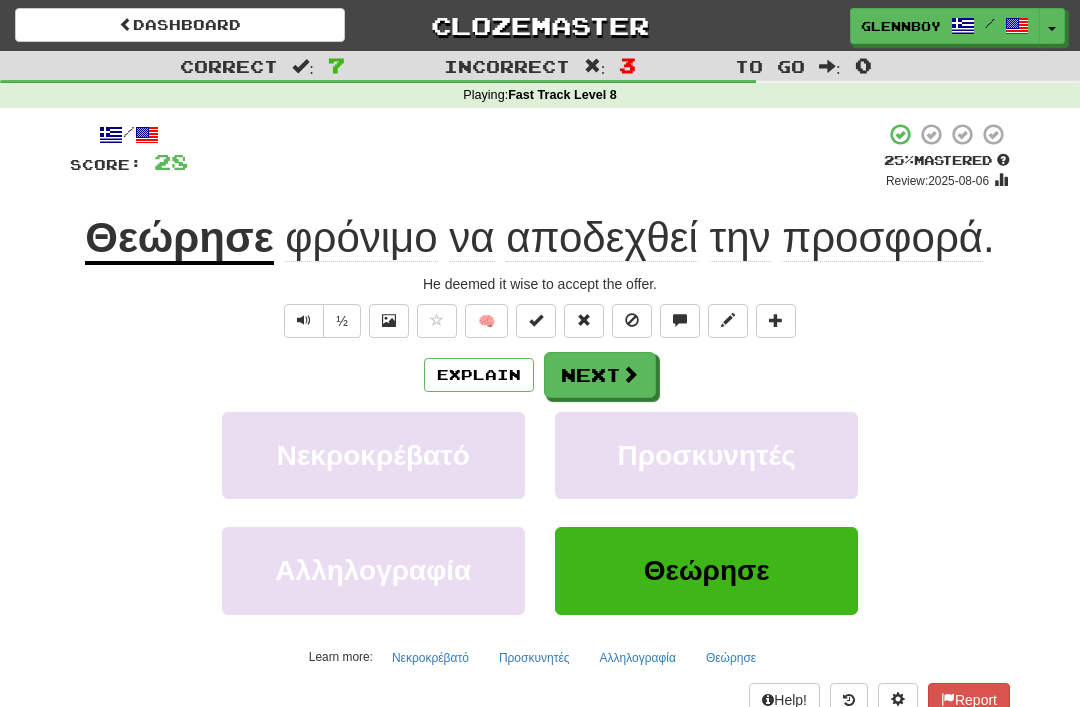 click on "Explain" at bounding box center [479, 375] 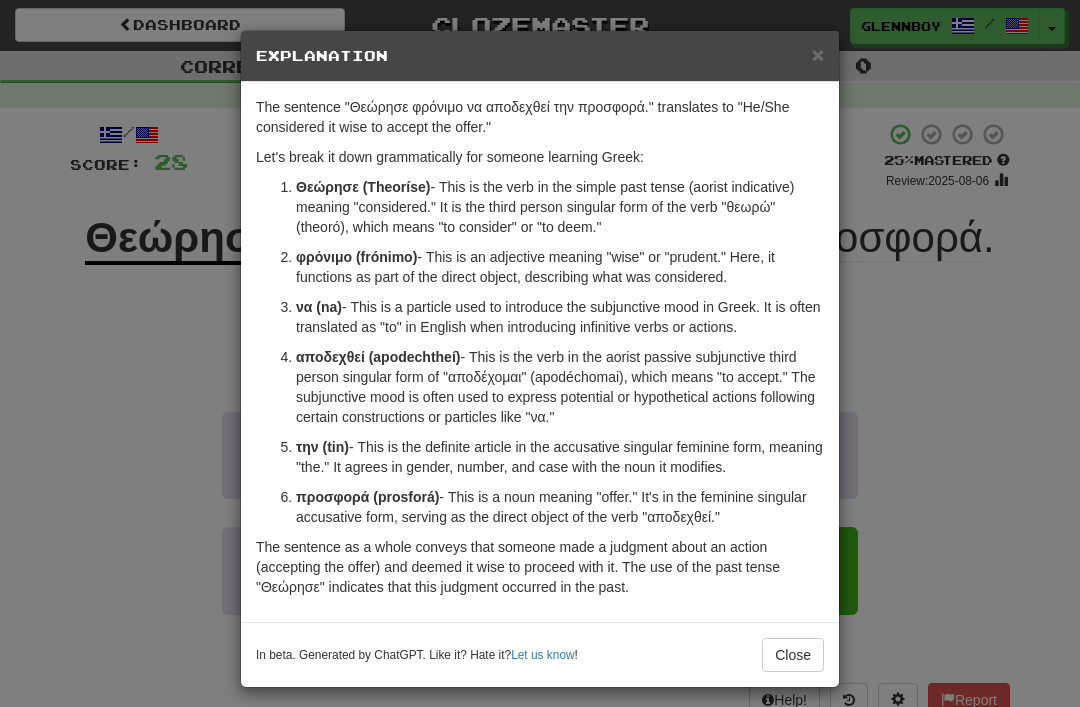 click on "Close" at bounding box center [793, 655] 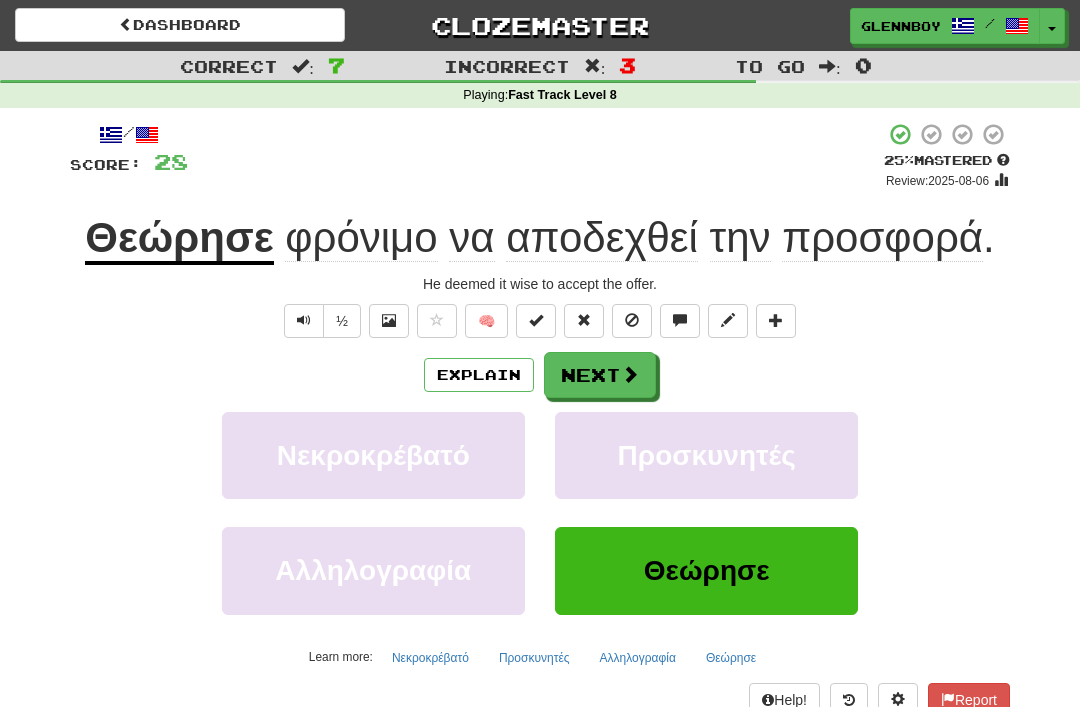 click at bounding box center [632, 320] 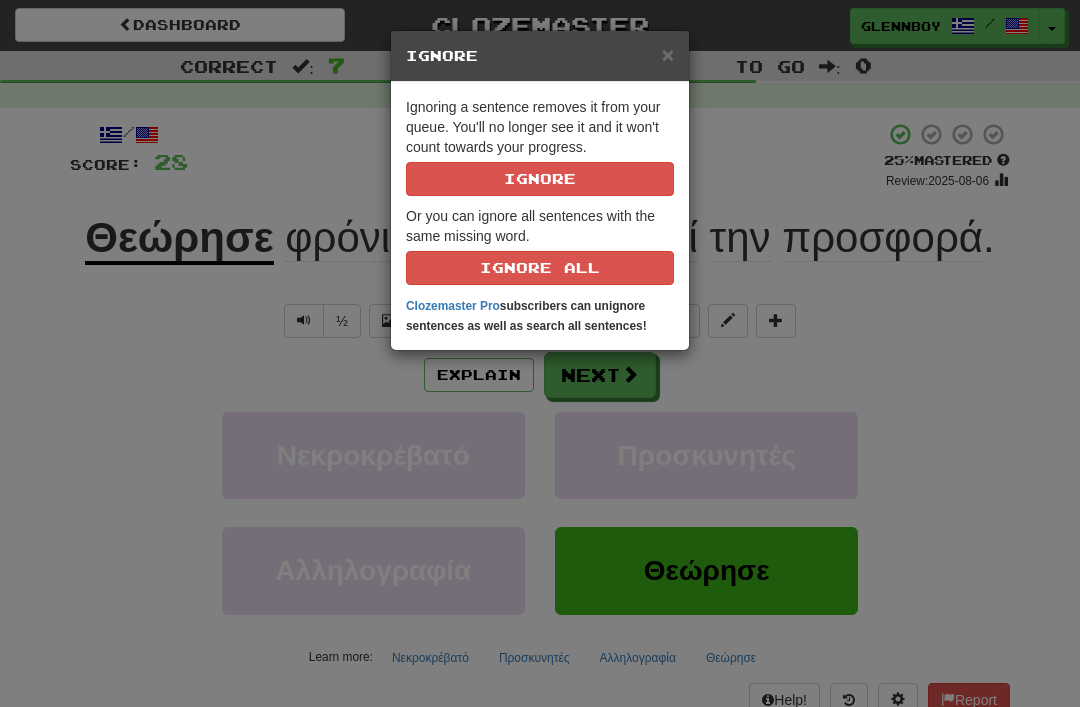 click on "Ignore" at bounding box center (540, 179) 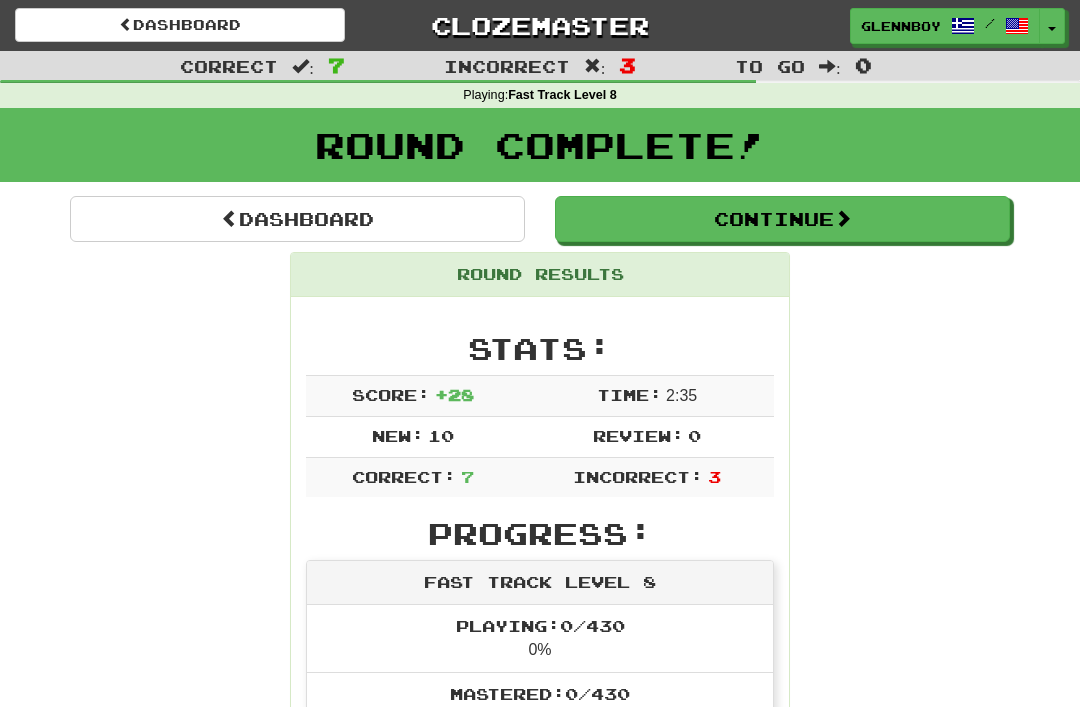 click on "Dashboard" at bounding box center (180, 25) 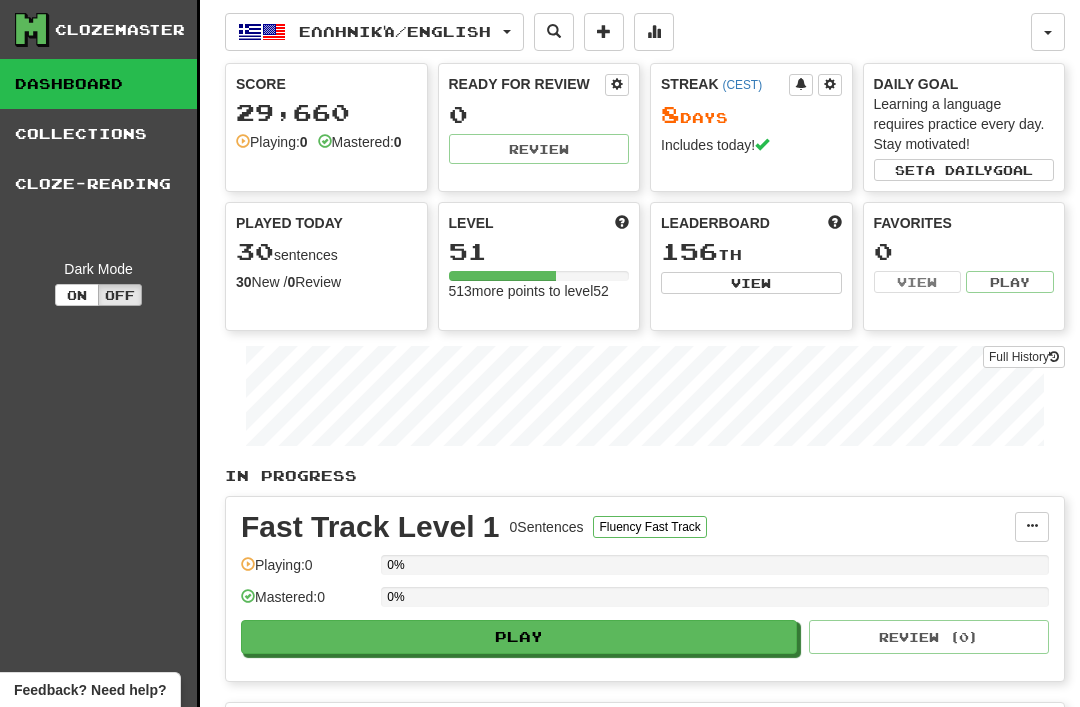 scroll, scrollTop: 0, scrollLeft: 0, axis: both 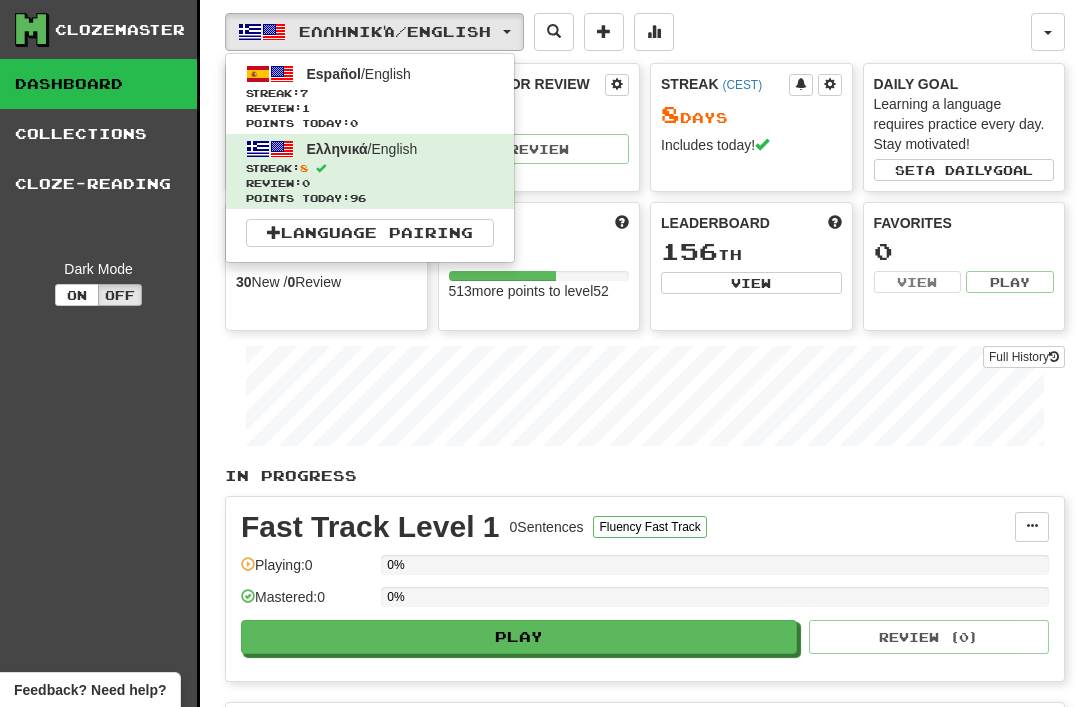 click on "Español  /  English Streak:  7   Review:  1 Points today:  0" at bounding box center (370, 96) 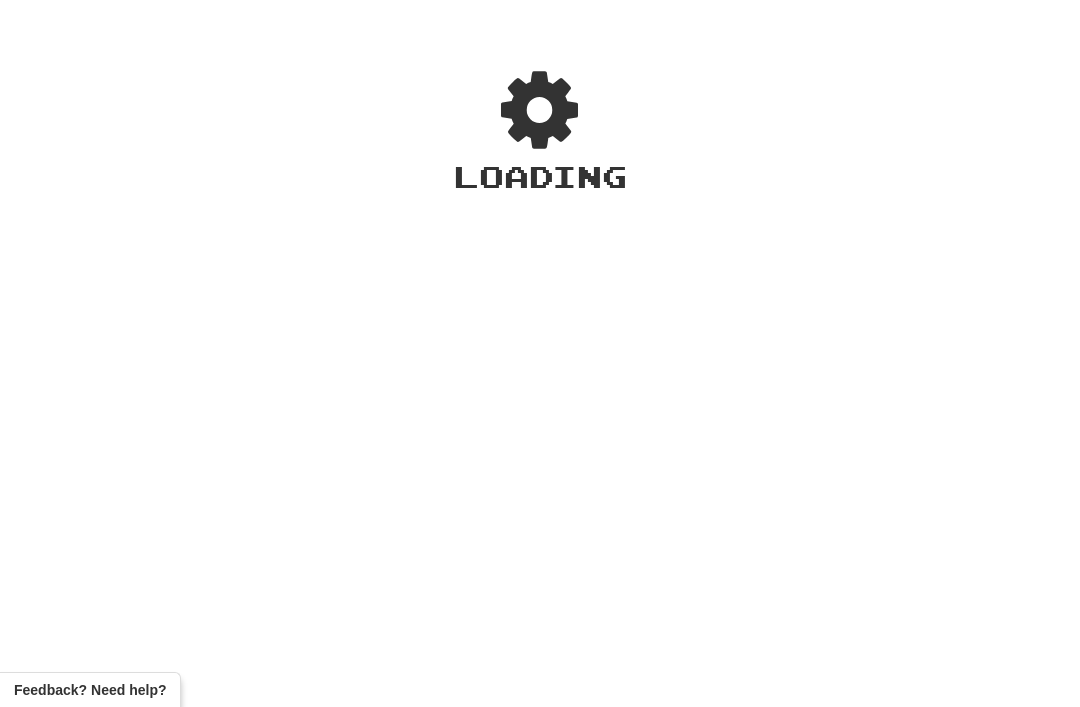 scroll, scrollTop: 0, scrollLeft: 0, axis: both 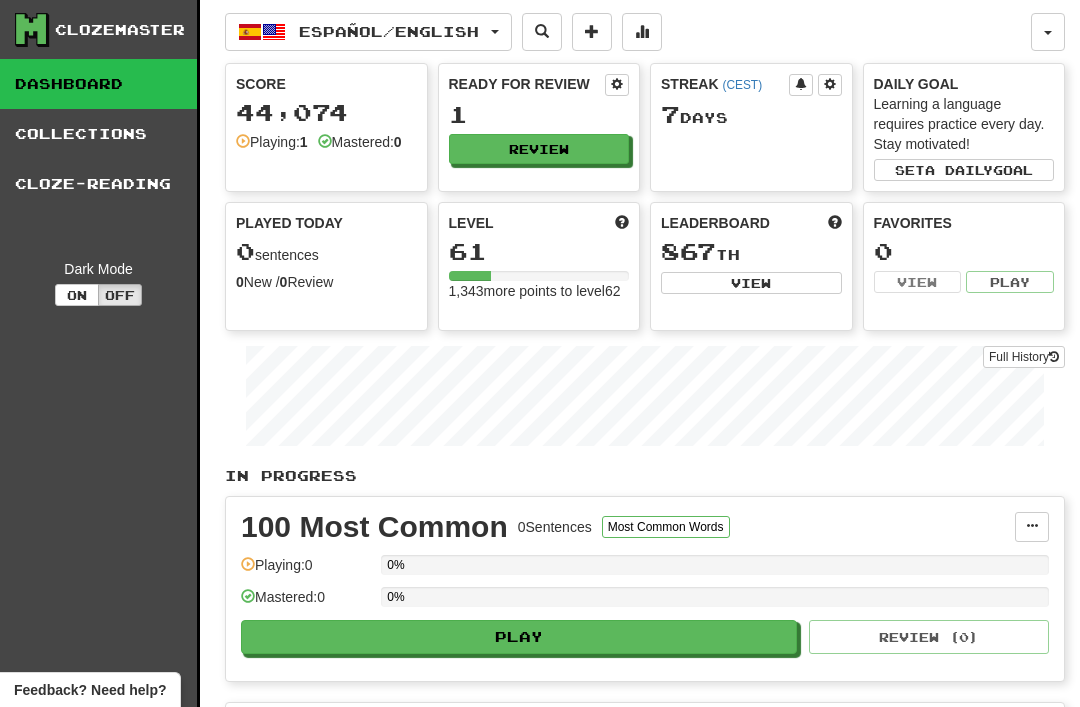 click on "Cloze-Reading" at bounding box center [98, 184] 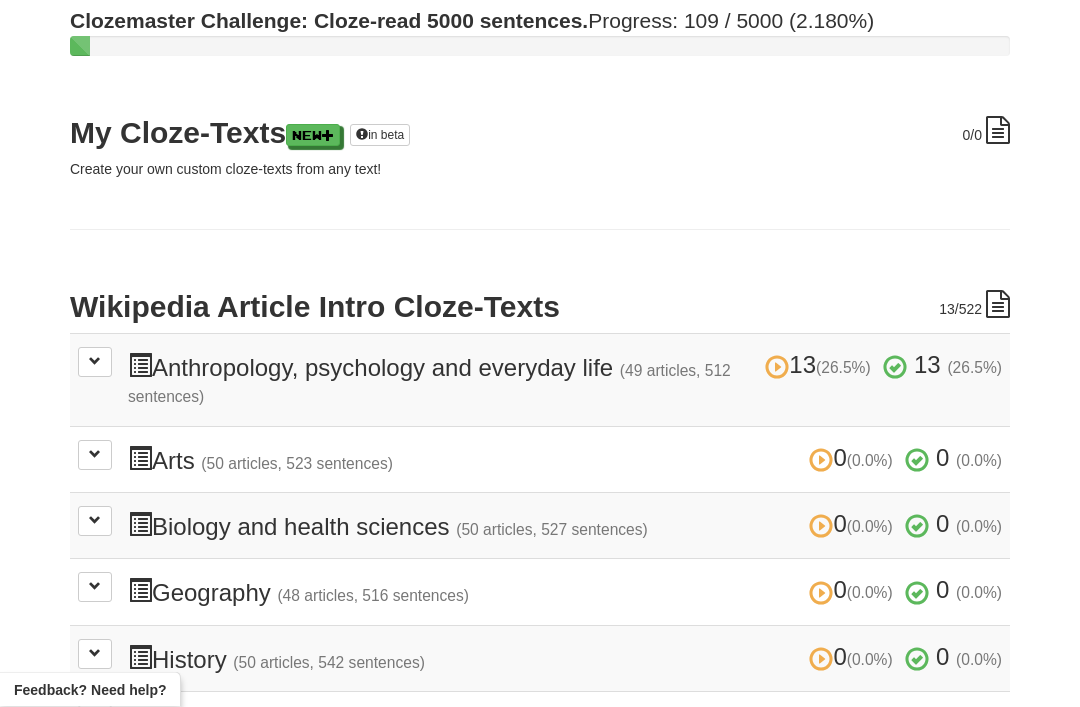 scroll, scrollTop: 193, scrollLeft: 0, axis: vertical 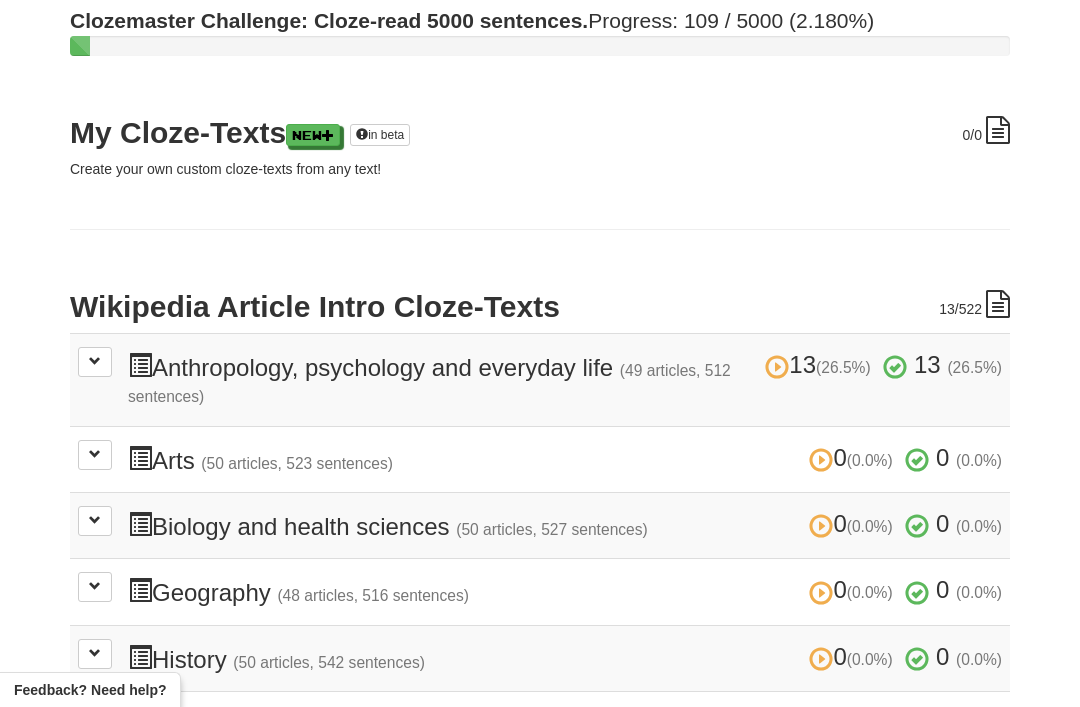 click at bounding box center [95, 362] 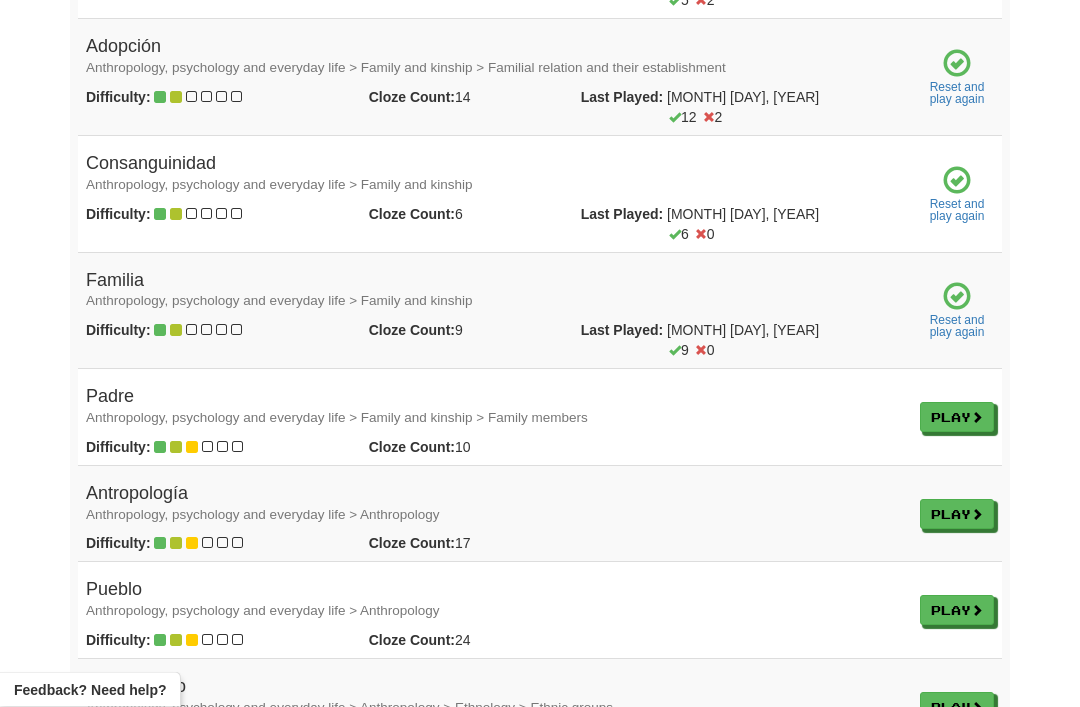 scroll, scrollTop: 1758, scrollLeft: 0, axis: vertical 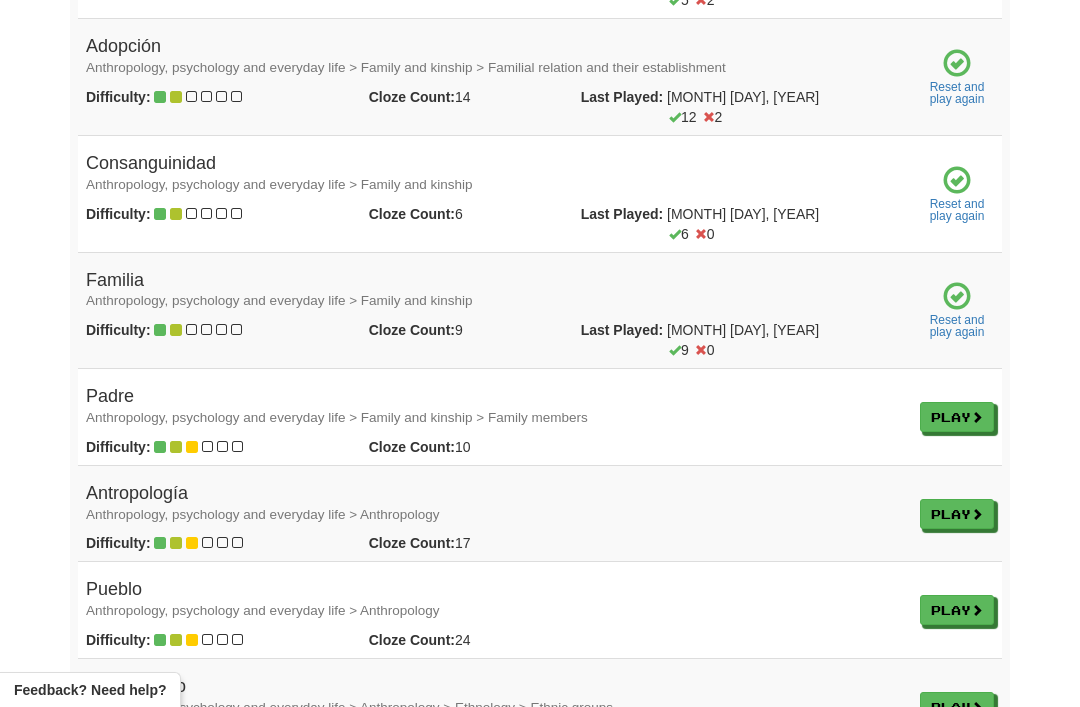 click on "Play" at bounding box center (957, 417) 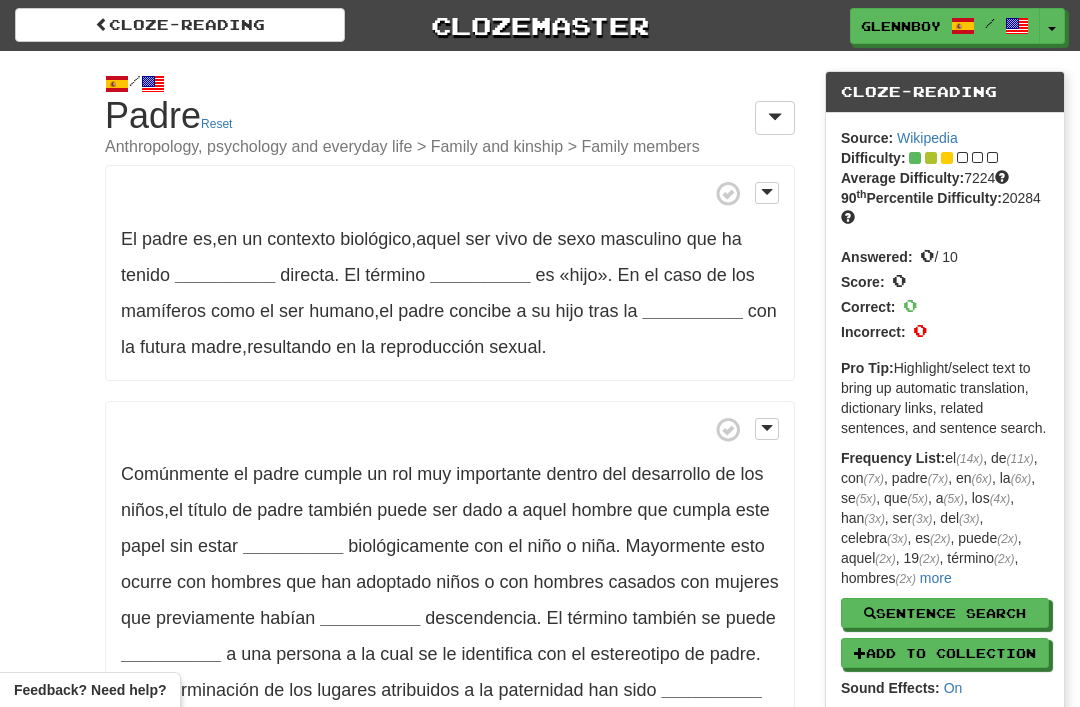scroll, scrollTop: 0, scrollLeft: 0, axis: both 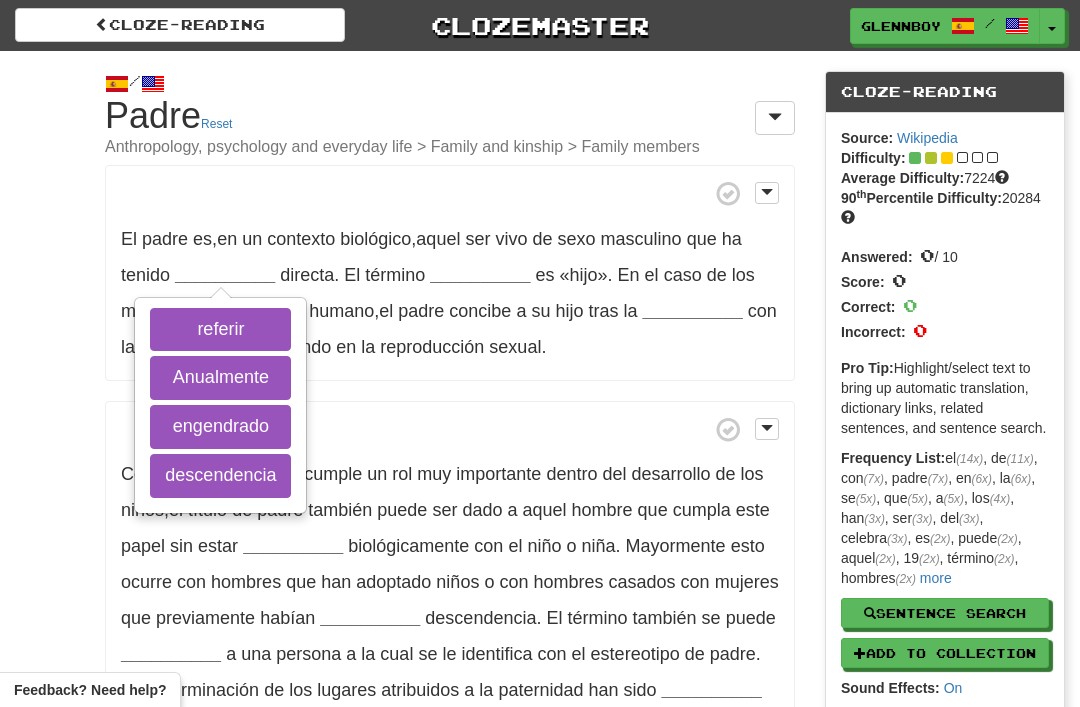 click on "engendrado" at bounding box center (220, 427) 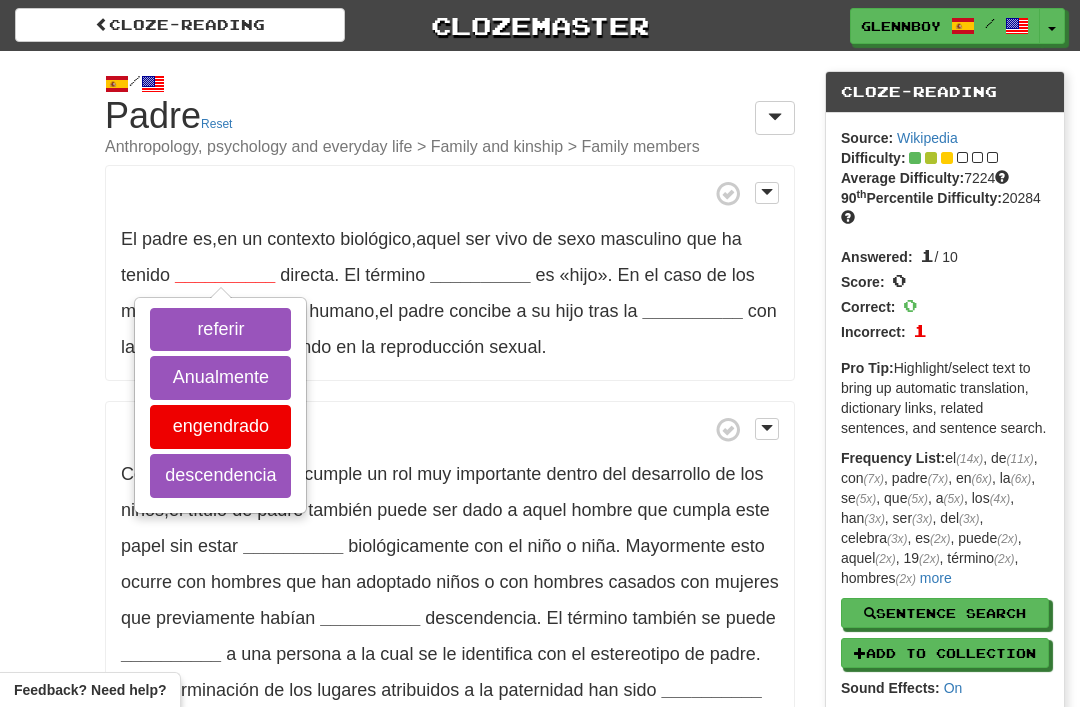 click on "descendencia" at bounding box center [220, 476] 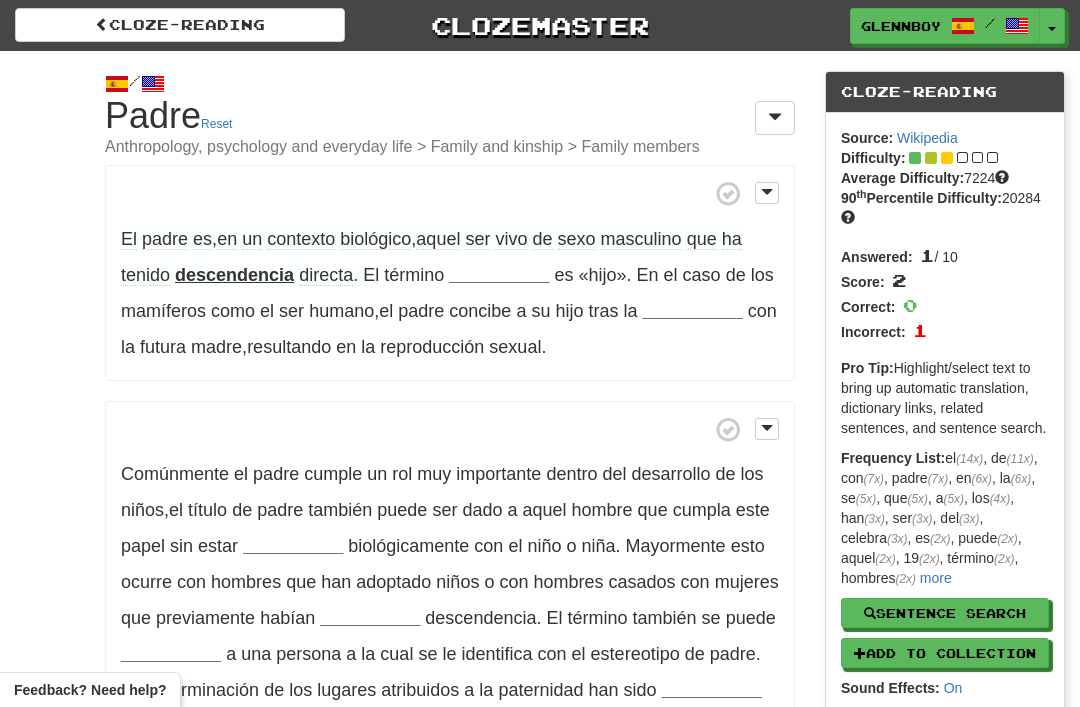 click on "descendencia" at bounding box center (234, 275) 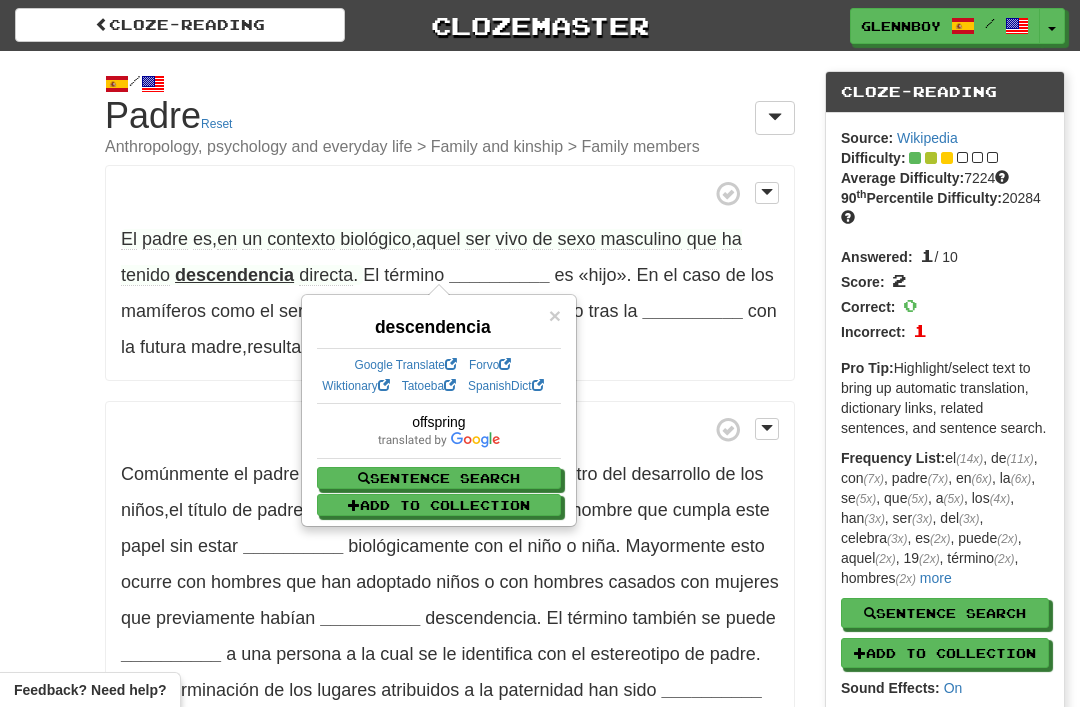 click on "×" at bounding box center (555, 315) 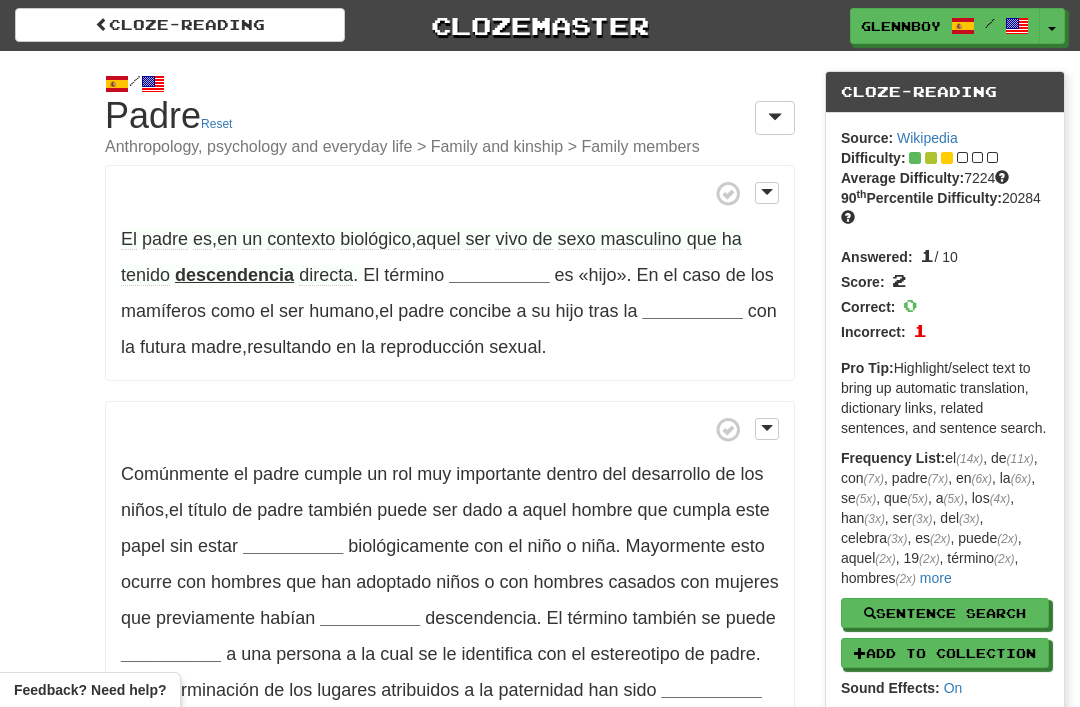 click on "El   padre   es ,  en   un   contexto   biológico ,  aquel   ser   vivo   de   sexo   masculino   que   ha   tenido
descendencia
directa .
El   término
__________
es   «hijo» .
En   el   caso   de   los   mamíferos   como   el   ser   humano ,  el   padre   concibe   a   su   hijo   tras   la
__________
con   la   futura   madre ,  resultando   en   la   reproducción   sexual ." at bounding box center (450, 273) 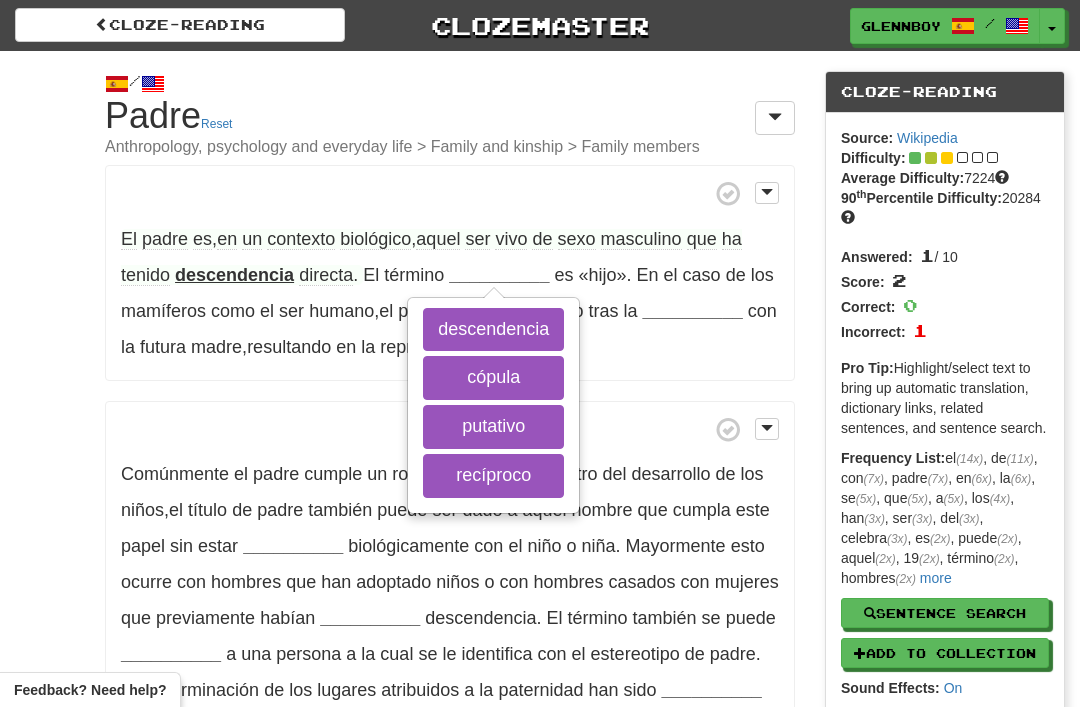 click on "descendencia" at bounding box center (493, 330) 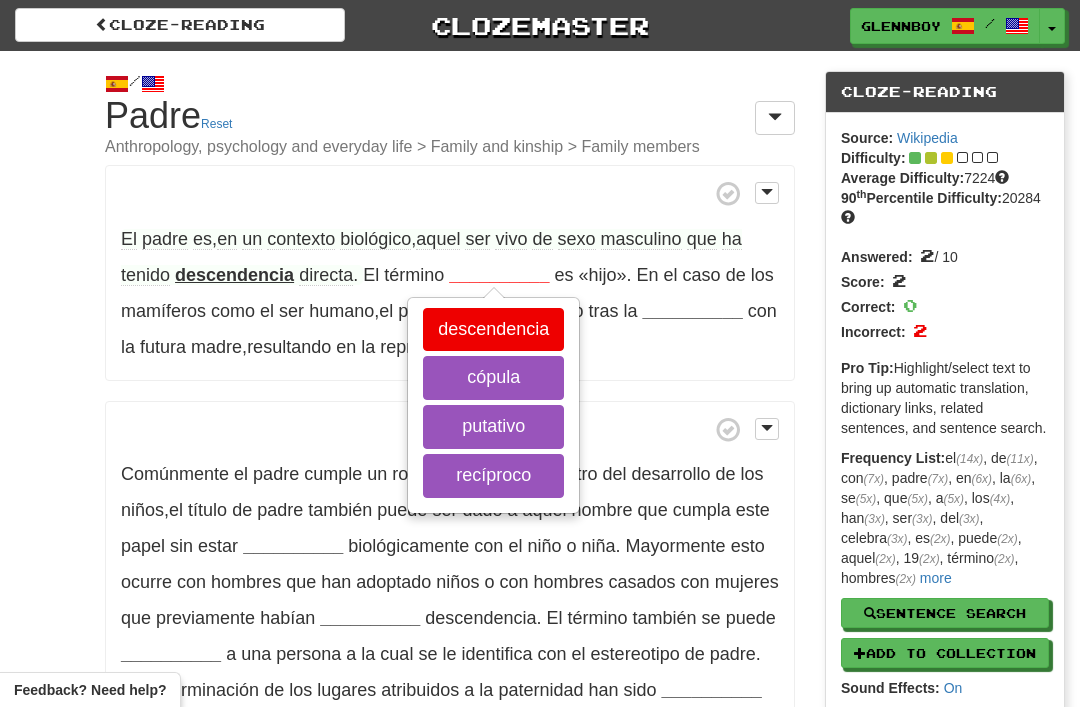 click on "cópula" at bounding box center [493, 378] 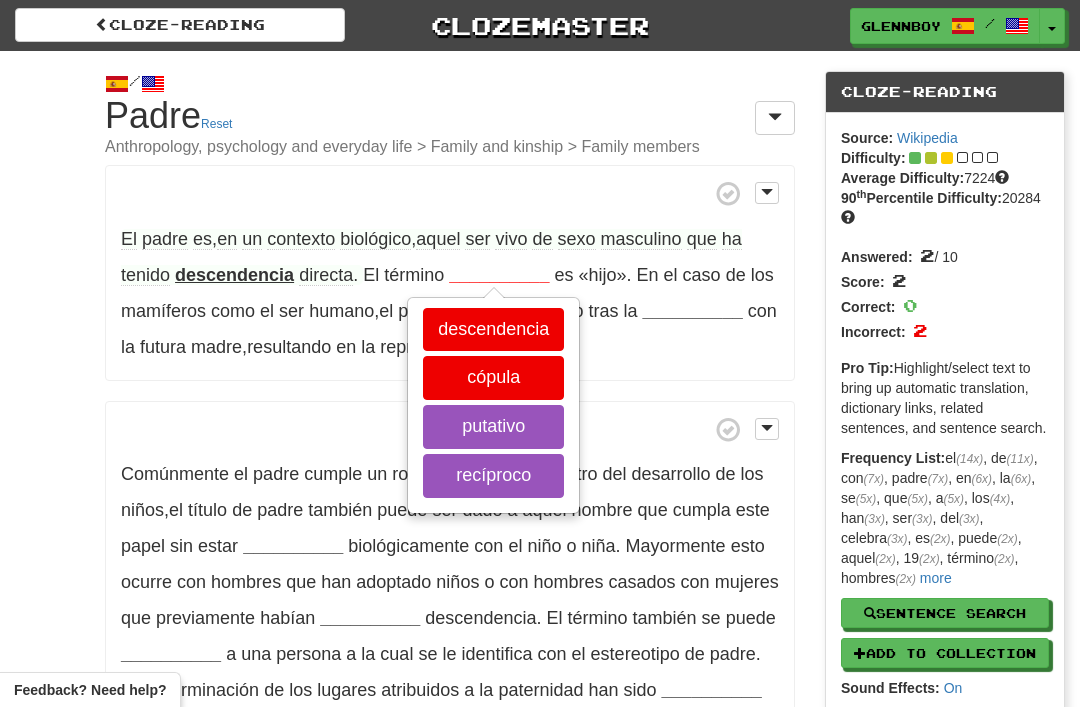 click on "putativo" at bounding box center [493, 427] 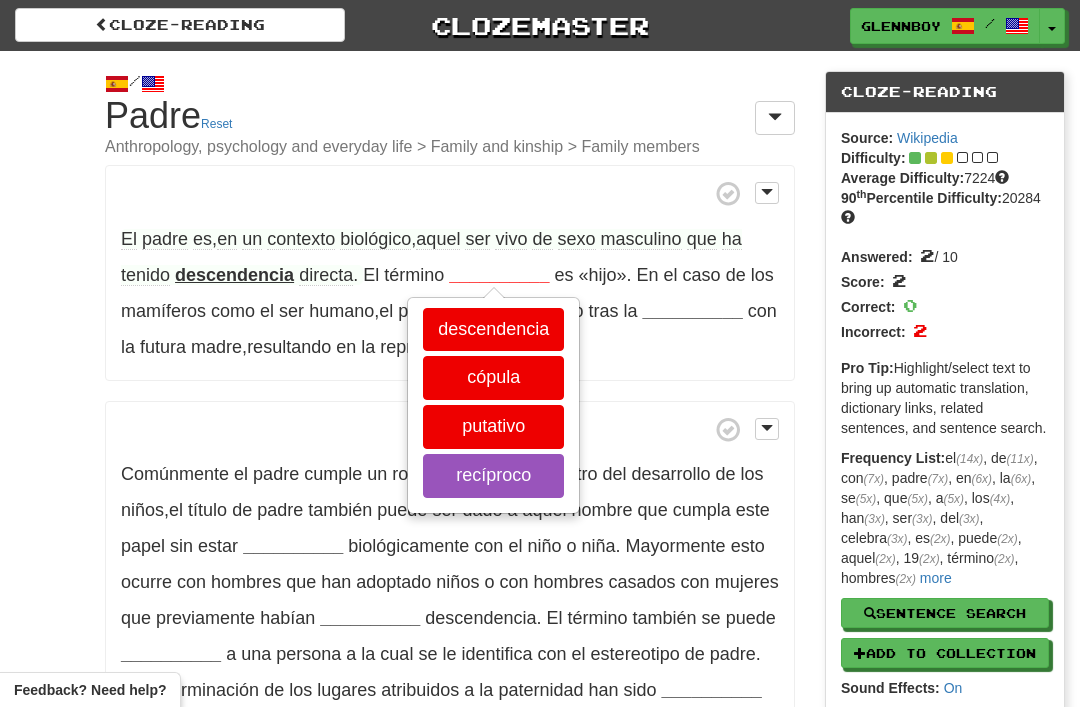 click on "recíproco" at bounding box center (493, 476) 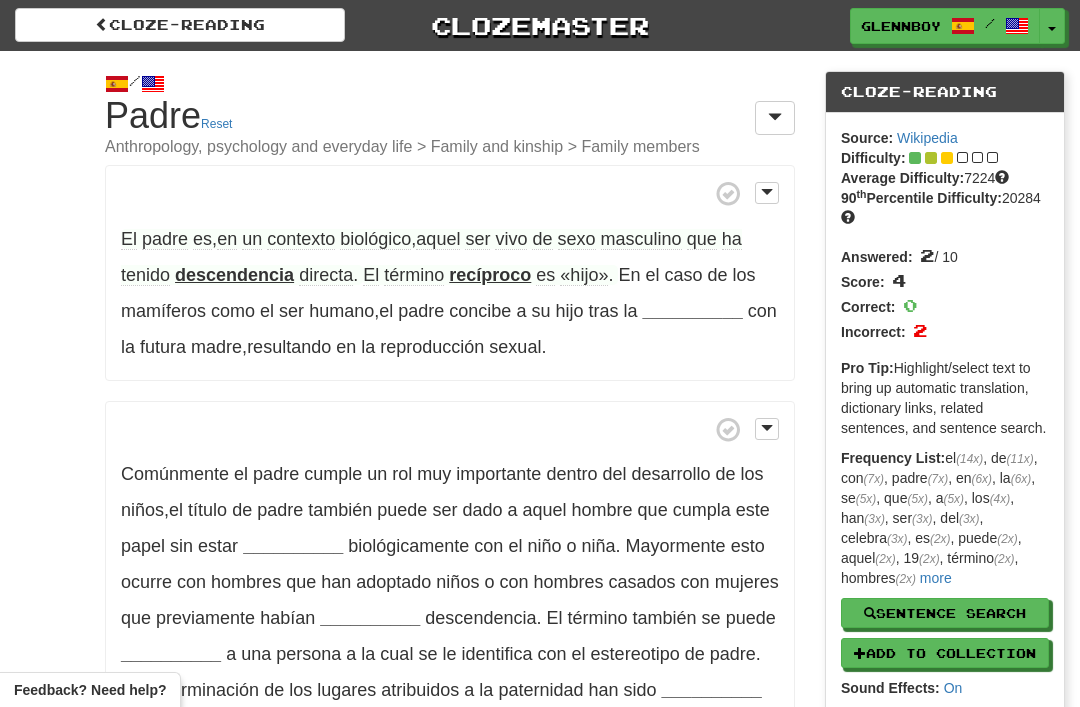 click on "recíproco" at bounding box center [490, 275] 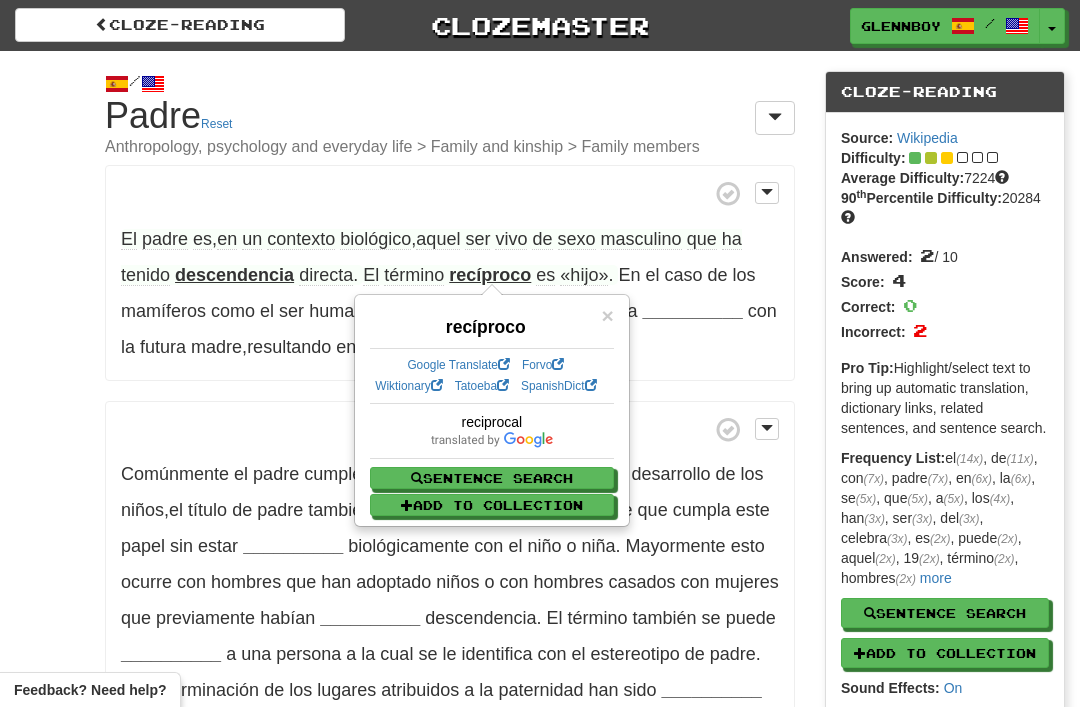 click on "término" at bounding box center [414, 275] 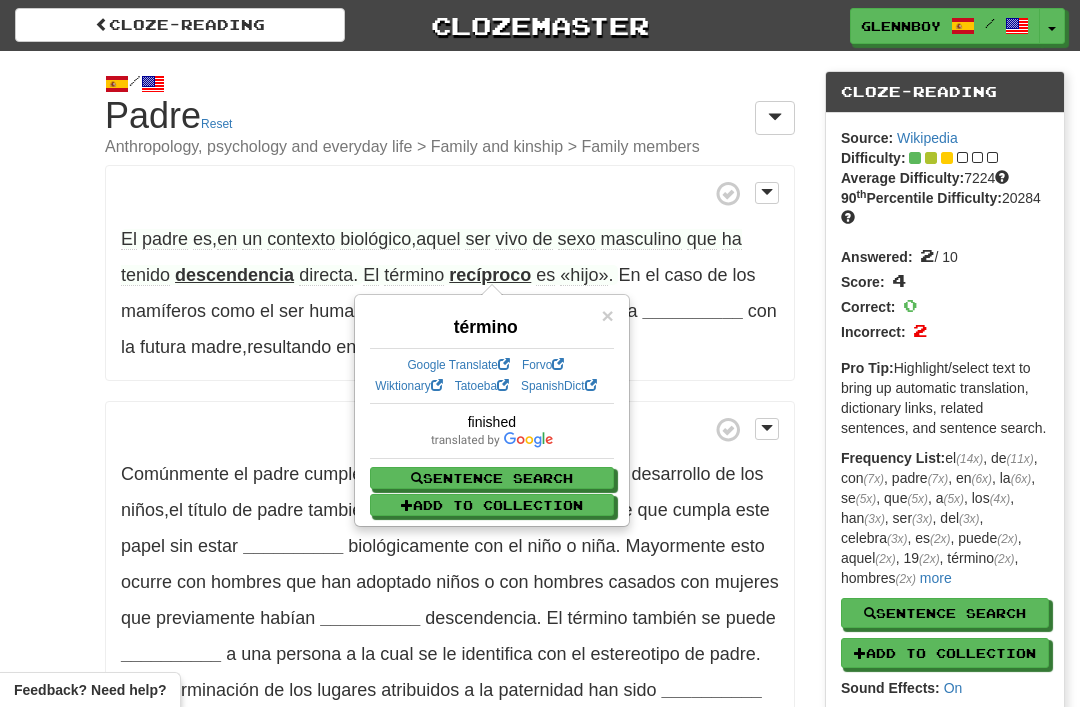 click on "/
Cloze-Reading
Padre
Reset
Anthropology, psychology and everyday life > Family and kinship  > Family members
El   padre   es ,  en   un   contexto   biológico ,  aquel   ser   vivo   de   sexo   masculino   que   ha   tenido
descendencia
directa .
El   término
recíproco
es   «hijo» .
En   el   caso   de   los   mamíferos   como   el   ser   humano ,  el   padre   concibe   a   su   hijo   tras   la
__________
con   la   futura   madre ,  resultando   en   la   reproducción   sexual .
Comúnmente   el   padre   cumple   un   rol   muy   importante   dentro   del   desarrollo   de   los   niños ,  el   título   de   padre   también   puede   ser   dado   a   aquel   hombre   que   cumpla   este   papel   sin   estar
__________
biológicamente   con   el   niño   o   niña ." at bounding box center (540, 484) 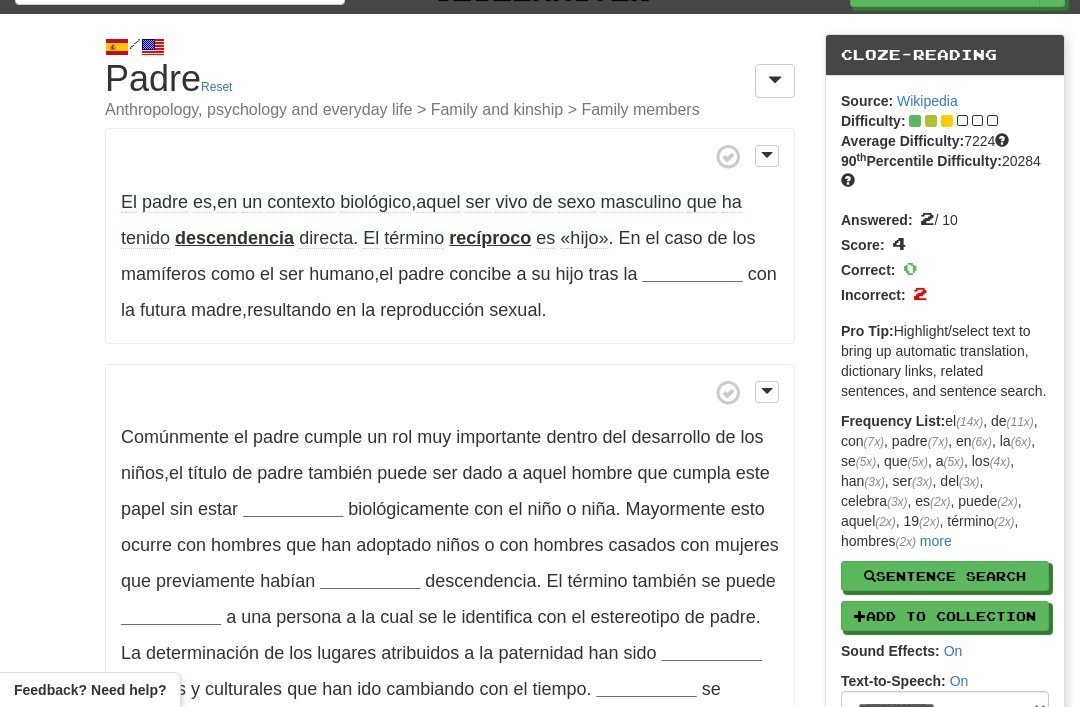 scroll, scrollTop: 43, scrollLeft: 0, axis: vertical 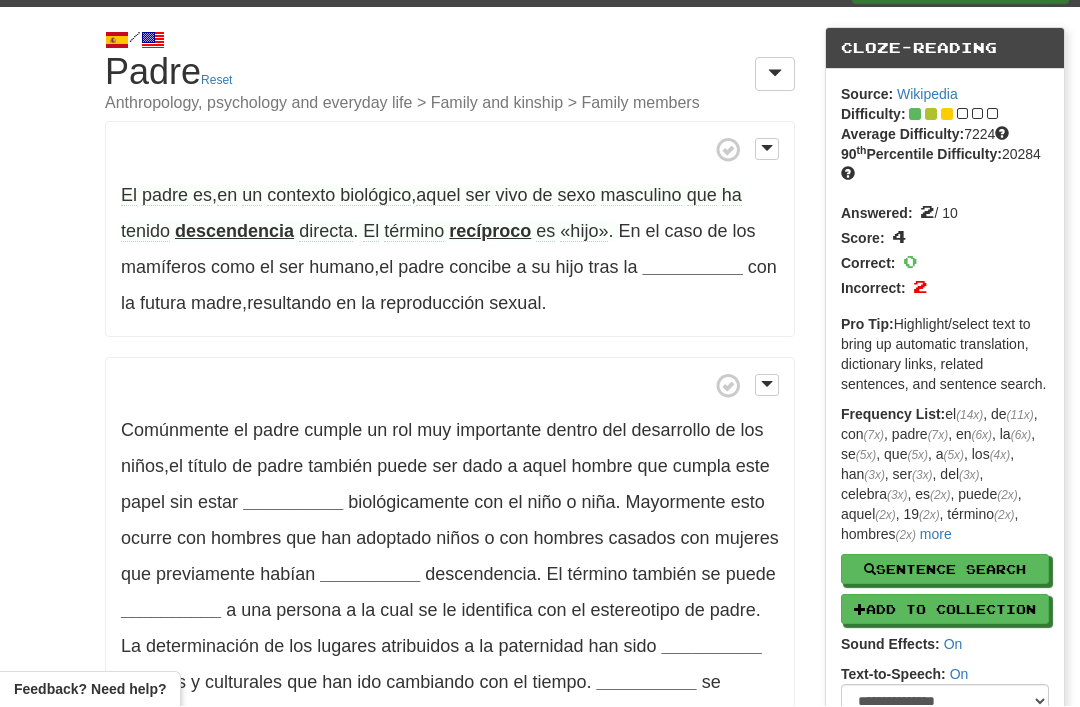 click on "biológico" at bounding box center [375, 196] 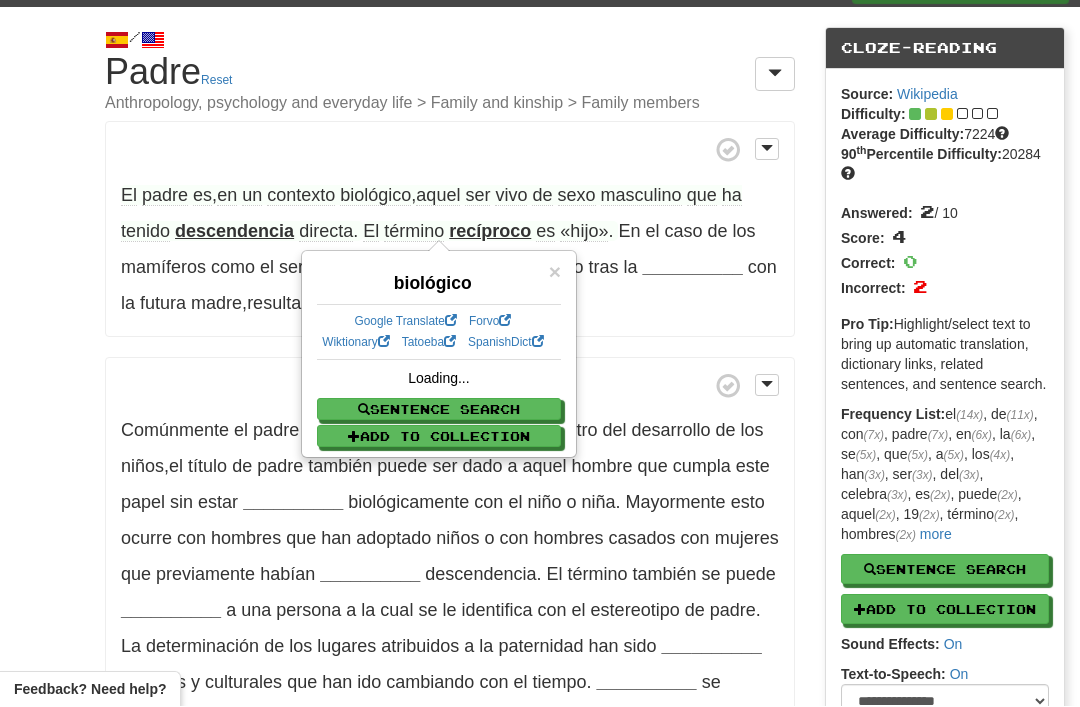scroll, scrollTop: 44, scrollLeft: 0, axis: vertical 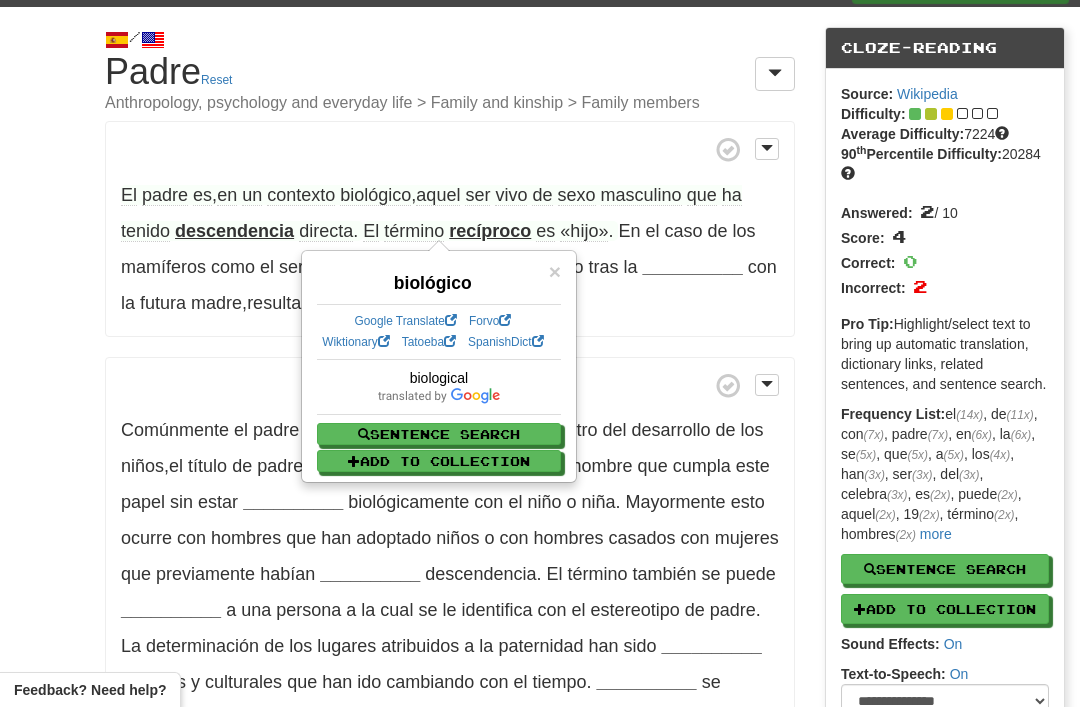 click on "/
Cloze-Reading
Padre
Reset
Anthropology, psychology and everyday life > Family and kinship  > Family members
El   padre   es ,  en   un   contexto   biológico ,  aquel   ser   vivo   de   sexo   masculino   que   ha   tenido
descendencia
directa .
El   término
recíproco
es   «hijo» .
En   el   caso   de   los   mamíferos   como   el   ser   humano ,  el   padre   concibe   a   su   hijo   tras   la
__________
con   la   futura   madre ,  resultando   en   la   reproducción   sexual .
Comúnmente   el   padre   cumple   un   rol   muy   importante   dentro   del   desarrollo   de   los   niños ,  el   título   de   padre   también   puede   ser   dado   a   aquel   hombre   que   cumpla   este   papel   sin   estar
__________
biológicamente   con   el   niño   o   niña ." at bounding box center [540, 440] 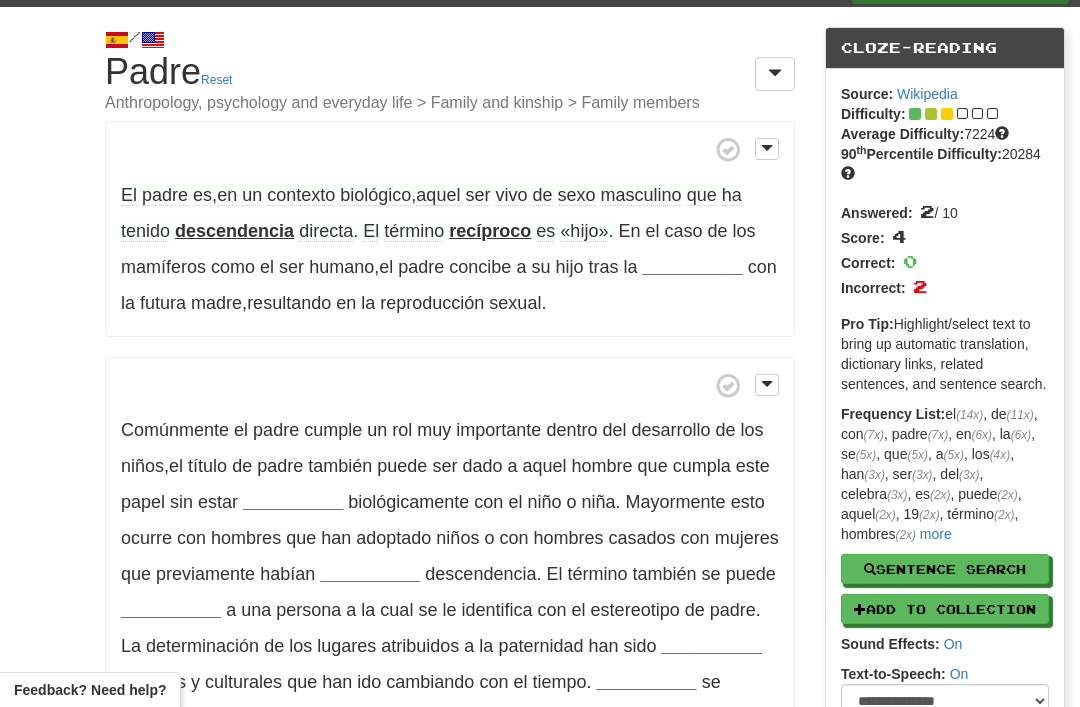 click on "ser" at bounding box center (477, 195) 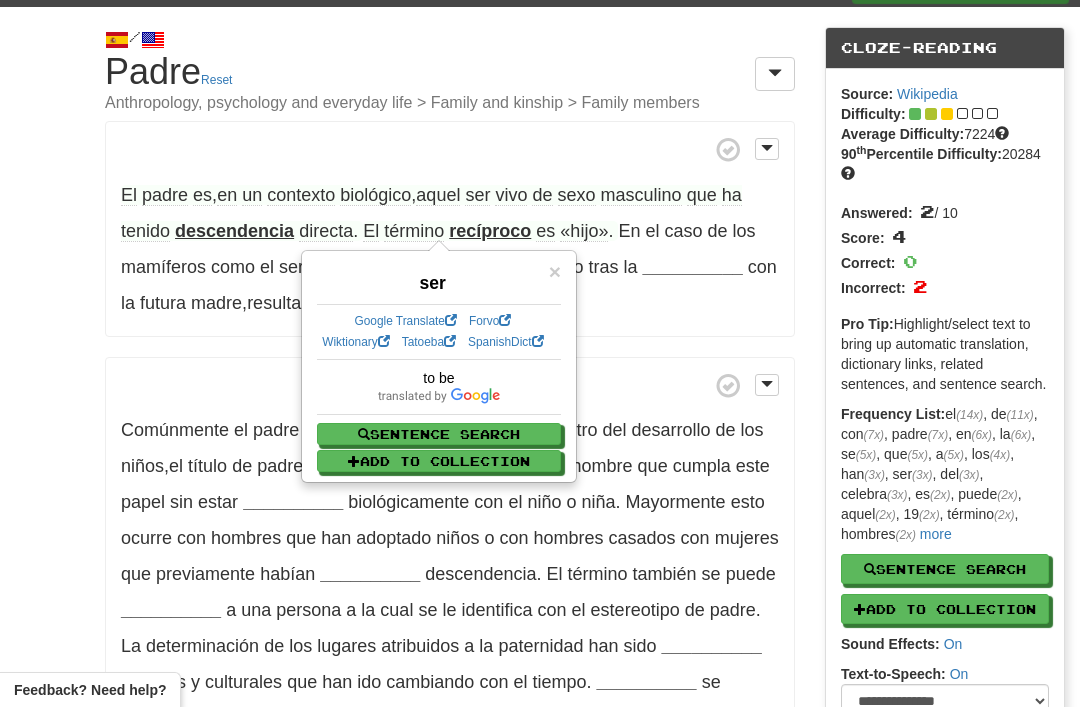 click on "/
Cloze-Reading
Padre
Reset
Anthropology, psychology and everyday life > Family and kinship  > Family members
El   padre   es ,  en   un   contexto   biológico ,  aquel   ser   vivo   de   sexo   masculino   que   ha   tenido
descendencia
directa .
El   término
recíproco
es   «hijo» .
En   el   caso   de   los   mamíferos   como   el   ser   humano ,  el   padre   concibe   a   su   hijo   tras   la
__________
con   la   futura   madre ,  resultando   en   la   reproducción   sexual .
Comúnmente   el   padre   cumple   un   rol   muy   importante   dentro   del   desarrollo   de   los   niños ,  el   título   de   padre   también   puede   ser   dado   a   aquel   hombre   que   cumpla   este   papel   sin   estar
__________
biológicamente   con   el   niño   o   niña ." at bounding box center (540, 440) 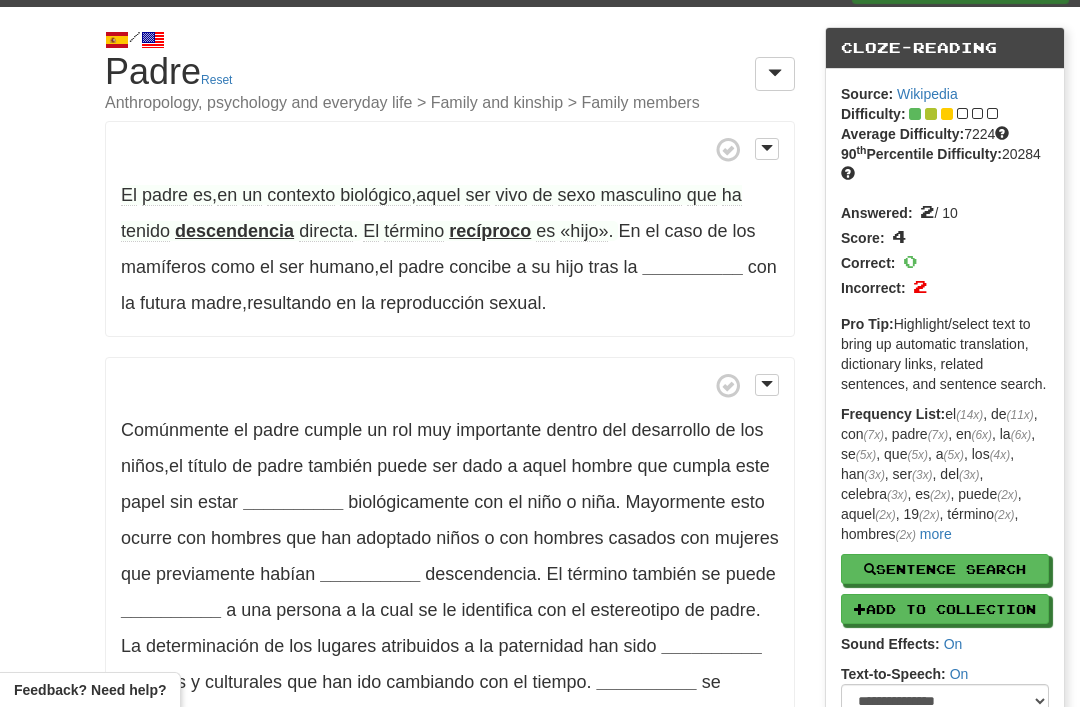 click on "vivo" at bounding box center [511, 195] 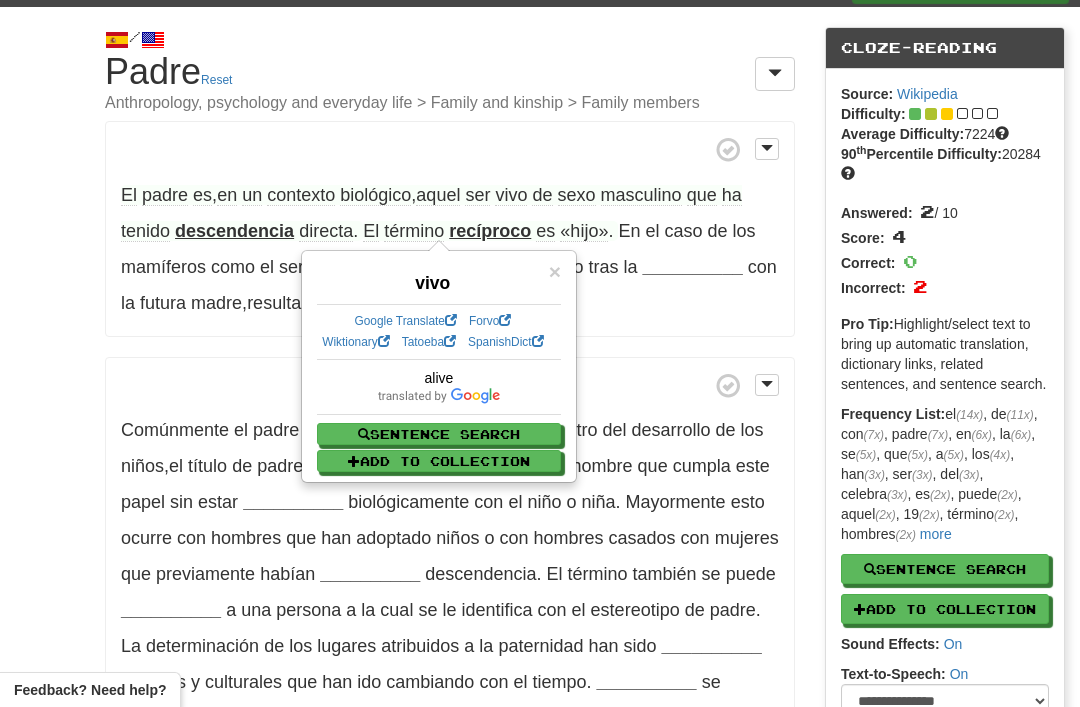 click on "/
Cloze-Reading
Padre
Reset
Anthropology, psychology and everyday life > Family and kinship  > Family members
El   padre   es ,  en   un   contexto   biológico ,  aquel   ser   vivo   de   sexo   masculino   que   ha   tenido
descendencia
directa .
El   término
recíproco
es   «hijo» .
En   el   caso   de   los   mamíferos   como   el   ser   humano ,  el   padre   concibe   a   su   hijo   tras   la
__________
con   la   futura   madre ,  resultando   en   la   reproducción   sexual .
Comúnmente   el   padre   cumple   un   rol   muy   importante   dentro   del   desarrollo   de   los   niños ,  el   título   de   padre   también   puede   ser   dado   a   aquel   hombre   que   cumpla   este   papel   sin   estar
__________
biológicamente   con   el   niño   o   niña ." at bounding box center [540, 440] 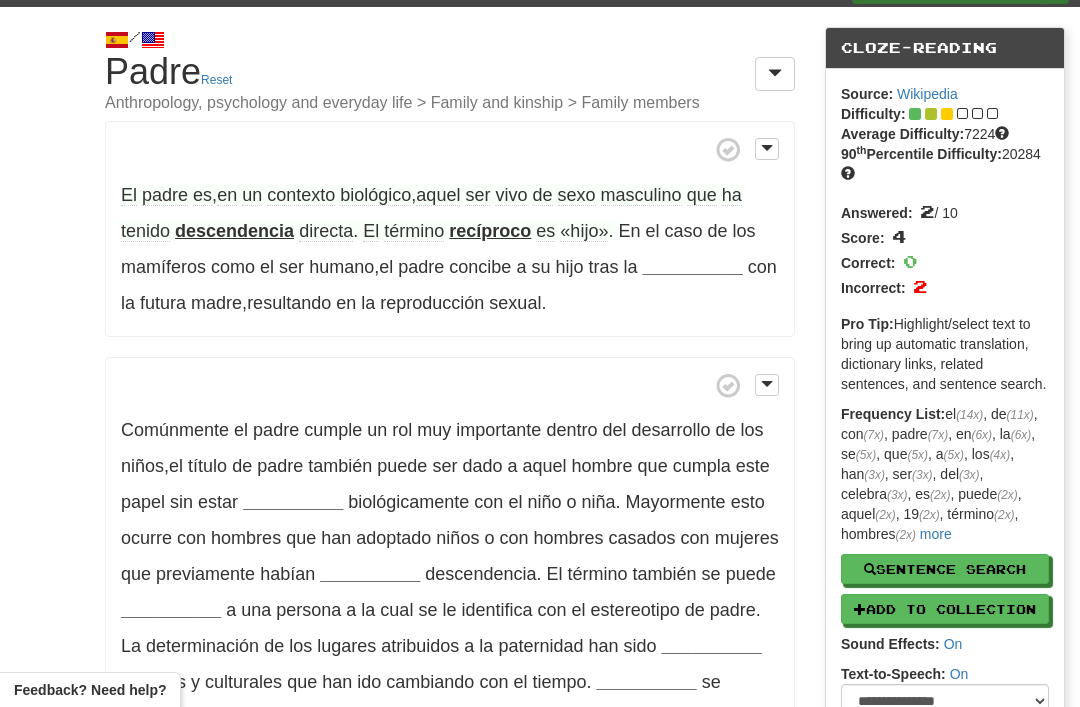 click on "tenido" at bounding box center [145, 231] 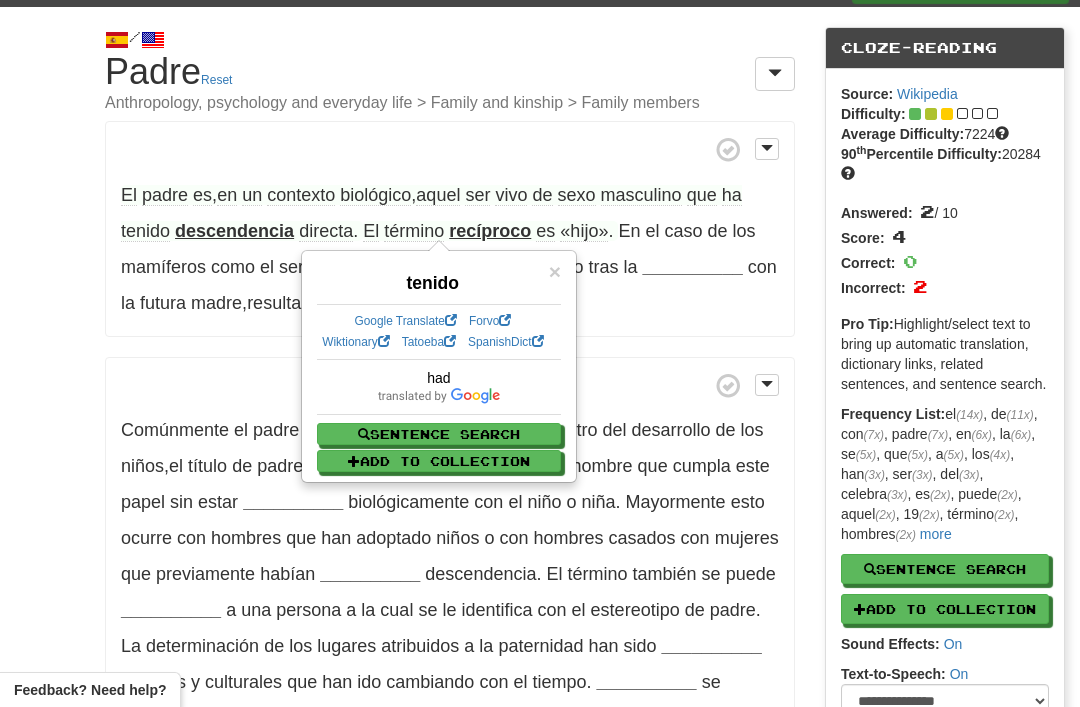 click on "/
Cloze-Reading
Padre
Reset
Anthropology, psychology and everyday life > Family and kinship  > Family members
El   padre   es ,  en   un   contexto   biológico ,  aquel   ser   vivo   de   sexo   masculino   que   ha   tenido
descendencia
directa .
El   término
recíproco
es   «hijo» .
En   el   caso   de   los   mamíferos   como   el   ser   humano ,  el   padre   concibe   a   su   hijo   tras   la
__________
con   la   futura   madre ,  resultando   en   la   reproducción   sexual .
Comúnmente   el   padre   cumple   un   rol   muy   importante   dentro   del   desarrollo   de   los   niños ,  el   título   de   padre   también   puede   ser   dado   a   aquel   hombre   que   cumpla   este   papel   sin   estar
__________
biológicamente   con   el   niño   o   niña ." at bounding box center [540, 440] 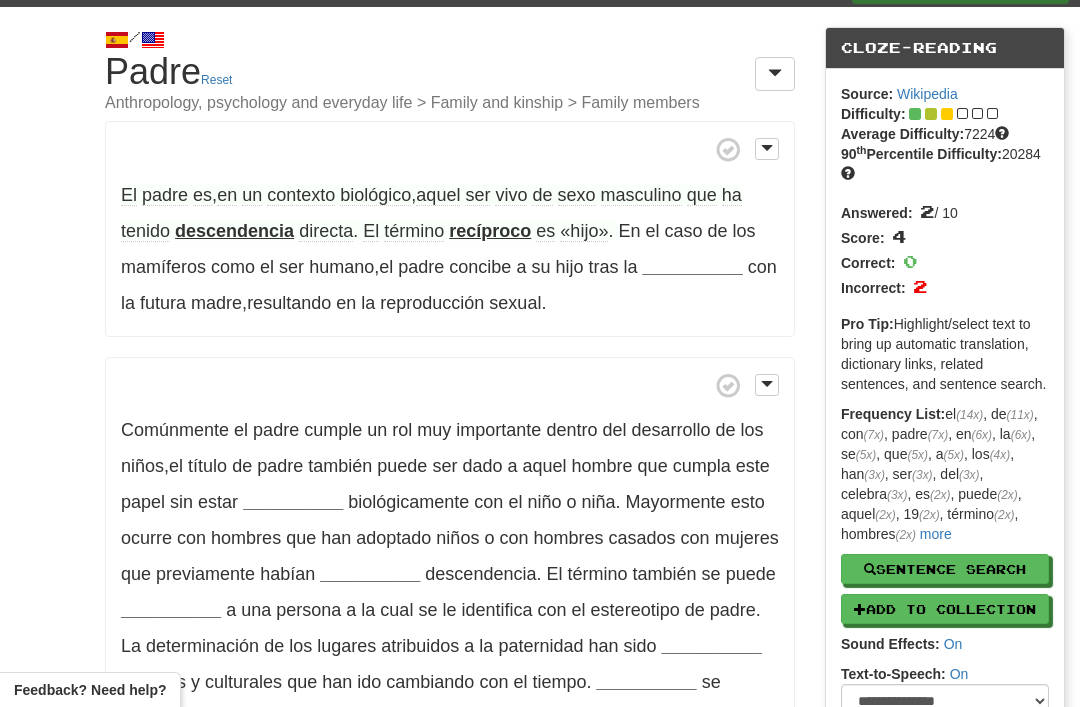 click on "descendencia" at bounding box center [234, 231] 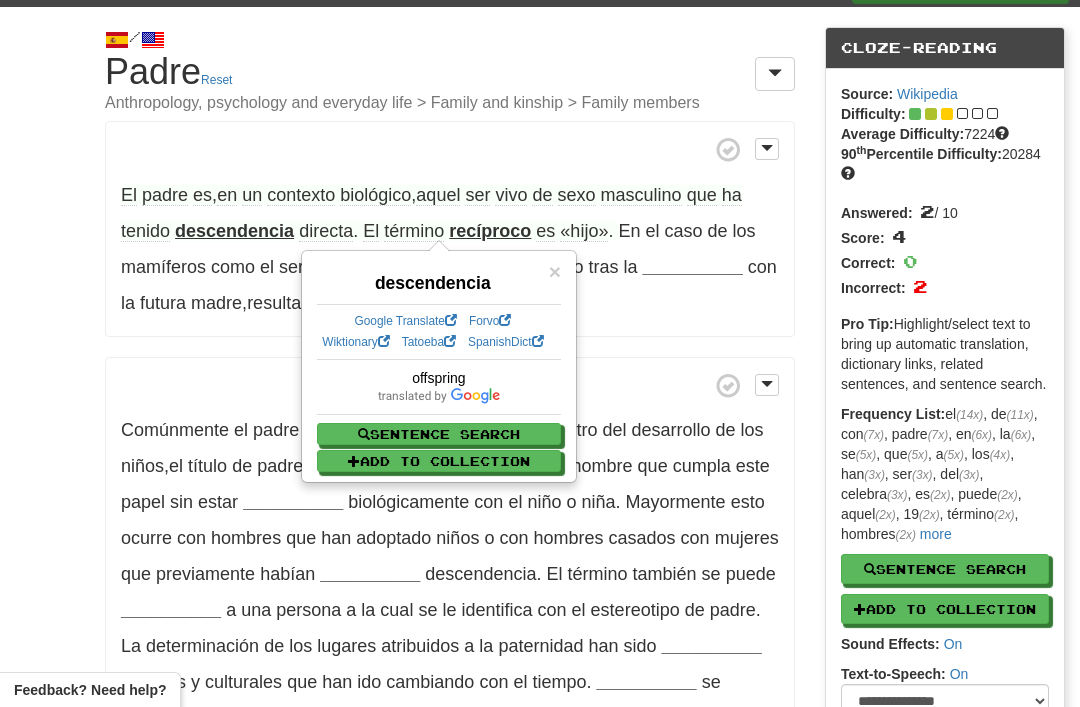 click on "/
Cloze-Reading
Padre
Reset
Anthropology, psychology and everyday life > Family and kinship  > Family members
El   padre   es ,  en   un   contexto   biológico ,  aquel   ser   vivo   de   sexo   masculino   que   ha   tenido
descendencia
directa .
El   término
recíproco
es   «hijo» .
En   el   caso   de   los   mamíferos   como   el   ser   humano ,  el   padre   concibe   a   su   hijo   tras   la
__________
con   la   futura   madre ,  resultando   en   la   reproducción   sexual .
Comúnmente   el   padre   cumple   un   rol   muy   importante   dentro   del   desarrollo   de   los   niños ,  el   título   de   padre   también   puede   ser   dado   a   aquel   hombre   que   cumpla   este   papel   sin   estar
__________
biológicamente   con   el   niño   o   niña ." at bounding box center (540, 440) 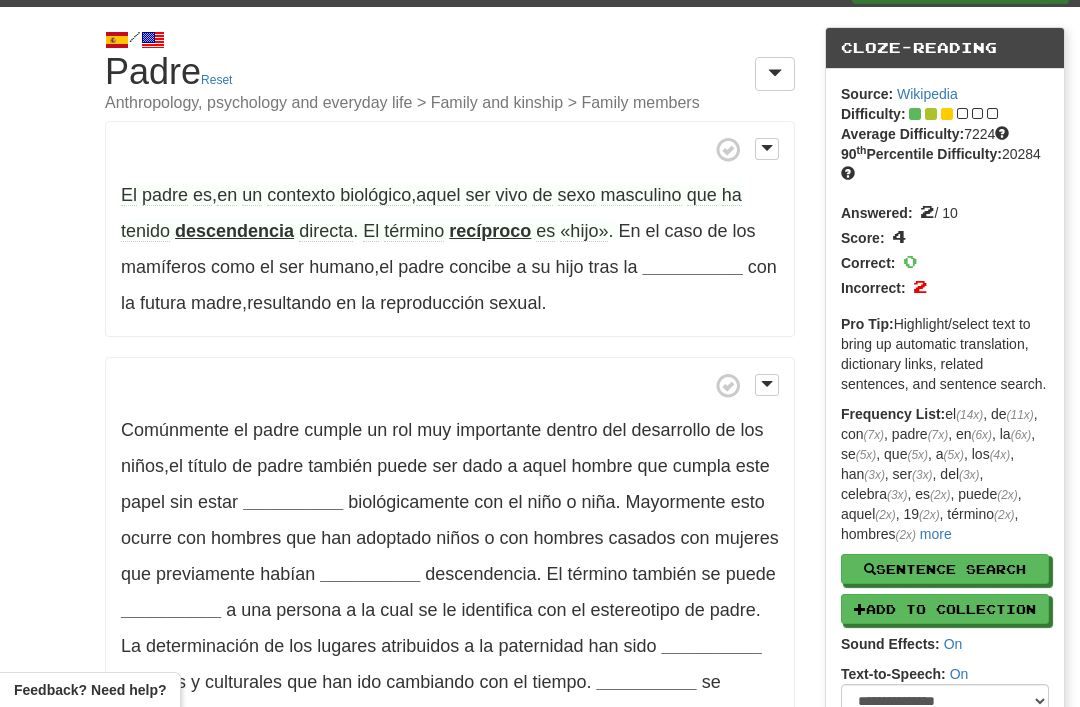 click on "directa" at bounding box center (326, 231) 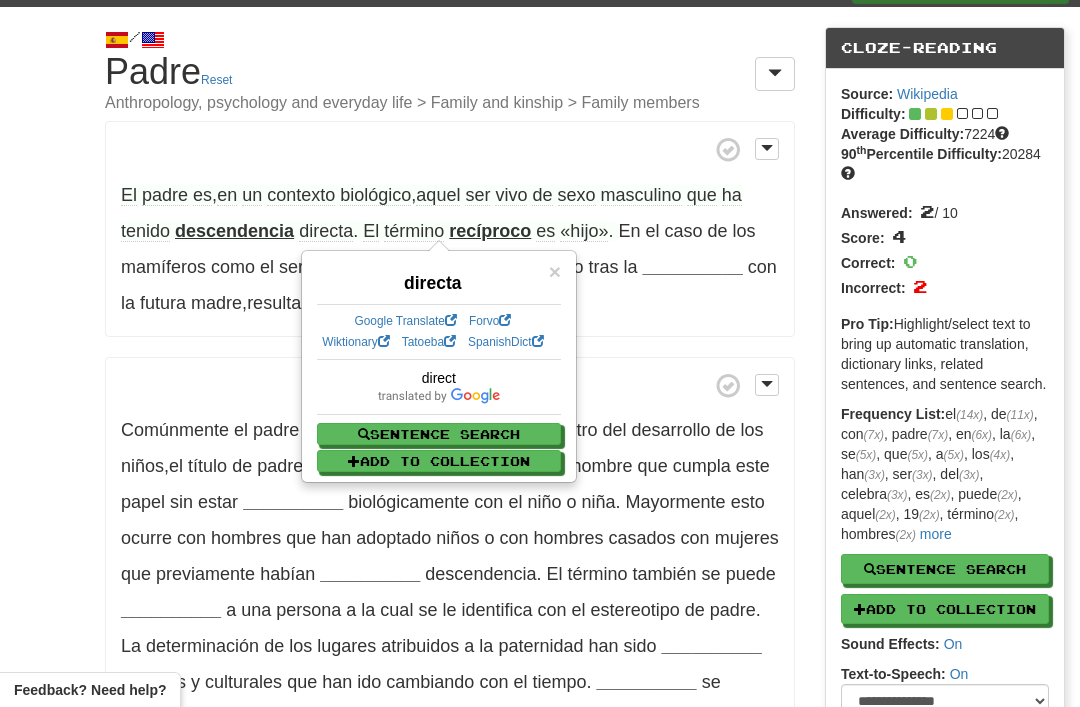click on "/
Cloze-Reading
Padre
Reset
Anthropology, psychology and everyday life > Family and kinship  > Family members
El   padre   es ,  en   un   contexto   biológico ,  aquel   ser   vivo   de   sexo   masculino   que   ha   tenido
descendencia
directa .
El   término
recíproco
es   «hijo» .
En   el   caso   de   los   mamíferos   como   el   ser   humano ,  el   padre   concibe   a   su   hijo   tras   la
__________
con   la   futura   madre ,  resultando   en   la   reproducción   sexual .
Comúnmente   el   padre   cumple   un   rol   muy   importante   dentro   del   desarrollo   de   los   niños ,  el   título   de   padre   también   puede   ser   dado   a   aquel   hombre   que   cumpla   este   papel   sin   estar
__________
biológicamente   con   el   niño   o   niña ." at bounding box center [540, 440] 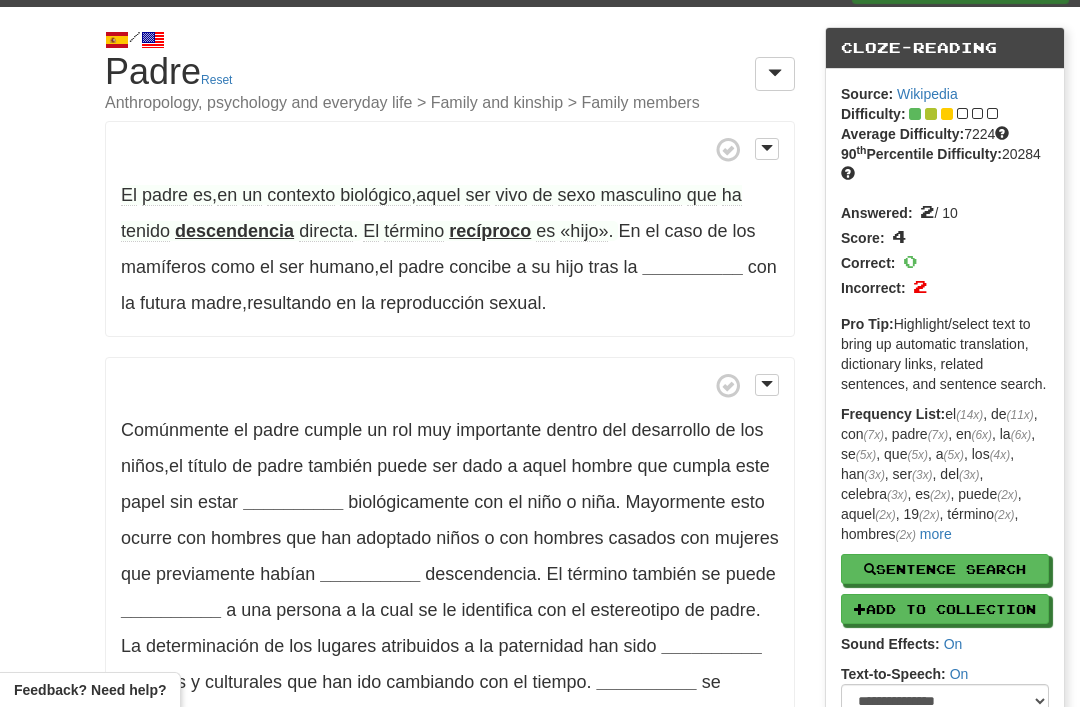 click on "__________" at bounding box center (693, 267) 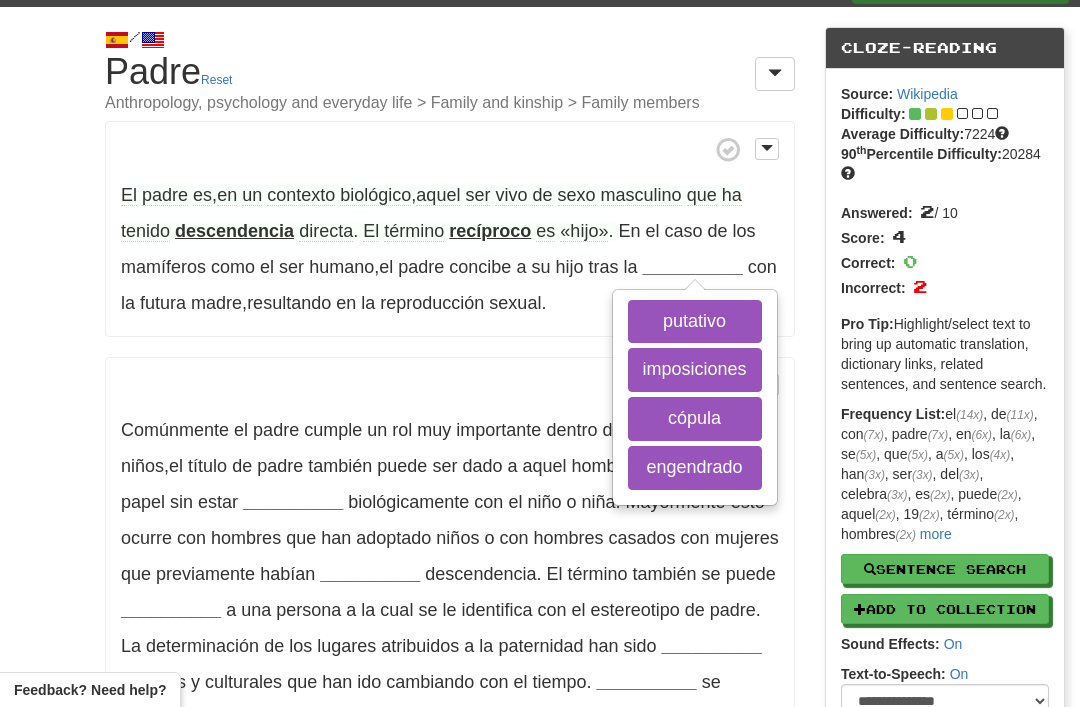 click on "cópula" at bounding box center (695, 419) 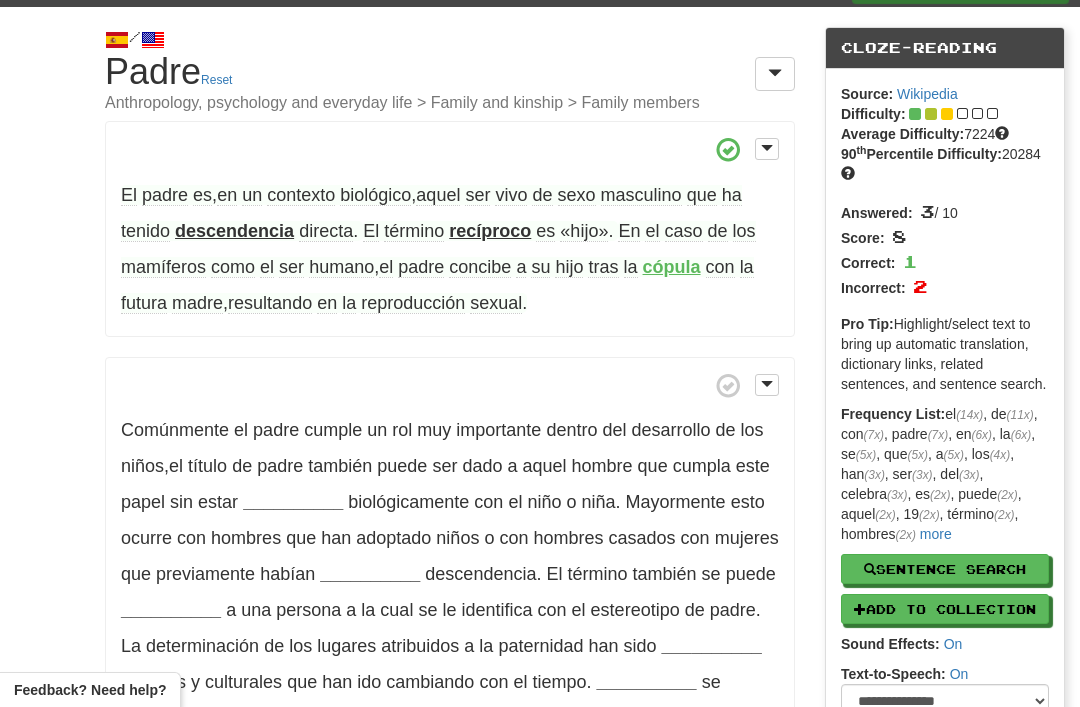 click on "El   padre   es ,  en   un   contexto   biológico ,  aquel   ser   vivo   de   sexo   masculino   que   ha   tenido
descendencia
directa .
El   término
recíproco
es   «hijo» .
En   el   caso   de   los   mamíferos   como   el   ser   humano ,  el   padre   concibe   a   su   hijo   tras   la
cópula
con   la   futura   madre ,  resultando   en   la   reproducción   sexual ." at bounding box center (450, 229) 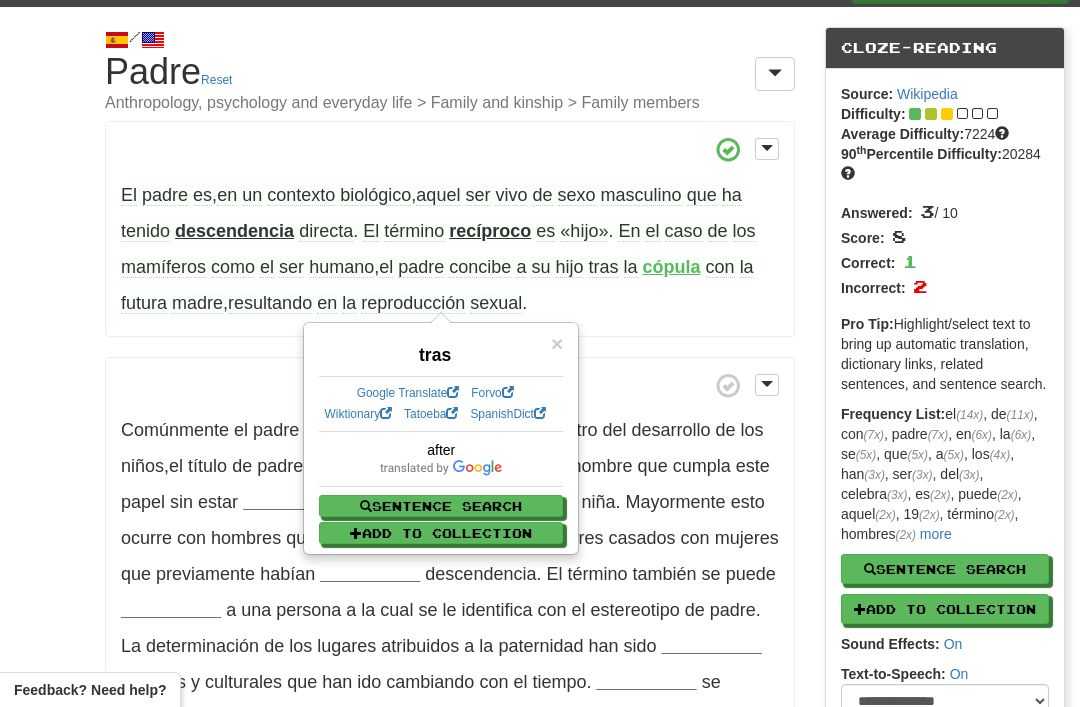 scroll, scrollTop: 39, scrollLeft: 0, axis: vertical 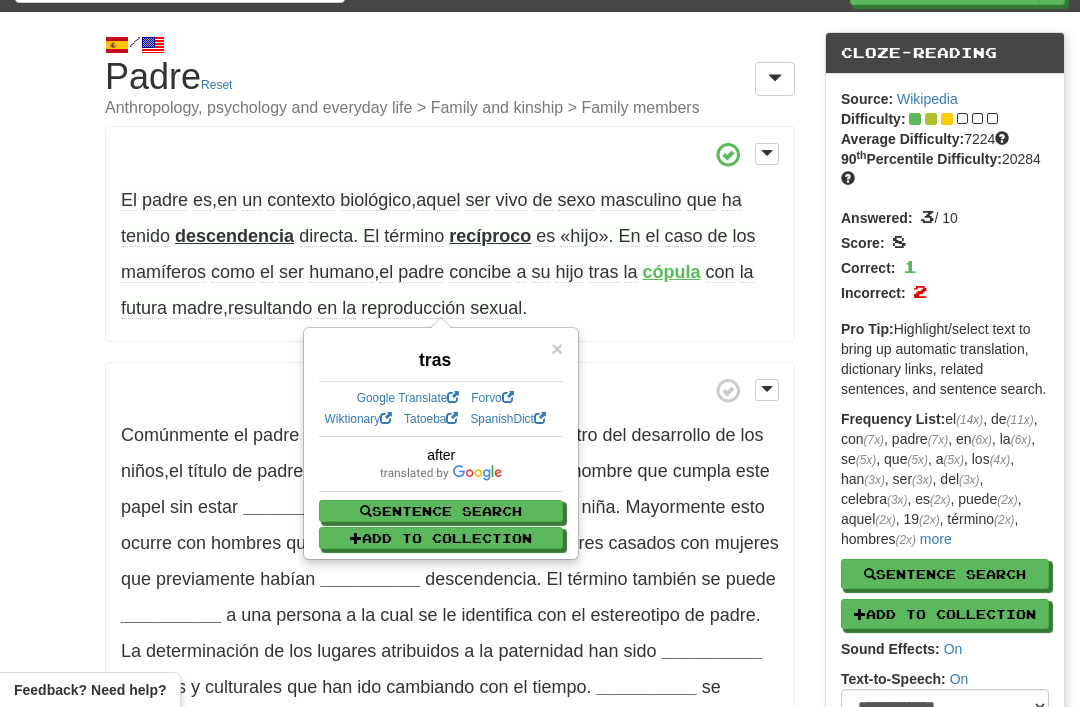 click on "/
Cloze-Reading
Padre
Reset
Anthropology, psychology and everyday life > Family and kinship  > Family members
El   padre   es ,  en   un   contexto   biológico ,  aquel   ser   vivo   de   sexo   masculino   que   ha   tenido
descendencia
directa .
El   término
recíproco
es   «hijo» .
En   el   caso   de   los   mamíferos   como   el   ser   humano ,  el   padre   concibe   a   su   hijo   tras   la
cópula
con   la   futura   madre ,  resultando   en   la   reproducción   sexual .
Comúnmente   el   padre   cumple   un   rol   muy   importante   dentro   del   desarrollo   de   los   niños ,  el   título   de   padre   también   puede   ser   dado   a   aquel   hombre   que   cumpla   este   papel   sin   estar
__________
biológicamente   con   el   niño   o   niña ." at bounding box center (540, 445) 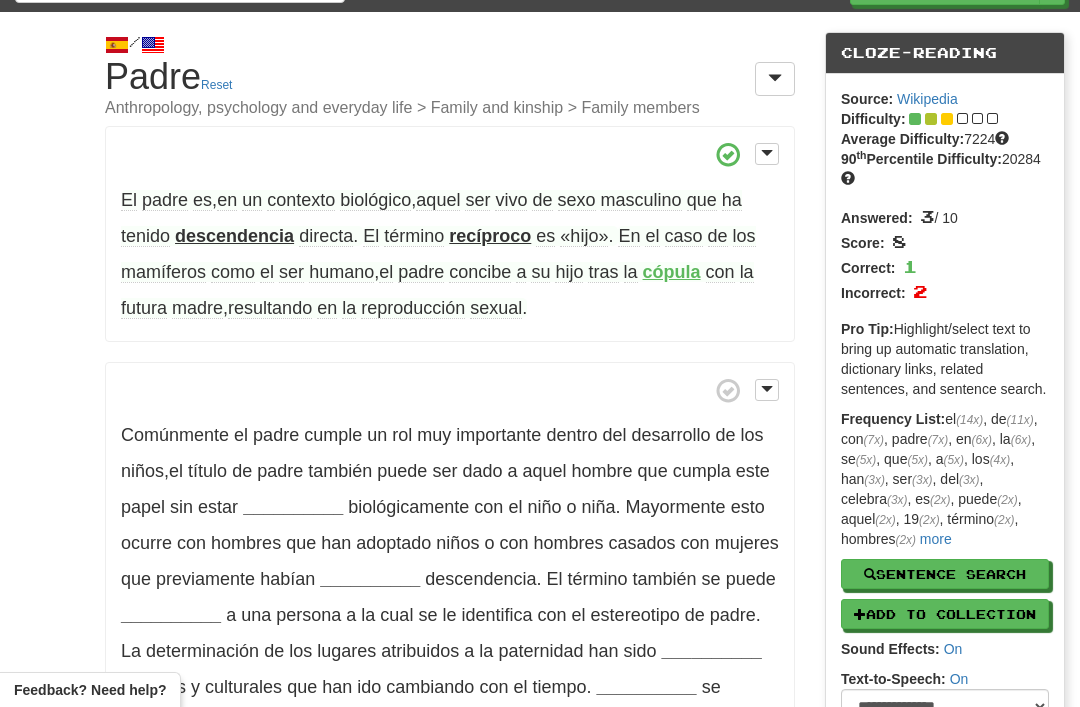 click on "cópula" at bounding box center [672, 272] 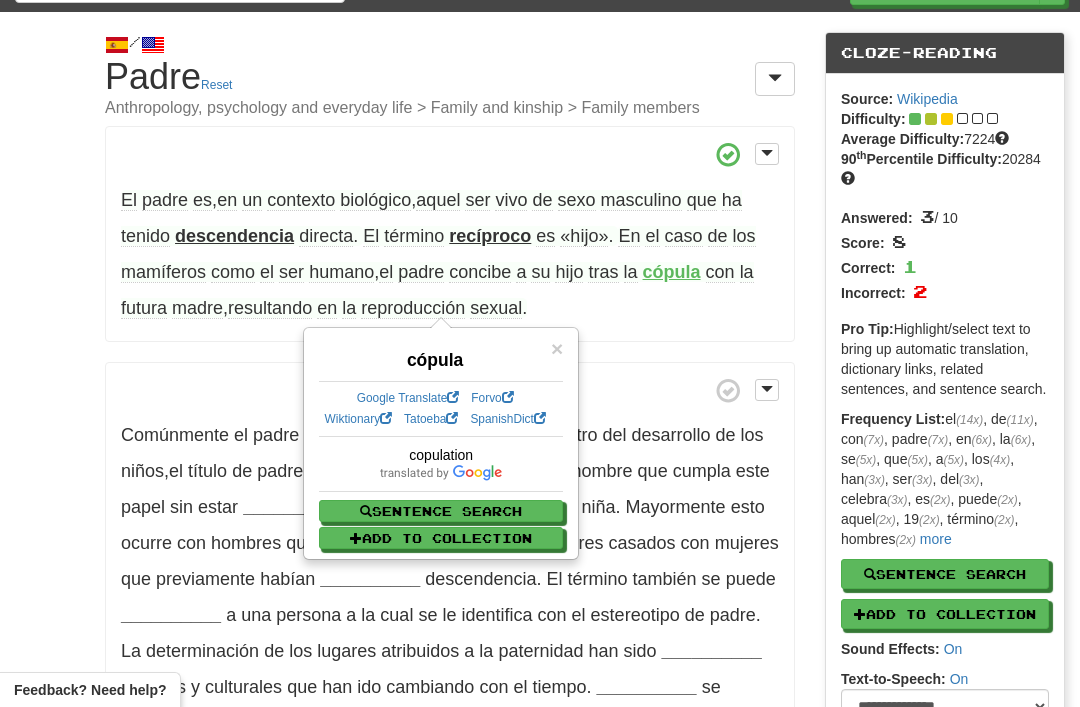 click on "El   padre   es ,  en   un   contexto   biológico ,  aquel   ser   vivo   de   sexo   masculino   que   ha   tenido
descendencia
directa .
El   término
recíproco
es   «hijo» .
En   el   caso   de   los   mamíferos   como   el   ser   humano ,  el   padre   concibe   a   su   hijo   tras   la
cópula
con   la   futura   madre ,  resultando   en   la   reproducción   sexual ." at bounding box center [450, 234] 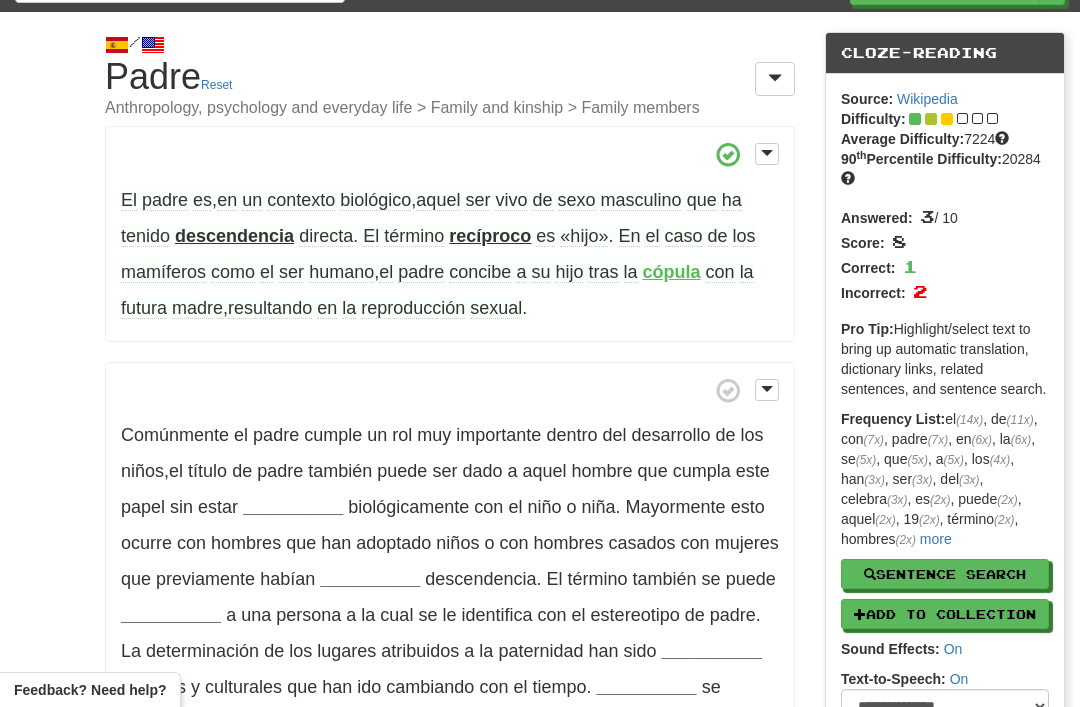 click on "El   padre   es ,  en   un   contexto   biológico ,  aquel   ser   vivo   de   sexo   masculino   que   ha   tenido
descendencia
directa .
El   término
recíproco
es   «hijo» .
En   el   caso   de   los   mamíferos   como   el   ser   humano ,  el   padre   concibe   a   su   hijo   tras   la
cópula
con   la   futura   madre ,  resultando   en   la   reproducción   sexual ." at bounding box center [450, 234] 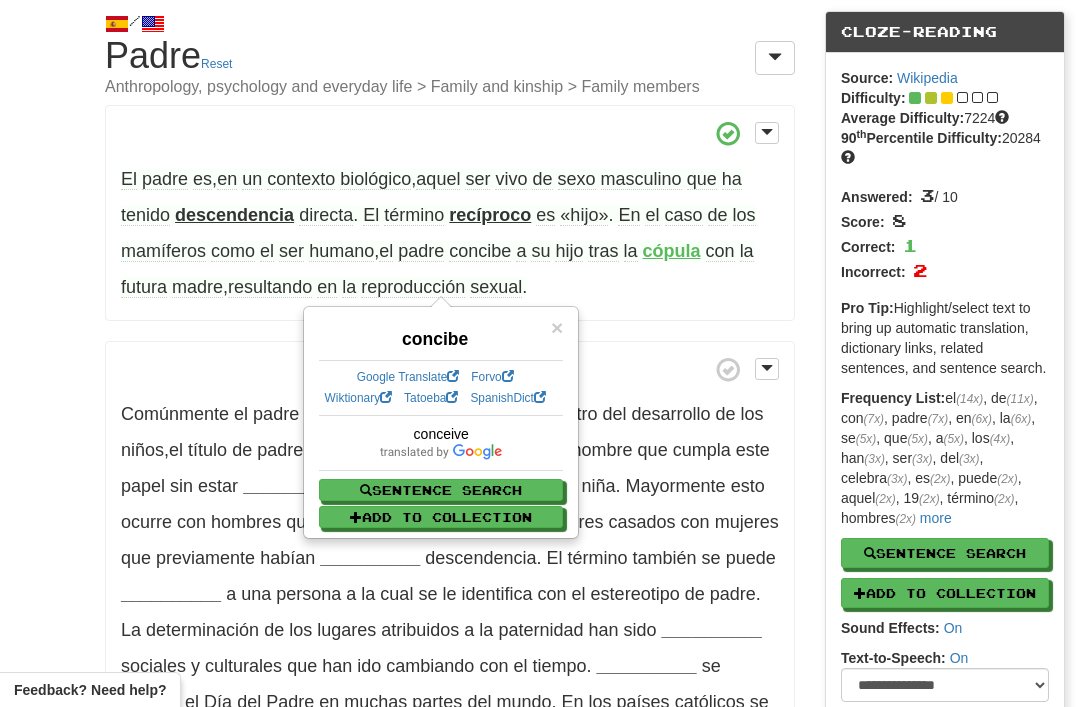 scroll, scrollTop: 60, scrollLeft: 0, axis: vertical 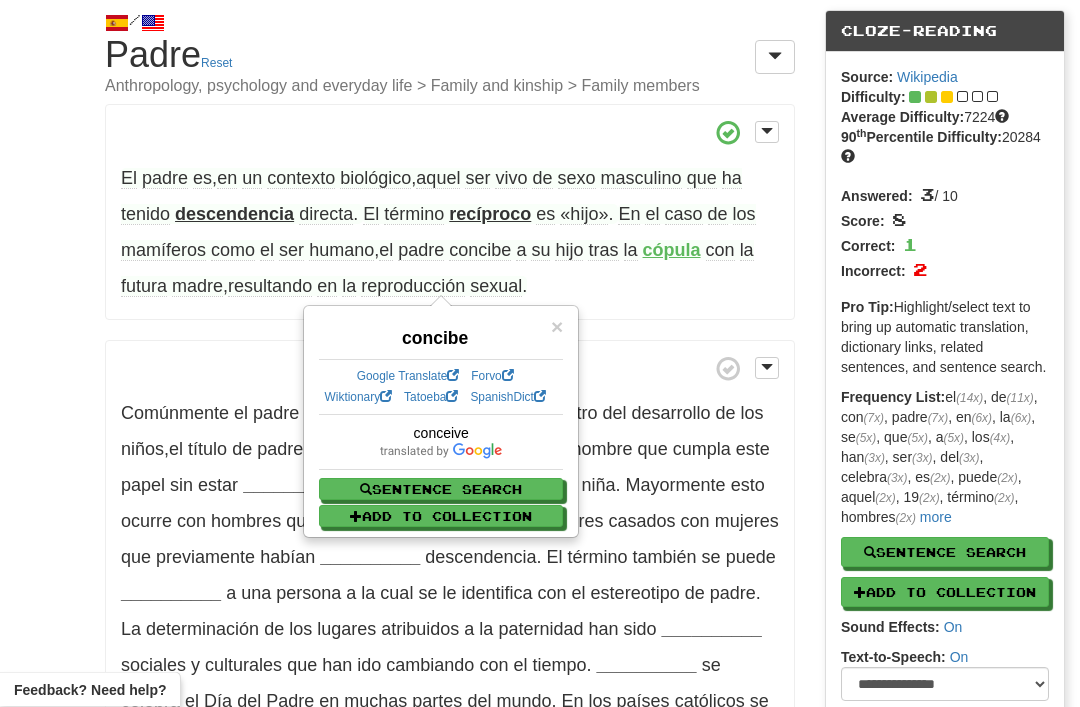 click on "/
Cloze-Reading
Padre
Reset
Anthropology, psychology and everyday life > Family and kinship  > Family members
El   padre   es ,  en   un   contexto   biológico ,  aquel   ser   vivo   de   sexo   masculino   que   ha   tenido
descendencia
directa .
El   término
recíproco
es   «hijo» .
En   el   caso   de   los   mamíferos   como   el   ser   humano ,  el   padre   concibe   a   su   hijo   tras   la
cópula
con   la   futura   madre ,  resultando   en   la   reproducción   sexual .
Comúnmente   el   padre   cumple   un   rol   muy   importante   dentro   del   desarrollo   de   los   niños ,  el   título   de   padre   también   puede   ser   dado   a   aquel   hombre   que   cumpla   este   papel   sin   estar
__________
biológicamente   con   el   niño   o   niña ." at bounding box center [540, 424] 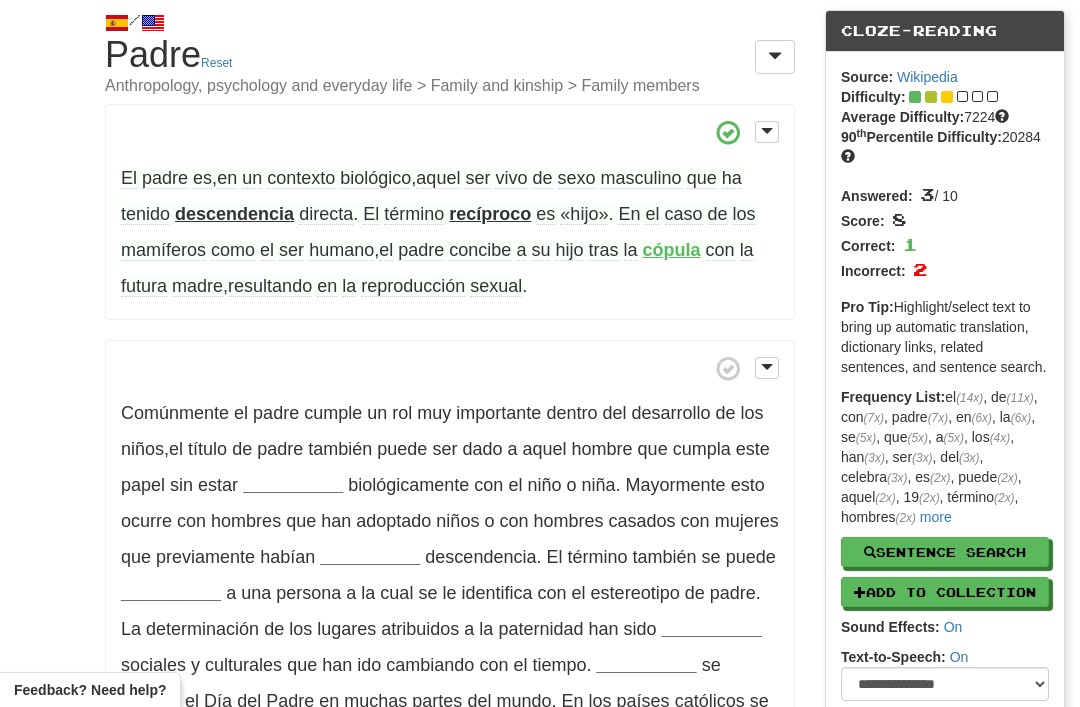 click on "«hijo»" at bounding box center [584, 214] 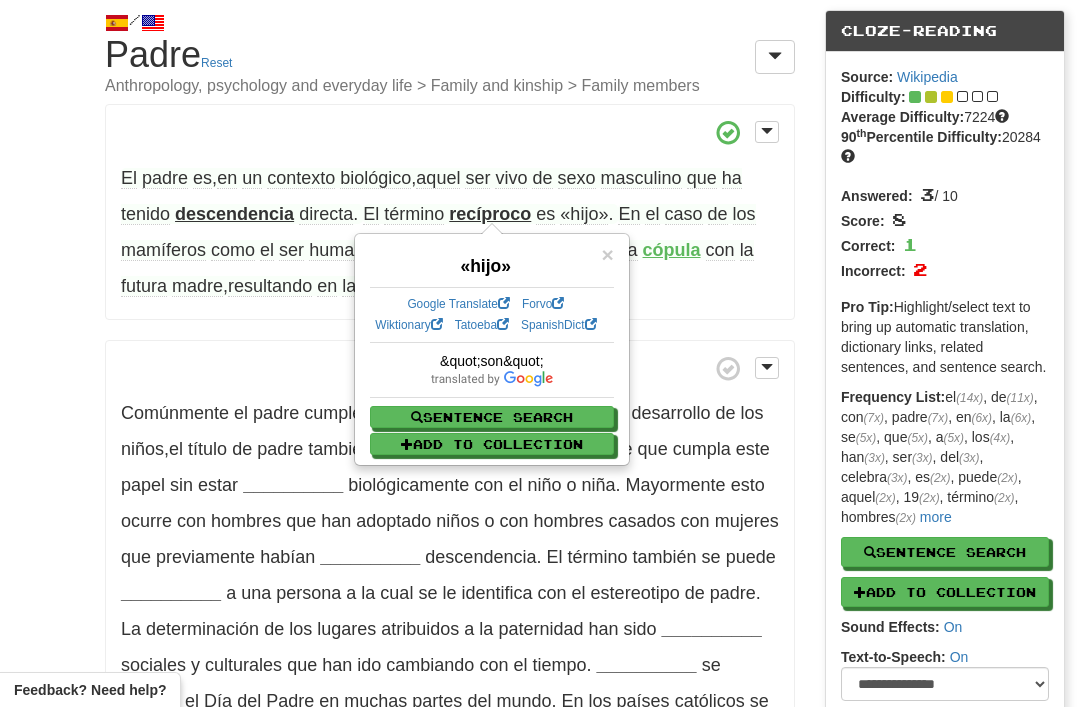 click on "/
Cloze-Reading
Padre
Reset
Anthropology, psychology and everyday life > Family and kinship  > Family members
El   padre   es ,  en   un   contexto   biológico ,  aquel   ser   vivo   de   sexo   masculino   que   ha   tenido
descendencia
directa .
El   término
recíproco
es   «hijo» .
En   el   caso   de   los   mamíferos   como   el   ser   humano ,  el   padre   concibe   a   su   hijo   tras   la
cópula
con   la   futura   madre ,  resultando   en   la   reproducción   sexual .
Comúnmente   el   padre   cumple   un   rol   muy   importante   dentro   del   desarrollo   de   los   niños ,  el   título   de   padre   también   puede   ser   dado   a   aquel   hombre   que   cumpla   este   papel   sin   estar
__________
biológicamente   con   el   niño   o   niña ." at bounding box center [540, 423] 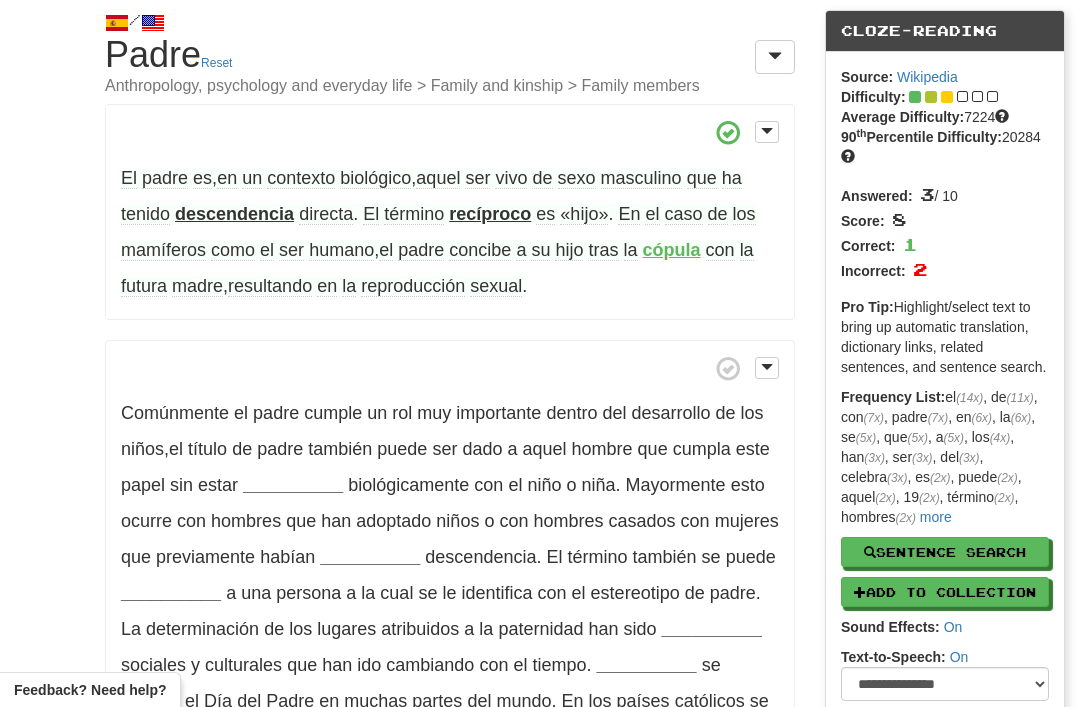 click on "tenido" at bounding box center [145, 214] 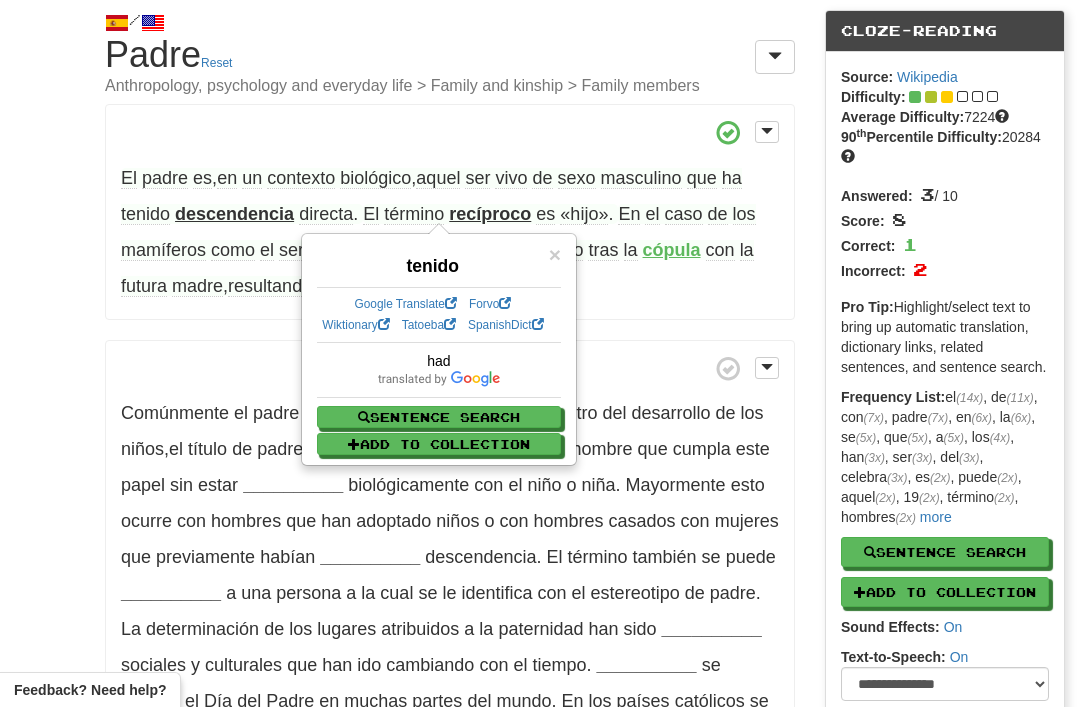 click on "/
Cloze-Reading
Padre
Reset
Anthropology, psychology and everyday life > Family and kinship  > Family members
El   padre   es ,  en   un   contexto   biológico ,  aquel   ser   vivo   de   sexo   masculino   que   ha   tenido
descendencia
directa .
El   término
recíproco
es   «hijo» .
En   el   caso   de   los   mamíferos   como   el   ser   humano ,  el   padre   concibe   a   su   hijo   tras   la
cópula
con   la   futura   madre ,  resultando   en   la   reproducción   sexual .
Comúnmente   el   padre   cumple   un   rol   muy   importante   dentro   del   desarrollo   de   los   niños ,  el   título   de   padre   también   puede   ser   dado   a   aquel   hombre   que   cumpla   este   papel   sin   estar
__________
biológicamente   con   el   niño   o   niña ." at bounding box center [540, 423] 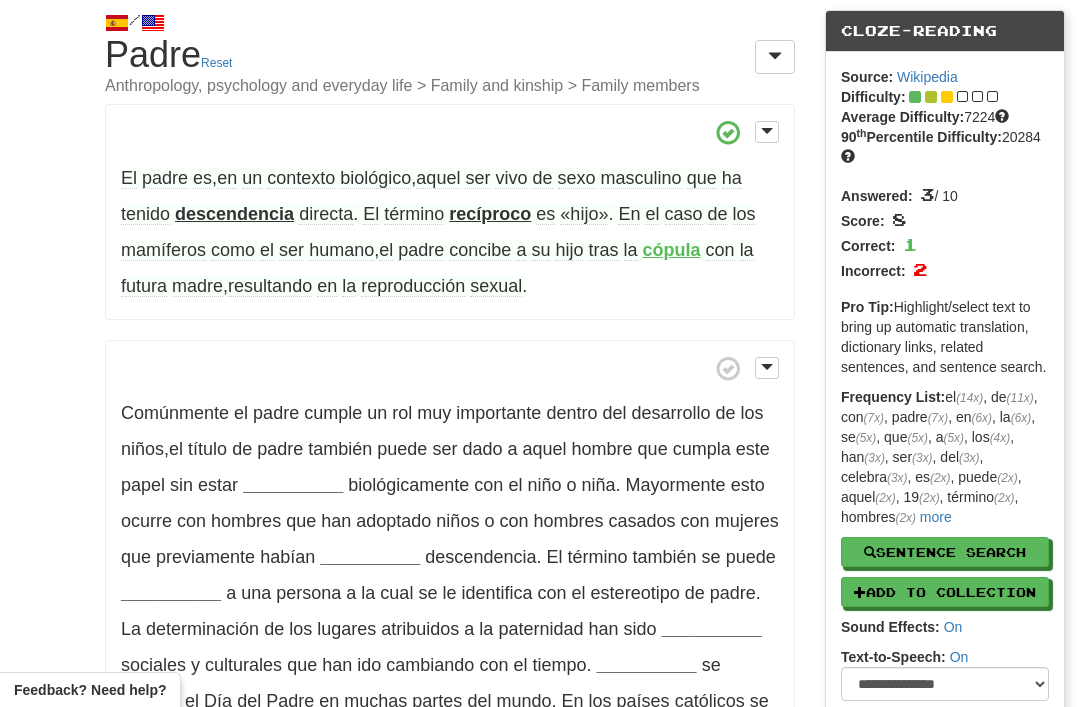 click on "/
Cloze-Reading
Padre
Reset
Anthropology, psychology and everyday life > Family and kinship  > Family members
El   padre   es ,  en   un   contexto   biológico ,  aquel   ser   vivo   de   sexo   masculino   que   ha   tenido
descendencia
directa .
El   término
recíproco
es   «hijo» .
En   el   caso   de   los   mamíferos   como   el   ser   humano ,  el   padre   concibe   a   su   hijo   tras   la
cópula
con   la   futura   madre ,  resultando   en   la   reproducción   sexual .
Comúnmente   el   padre   cumple   un   rol   muy   importante   dentro   del   desarrollo   de   los   niños ,  el   título   de   padre   también   puede   ser   dado   a   aquel   hombre   que   cumpla   este   papel   sin   estar
__________
biológicamente   con   el   niño   o   niña ." at bounding box center [540, 423] 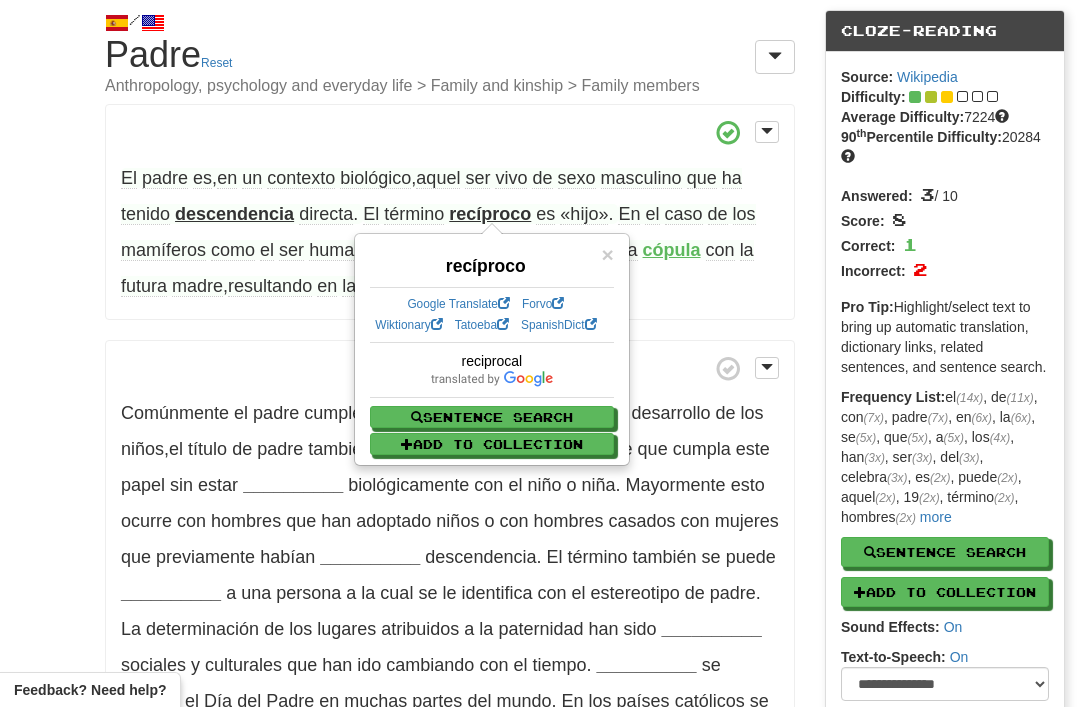 click on "/
Cloze-Reading
Padre
Reset
Anthropology, psychology and everyday life > Family and kinship  > Family members
El   padre   es ,  en   un   contexto   biológico ,  aquel   ser   vivo   de   sexo   masculino   que   ha   tenido
descendencia
directa .
El   término
recíproco
es   «hijo» .
En   el   caso   de   los   mamíferos   como   el   ser   humano ,  el   padre   concibe   a   su   hijo   tras   la
cópula
con   la   futura   madre ,  resultando   en   la   reproducción   sexual .
Comúnmente   el   padre   cumple   un   rol   muy   importante   dentro   del   desarrollo   de   los   niños ,  el   título   de   padre   también   puede   ser   dado   a   aquel   hombre   que   cumpla   este   papel   sin   estar
__________
biológicamente   con   el   niño   o   niña ." at bounding box center [540, 423] 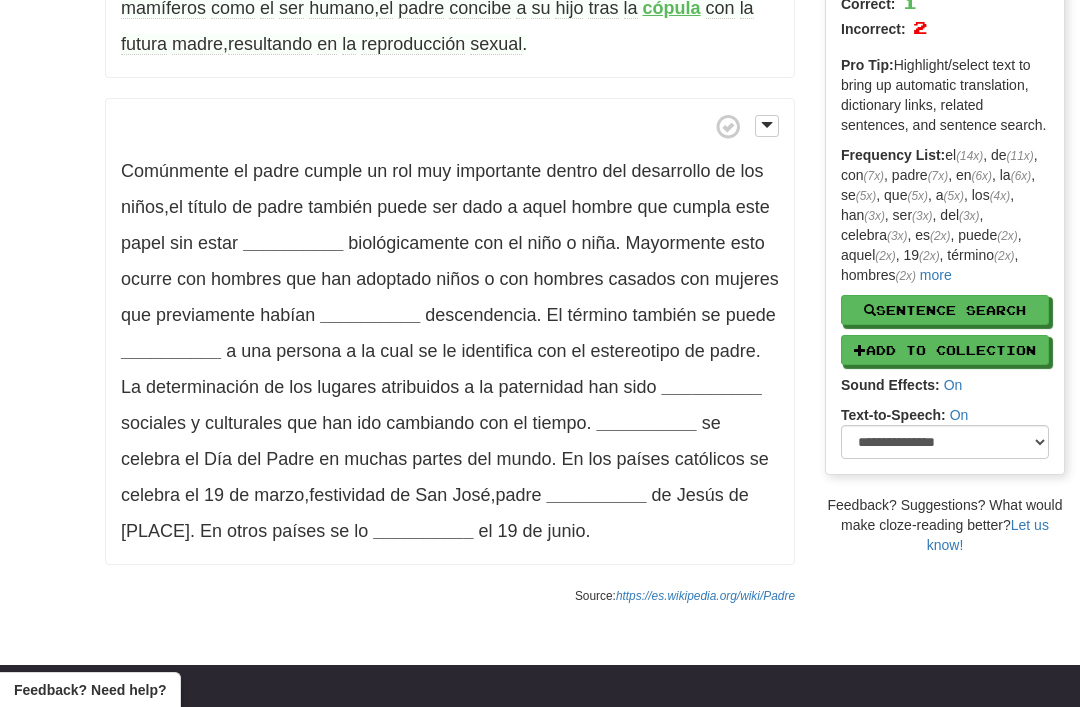 scroll, scrollTop: 302, scrollLeft: 0, axis: vertical 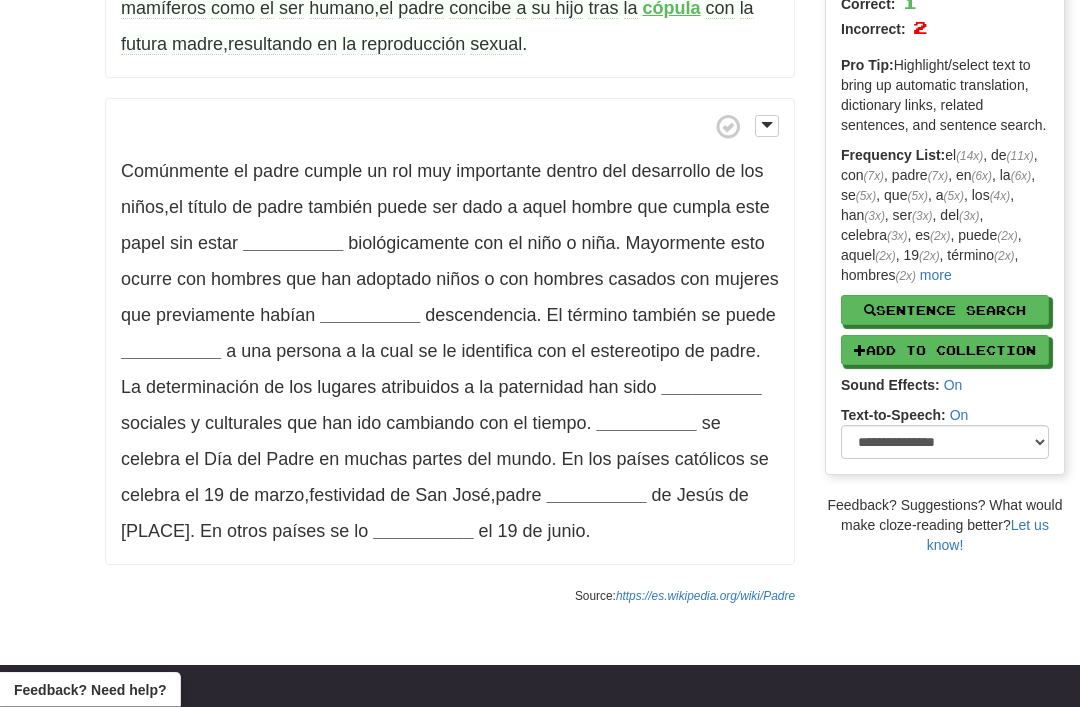 click on "__________" at bounding box center (293, 244) 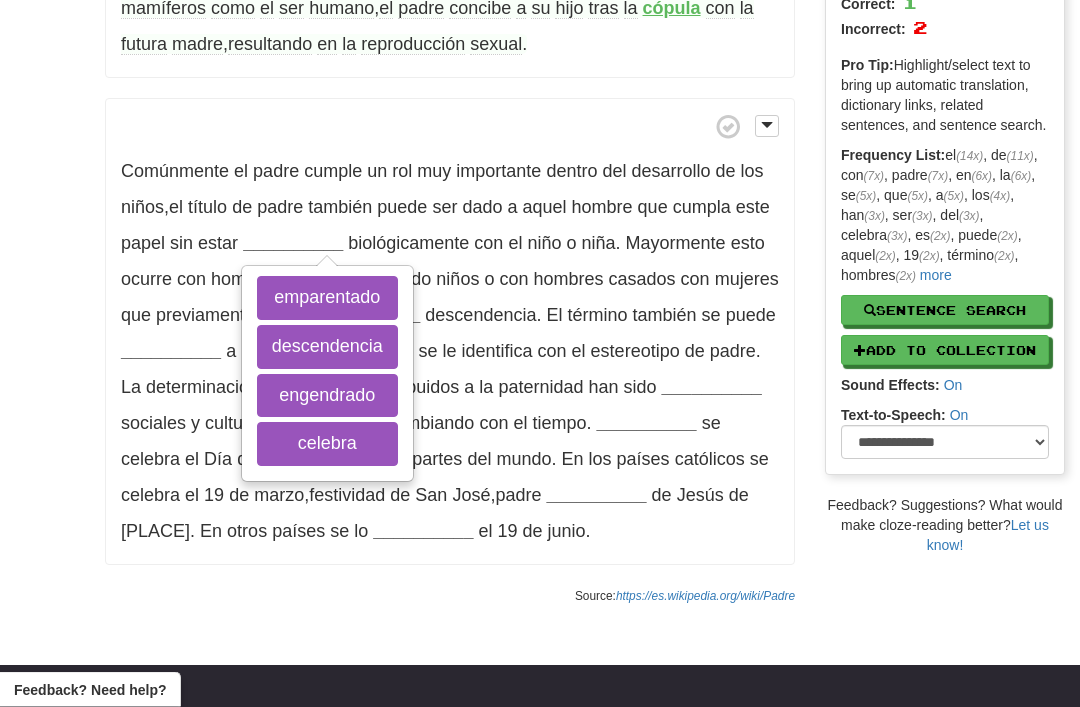 scroll, scrollTop: 303, scrollLeft: 0, axis: vertical 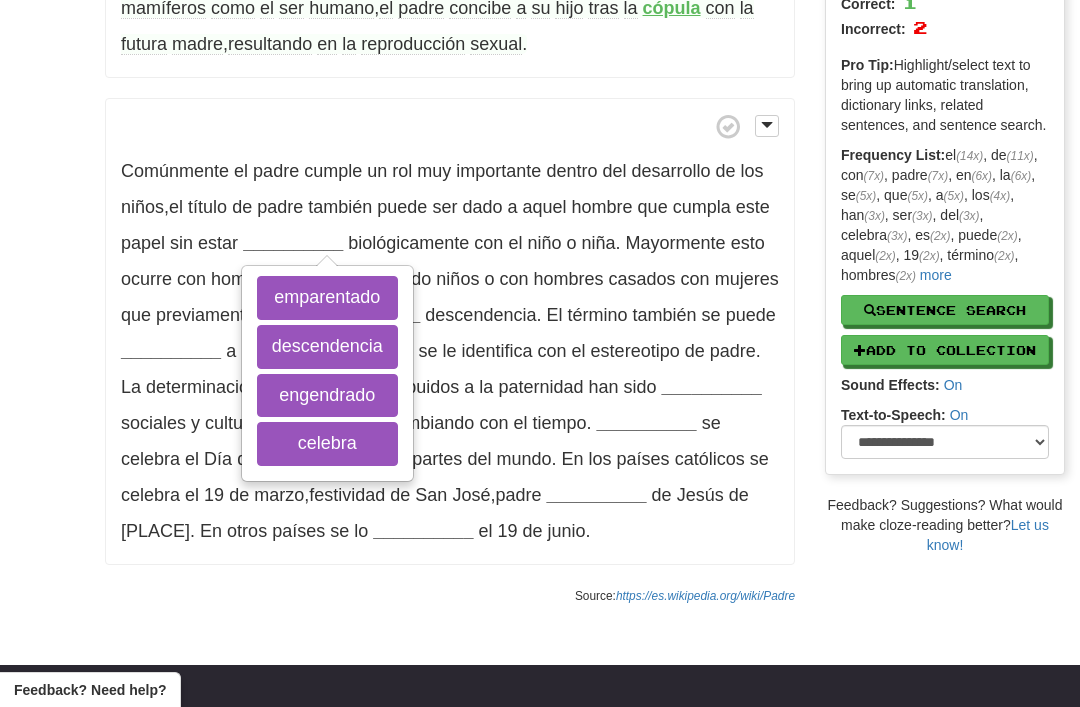 click on "emparentado" at bounding box center (327, 298) 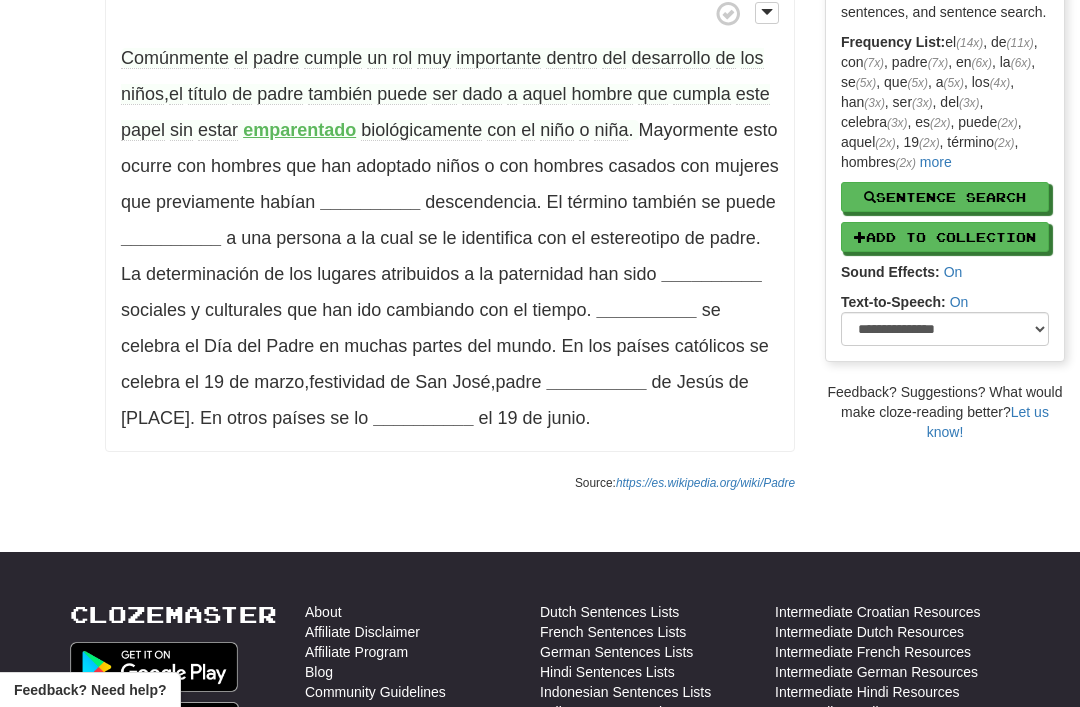 scroll, scrollTop: 421, scrollLeft: 0, axis: vertical 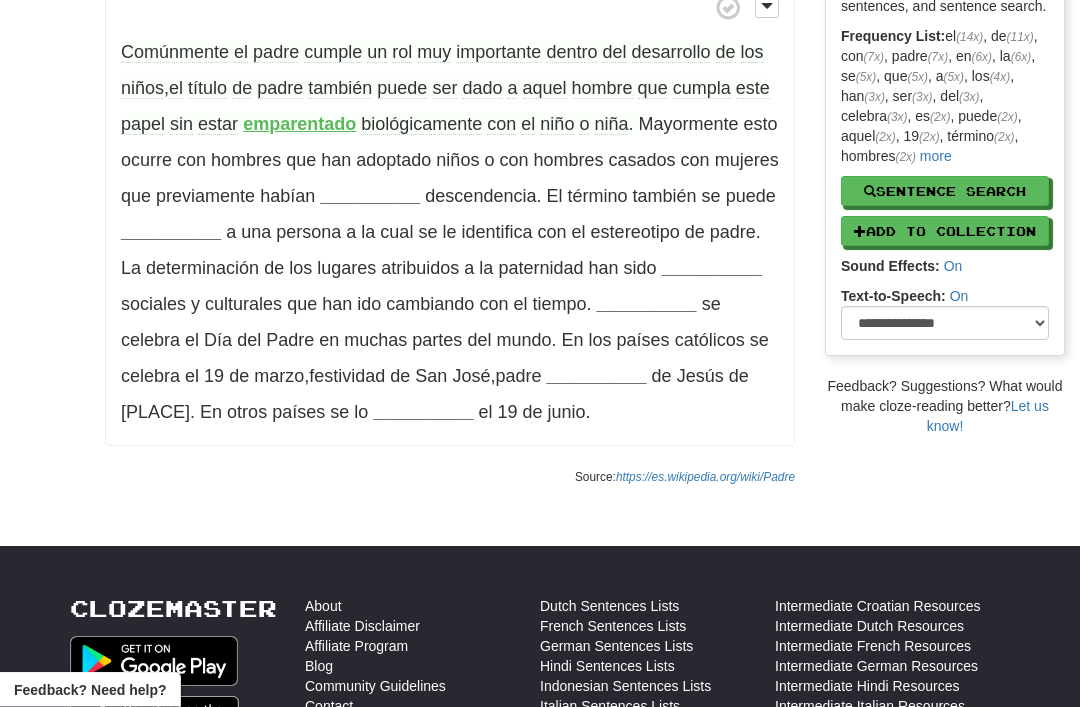 click on "__________" at bounding box center [370, 197] 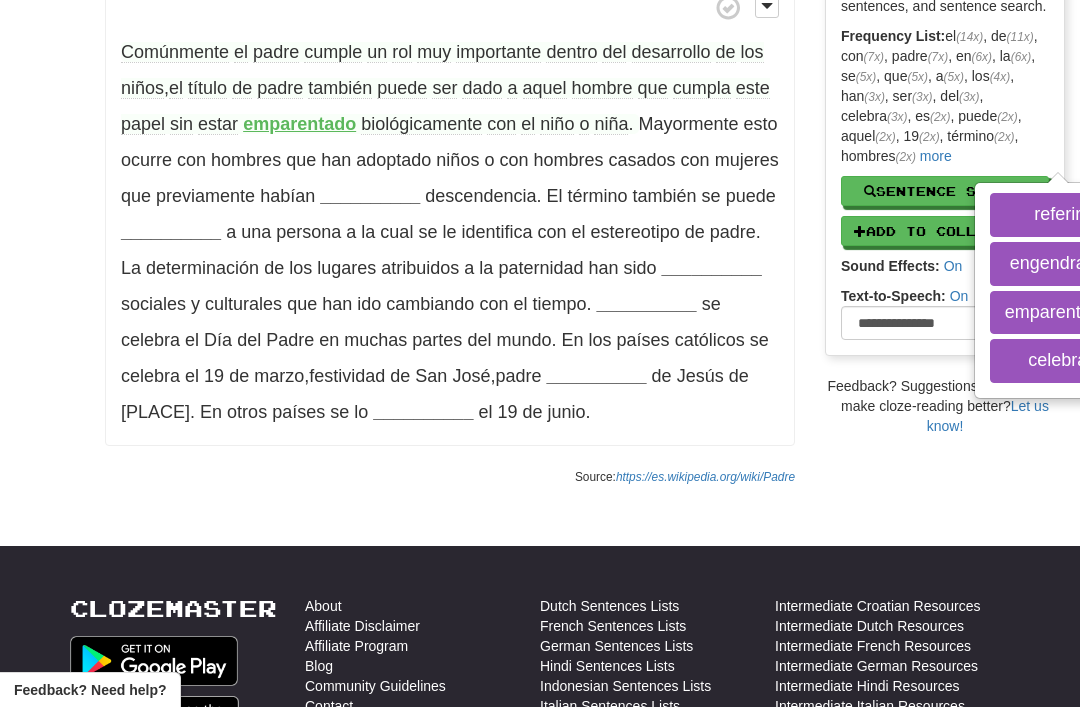 click on "engendrado" at bounding box center (1058, 264) 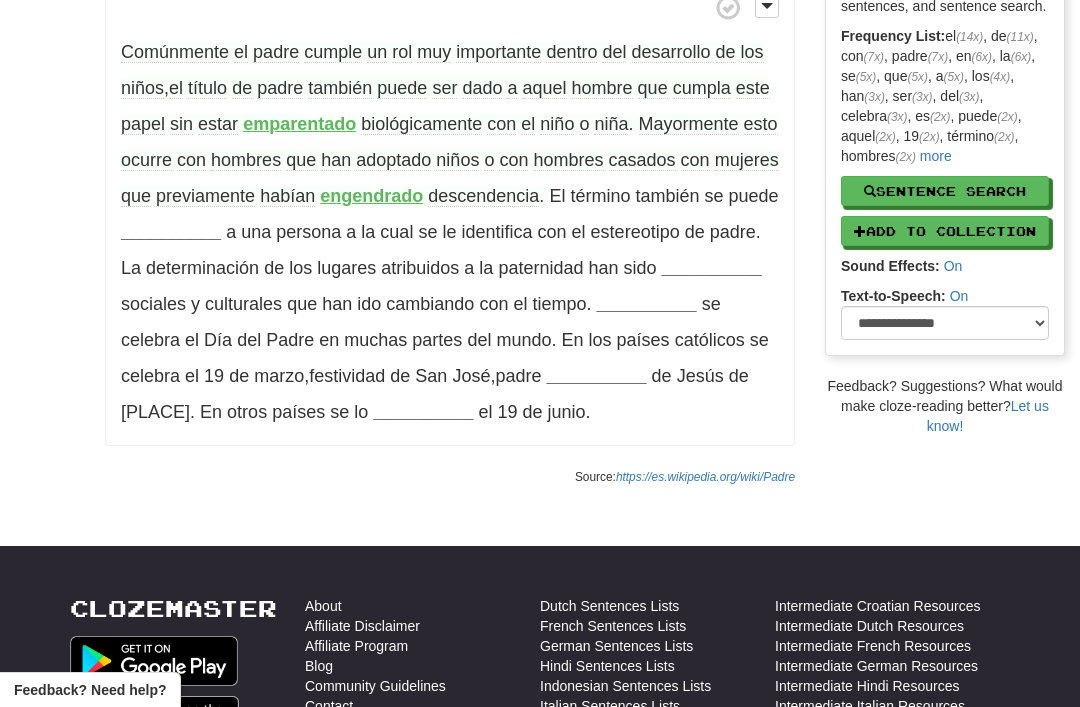 click on "Mayormente" at bounding box center (689, 124) 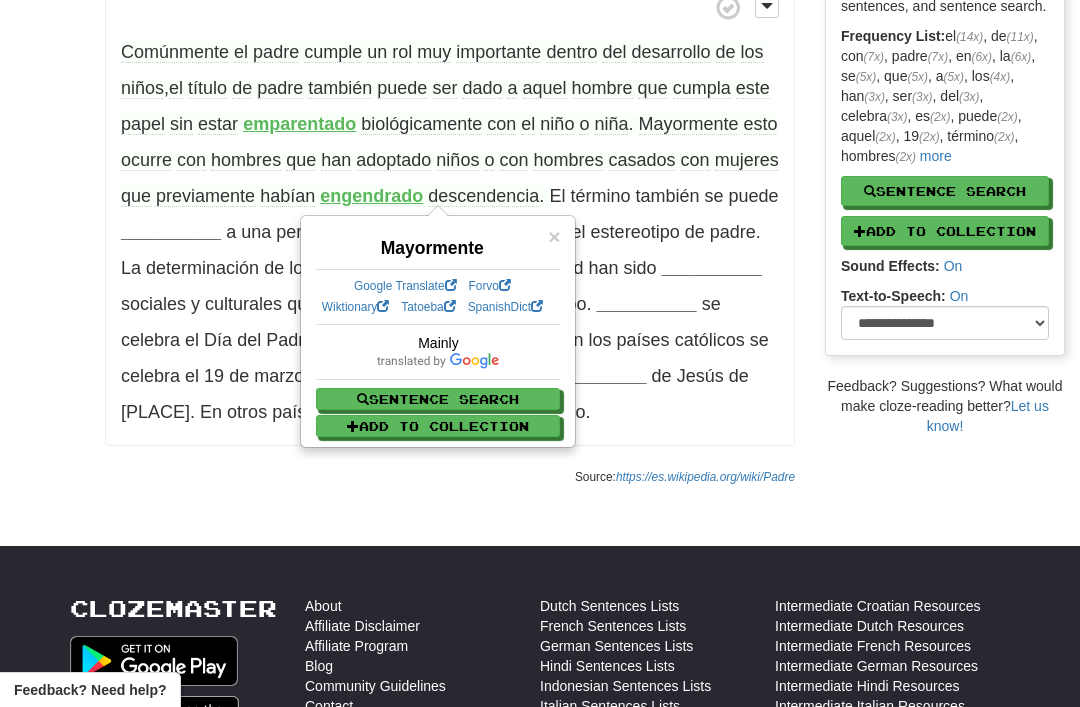 click on "/
Cloze-Reading
Padre
Reset
Anthropology, psychology and everyday life > Family and kinship  > Family members
El   padre   es ,  en   un   contexto   biológico ,  aquel   ser   vivo   de   sexo   masculino   que   ha   tenido
descendencia
directa .
El   término
recíproco
es   «hijo» .
En   el   caso   de   los   mamíferos   como   el   ser   humano ,  el   padre   concibe   a   su   hijo   tras   la
cópula
con   la   futura   madre ,  resultando   en   la   reproducción   sexual .
Comúnmente   el   padre   cumple   un   rol   muy   importante   dentro   del   desarrollo   de   los   niños ,  el   título   de   padre   también   puede   ser   dado   a   aquel   hombre   que   cumpla   este   papel   sin   estar
emparentado
biológicamente   con   el   niño   o   niña ." at bounding box center [540, 62] 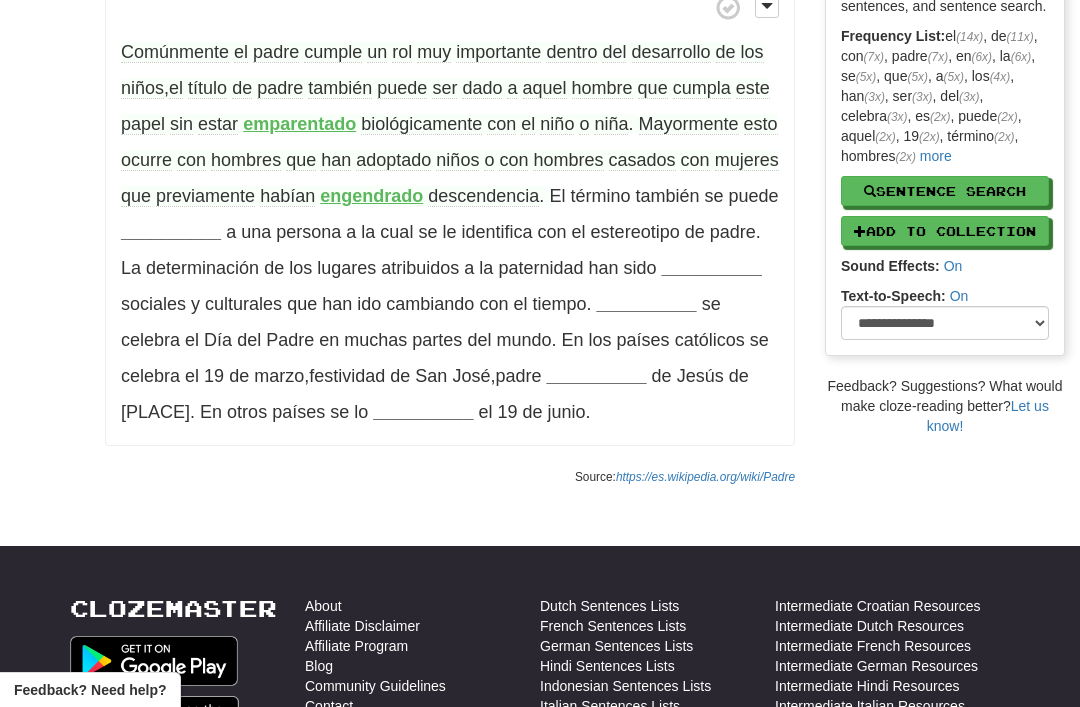 click on "previamente" at bounding box center [205, 196] 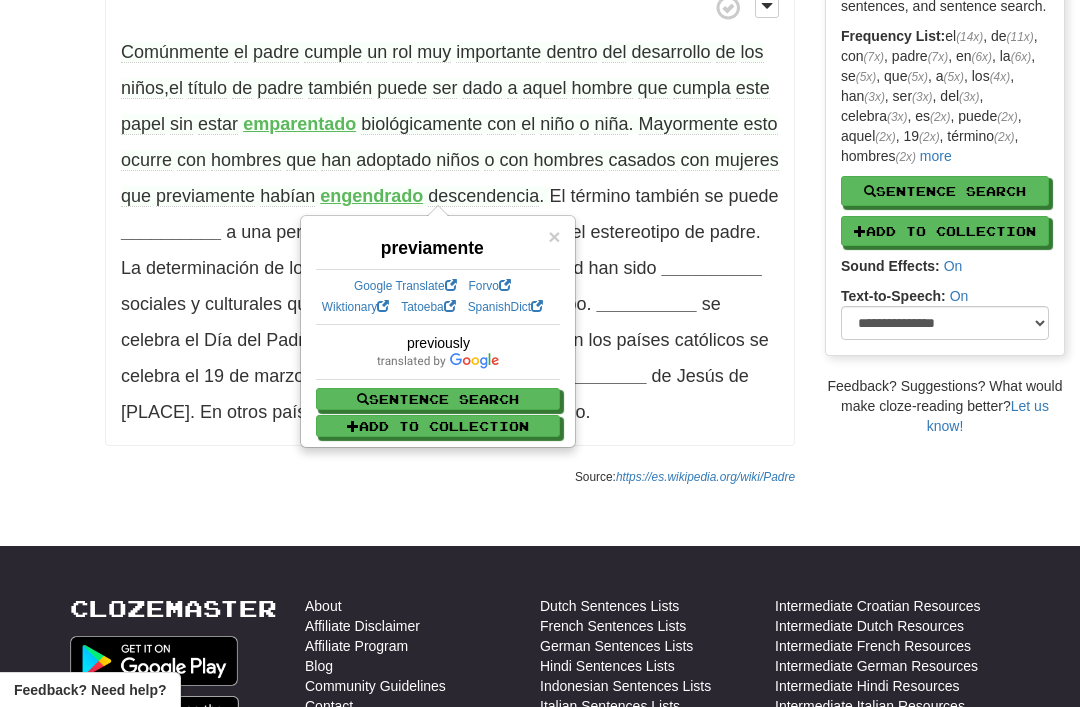 click on "/
Cloze-Reading
Padre
Reset
Anthropology, psychology and everyday life > Family and kinship  > Family members
El   padre   es ,  en   un   contexto   biológico ,  aquel   ser   vivo   de   sexo   masculino   que   ha   tenido
descendencia
directa .
El   término
recíproco
es   «hijo» .
En   el   caso   de   los   mamíferos   como   el   ser   humano ,  el   padre   concibe   a   su   hijo   tras   la
cópula
con   la   futura   madre ,  resultando   en   la   reproducción   sexual .
Comúnmente   el   padre   cumple   un   rol   muy   importante   dentro   del   desarrollo   de   los   niños ,  el   título   de   padre   también   puede   ser   dado   a   aquel   hombre   que   cumpla   este   papel   sin   estar
emparentado
biológicamente   con   el   niño   o   niña ." at bounding box center (540, 62) 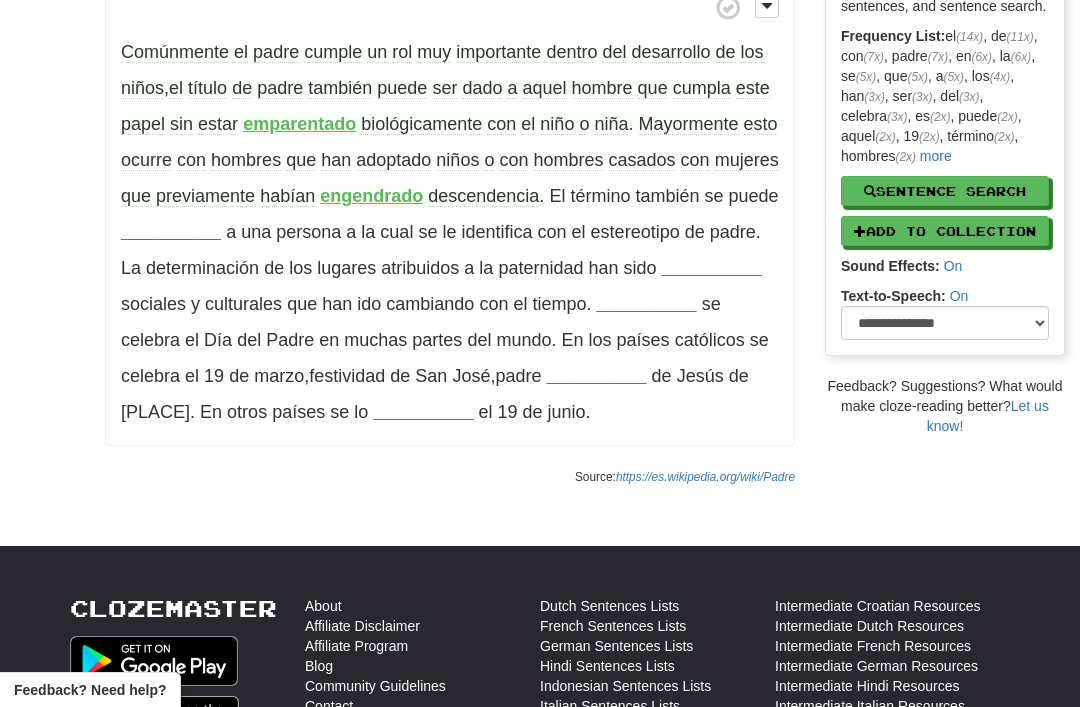 click on "engendrado" at bounding box center [371, 196] 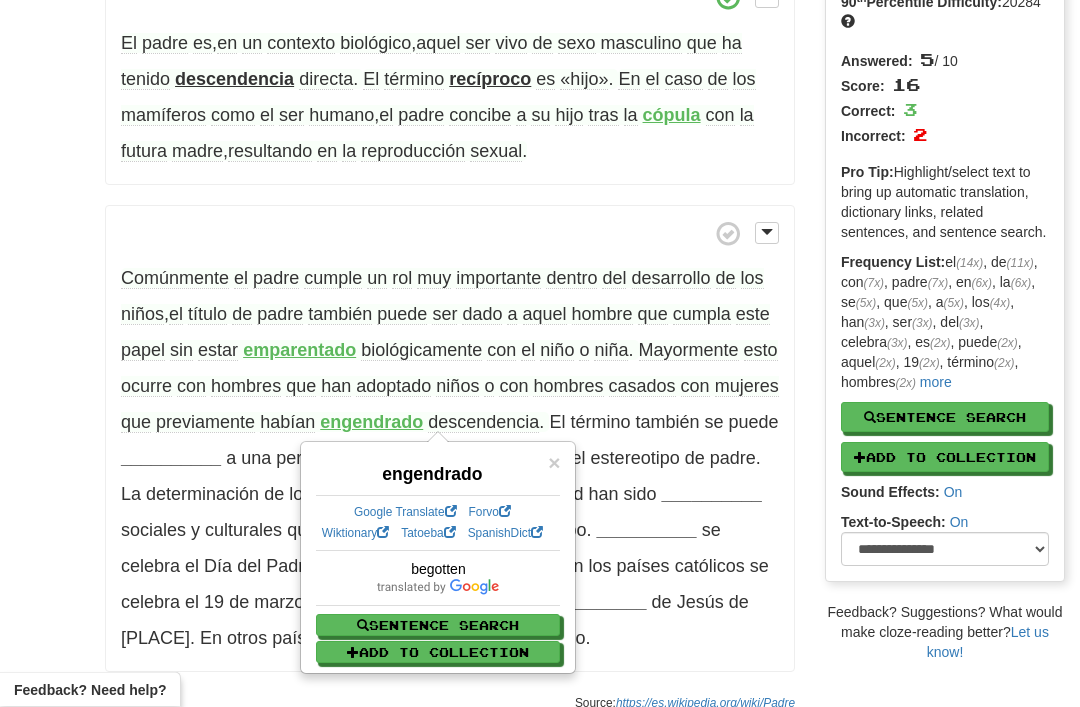 scroll, scrollTop: 198, scrollLeft: 0, axis: vertical 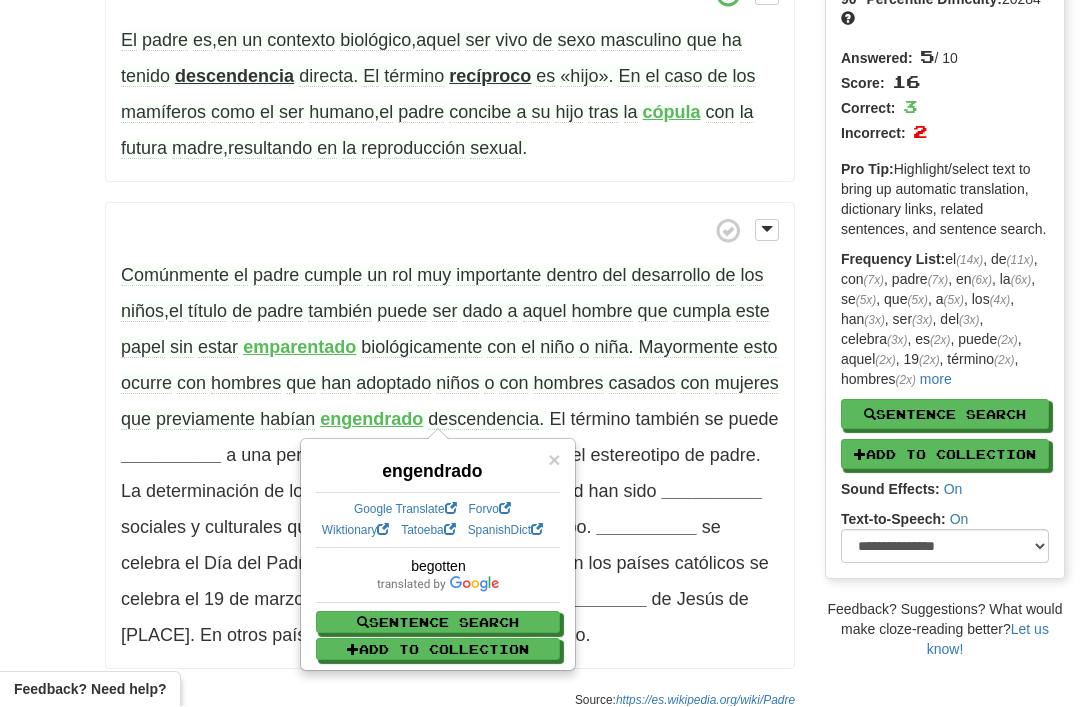 click on "/
Cloze-Reading
Padre
Reset
Anthropology, psychology and everyday life > Family and kinship  > Family members
El   padre   es ,  en   un   contexto   biológico ,  aquel   ser   vivo   de   sexo   masculino   que   ha   tenido
descendencia
directa .
El   término
recíproco
es   «hijo» .
En   el   caso   de   los   mamíferos   como   el   ser   humano ,  el   padre   concibe   a   su   hijo   tras   la
cópula
con   la   futura   madre ,  resultando   en   la   reproducción   sexual .
Comúnmente   el   padre   cumple   un   rol   muy   importante   dentro   del   desarrollo   de   los   niños ,  el   título   de   padre   también   puede   ser   dado   a   aquel   hombre   que   cumpla   este   papel   sin   estar
emparentado
biológicamente   con   el   niño   o   niña ." at bounding box center (540, 286) 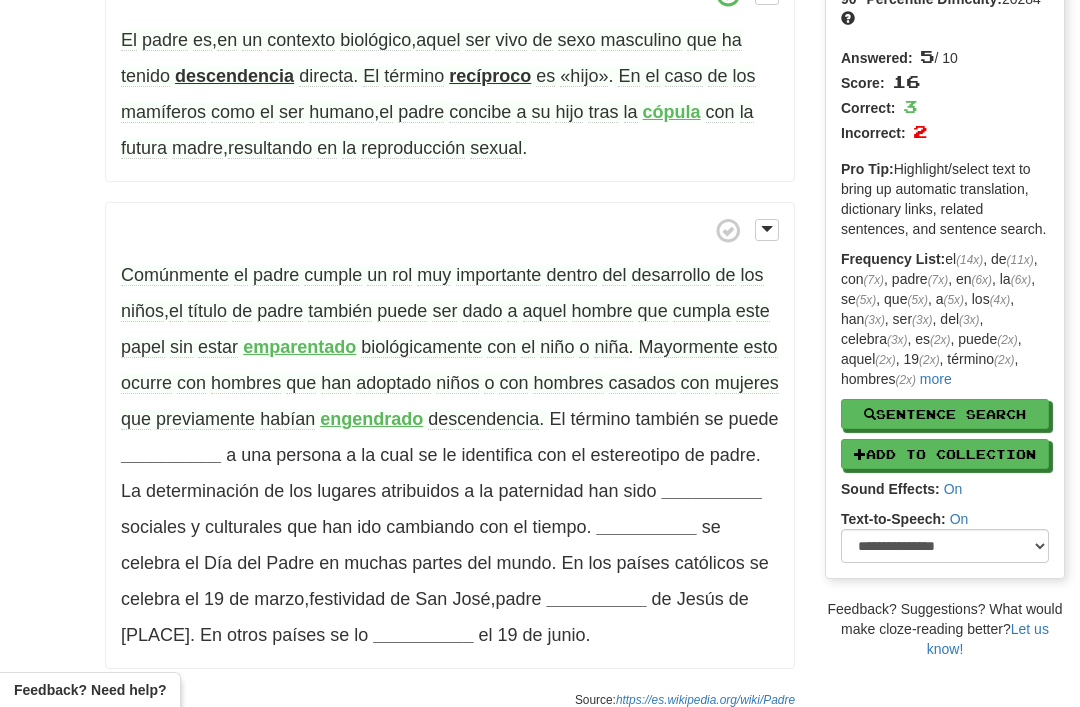 click on "__________" at bounding box center [171, 455] 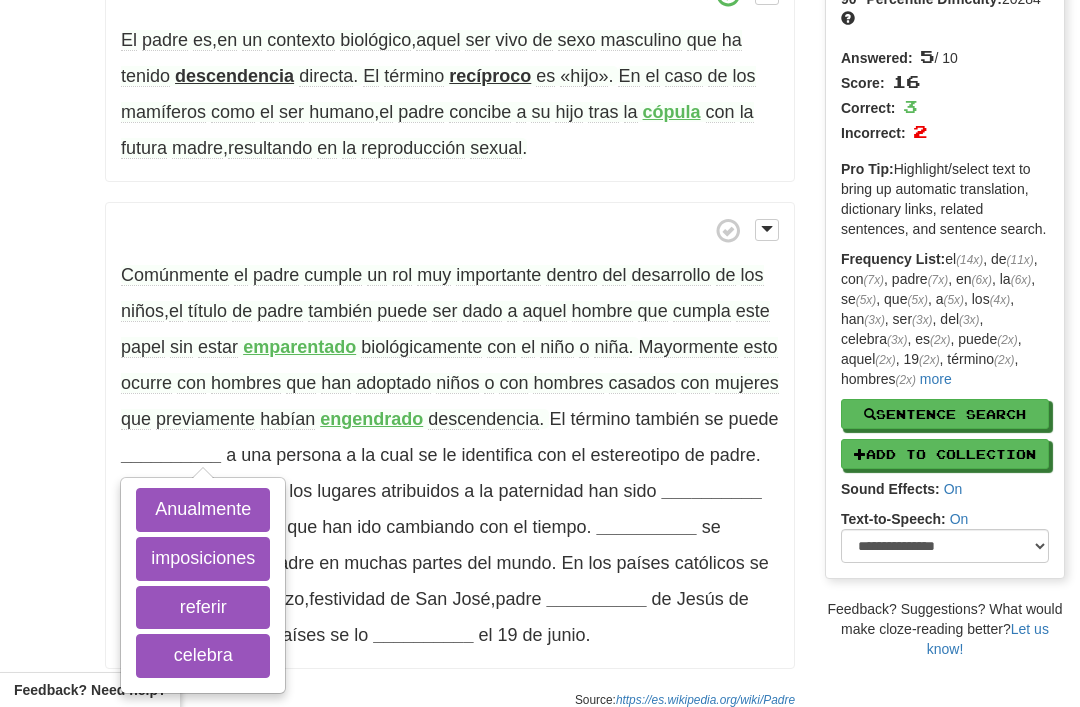 click on "referir" at bounding box center [203, 608] 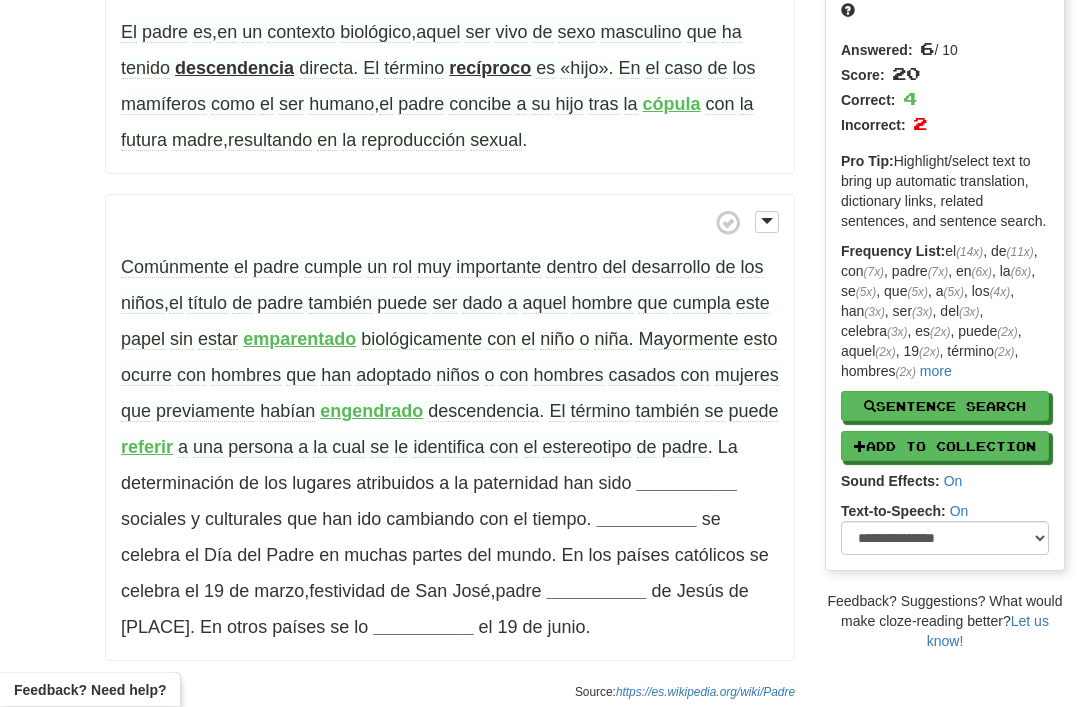 scroll, scrollTop: 215, scrollLeft: 0, axis: vertical 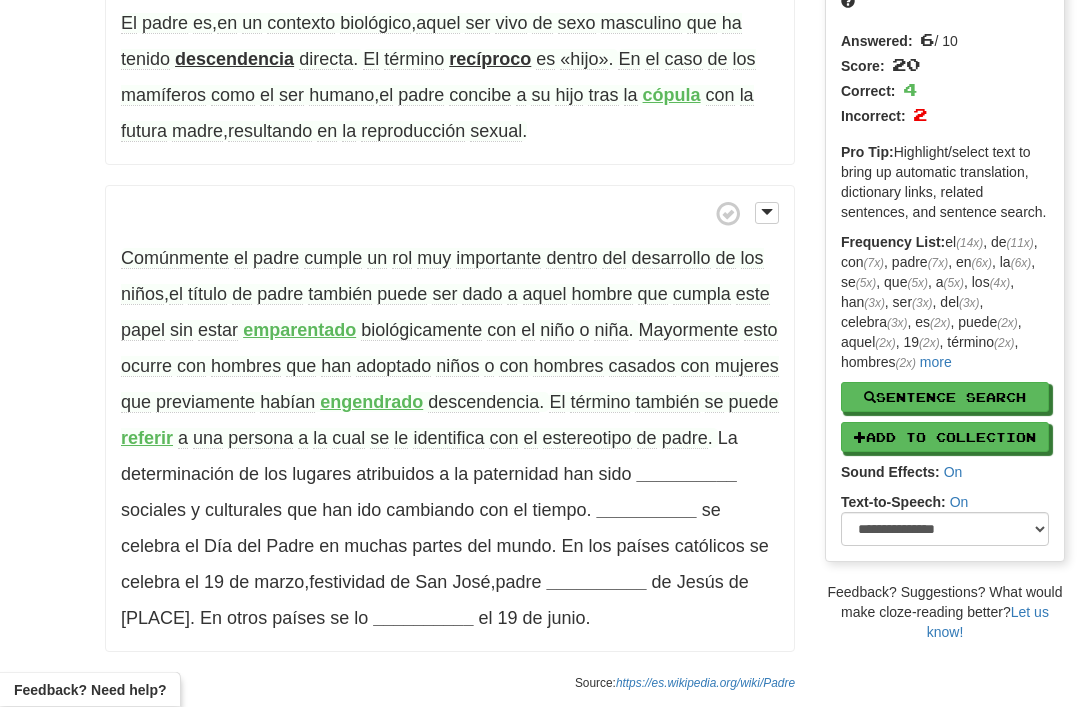 click on "identifica" at bounding box center (448, 439) 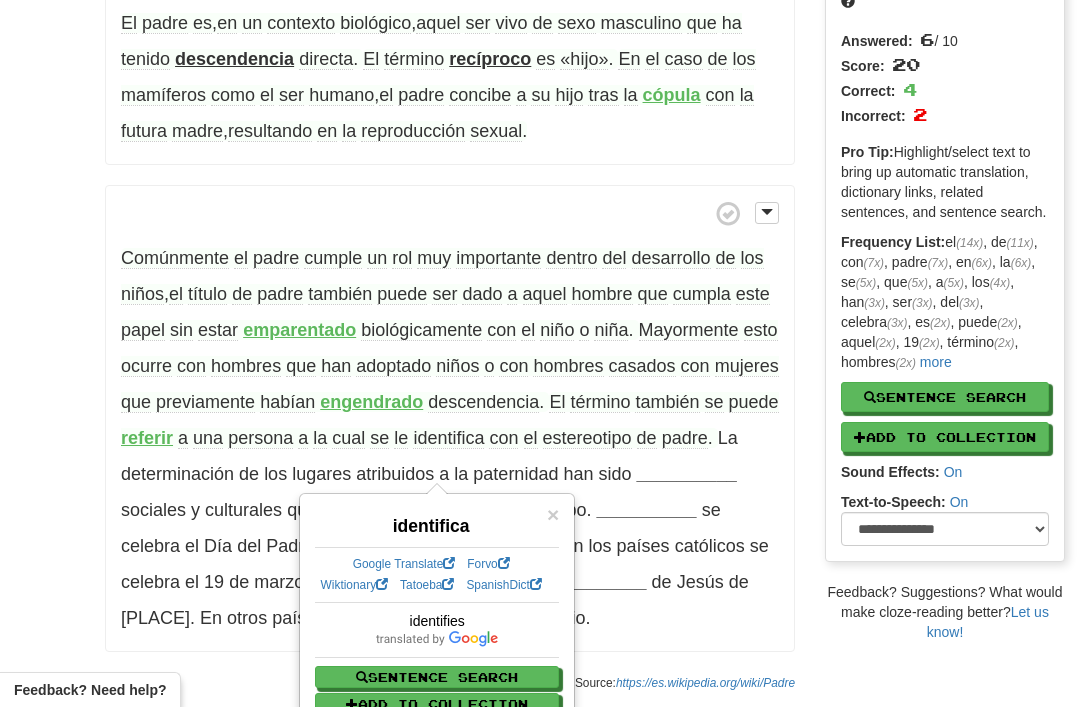 click on "/
Cloze-Reading
Padre
Reset
Anthropology, psychology and everyday life > Family and kinship  > Family members
El   padre   es ,  en   un   contexto   biológico ,  aquel   ser   vivo   de   sexo   masculino   que   ha   tenido
descendencia
directa .
El   término
recíproco
es   «hijo» .
En   el   caso   de   los   mamíferos   como   el   ser   humano ,  el   padre   concibe   a   su   hijo   tras   la
cópula
con   la   futura   madre ,  resultando   en   la   reproducción   sexual .
Comúnmente   el   padre   cumple   un   rol   muy   importante   dentro   del   desarrollo   de   los   niños ,  el   título   de   padre   también   puede   ser   dado   a   aquel   hombre   que   cumpla   este   papel   sin   estar
emparentado
biológicamente   con   el   niño   o   niña ." at bounding box center [540, 268] 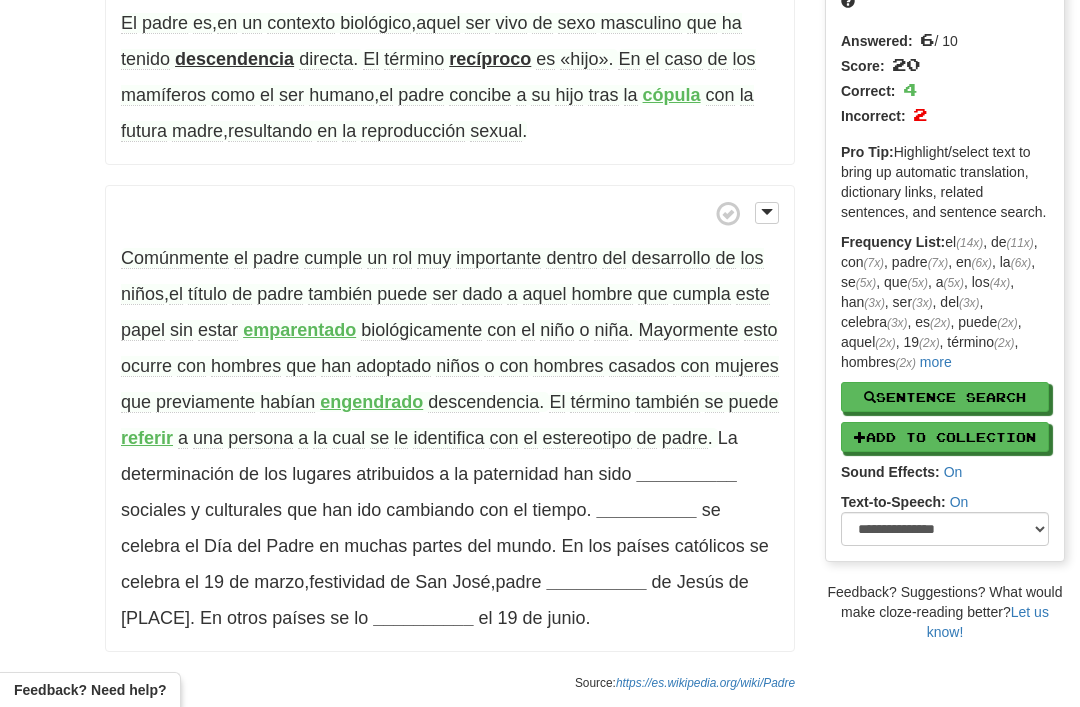 click on "estereotipo" at bounding box center (587, 438) 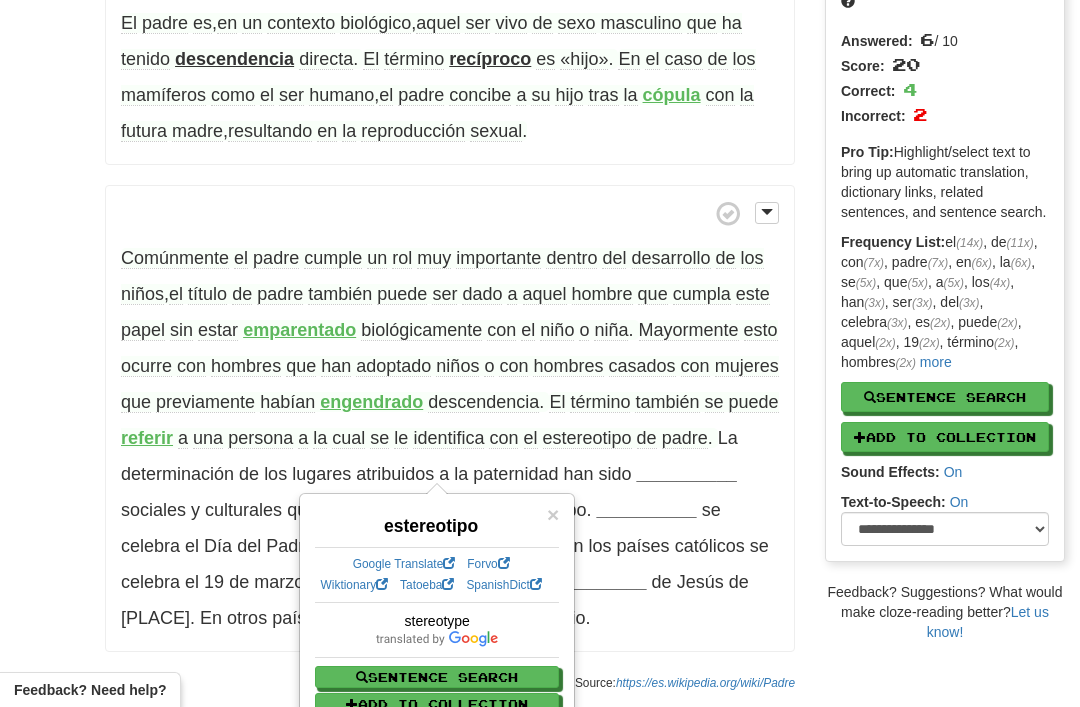 click on "/
Cloze-Reading
Padre
Reset
Anthropology, psychology and everyday life > Family and kinship  > Family members
El   padre   es ,  en   un   contexto   biológico ,  aquel   ser   vivo   de   sexo   masculino   que   ha   tenido
descendencia
directa .
El   término
recíproco
es   «hijo» .
En   el   caso   de   los   mamíferos   como   el   ser   humano ,  el   padre   concibe   a   su   hijo   tras   la
cópula
con   la   futura   madre ,  resultando   en   la   reproducción   sexual .
Comúnmente   el   padre   cumple   un   rol   muy   importante   dentro   del   desarrollo   de   los   niños ,  el   título   de   padre   también   puede   ser   dado   a   aquel   hombre   que   cumpla   este   papel   sin   estar
emparentado
biológicamente   con   el   niño   o   niña ." at bounding box center [540, 268] 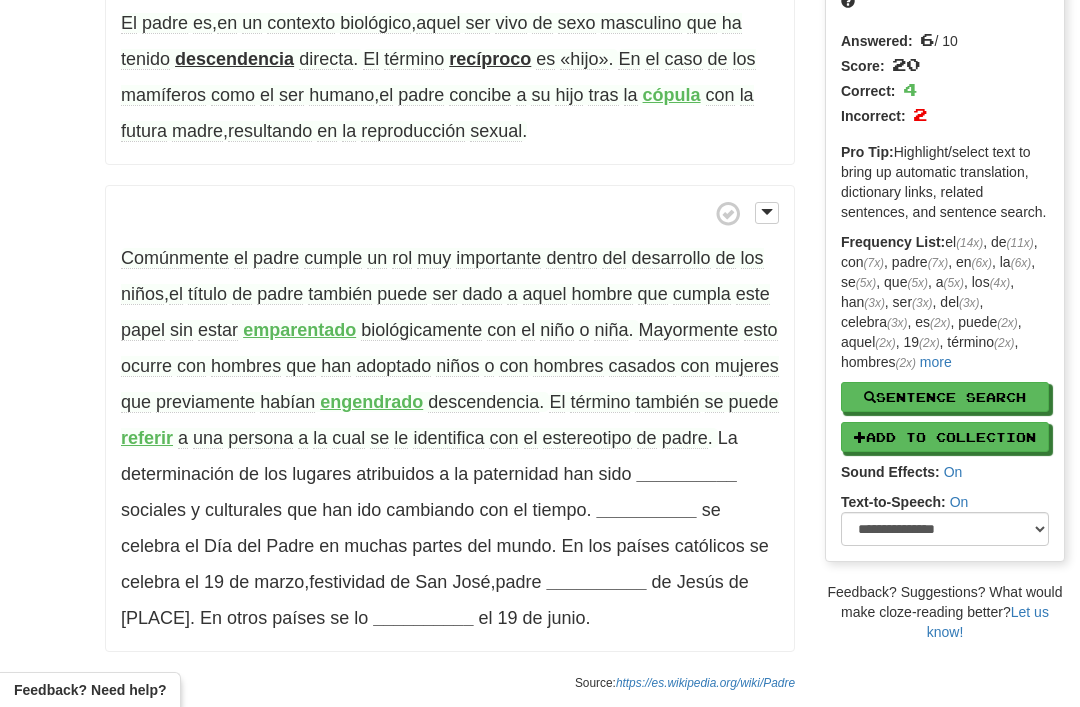 click on "Comúnmente   el   padre   cumple   un   rol   muy   importante   dentro   del   desarrollo   de   los   niños ,  el   título   de   padre   también   puede   ser   dado   a   aquel   hombre   que   cumpla   este   papel   sin   estar
emparentado
biológicamente   con   el   niño   o   niña .
Mayormente   esto   ocurre   con   hombres   que   han   adoptado   niños   o   con   hombres   casados   con   mujeres   que   previamente   habían
engendrado
descendencia .
El   término   también   se   puede
referir
a   una   persona   a   la   cual   se   le   identifica   con   el   estereotipo   de   padre .
La   determinación   de   los   lugares   atribuidos   a   la   paternidad   han   sido
__________
sociales   y   culturales   que   han   ido   cambiando   con   el   tiempo .
__________
se   celebra" at bounding box center [450, 419] 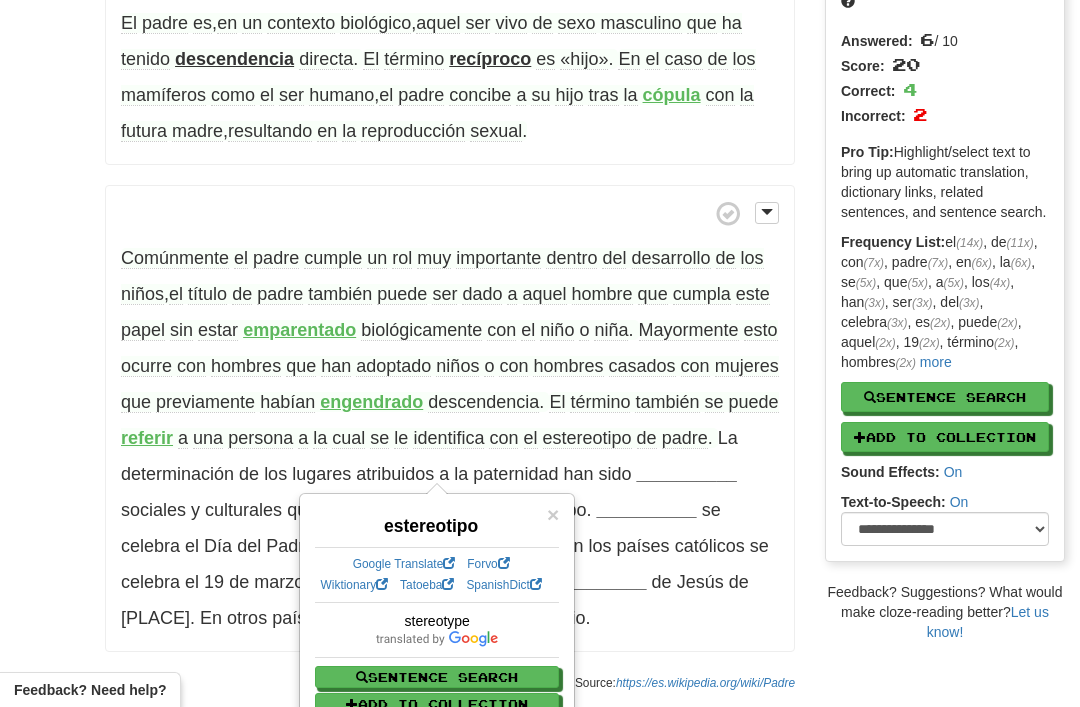 click on "/
Cloze-Reading
Padre
Reset
Anthropology, psychology and everyday life > Family and kinship  > Family members
El   padre   es ,  en   un   contexto   biológico ,  aquel   ser   vivo   de   sexo   masculino   que   ha   tenido
descendencia
directa .
El   término
recíproco
es   «hijo» .
En   el   caso   de   los   mamíferos   como   el   ser   humano ,  el   padre   concibe   a   su   hijo   tras   la
cópula
con   la   futura   madre ,  resultando   en   la   reproducción   sexual .
Comúnmente   el   padre   cumple   un   rol   muy   importante   dentro   del   desarrollo   de   los   niños ,  el   título   de   padre   también   puede   ser   dado   a   aquel   hombre   que   cumpla   este   papel   sin   estar
emparentado
biológicamente   con   el   niño   o   niña ." at bounding box center (540, 268) 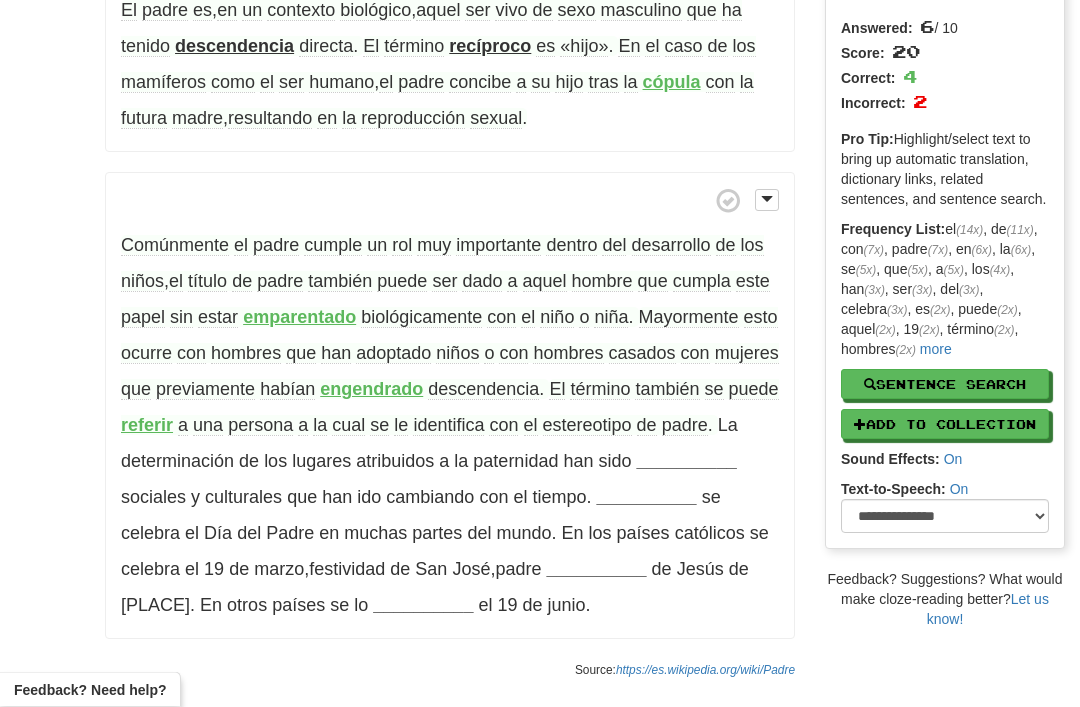 scroll, scrollTop: 220, scrollLeft: 0, axis: vertical 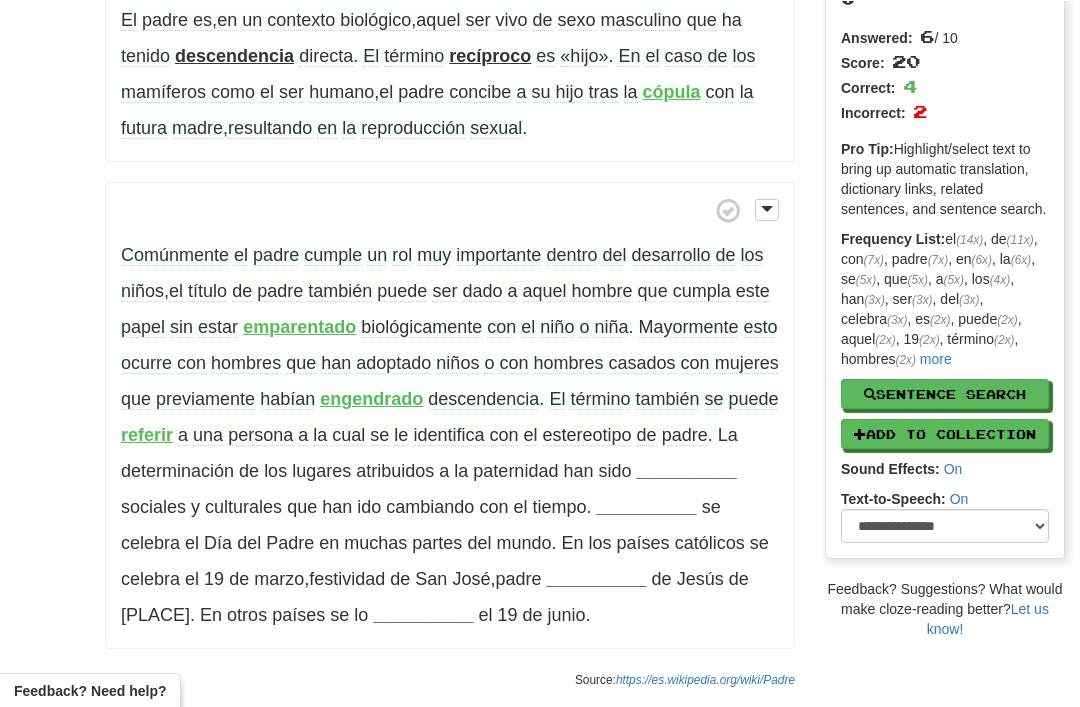 click on "__________" at bounding box center (687, 470) 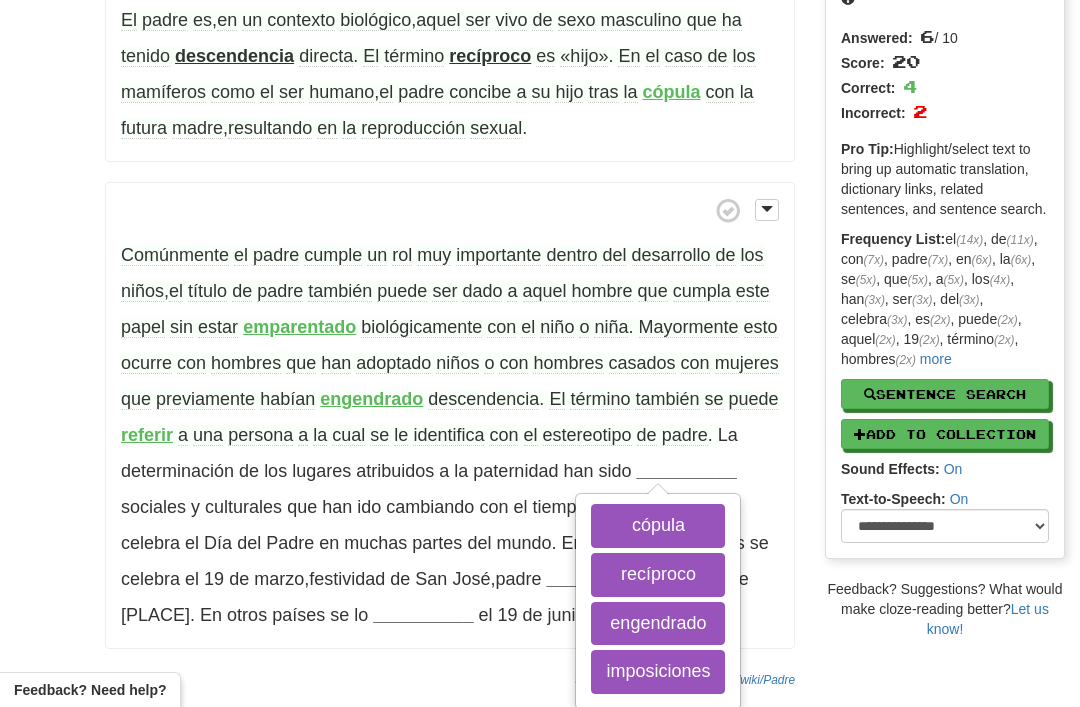 click on "imposiciones" at bounding box center (658, 672) 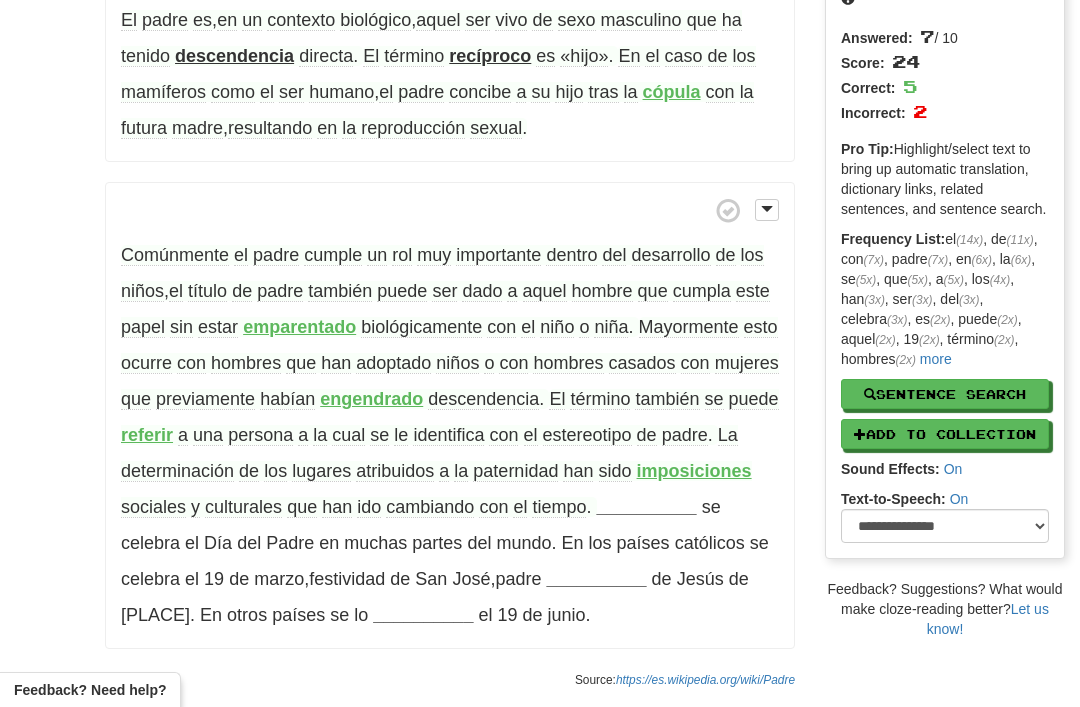 click on "determinación" at bounding box center [177, 471] 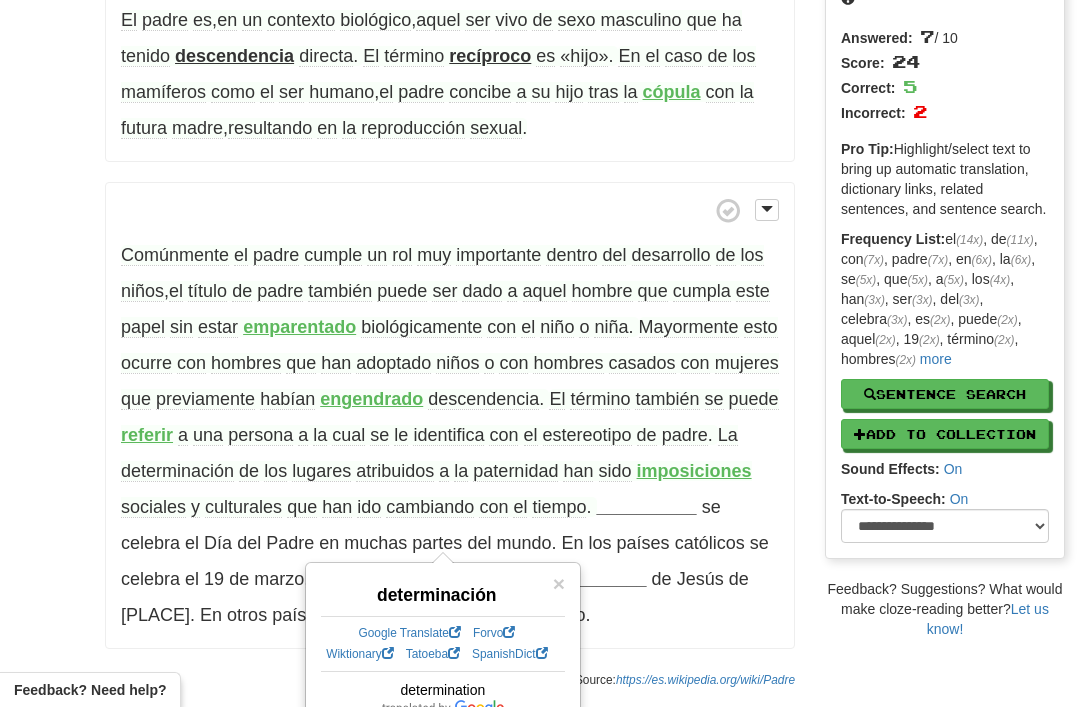 click on "/
Cloze-Reading
Padre
Reset
Anthropology, psychology and everyday life > Family and kinship  > Family members
El   padre   es ,  en   un   contexto   biológico ,  aquel   ser   vivo   de   sexo   masculino   que   ha   tenido
descendencia
directa .
El   término
recíproco
es   «hijo» .
En   el   caso   de   los   mamíferos   como   el   ser   humano ,  el   padre   concibe   a   su   hijo   tras   la
cópula
con   la   futura   madre ,  resultando   en   la   reproducción   sexual .
Comúnmente   el   padre   cumple   un   rol   muy   importante   dentro   del   desarrollo   de   los   niños ,  el   título   de   padre   también   puede   ser   dado   a   aquel   hombre   que   cumpla   este   papel   sin   estar
emparentado
biológicamente   con   el   niño   o   niña ." at bounding box center [540, 265] 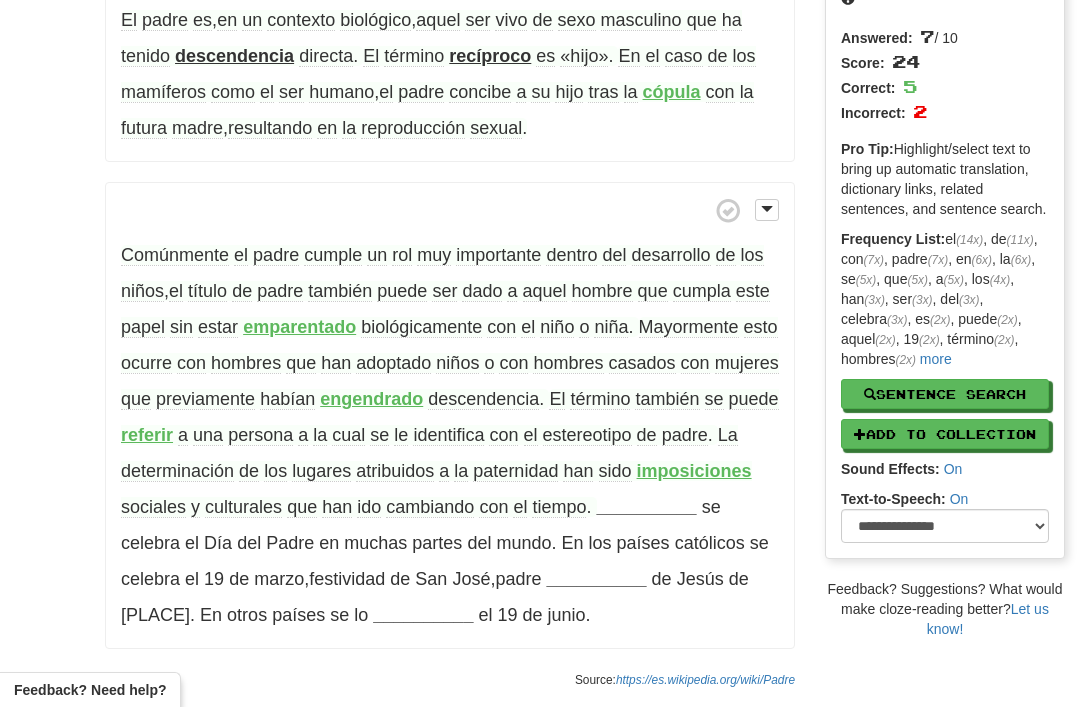 click on "lugares" at bounding box center [321, 471] 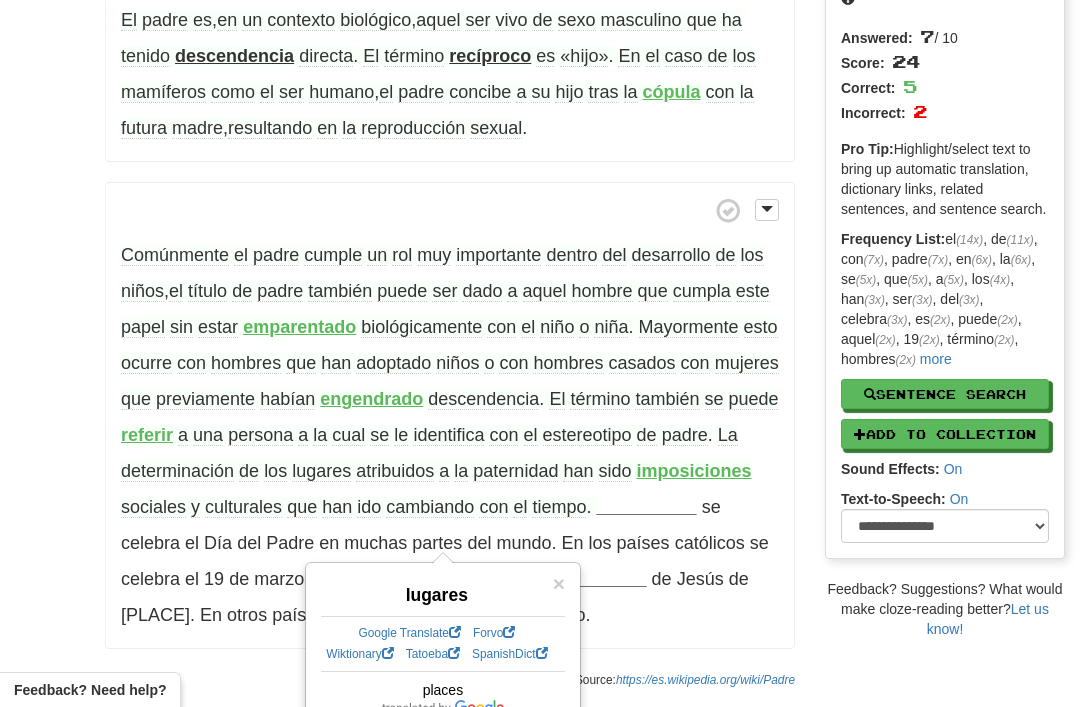click on "atribuidos" at bounding box center [395, 471] 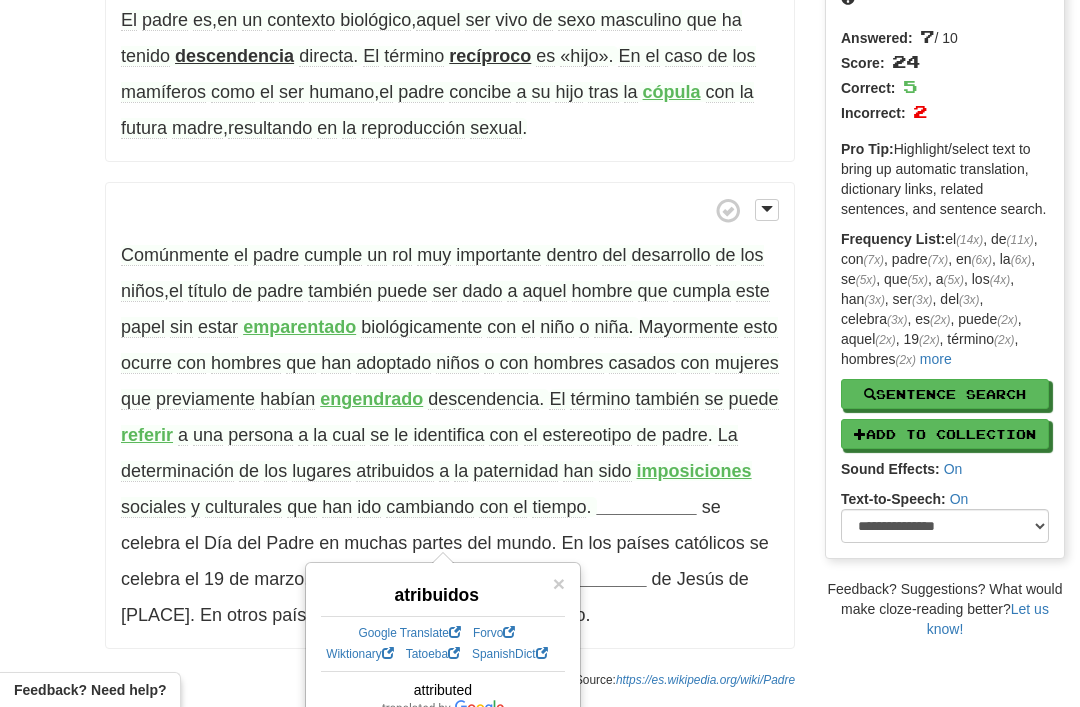 click on "/
Cloze-Reading
Padre
Reset
Anthropology, psychology and everyday life > Family and kinship  > Family members
El   padre   es ,  en   un   contexto   biológico ,  aquel   ser   vivo   de   sexo   masculino   que   ha   tenido
descendencia
directa .
El   término
recíproco
es   «hijo» .
En   el   caso   de   los   mamíferos   como   el   ser   humano ,  el   padre   concibe   a   su   hijo   tras   la
cópula
con   la   futura   madre ,  resultando   en   la   reproducción   sexual .
Comúnmente   el   padre   cumple   un   rol   muy   importante   dentro   del   desarrollo   de   los   niños ,  el   título   de   padre   también   puede   ser   dado   a   aquel   hombre   que   cumpla   este   papel   sin   estar
emparentado
biológicamente   con   el   niño   o   niña ." at bounding box center [540, 265] 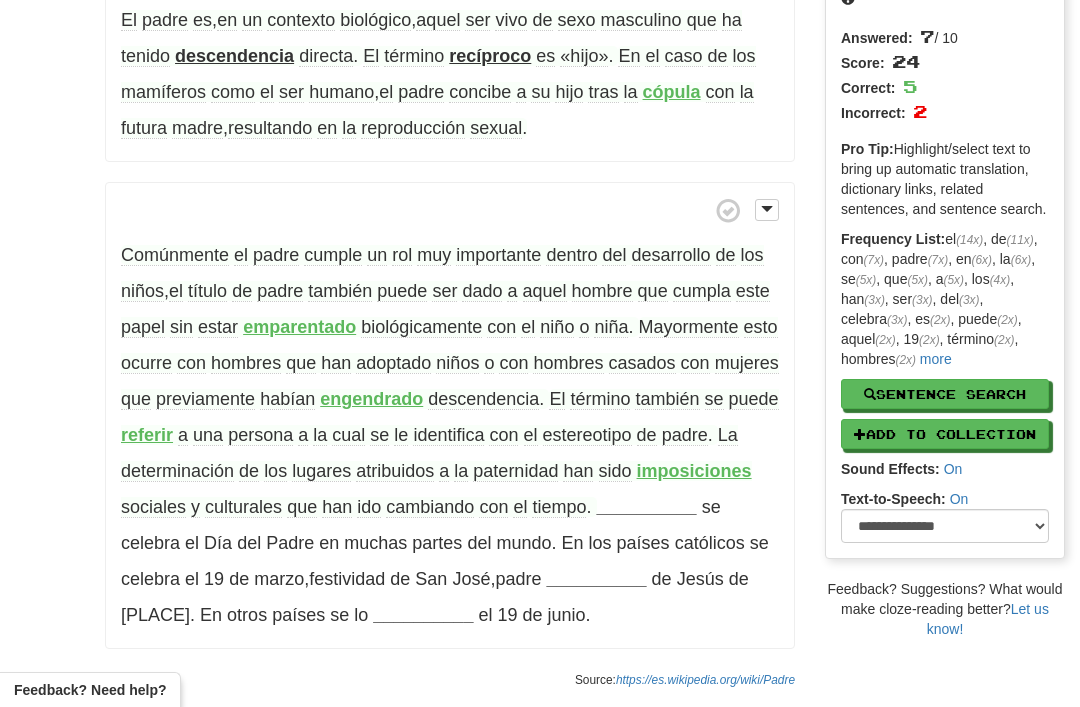 click on "imposiciones" at bounding box center (694, 471) 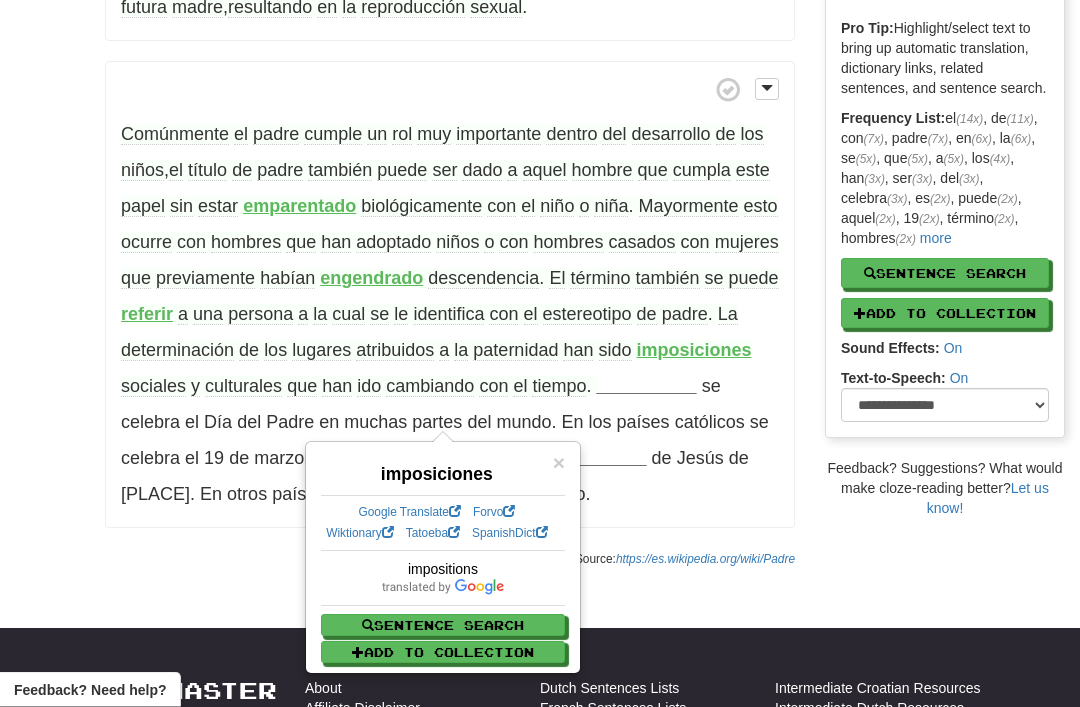 scroll, scrollTop: 342, scrollLeft: 0, axis: vertical 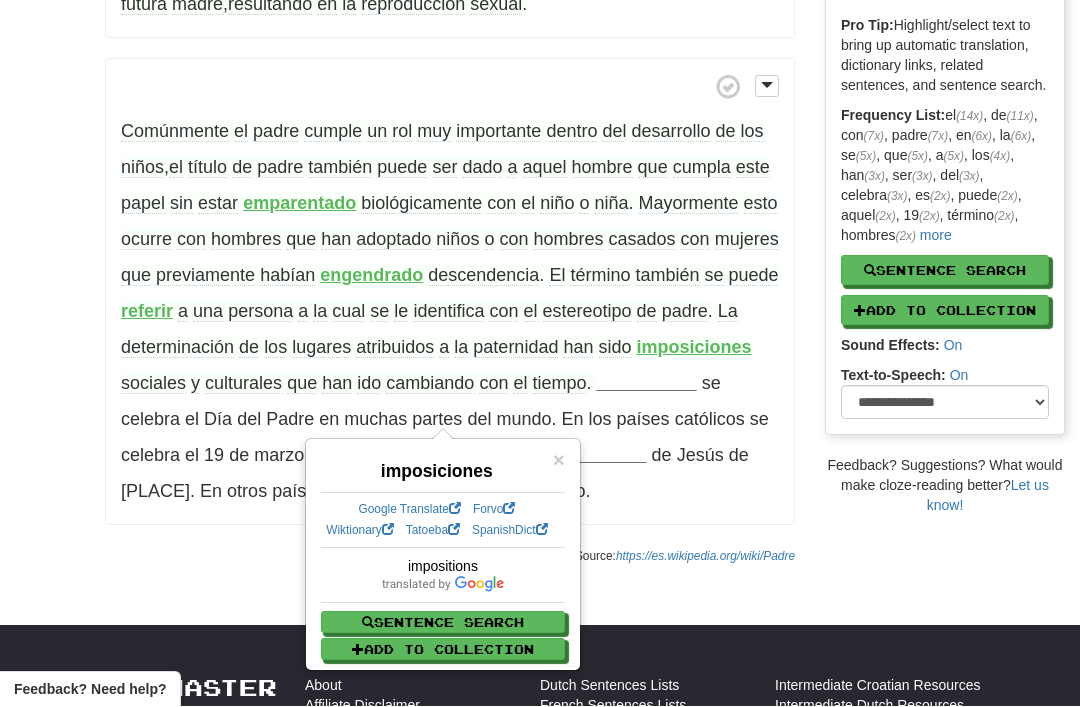 click on "/
Cloze-Reading
Padre
Reset
Anthropology, psychology and everyday life > Family and kinship  > Family members
El   padre   es ,  en   un   contexto   biológico ,  aquel   ser   vivo   de   sexo   masculino   que   ha   tenido
descendencia
directa .
El   término
recíproco
es   «hijo» .
En   el   caso   de   los   mamíferos   como   el   ser   humano ,  el   padre   concibe   a   su   hijo   tras   la
cópula
con   la   futura   madre ,  resultando   en   la   reproducción   sexual .
Comúnmente   el   padre   cumple   un   rol   muy   importante   dentro   del   desarrollo   de   los   niños ,  el   título   de   padre   también   puede   ser   dado   a   aquel   hombre   que   cumpla   este   papel   sin   estar
emparentado
biológicamente   con   el   niño   o   niña ." at bounding box center [540, 142] 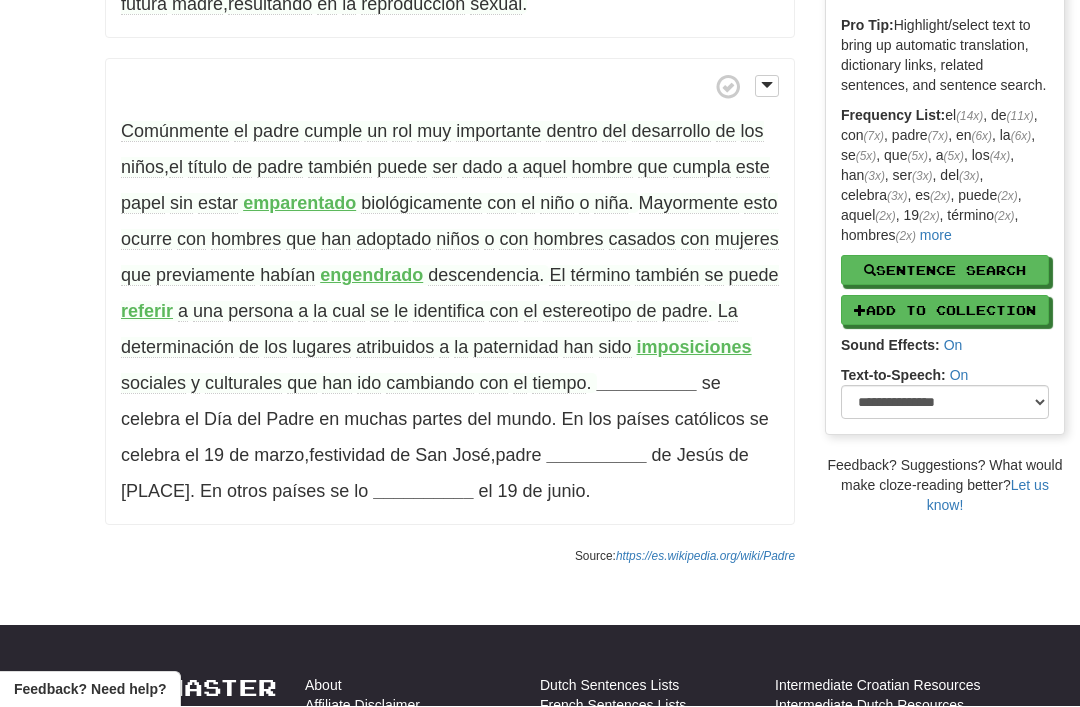 scroll, scrollTop: 343, scrollLeft: 0, axis: vertical 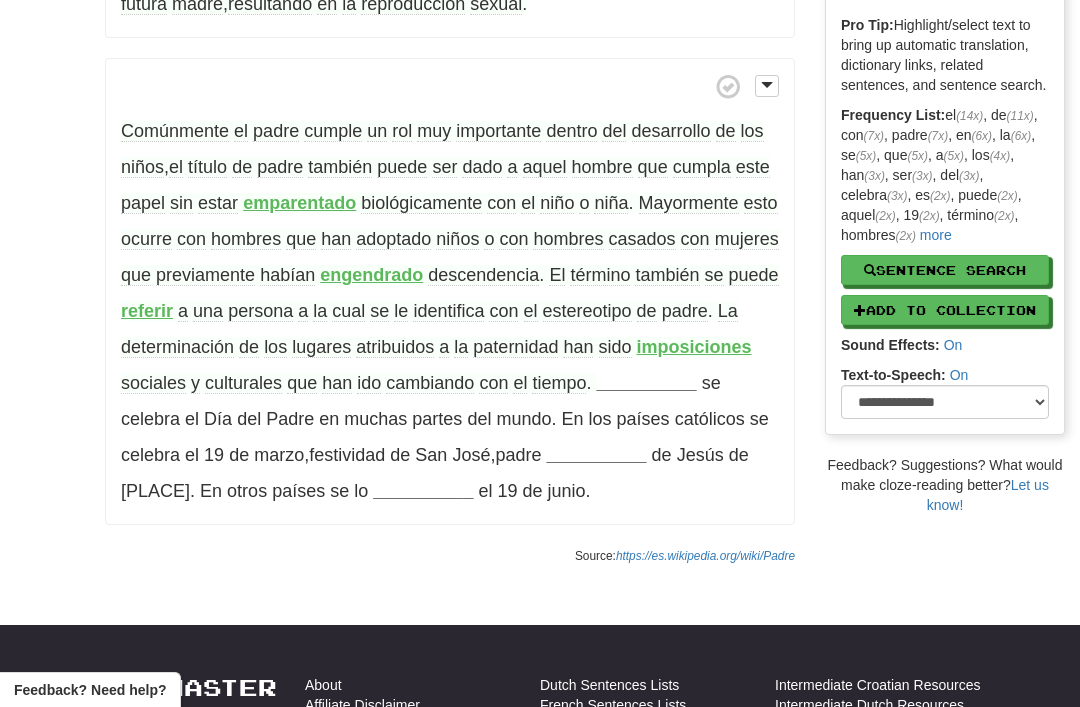 click on "https://es.wikipedia.org/wiki/Padre" at bounding box center [705, 556] 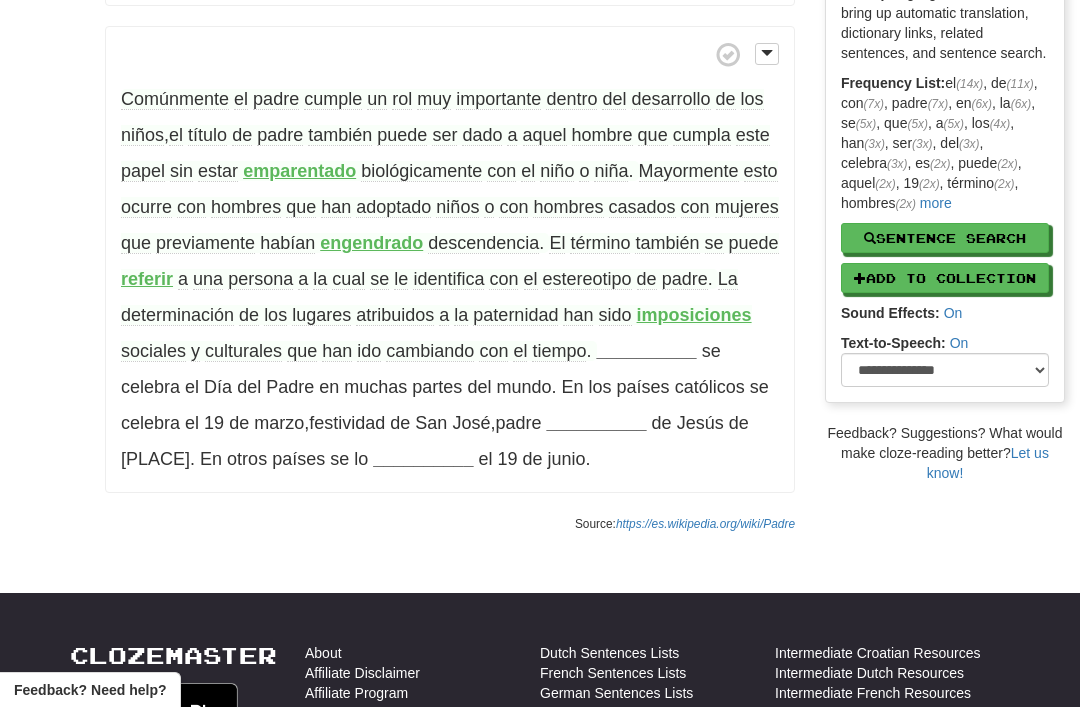 click on "imposiciones" at bounding box center (694, 315) 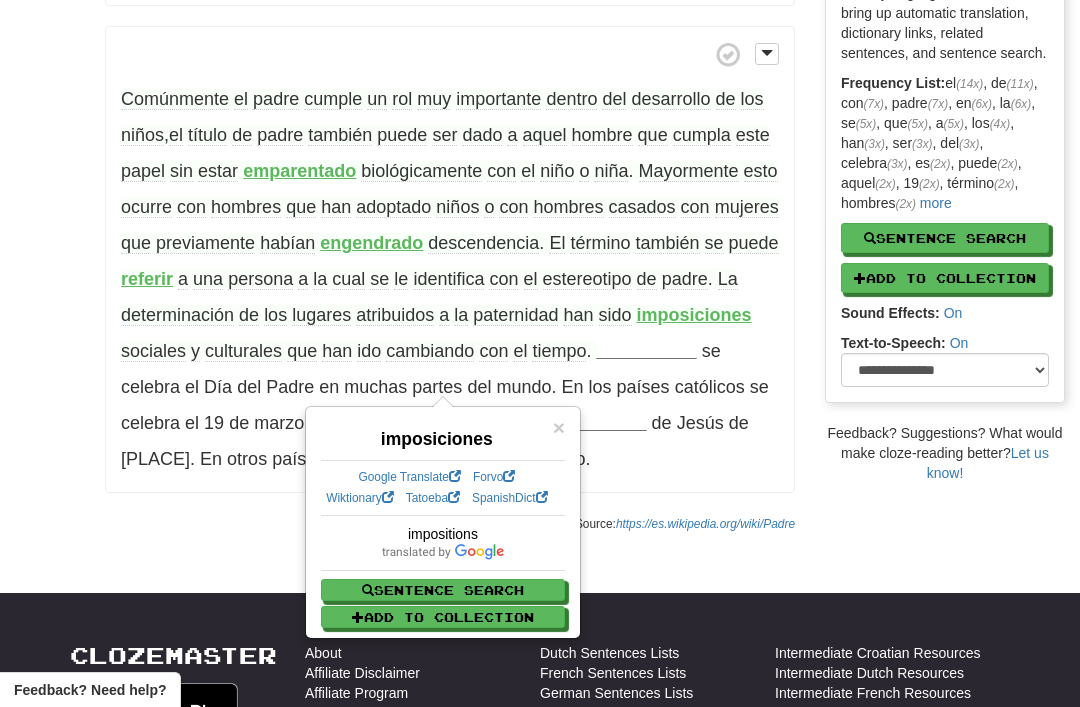 click on "/
Cloze-Reading
Padre
Reset
Anthropology, psychology and everyday life > Family and kinship  > Family members
El   padre   es ,  en   un   contexto   biológico ,  aquel   ser   vivo   de   sexo   masculino   que   ha   tenido
descendencia
directa .
El   término
recíproco
es   «hijo» .
En   el   caso   de   los   mamíferos   como   el   ser   humano ,  el   padre   concibe   a   su   hijo   tras   la
cópula
con   la   futura   madre ,  resultando   en   la   reproducción   sexual .
Comúnmente   el   padre   cumple   un   rol   muy   importante   dentro   del   desarrollo   de   los   niños ,  el   título   de   padre   también   puede   ser   dado   a   aquel   hombre   que   cumpla   este   papel   sin   estar
emparentado
biológicamente   con   el   niño   o   niña ." at bounding box center (540, 109) 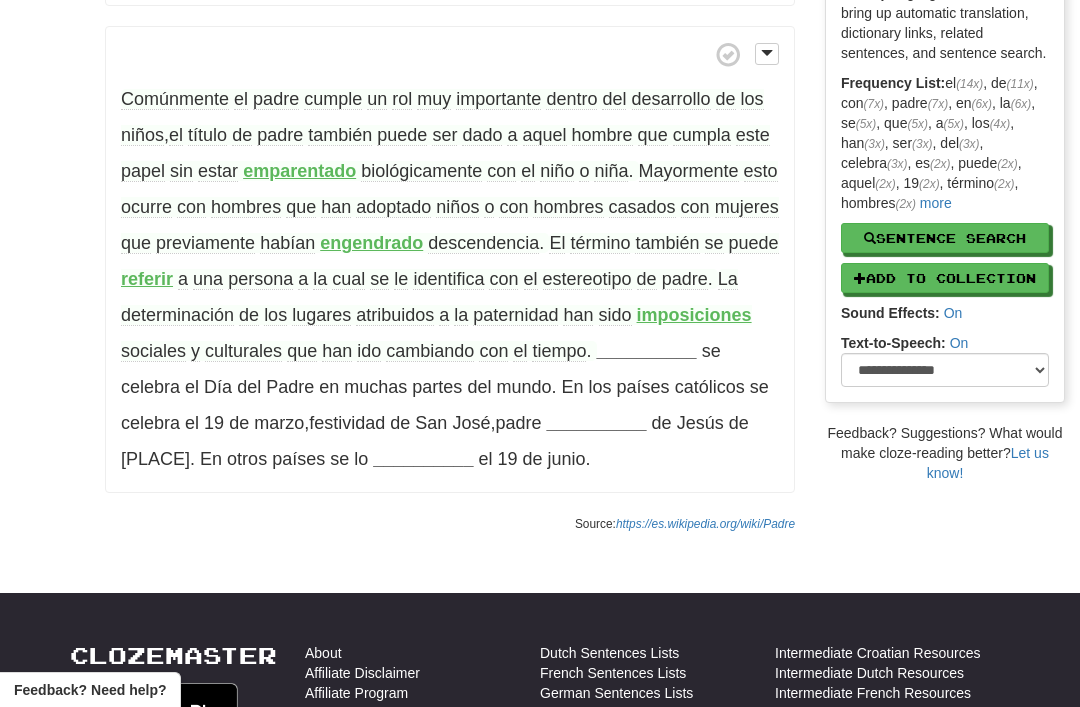 click on "__________" at bounding box center (647, 351) 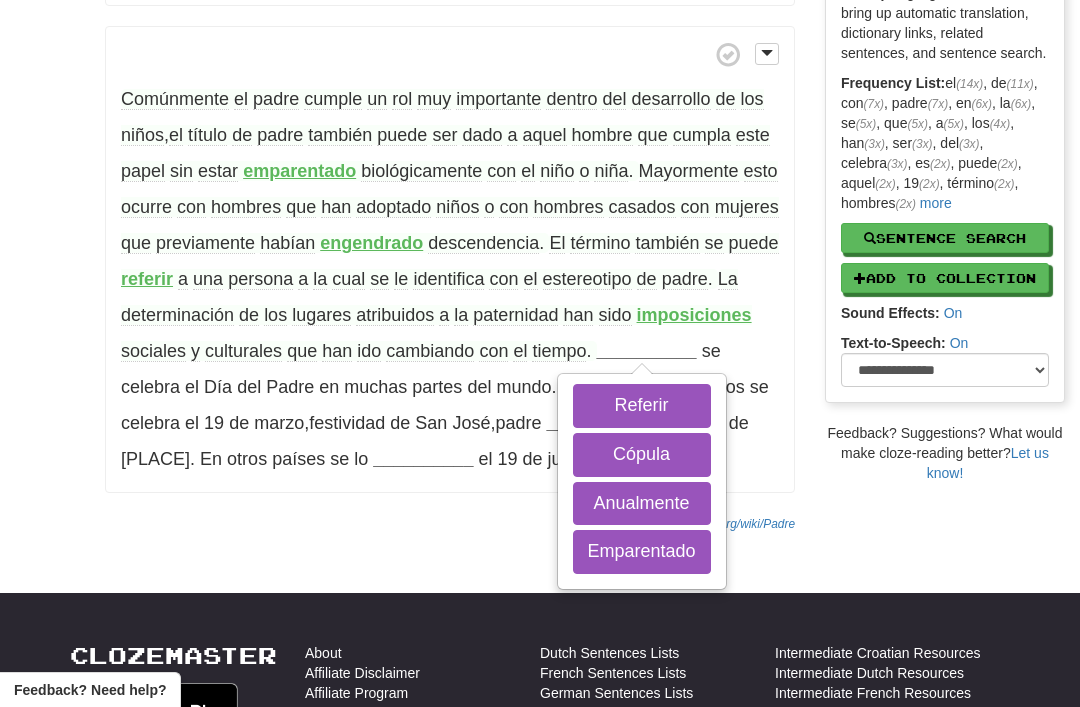 click on "Anualmente" at bounding box center [642, 504] 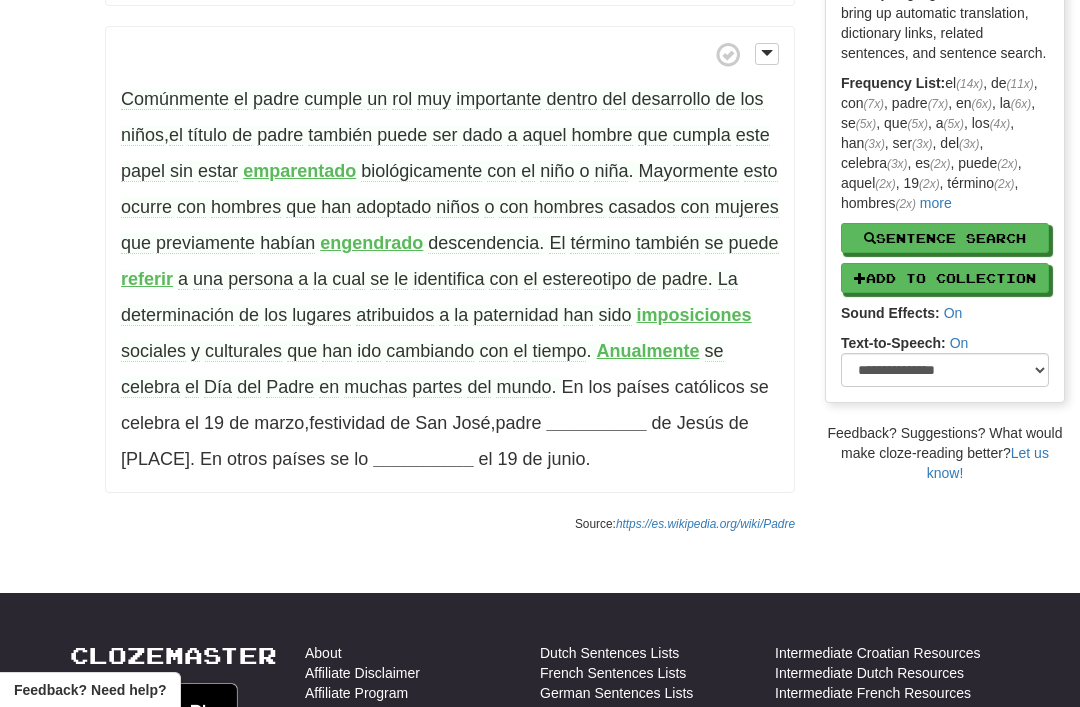 click on "Anualmente" at bounding box center [648, 351] 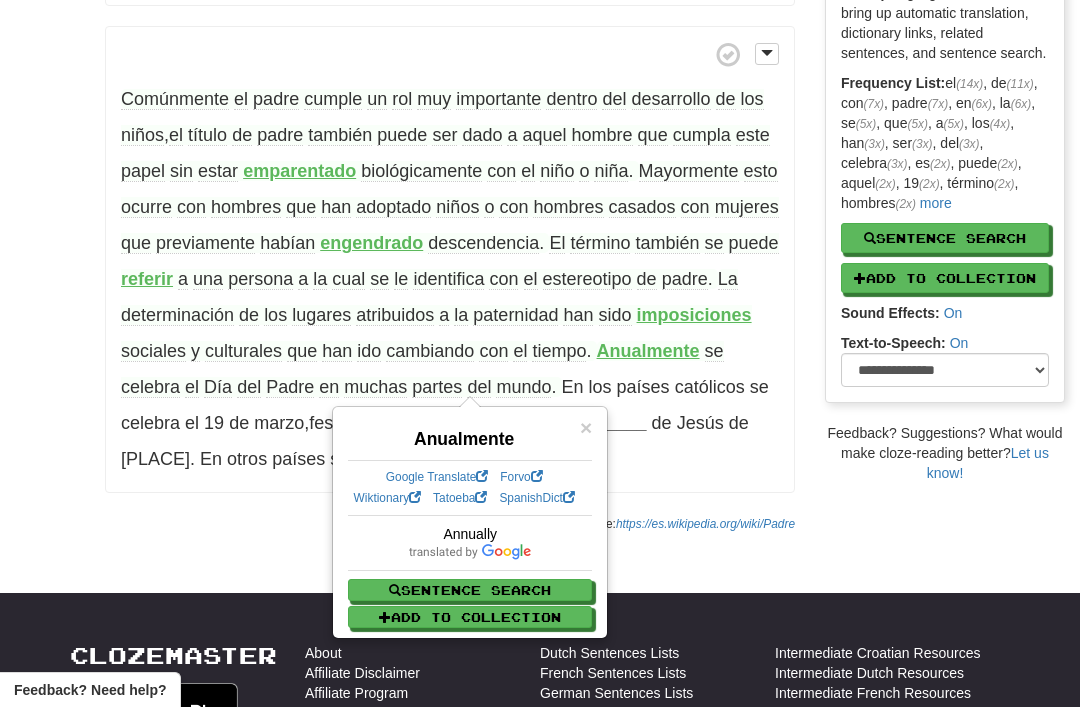 click on "/
Cloze-Reading
Padre
Reset
Anthropology, psychology and everyday life > Family and kinship  > Family members
El   padre   es ,  en   un   contexto   biológico ,  aquel   ser   vivo   de   sexo   masculino   que   ha   tenido
descendencia
directa .
El   término
recíproco
es   «hijo» .
En   el   caso   de   los   mamíferos   como   el   ser   humano ,  el   padre   concibe   a   su   hijo   tras   la
cópula
con   la   futura   madre ,  resultando   en   la   reproducción   sexual .
Comúnmente   el   padre   cumple   un   rol   muy   importante   dentro   del   desarrollo   de   los   niños ,  el   título   de   padre   también   puede   ser   dado   a   aquel   hombre   que   cumpla   este   papel   sin   estar
emparentado
biológicamente   con   el   niño   o   niña ." at bounding box center (540, 109) 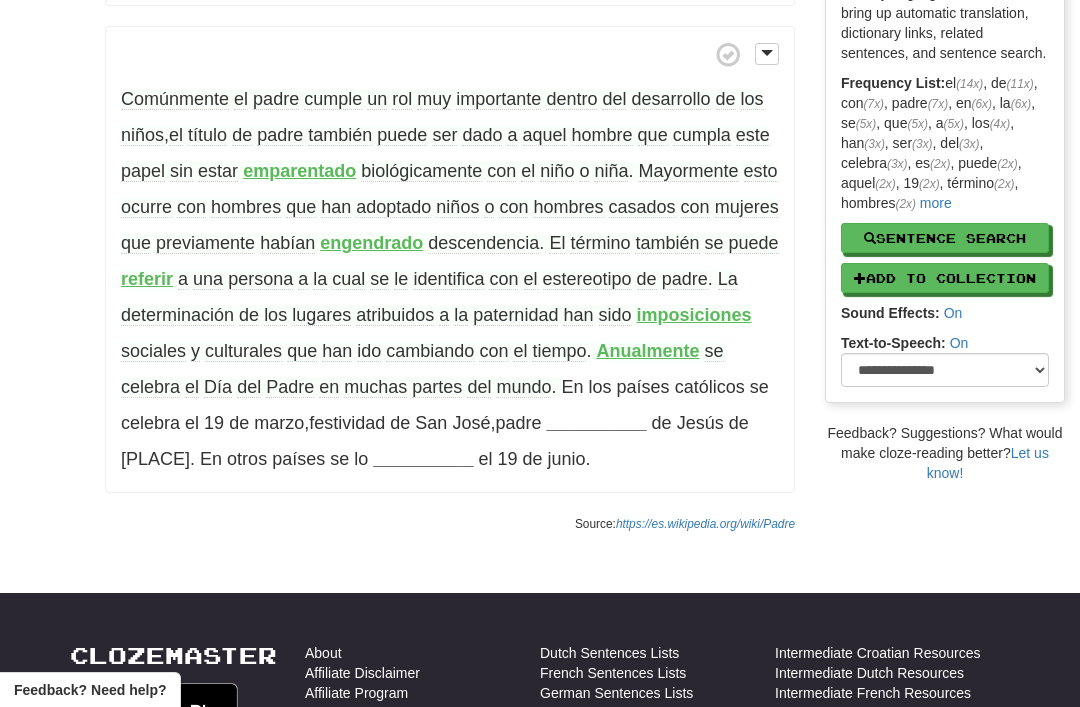 click on "__________" at bounding box center (596, 423) 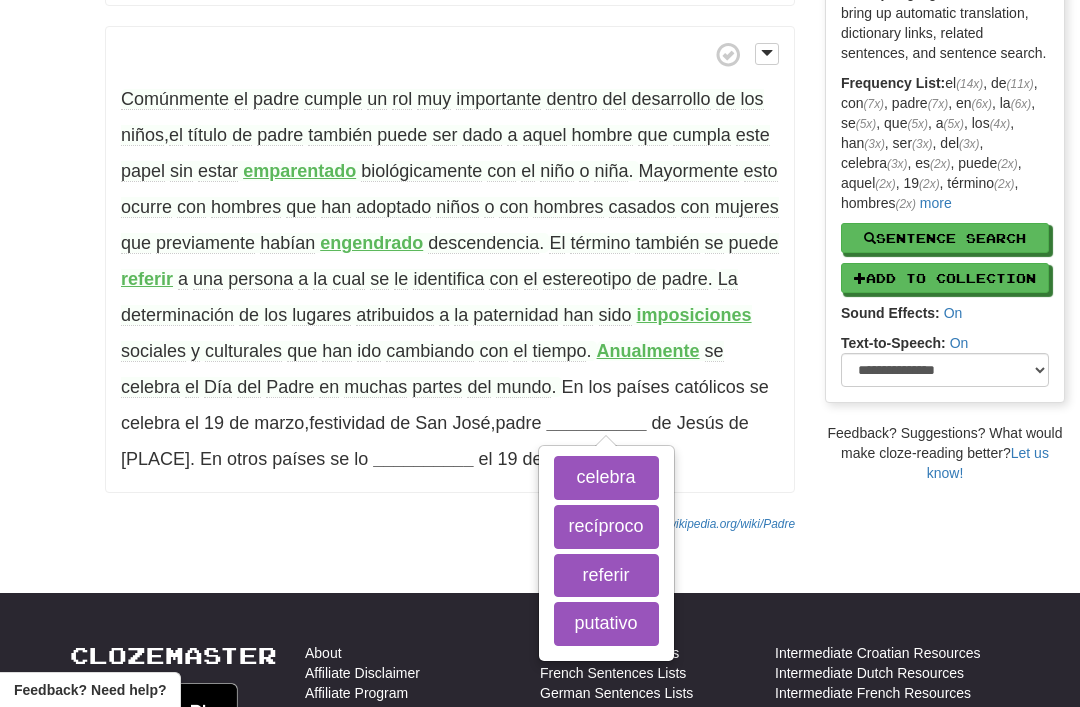 click on "celebra" at bounding box center (606, 478) 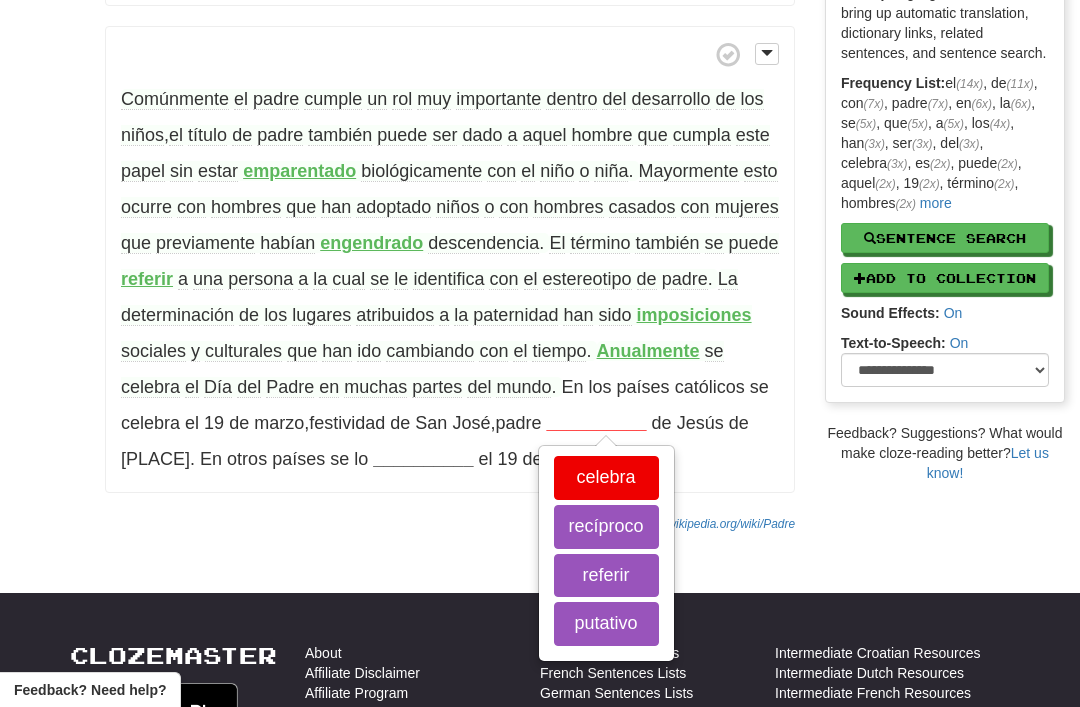 click on "recíproco" at bounding box center [606, 527] 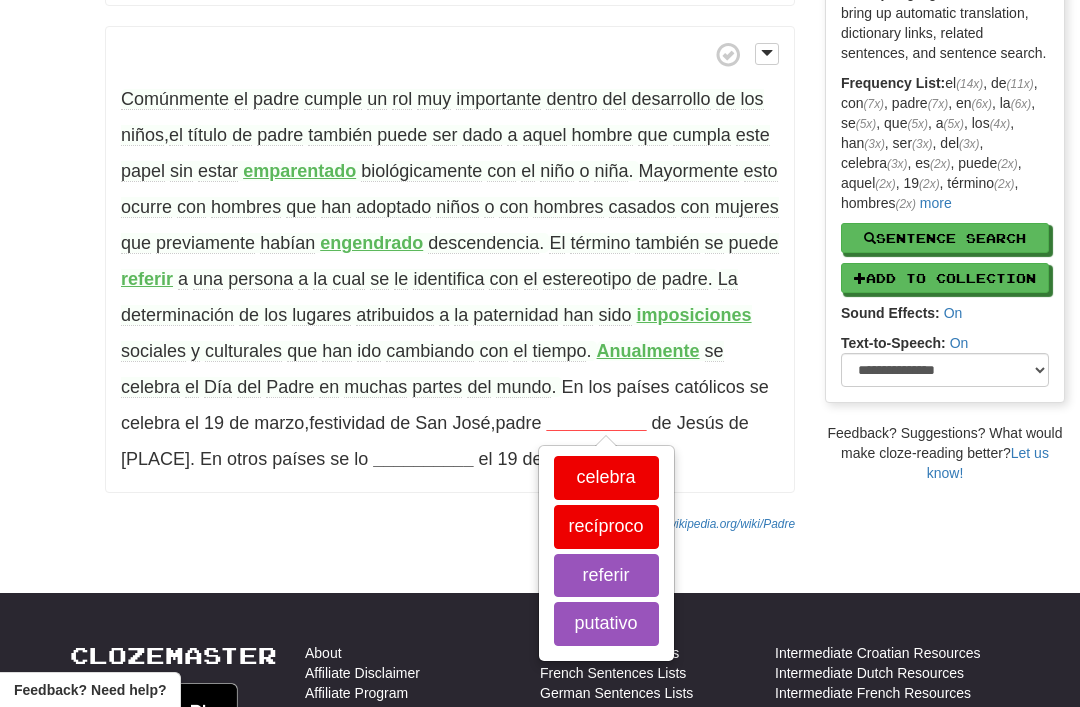 click on "putativo" at bounding box center (606, 624) 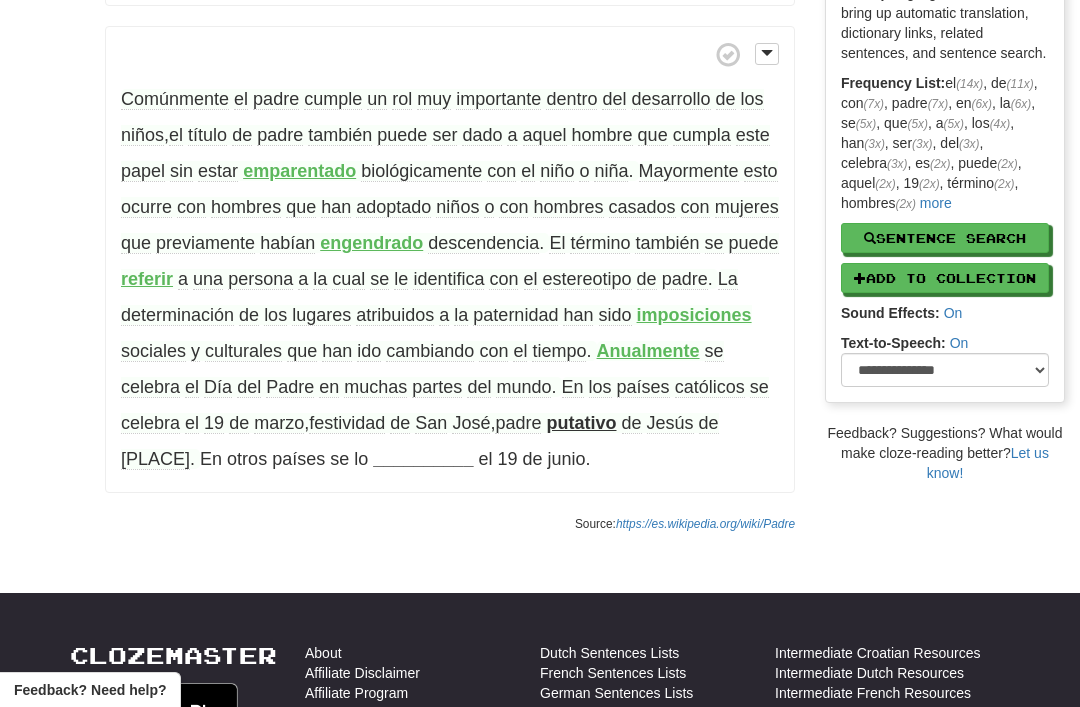 click on "putativo" at bounding box center (581, 423) 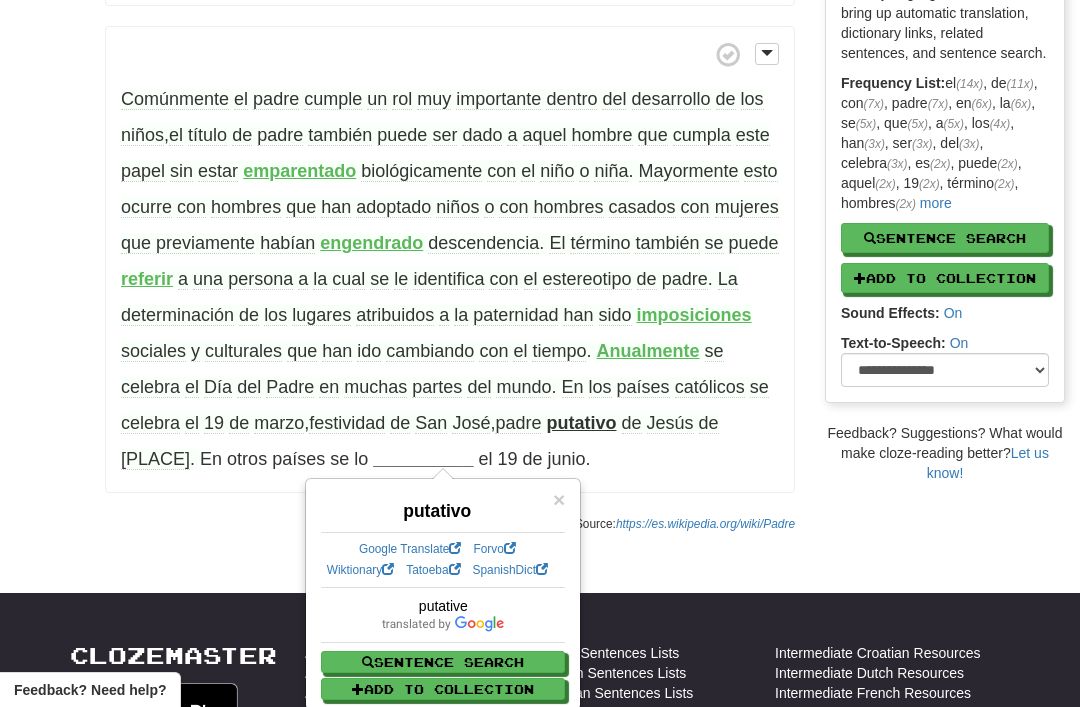 click on "Cloze-Reading
Clozemaster
glennboy
/
Toggle Dropdown
Dashboard
Leaderboard
Activity Feed
Notifications
Profile
Discussions
Español
/
English
Streak:
7
Review:
1
Points Today: 0
Ελληνικά
/
English
Streak:
8
Review:
0
Points Today: 96
Languages
Account
Logout
glennboy
/
Toggle Dropdown
Dashboard
Leaderboard
Activity Feed
Notifications
Profile
Discussions
Español
/
English
Streak:
7
Review:
1
Points Today: 0
Ελληνικά
/
English
Streak:
8
Review:
0
Points Today: 96
Languages
Account
Logout
clozemaster" at bounding box center [540, 439] 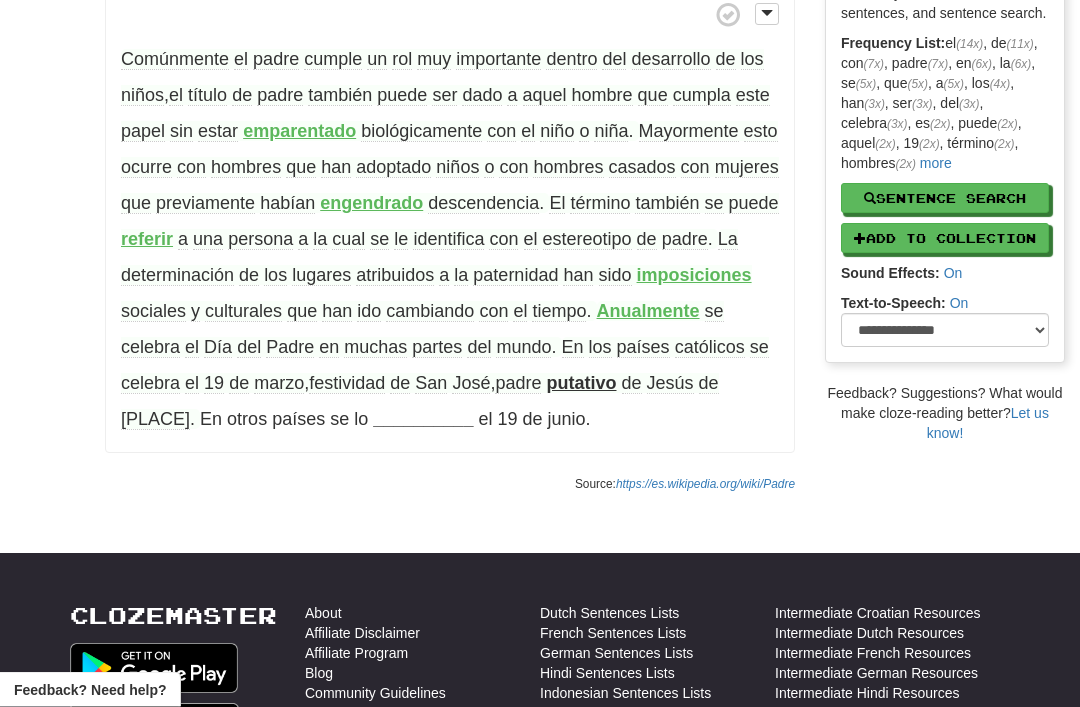 scroll, scrollTop: 415, scrollLeft: 0, axis: vertical 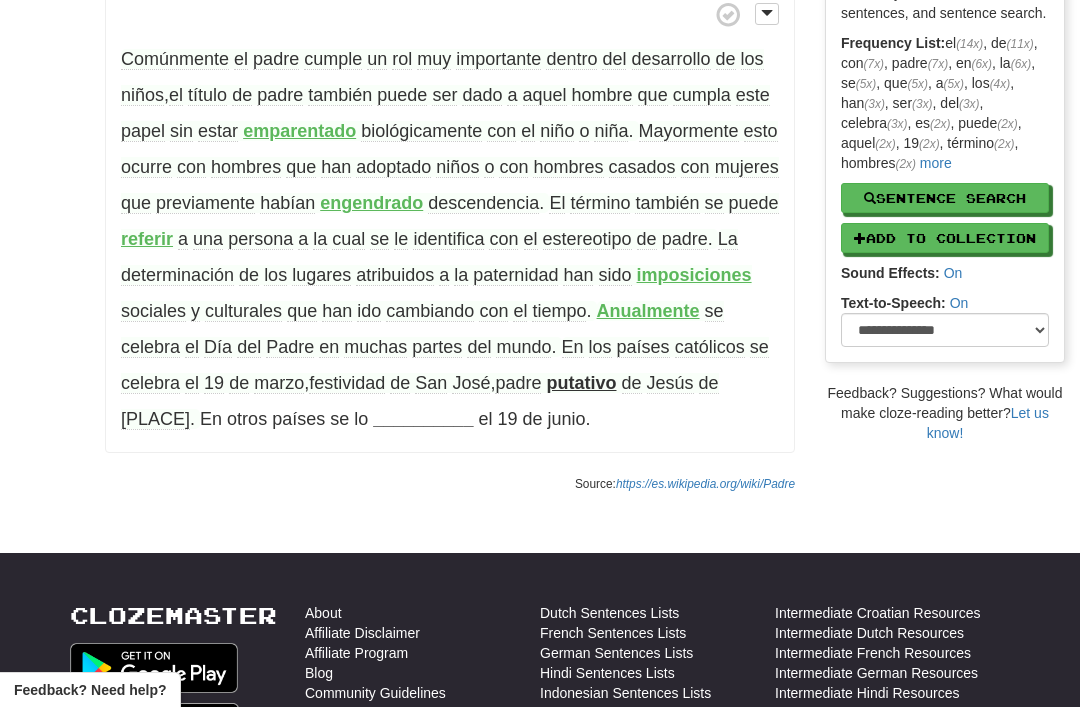 click on "__________" at bounding box center [423, 419] 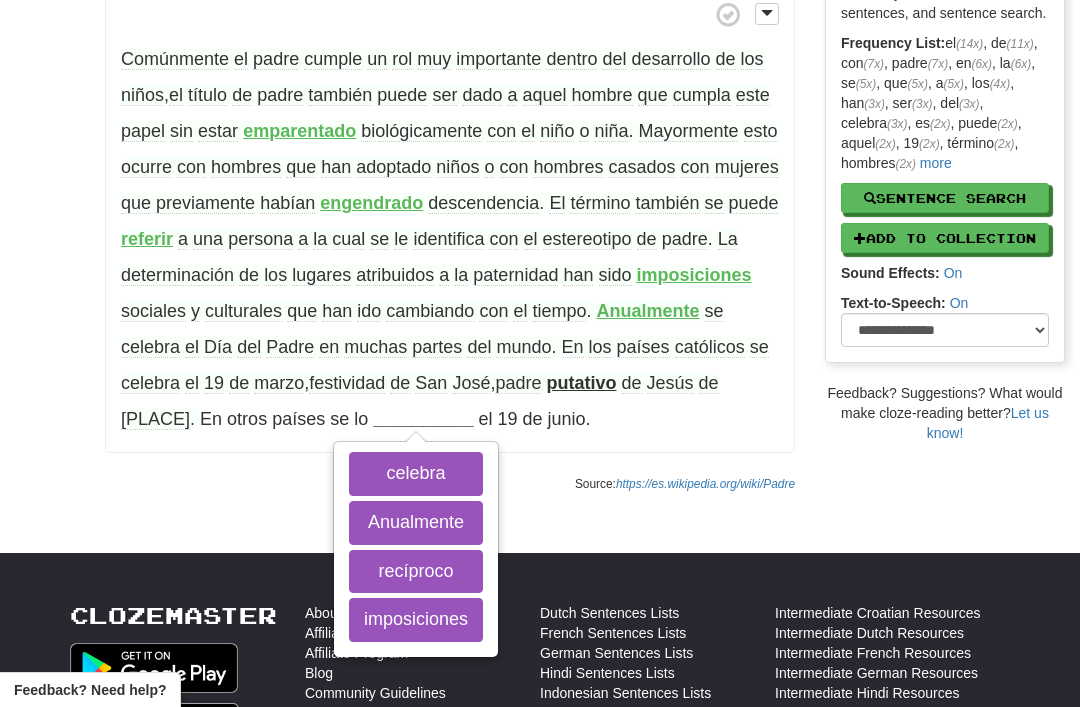 click on "celebra" at bounding box center [416, 474] 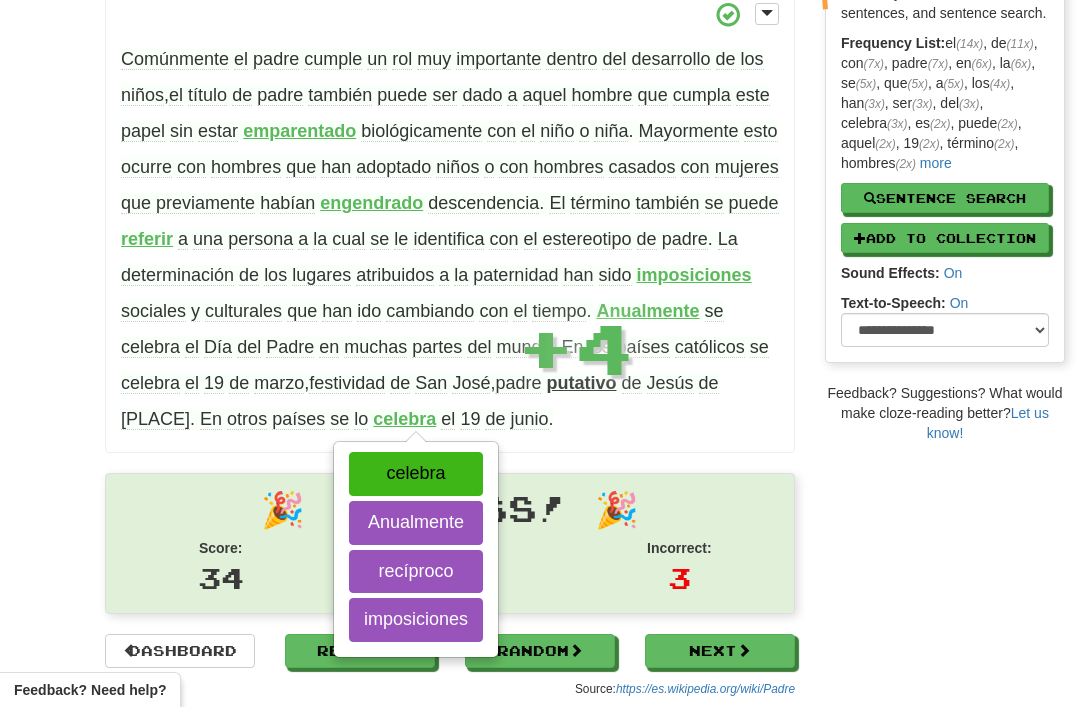 scroll, scrollTop: 397, scrollLeft: 0, axis: vertical 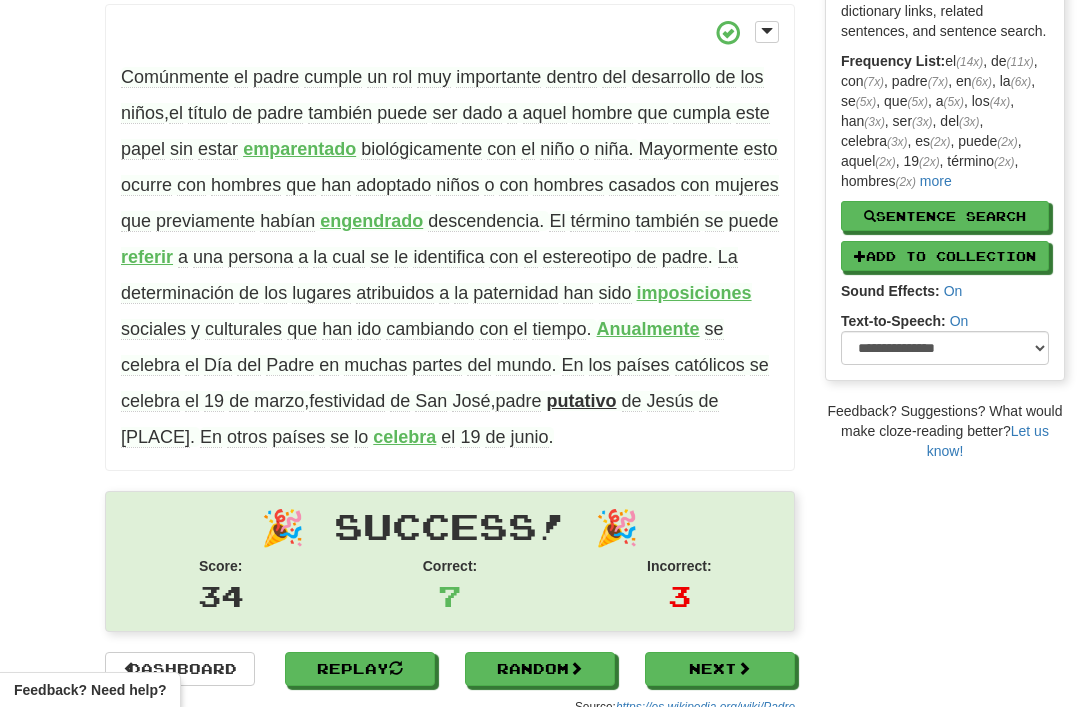 click on "imposiciones" at bounding box center [694, 293] 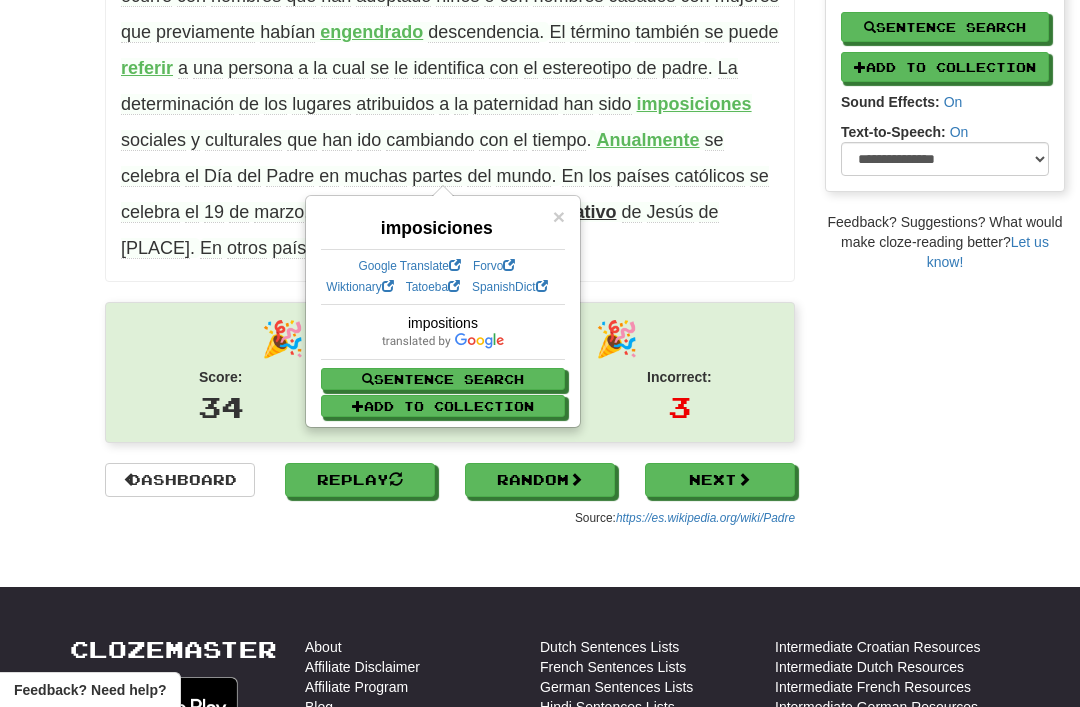 scroll, scrollTop: 587, scrollLeft: 0, axis: vertical 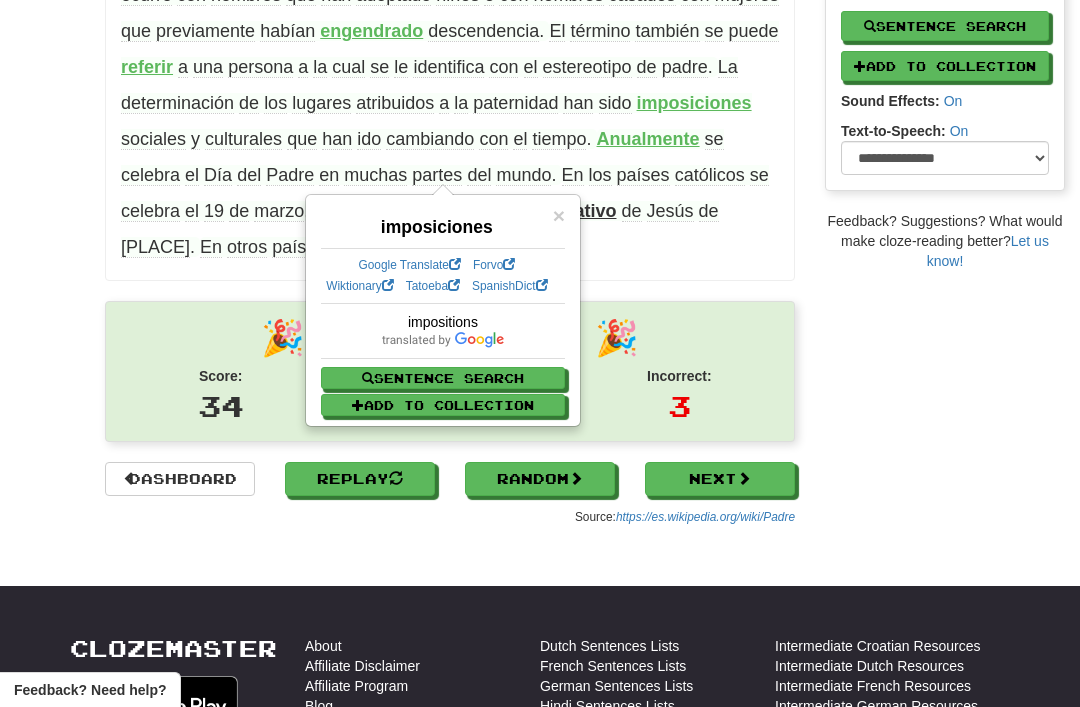 click on "/
Cloze-Reading
Padre
Reset
Anthropology, psychology and everyday life > Family and kinship  > Family members
El   padre   es ,  en   un   contexto   biológico ,  aquel   ser   vivo   de   sexo   masculino   que   ha   tenido
descendencia
directa .
El   término
recíproco
es   «hijo» .
En   el   caso   de   los   mamíferos   como   el   ser   humano ,  el   padre   concibe   a   su   hijo   tras   la
cópula
con   la   futura   madre ,  resultando   en   la   reproducción   sexual .
Comúnmente   el   padre   cumple   un   rol   muy   importante   dentro   del   desarrollo   de   los   niños ,  el   título   de   padre   también   puede   ser   dado   a   aquel   hombre   que   cumpla   este   papel   sin   estar
emparentado
biológicamente   con   el   niño   o   niña ." at bounding box center [540, 0] 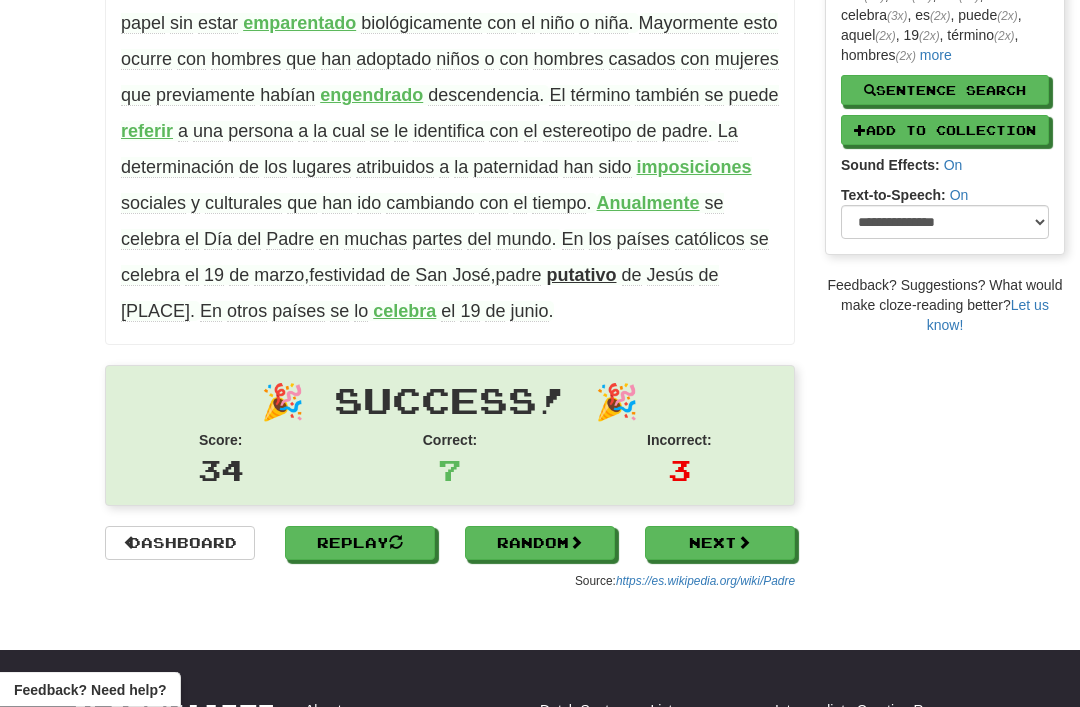 scroll, scrollTop: 526, scrollLeft: 0, axis: vertical 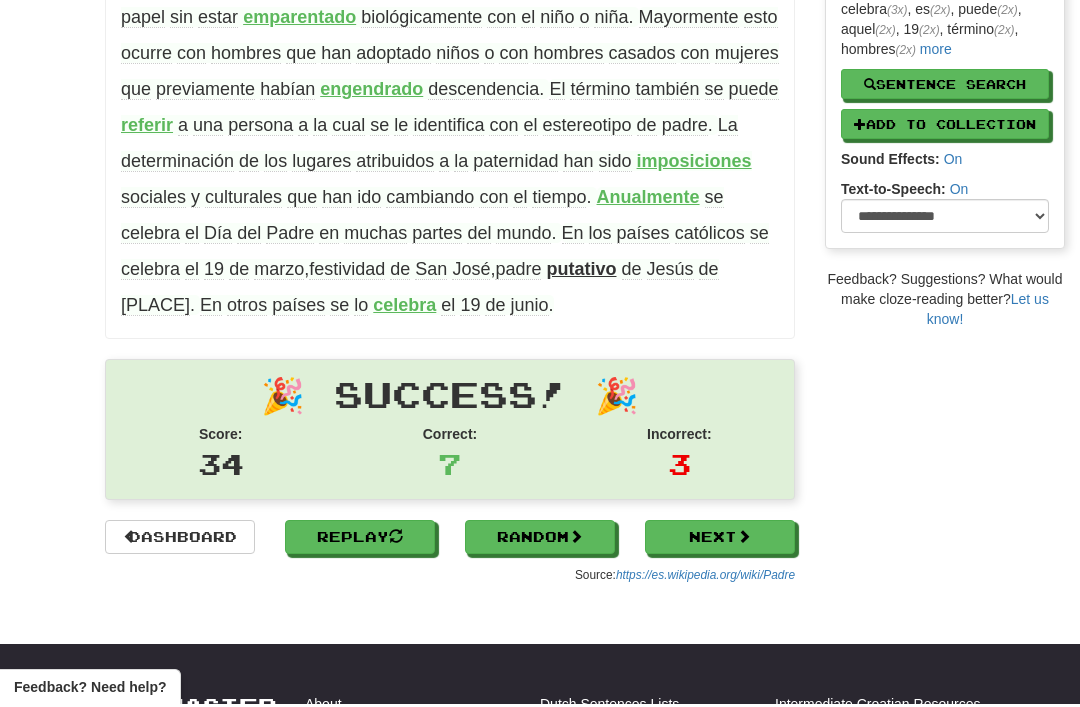 click on "lugares" at bounding box center [321, 164] 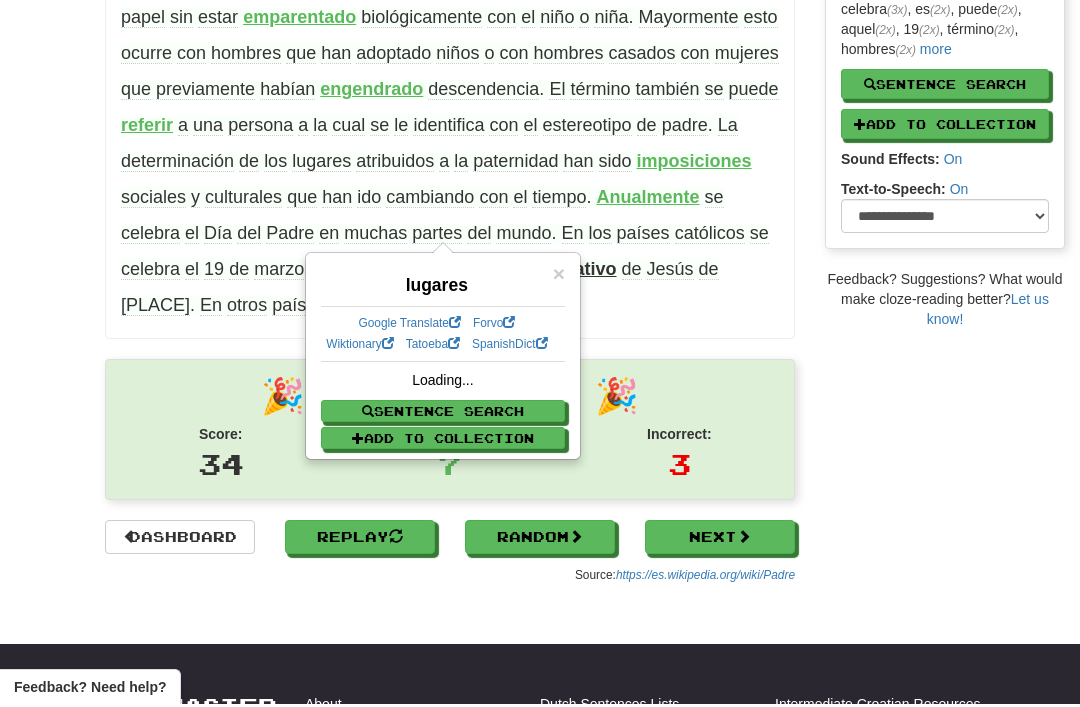 scroll, scrollTop: 529, scrollLeft: 0, axis: vertical 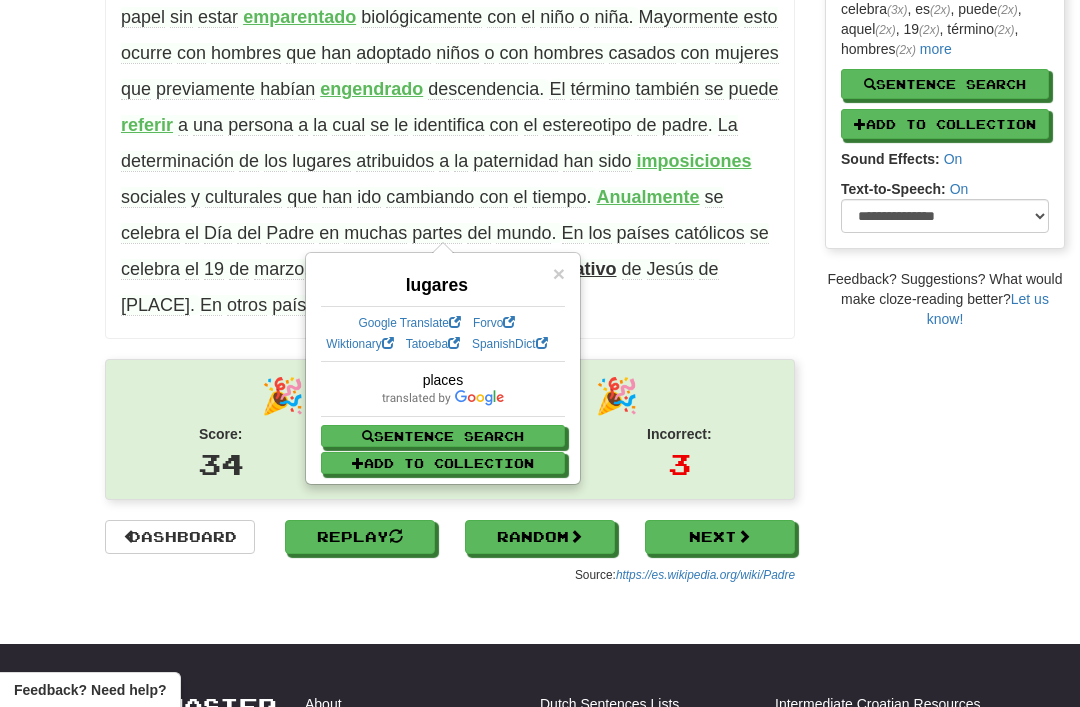 click on "atribuidos" at bounding box center (395, 161) 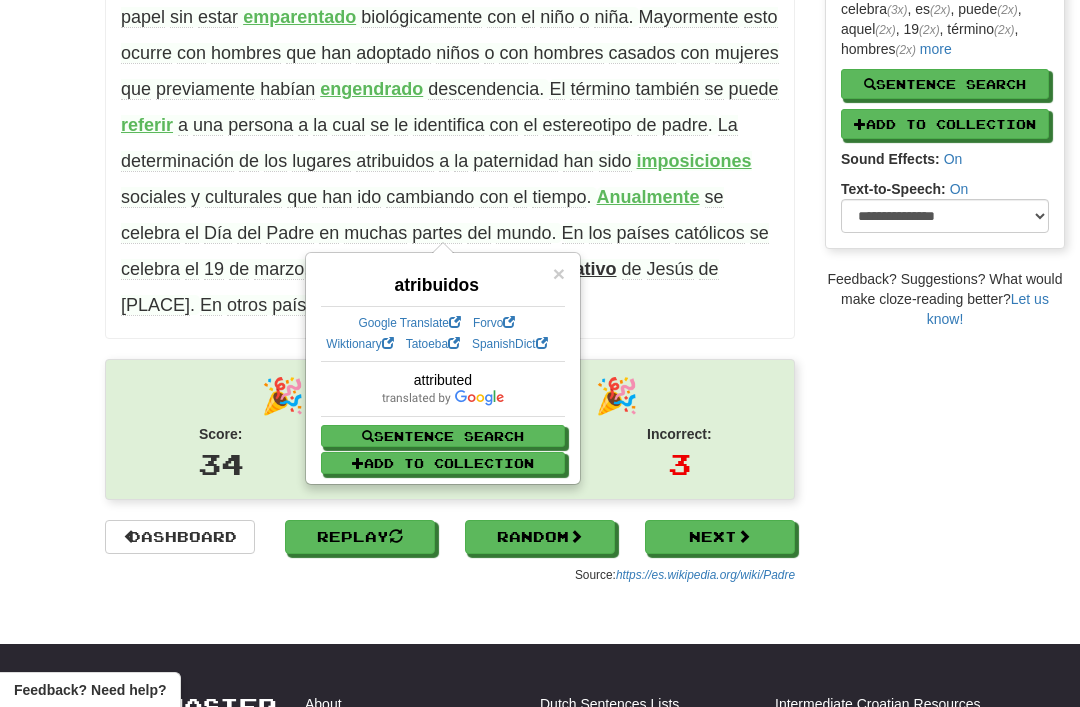 scroll, scrollTop: 529, scrollLeft: 0, axis: vertical 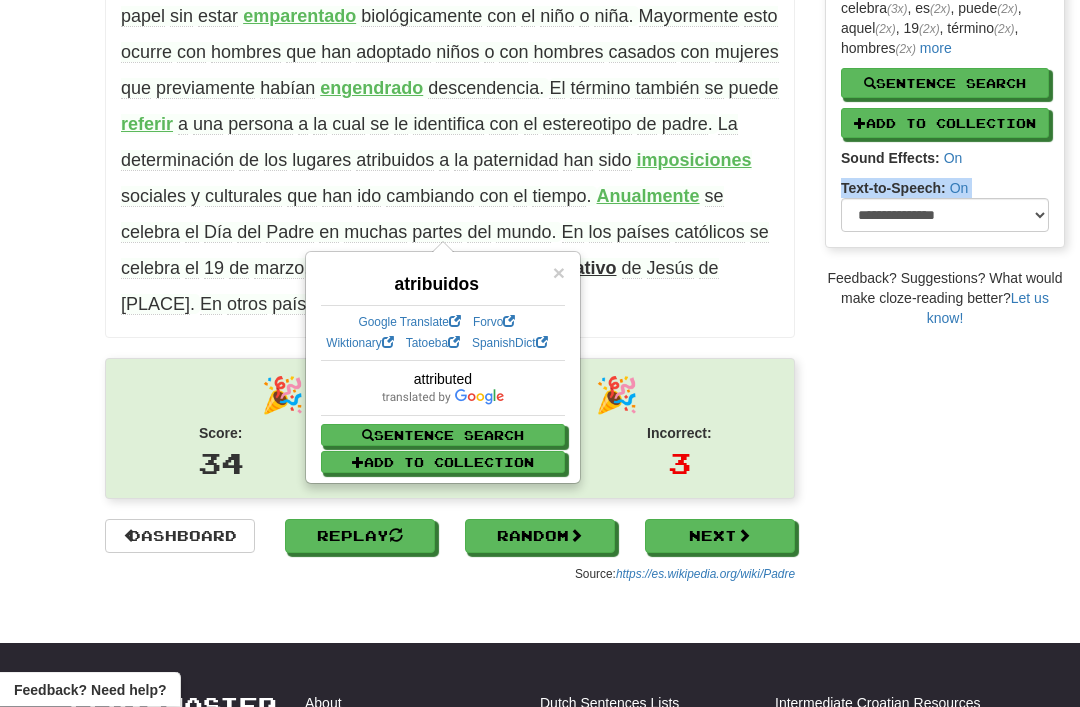 click on "/
Cloze-Reading
Padre
Reset
Anthropology, psychology and everyday life > Family and kinship  > Family members
El   padre   es ,  en   un   contexto   biológico ,  aquel   ser   vivo   de   sexo   masculino   que   ha   tenido
descendencia
directa .
El   término
recíproco
es   «hijo» .
En   el   caso   de   los   mamíferos   como   el   ser   humano ,  el   padre   concibe   a   su   hijo   tras   la
cópula
con   la   futura   madre ,  resultando   en   la   reproducción   sexual .
Comúnmente   el   padre   cumple   un   rol   muy   importante   dentro   del   desarrollo   de   los   niños ,  el   título   de   padre   también   puede   ser   dado   a   aquel   hombre   que   cumpla   este   papel   sin   estar
emparentado
biológicamente   con   el   niño   o   niña ." at bounding box center [540, 58] 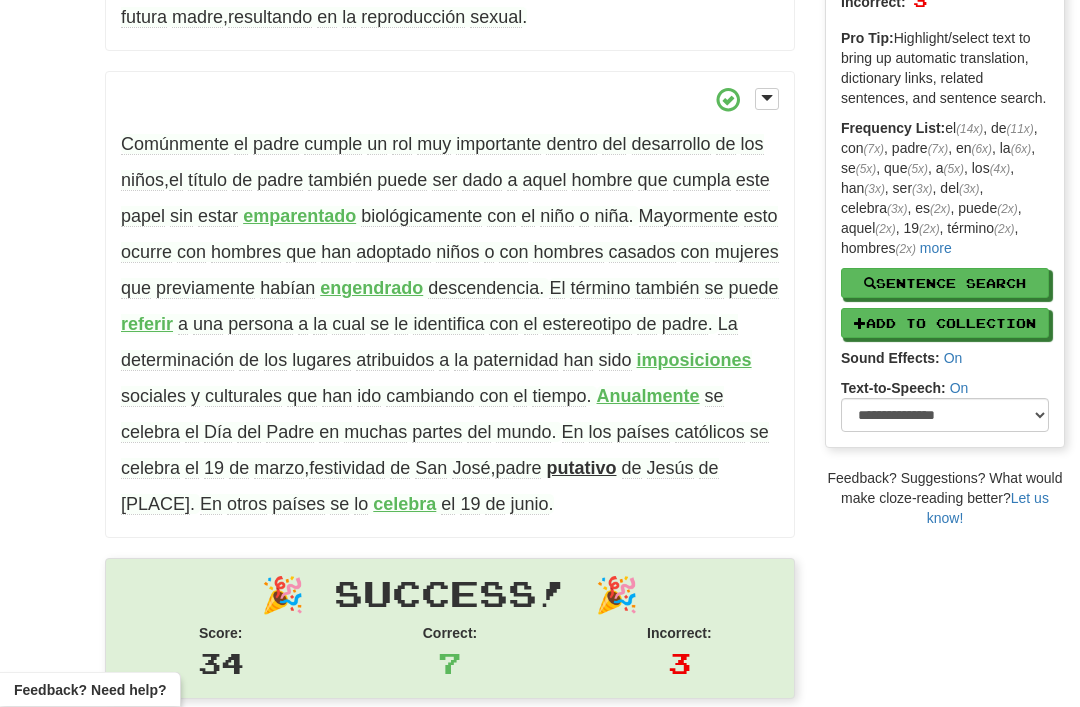 scroll, scrollTop: 330, scrollLeft: 0, axis: vertical 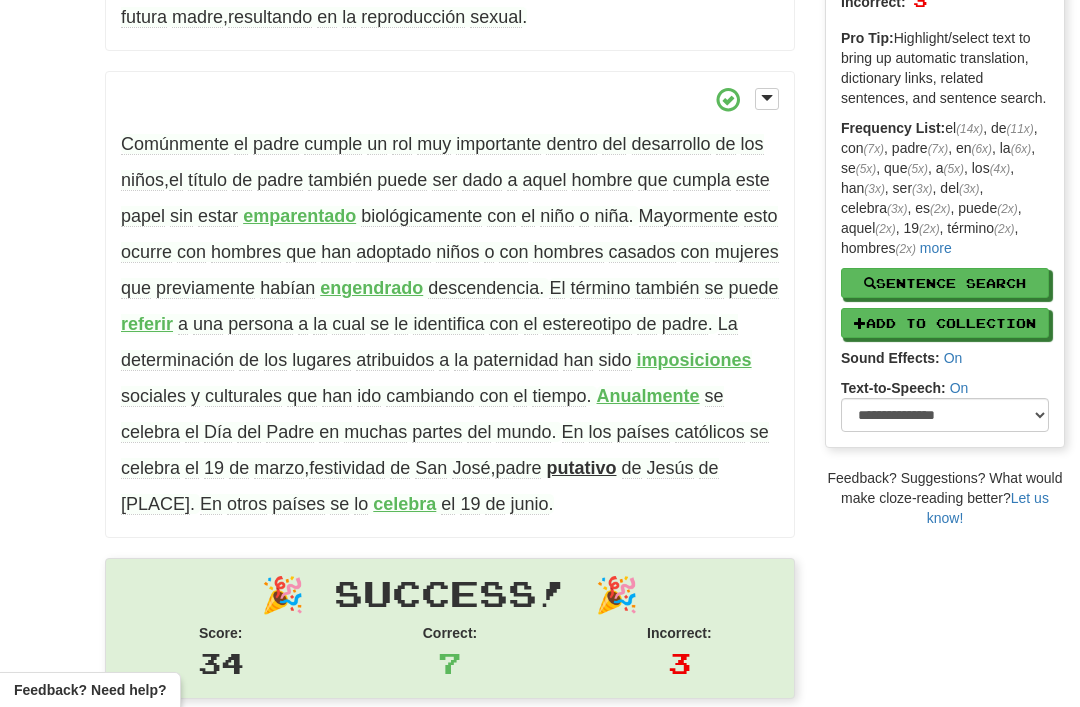 click on "atribuidos" at bounding box center [395, 360] 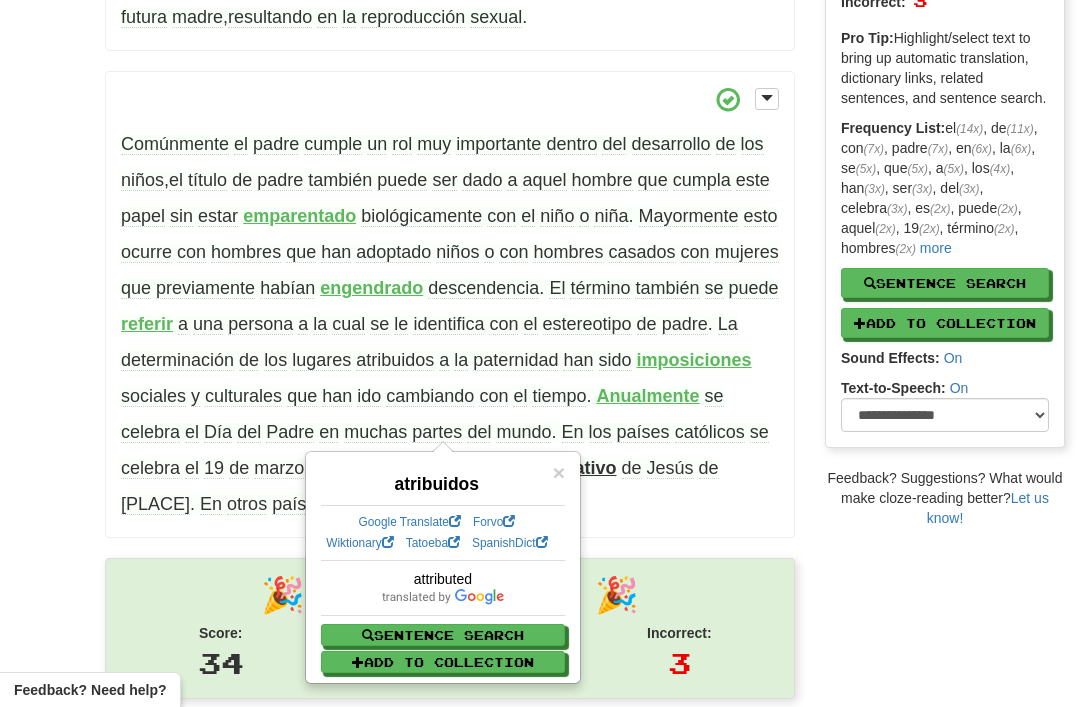 click on "Comúnmente   el   padre   cumple   un   rol   muy   importante   dentro   del   desarrollo   de   los   niños ,  el   título   de   padre   también   puede   ser   dado   a   aquel   hombre   que   cumpla   este   papel   sin   estar
emparentado
biológicamente   con   el   niño   o   niña .
Mayormente   esto   ocurre   con   hombres   que   han   adoptado   niños   o   con   hombres   casados   con   mujeres   que   previamente   habían
engendrado
descendencia .
El   término   también   se   puede
referir
a   una   persona   a   la   cual   se   le   identifica   con   el   estereotipo   de   padre .
La   determinación   de   los   lugares   atribuidos   a   la   paternidad   han   sido
imposiciones
sociales   y   culturales   que   han   ido   cambiando   con   el   tiempo .
Anualmente
se   celebra" at bounding box center (450, 305) 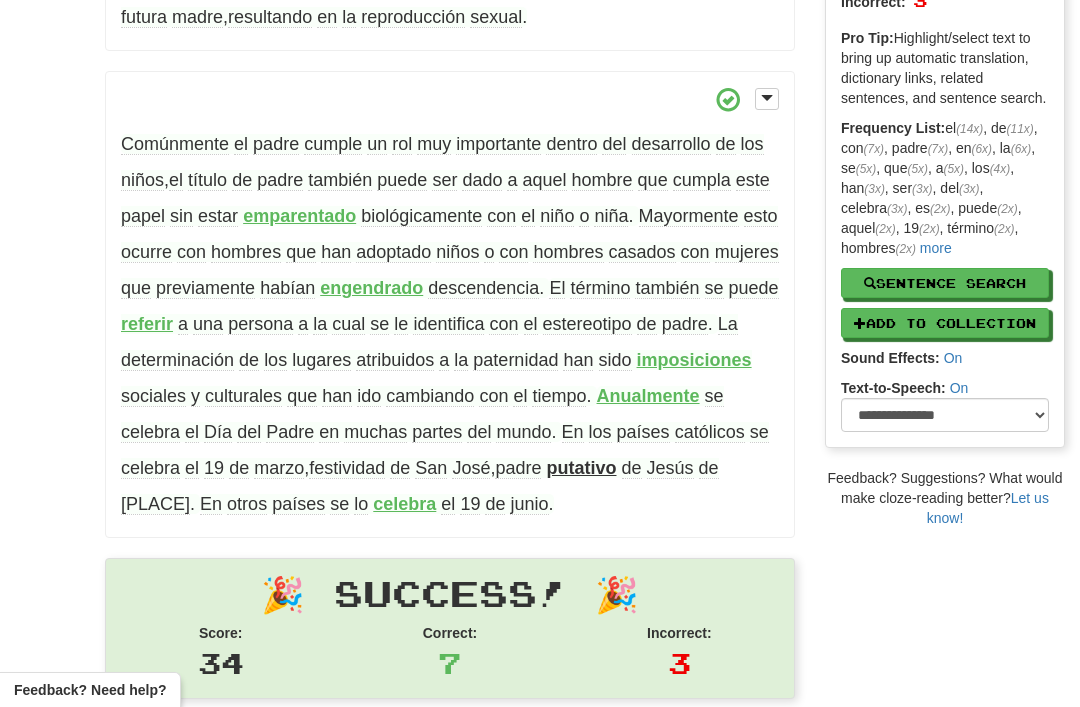 click on "paternidad" at bounding box center [515, 360] 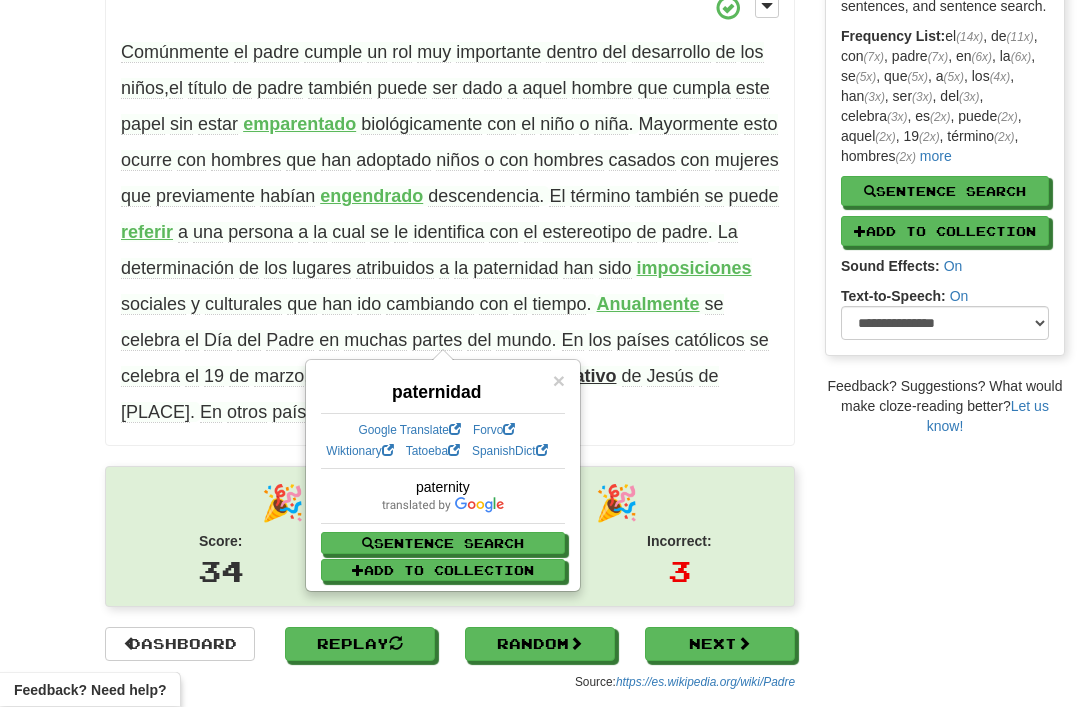 scroll, scrollTop: 422, scrollLeft: 0, axis: vertical 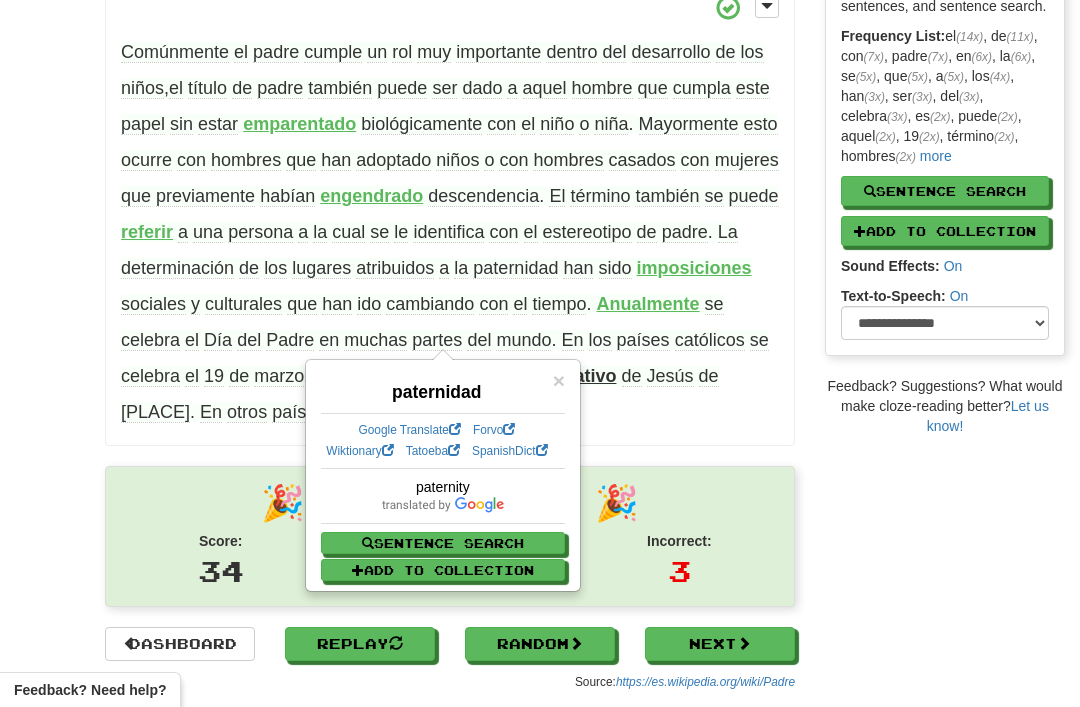 click on "/
Cloze-Reading
Padre
Reset
Anthropology, psychology and everyday life > Family and kinship  > Family members
El   padre   es ,  en   un   contexto   biológico ,  aquel   ser   vivo   de   sexo   masculino   que   ha   tenido
descendencia
directa .
El   término
recíproco
es   «hijo» .
En   el   caso   de   los   mamíferos   como   el   ser   humano ,  el   padre   concibe   a   su   hijo   tras   la
cópula
con   la   futura   madre ,  resultando   en   la   reproducción   sexual .
Comúnmente   el   padre   cumple   un   rol   muy   importante   dentro   del   desarrollo   de   los   niños ,  el   título   de   padre   también   puede   ser   dado   a   aquel   hombre   que   cumpla   este   papel   sin   estar
emparentado
biológicamente   con   el   niño   o   niña ." at bounding box center (540, 165) 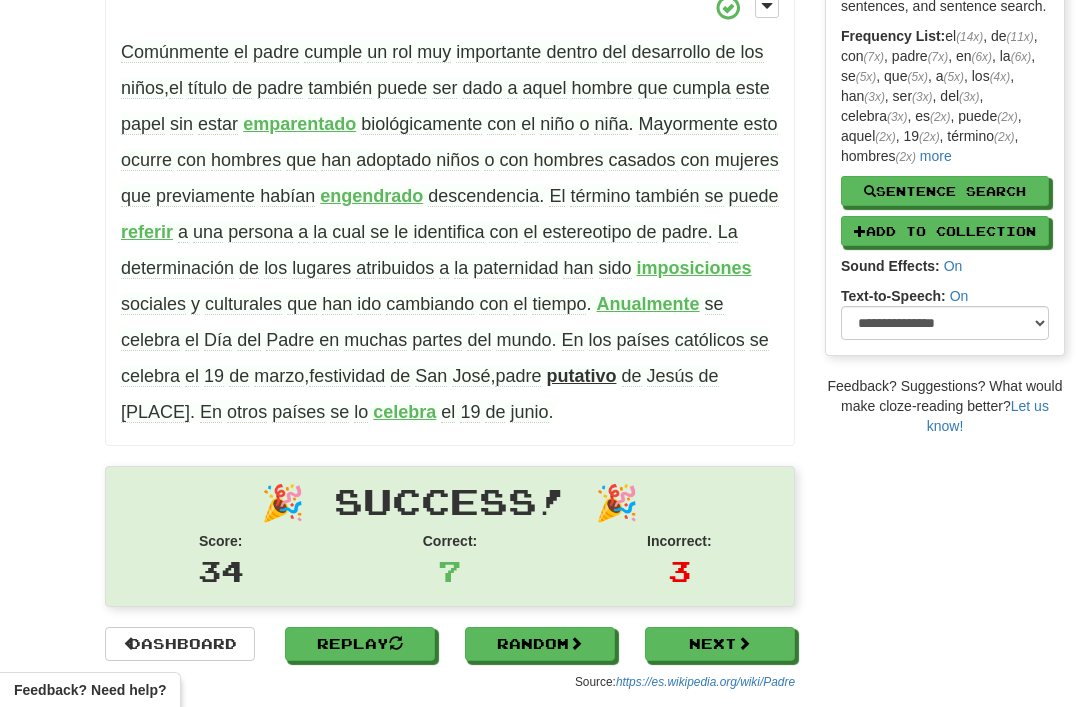 click on "imposiciones" at bounding box center (694, 268) 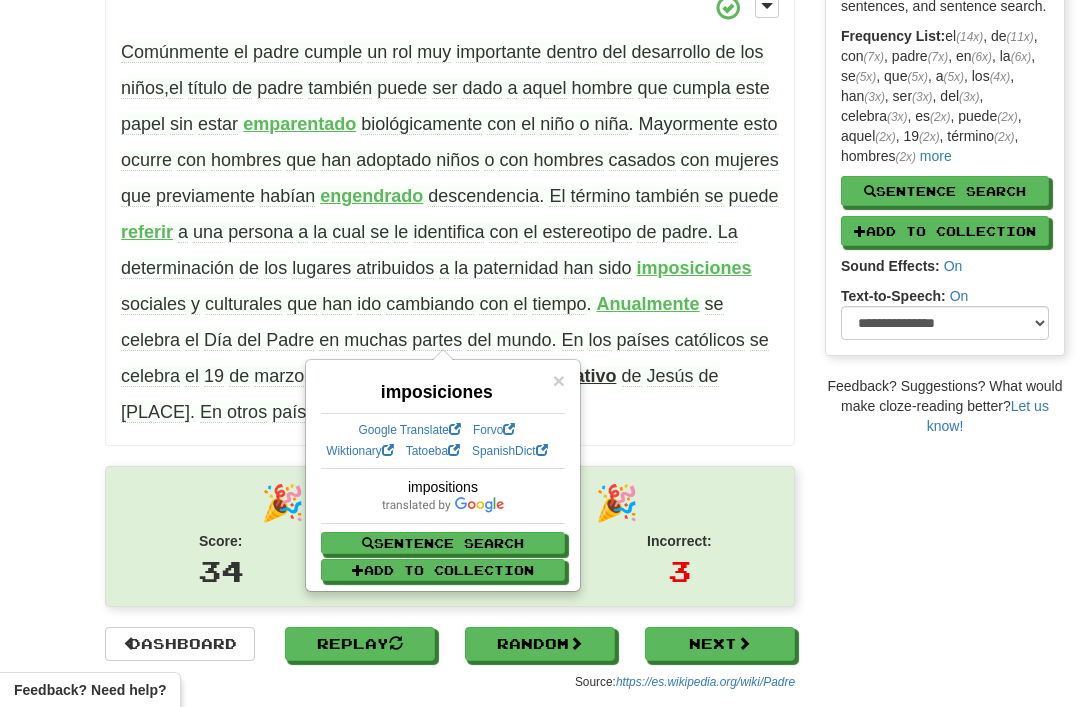 click on "/
Cloze-Reading
Padre
Reset
Anthropology, psychology and everyday life > Family and kinship  > Family members
El   padre   es ,  en   un   contexto   biológico ,  aquel   ser   vivo   de   sexo   masculino   que   ha   tenido
descendencia
directa .
El   término
recíproco
es   «hijo» .
En   el   caso   de   los   mamíferos   como   el   ser   humano ,  el   padre   concibe   a   su   hijo   tras   la
cópula
con   la   futura   madre ,  resultando   en   la   reproducción   sexual .
Comúnmente   el   padre   cumple   un   rol   muy   importante   dentro   del   desarrollo   de   los   niños ,  el   título   de   padre   también   puede   ser   dado   a   aquel   hombre   que   cumpla   este   papel   sin   estar
emparentado
biológicamente   con   el   niño   o   niña ." at bounding box center (540, 165) 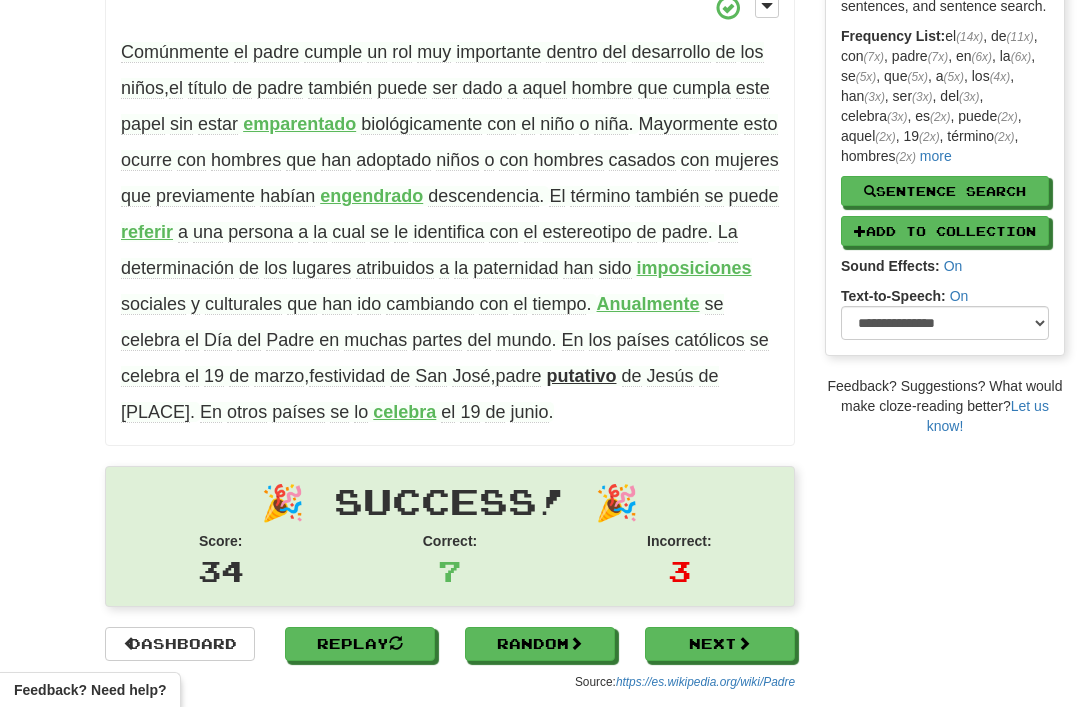 click on "Comúnmente   el   padre   cumple   un   rol   muy   importante   dentro   del   desarrollo   de   los   niños ,  el   título   de   padre   también   puede   ser   dado   a   aquel   hombre   que   cumpla   este   papel   sin   estar
emparentado
biológicamente   con   el   niño   o   niña .
Mayormente   esto   ocurre   con   hombres   que   han   adoptado   niños   o   con   hombres   casados   con   mujeres   que   previamente   habían
engendrado
descendencia .
El   término   también   se   puede
referir
a   una   persona   a   la   cual   se   le   identifica   con   el   estereotipo   de   padre .
La   determinación   de   los   lugares   atribuidos   a   la   paternidad   han   sido
imposiciones
sociales   y   culturales   que   han   ido   cambiando   con   el   tiempo .
Anualmente
se   celebra" at bounding box center (450, 213) 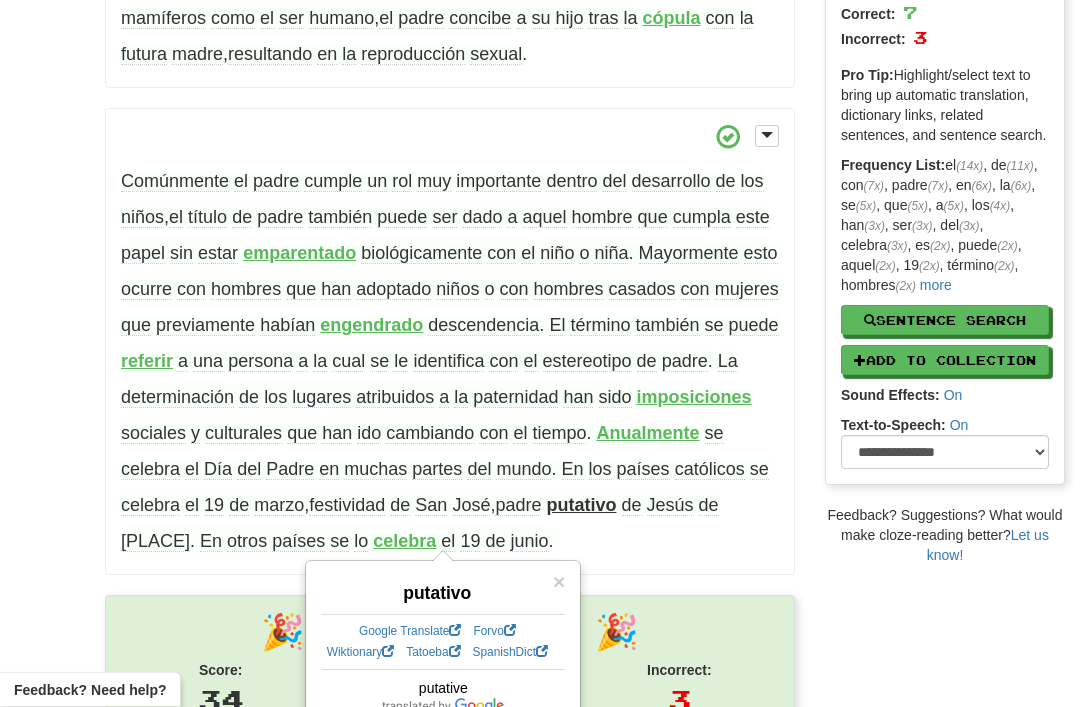 scroll, scrollTop: 303, scrollLeft: 0, axis: vertical 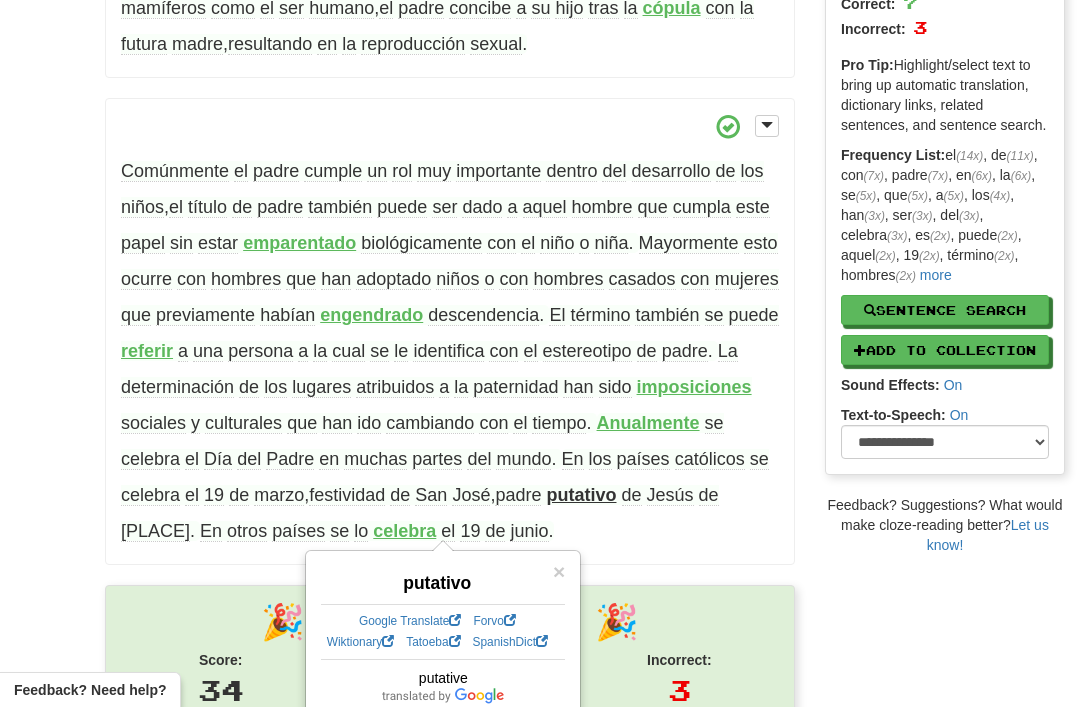click on "/
Cloze-Reading
Padre
Reset
Anthropology, psychology and everyday life > Family and kinship  > Family members
El   padre   es ,  en   un   contexto   biológico ,  aquel   ser   vivo   de   sexo   masculino   que   ha   tenido
descendencia
directa .
El   término
recíproco
es   «hijo» .
En   el   caso   de   los   mamíferos   como   el   ser   humano ,  el   padre   concibe   a   su   hijo   tras   la
cópula
con   la   futura   madre ,  resultando   en   la   reproducción   sexual .
Comúnmente   el   padre   cumple   un   rol   muy   importante   dentro   del   desarrollo   de   los   niños ,  el   título   de   padre   también   puede   ser   dado   a   aquel   hombre   que   cumpla   este   papel   sin   estar
emparentado
biológicamente   con   el   niño   o   niña ." at bounding box center [540, 284] 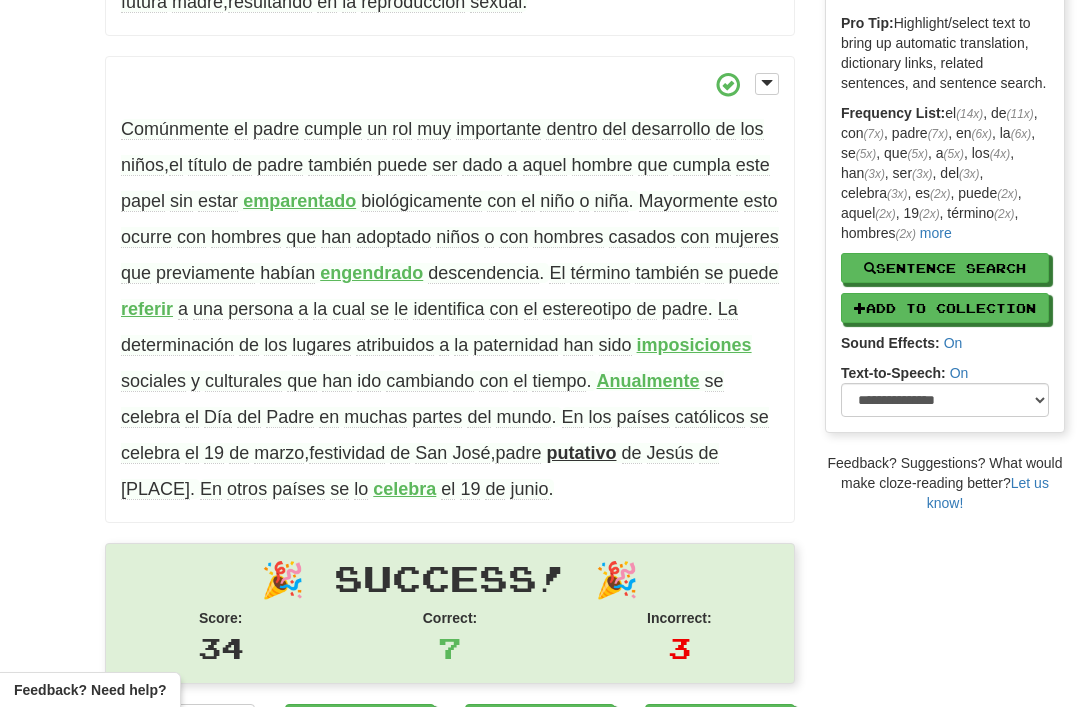 scroll, scrollTop: 344, scrollLeft: 0, axis: vertical 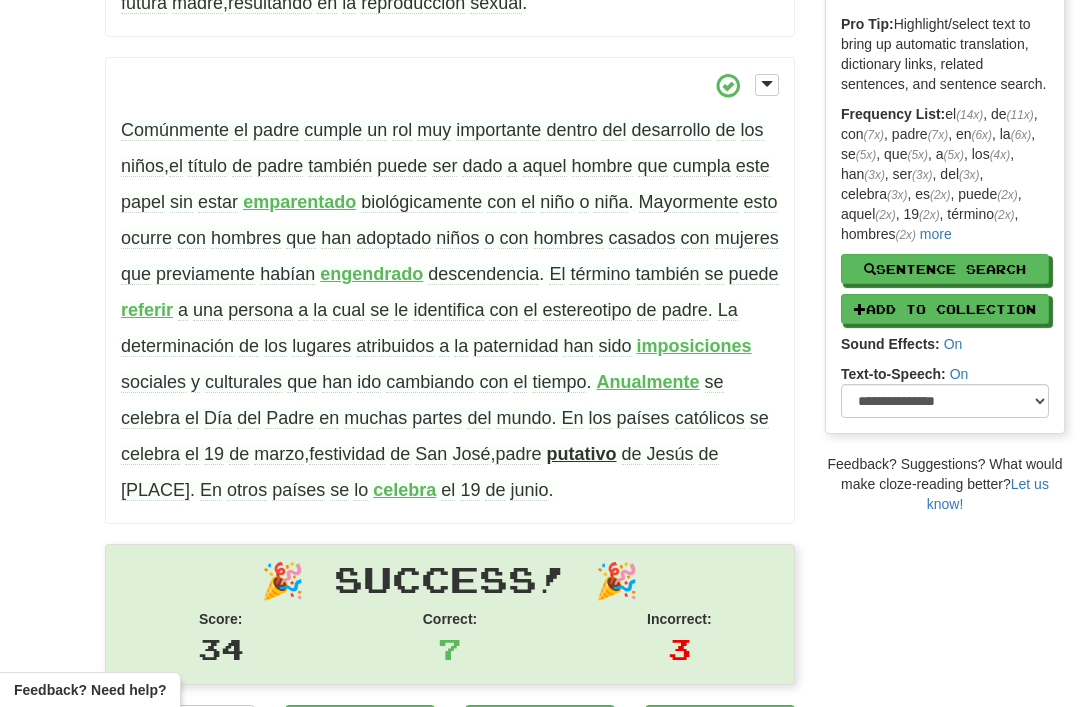 click on "/
Cloze-Reading
Padre
Reset
Anthropology, psychology and everyday life > Family and kinship  > Family members
El   padre   es ,  en   un   contexto   biológico ,  aquel   ser   vivo   de   sexo   masculino   que   ha   tenido
descendencia
directa .
El   término
recíproco
es   «hijo» .
En   el   caso   de   los   mamíferos   como   el   ser   humano ,  el   padre   concibe   a   su   hijo   tras   la
cópula
con   la   futura   madre ,  resultando   en   la   reproducción   sexual .
Comúnmente   el   padre   cumple   un   rol   muy   importante   dentro   del   desarrollo   de   los   niños ,  el   título   de   padre   también   puede   ser   dado   a   aquel   hombre   que   cumpla   este   papel   sin   estar
emparentado
biológicamente   con   el   niño   o   niña ." at bounding box center (540, 243) 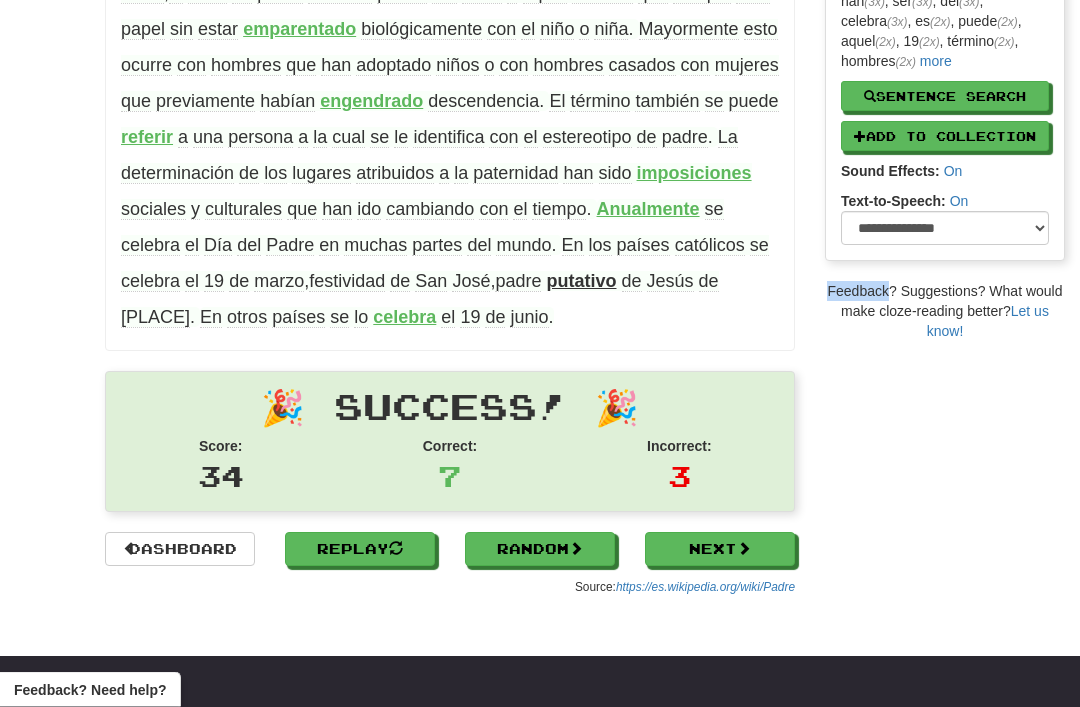 scroll, scrollTop: 516, scrollLeft: 0, axis: vertical 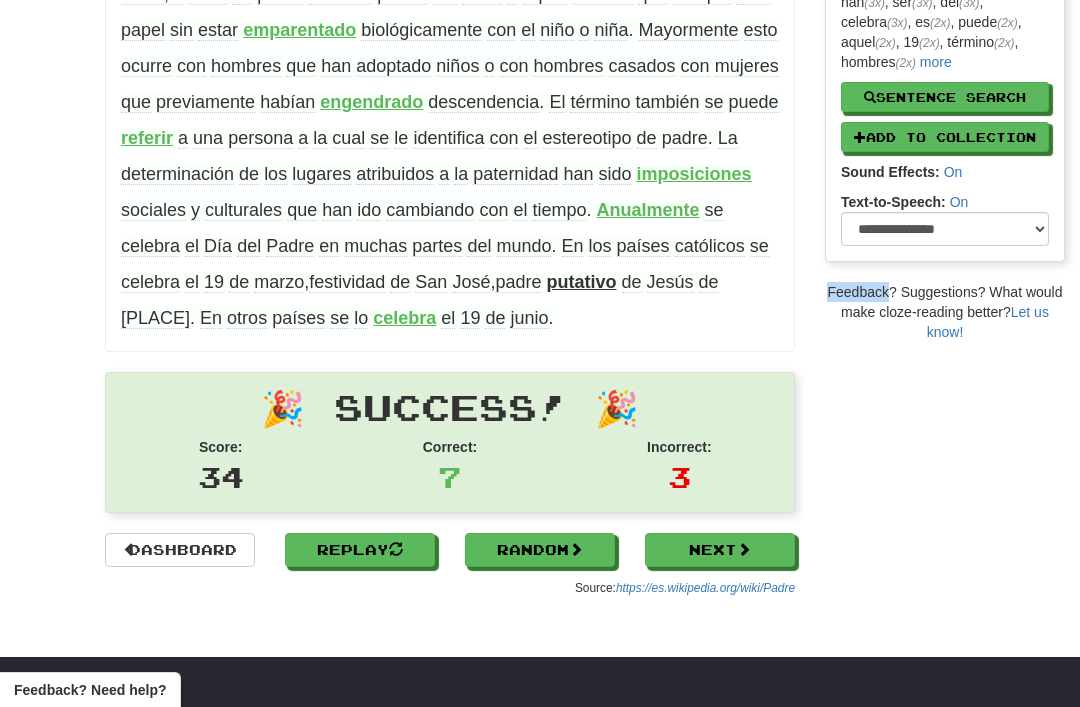 click on "https://es.wikipedia.org/wiki/Padre" at bounding box center [705, 588] 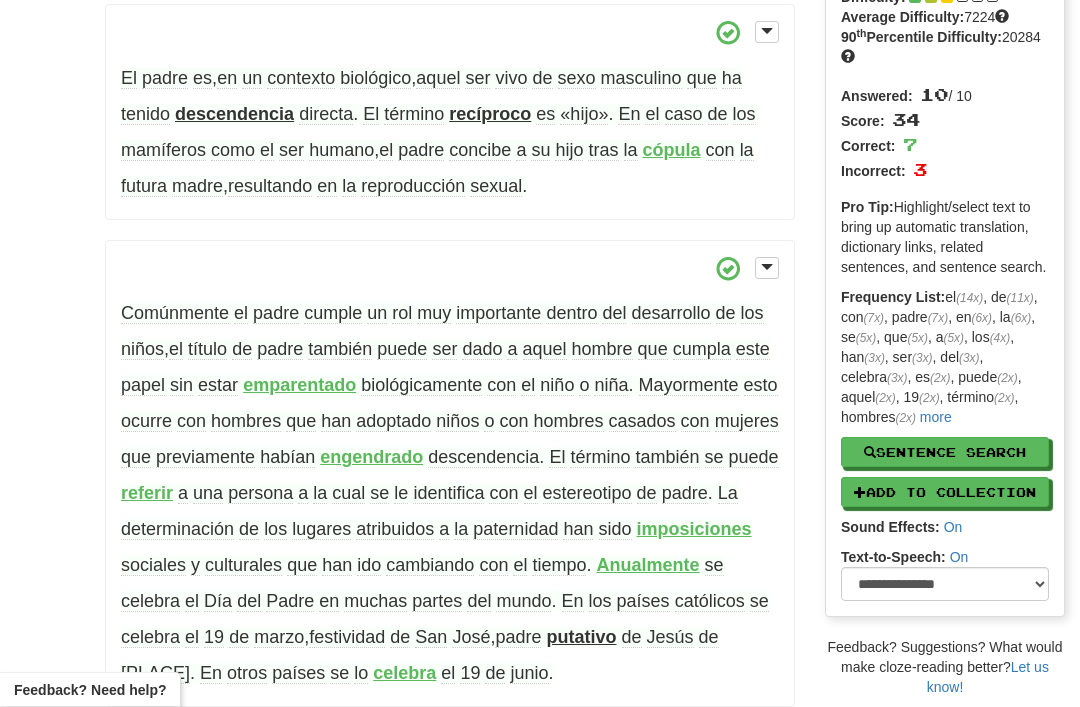 scroll, scrollTop: 150, scrollLeft: 0, axis: vertical 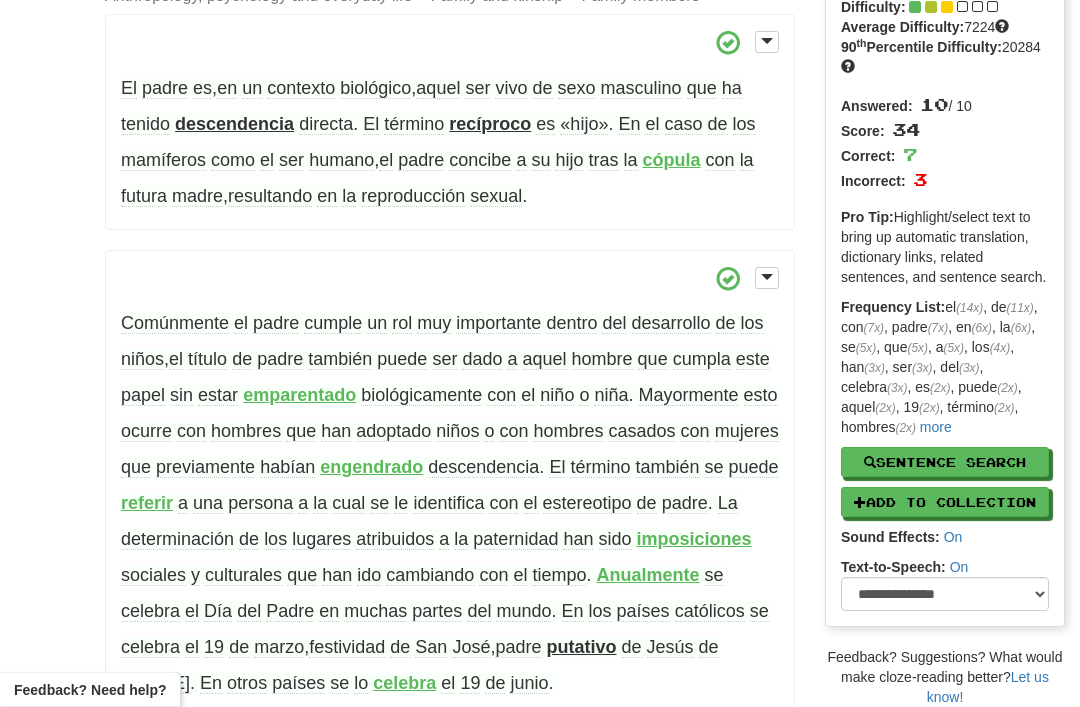 click on "cumple" at bounding box center (333, 324) 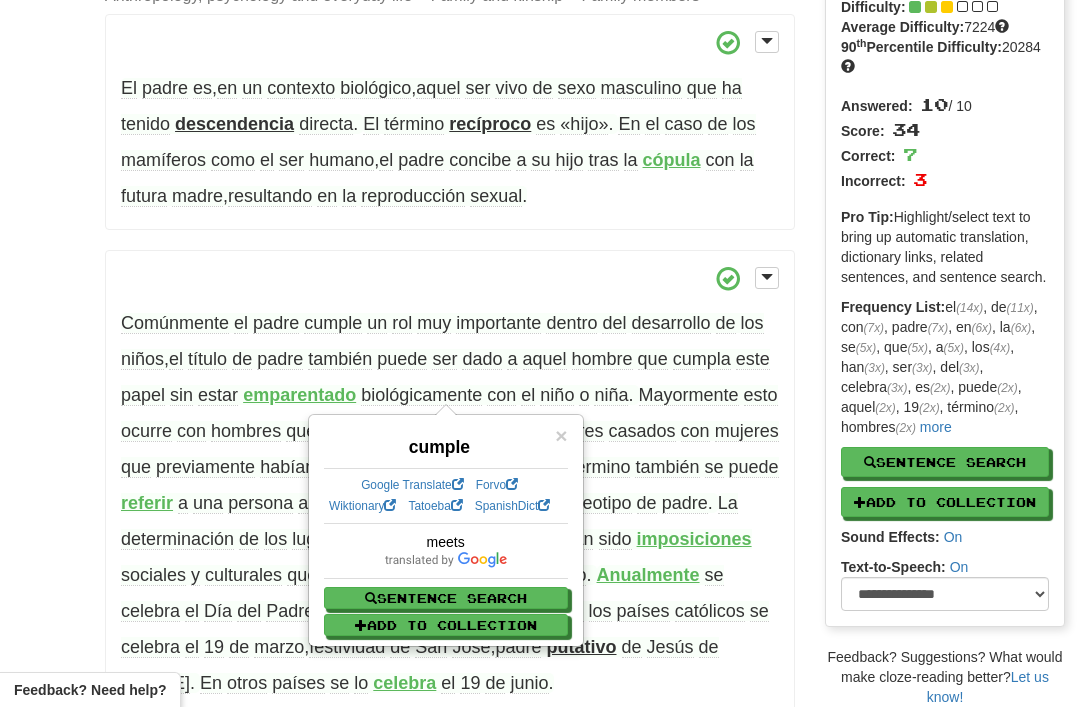 click on "/
Cloze-Reading
Padre
Reset
Anthropology, psychology and everyday life > Family and kinship  > Family members
El   padre   es ,  en   un   contexto   biológico ,  aquel   ser   vivo   de   sexo   masculino   que   ha   tenido
descendencia
directa .
El   término
recíproco
es   «hijo» .
En   el   caso   de   los   mamíferos   como   el   ser   humano ,  el   padre   concibe   a   su   hijo   tras   la
cópula
con   la   futura   madre ,  resultando   en   la   reproducción   sexual .
Comúnmente   el   padre   cumple   un   rol   muy   importante   dentro   del   desarrollo   de   los   niños ,  el   título   de   padre   también   puede   ser   dado   a   aquel   hombre   que   cumpla   este   papel   sin   estar
emparentado
biológicamente   con   el   niño   o   niña ." at bounding box center (540, 436) 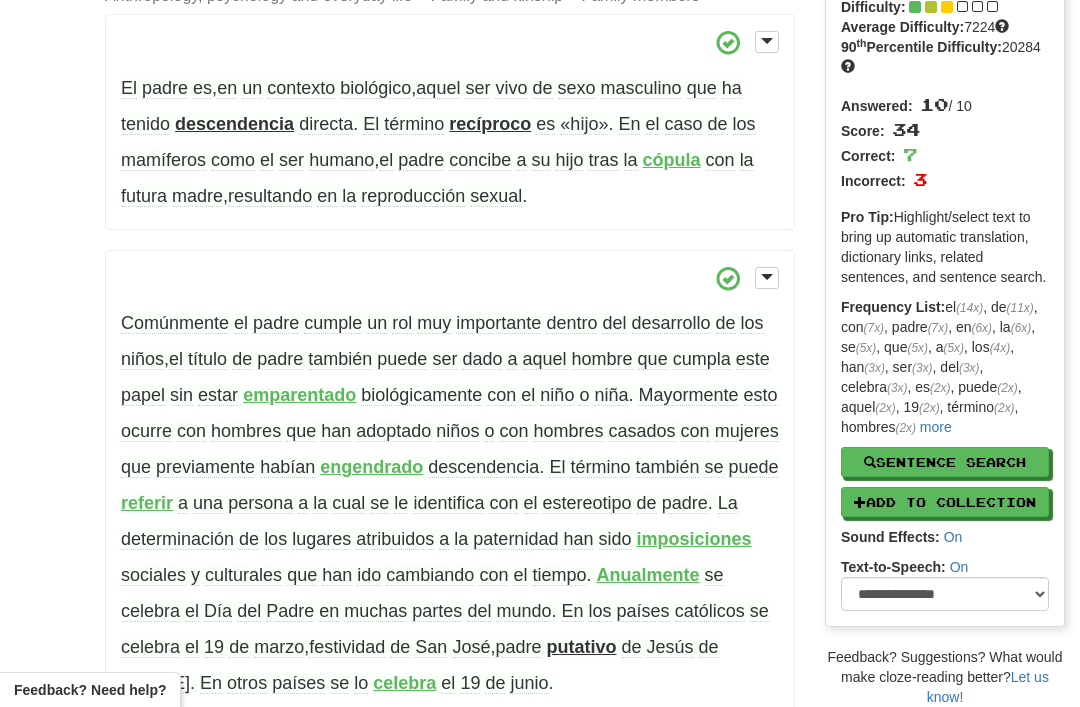 click on "Comúnmente   el   padre   cumple   un   rol   muy   importante   dentro   del   desarrollo   de   los   niños ,  el   título   de   padre   también   puede   ser   dado   a   aquel   hombre   que   cumpla   este   papel   sin   estar
emparentado
biológicamente   con   el   niño   o   niña .
Mayormente   esto   ocurre   con   hombres   que   han   adoptado   niños   o   con   hombres   casados   con   mujeres   que   previamente   habían
engendrado
descendencia .
El   término   también   se   puede
referir
a   una   persona   a   la   cual   se   le   identifica   con   el   estereotipo   de   padre .
La   determinación   de   los   lugares   atribuidos   a   la   paternidad   han   sido
imposiciones
sociales   y   culturales   que   han   ido   cambiando   con   el   tiempo .
Anualmente
se   celebra" at bounding box center (450, 484) 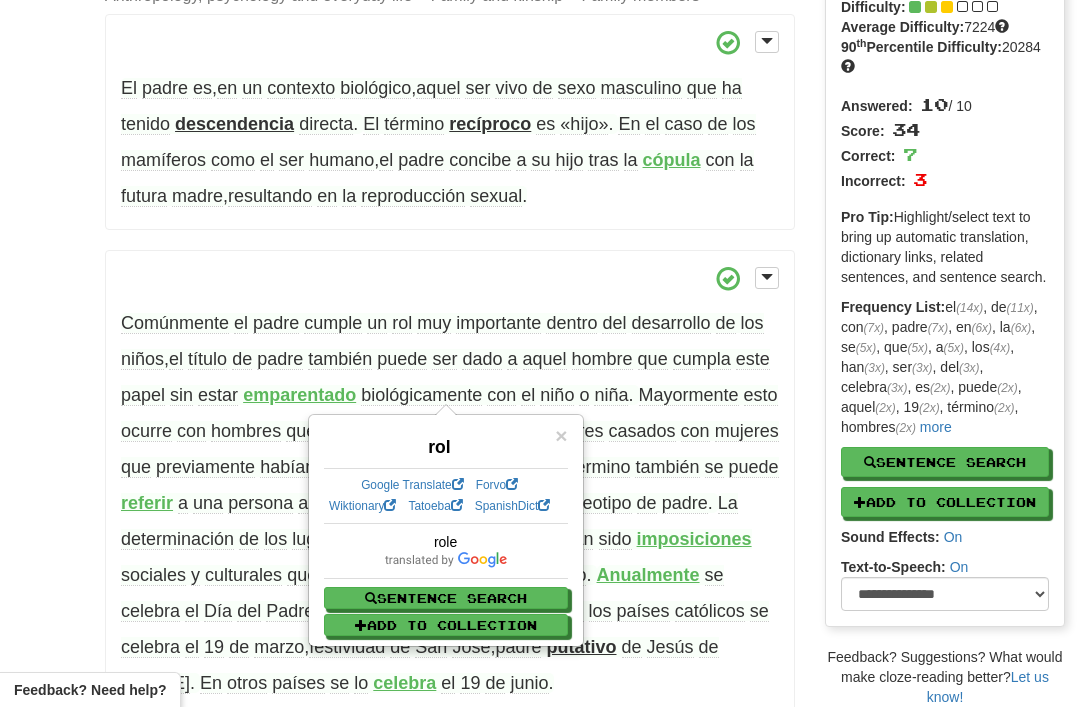 click on "El   padre   es ,  en   un   contexto   biológico ,  aquel   ser   vivo   de   sexo   masculino   que   ha   tenido
descendencia
directa .
El   término
recíproco
es   «hijo» .
En   el   caso   de   los   mamíferos   como   el   ser   humano ,  el   padre   concibe   a   su   hijo   tras   la
cópula
con   la   futura   madre ,  resultando   en   la   reproducción   sexual .
Comúnmente   el   padre   cumple   un   rol   muy   importante   dentro   del   desarrollo   de   los   niños ,  el   título   de   padre   también   puede   ser   dado   a   aquel   hombre   que   cumpla   este   papel   sin   estar
emparentado
biológicamente   con   el   niño   o   niña .
Mayormente   esto   ocurre   con   hombres   que   han   adoptado   niños   o   con   hombres   casados   con   mujeres   que" at bounding box center (450, 365) 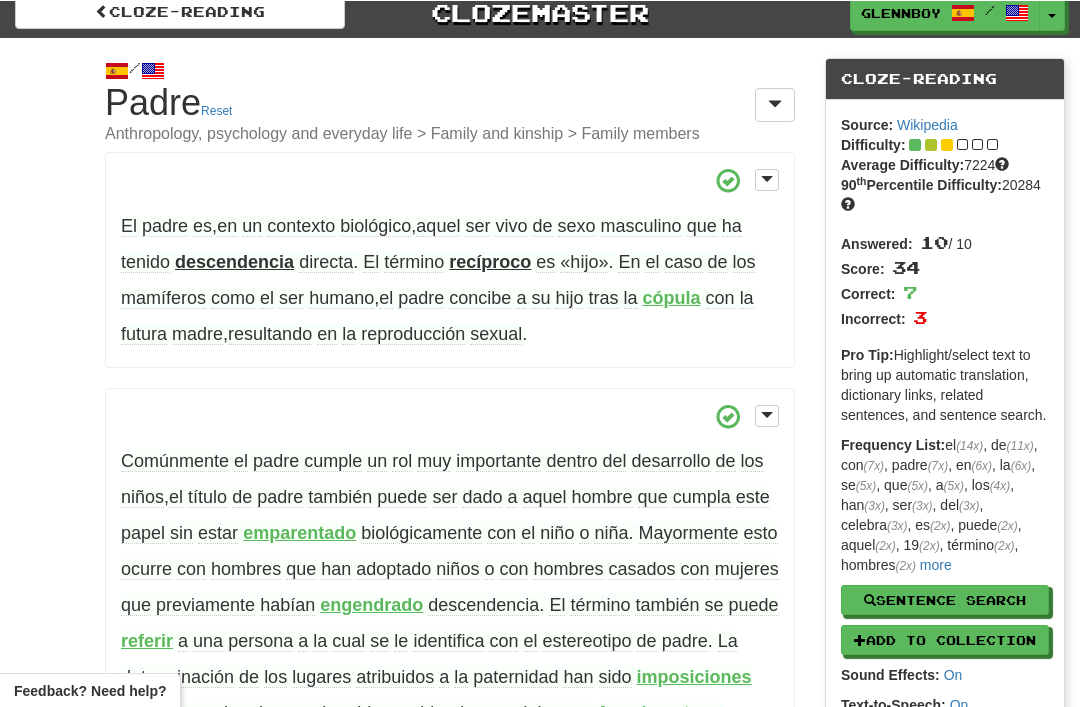 scroll, scrollTop: 0, scrollLeft: 0, axis: both 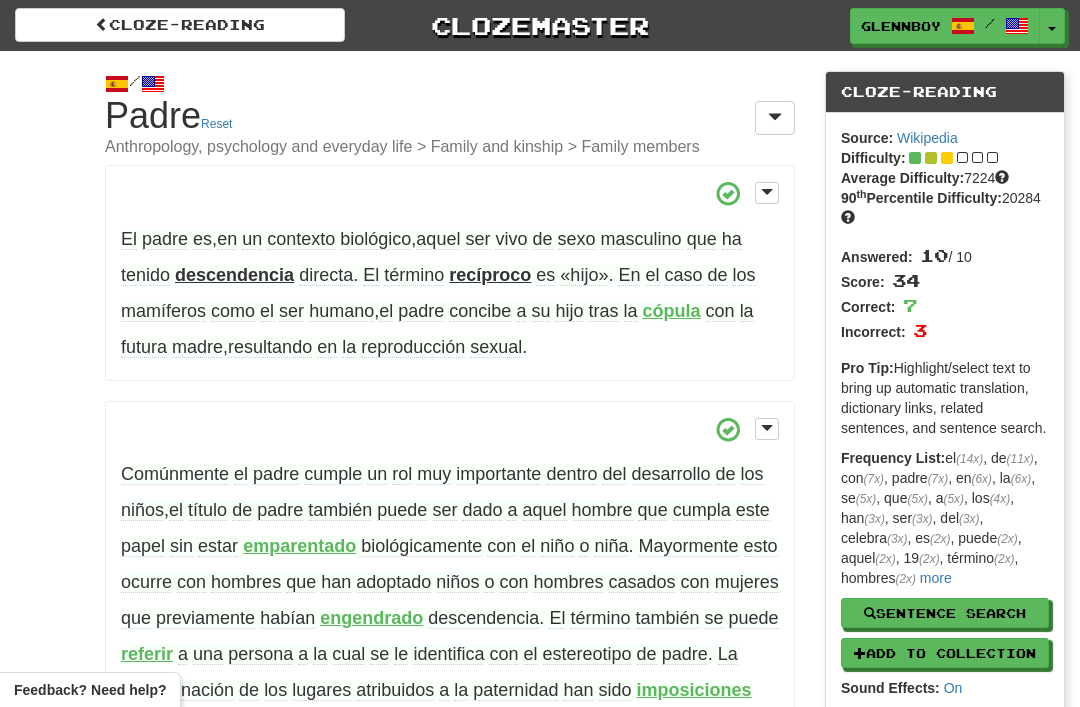 click on "Cloze-Reading" at bounding box center [180, 25] 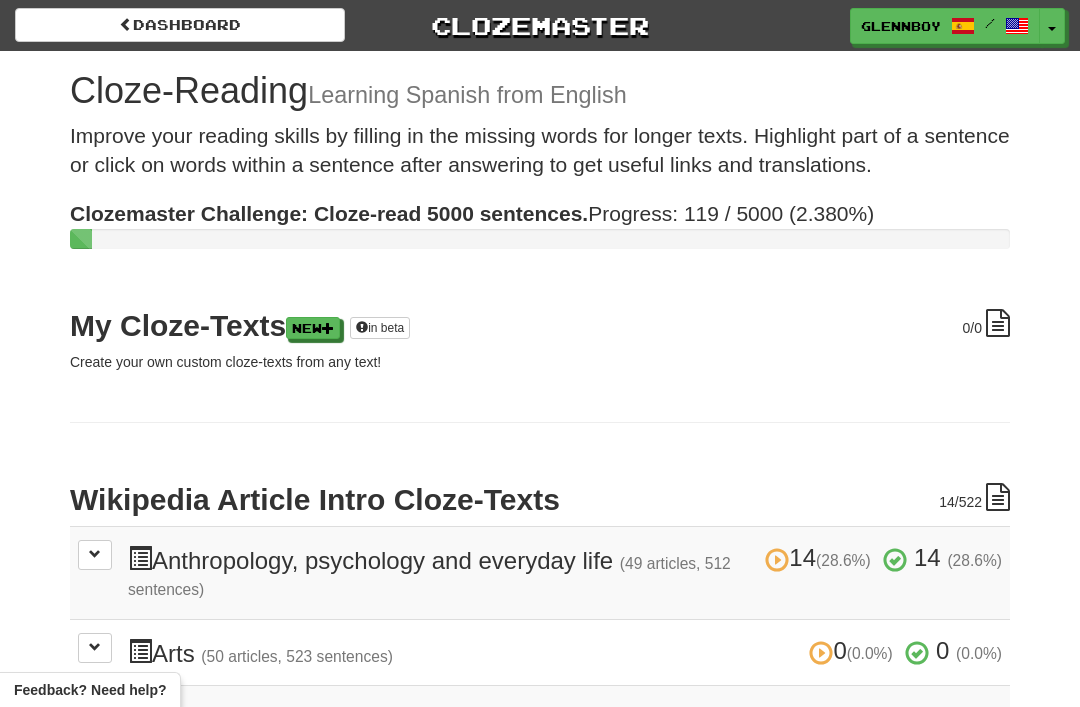 scroll, scrollTop: 0, scrollLeft: 0, axis: both 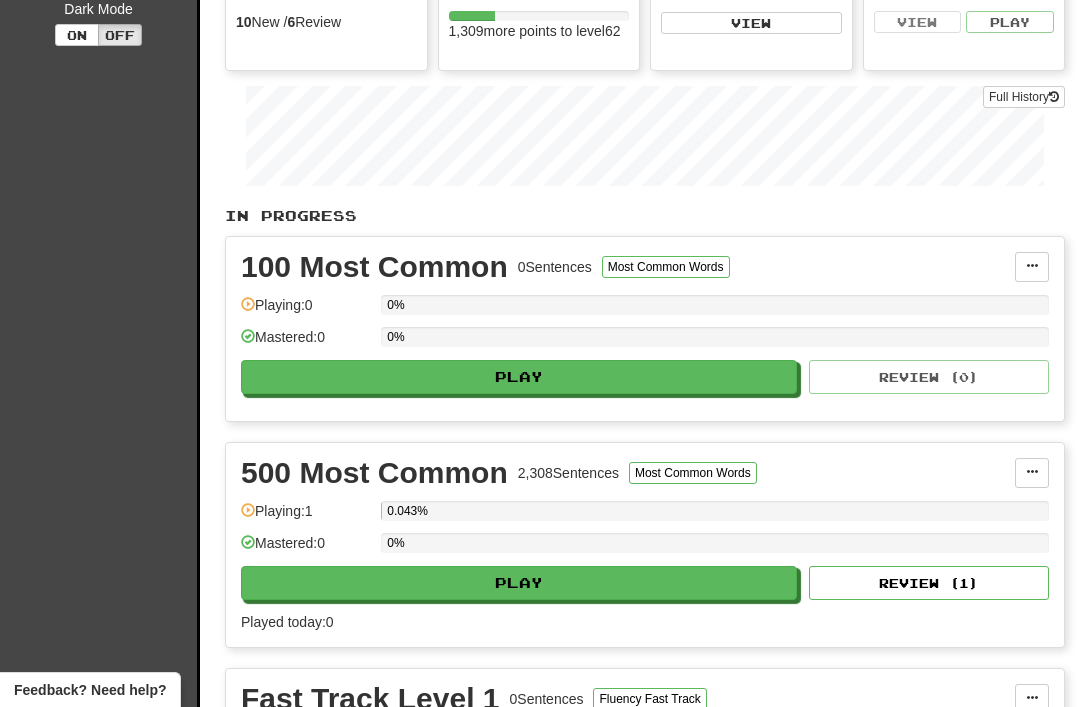 click on "Play" at bounding box center [519, 583] 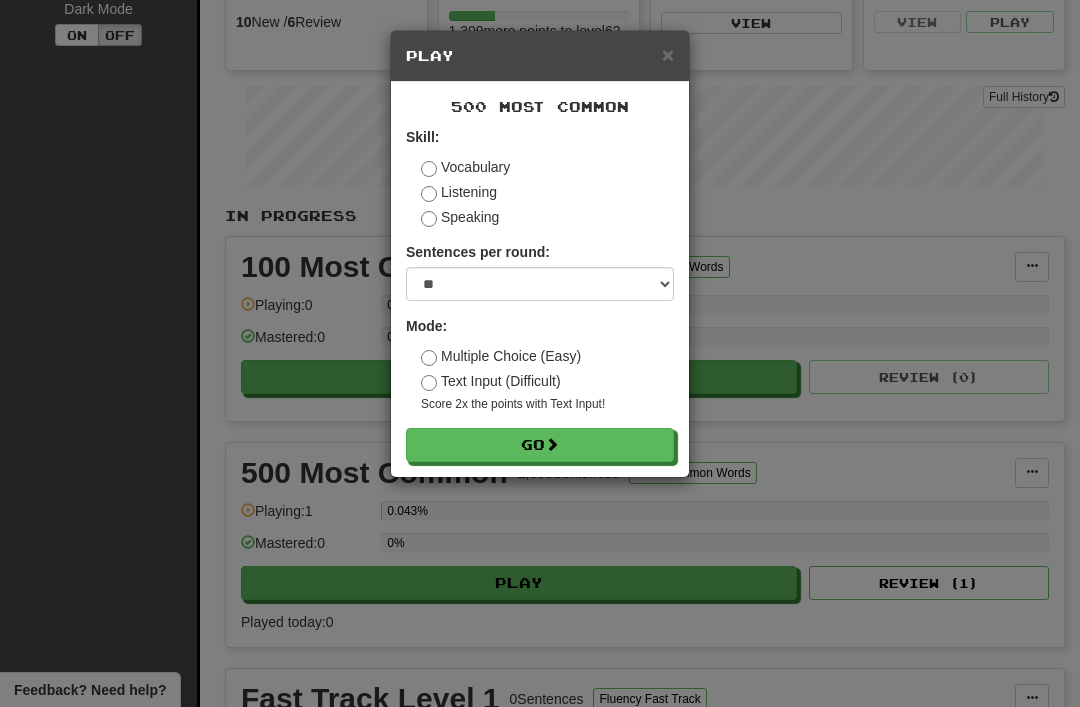 click on "Go" at bounding box center [540, 445] 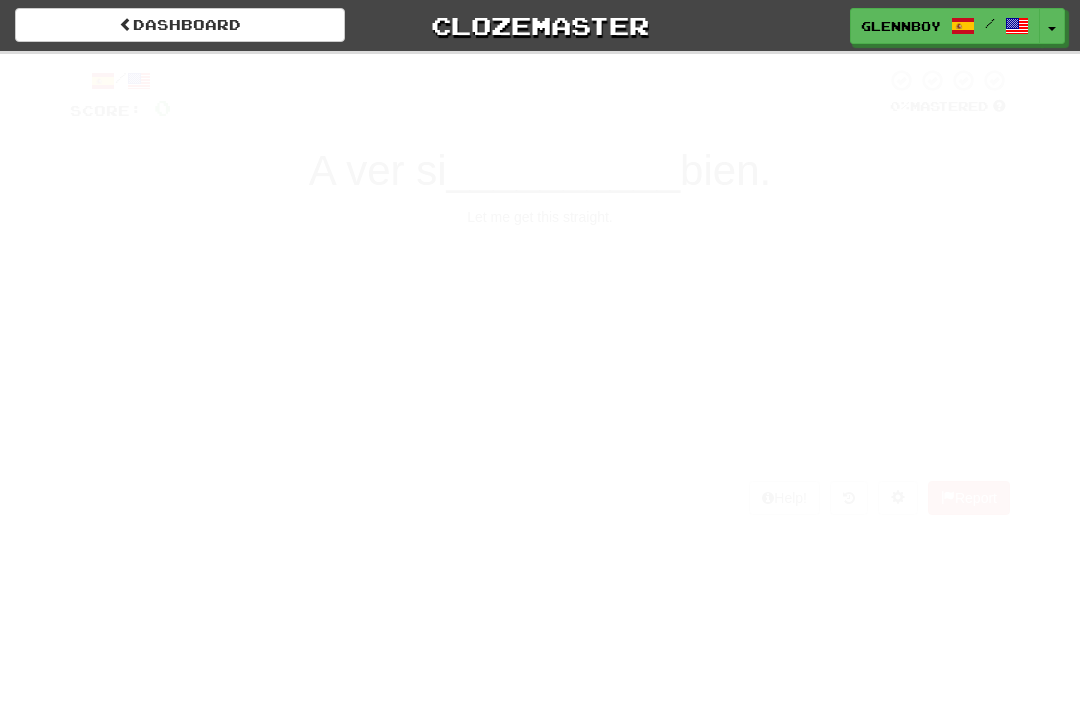 scroll, scrollTop: 0, scrollLeft: 0, axis: both 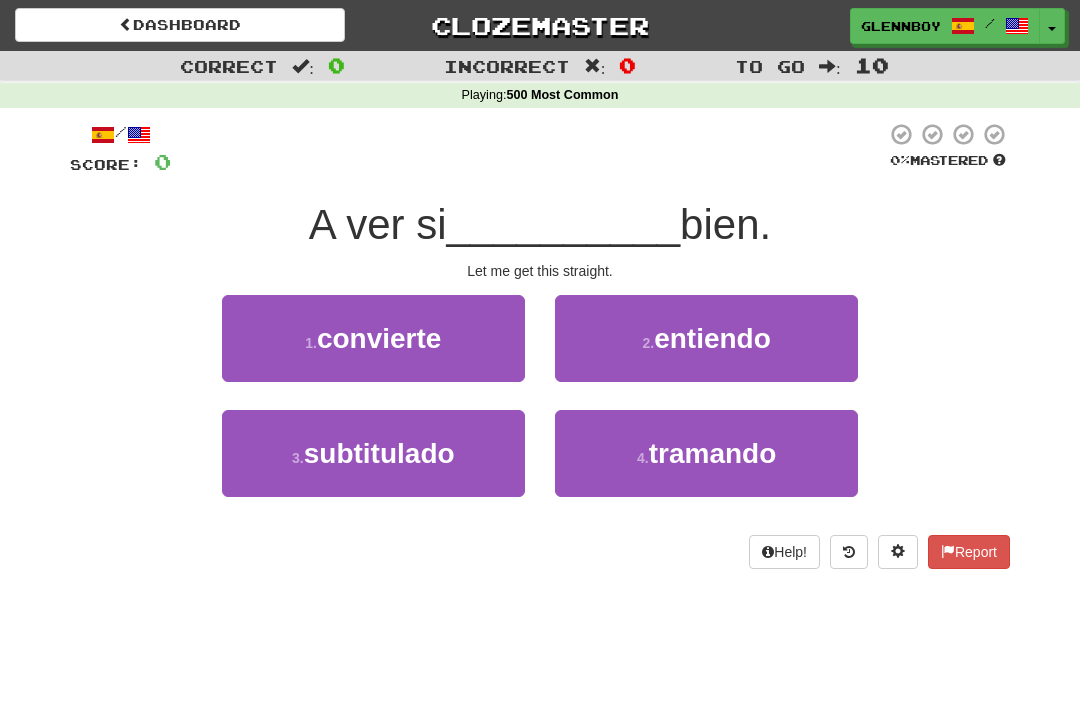 click on "entiendo" at bounding box center [712, 338] 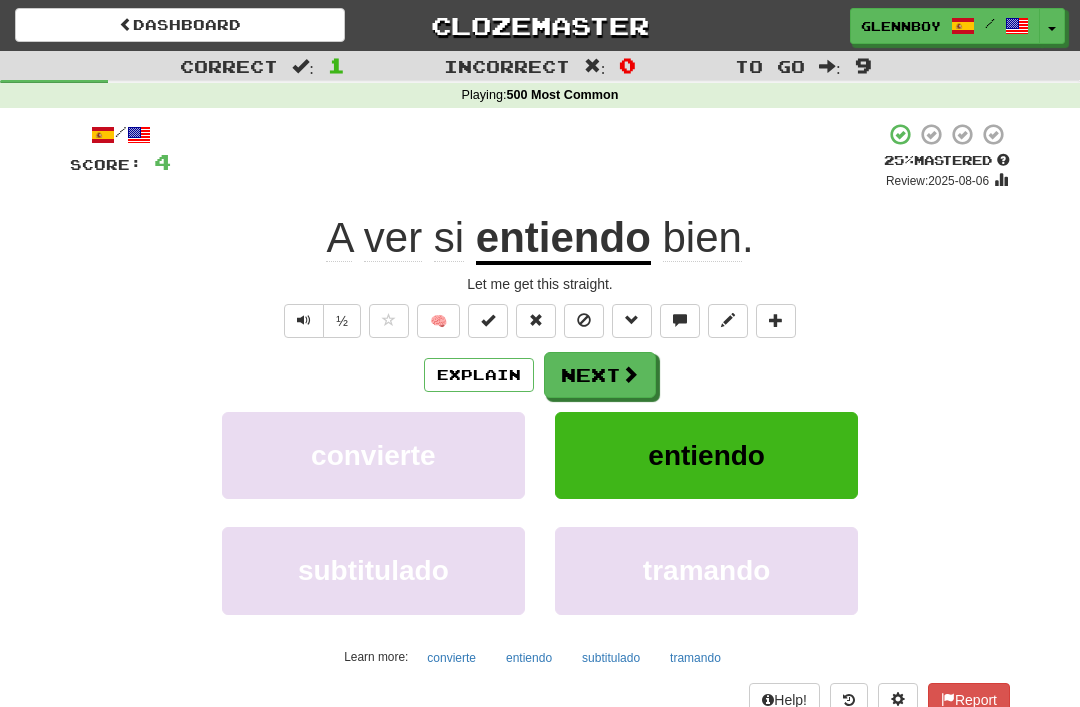click on "Explain" at bounding box center [479, 375] 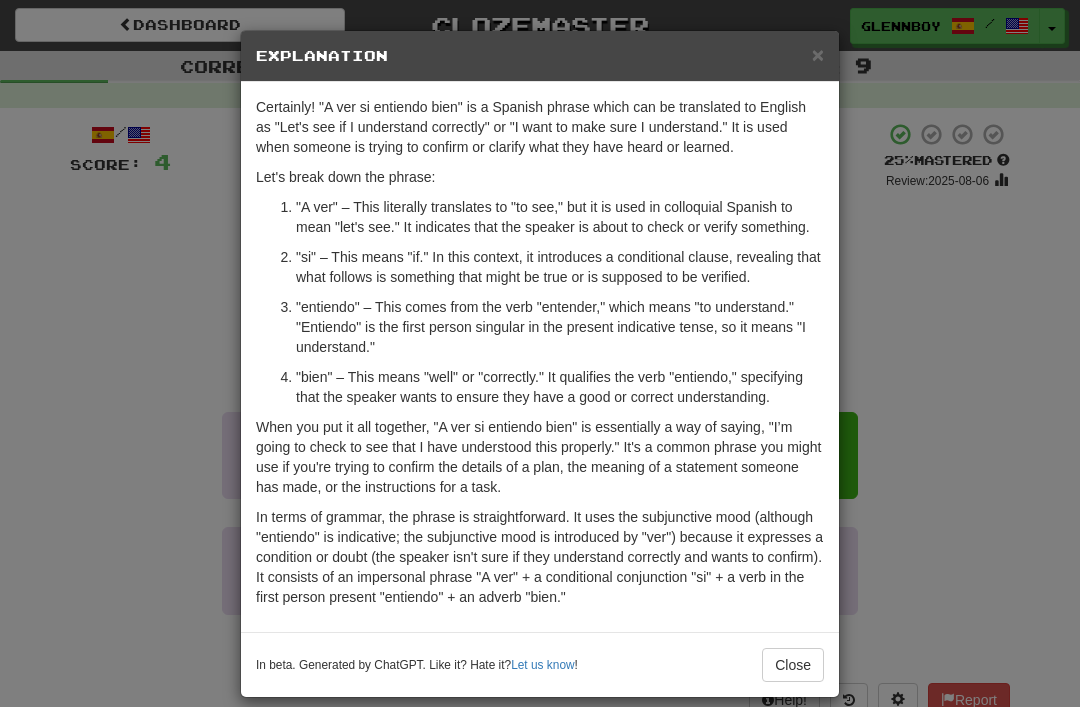 click on "×" at bounding box center [818, 54] 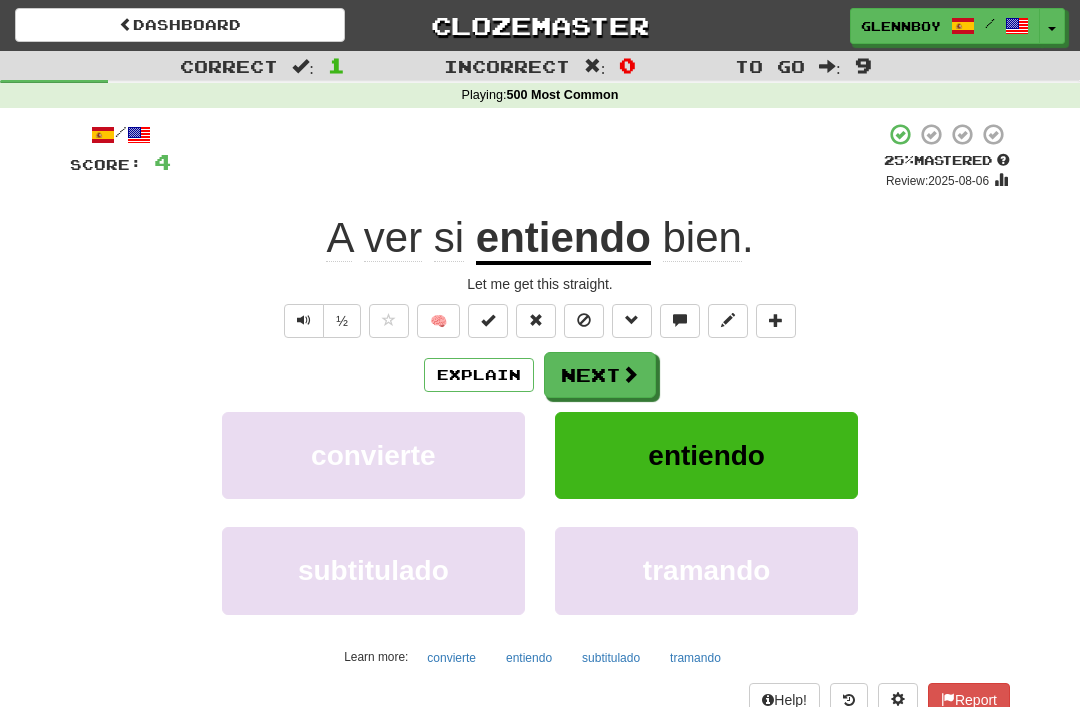 click at bounding box center [304, 321] 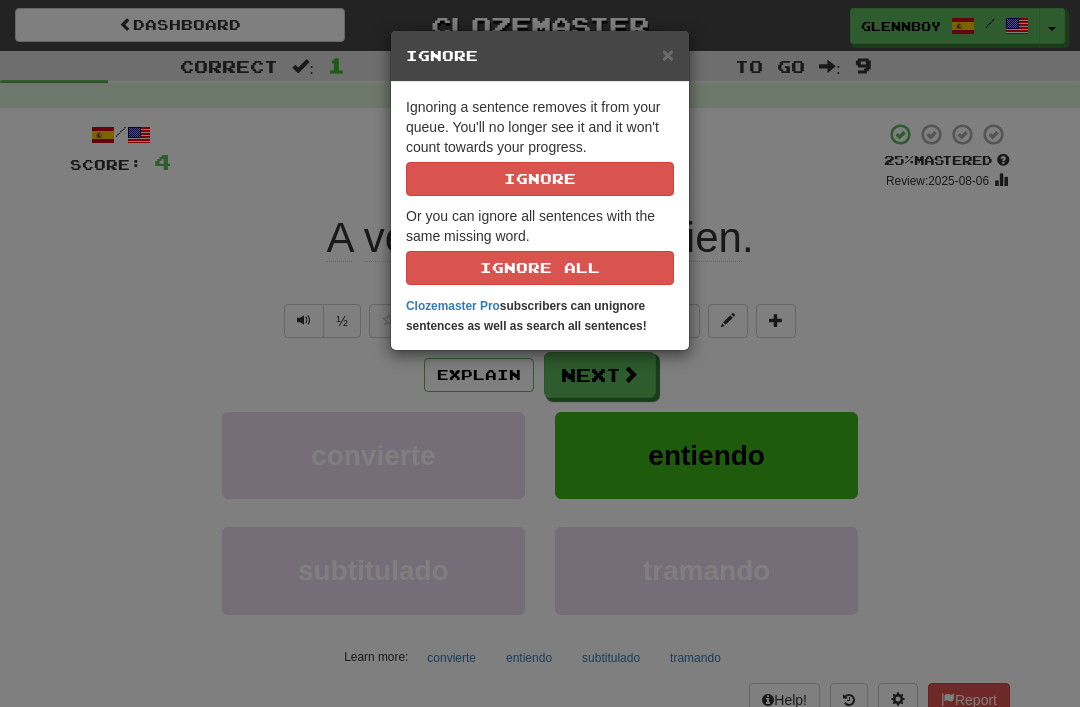 click on "Ignore" at bounding box center [540, 179] 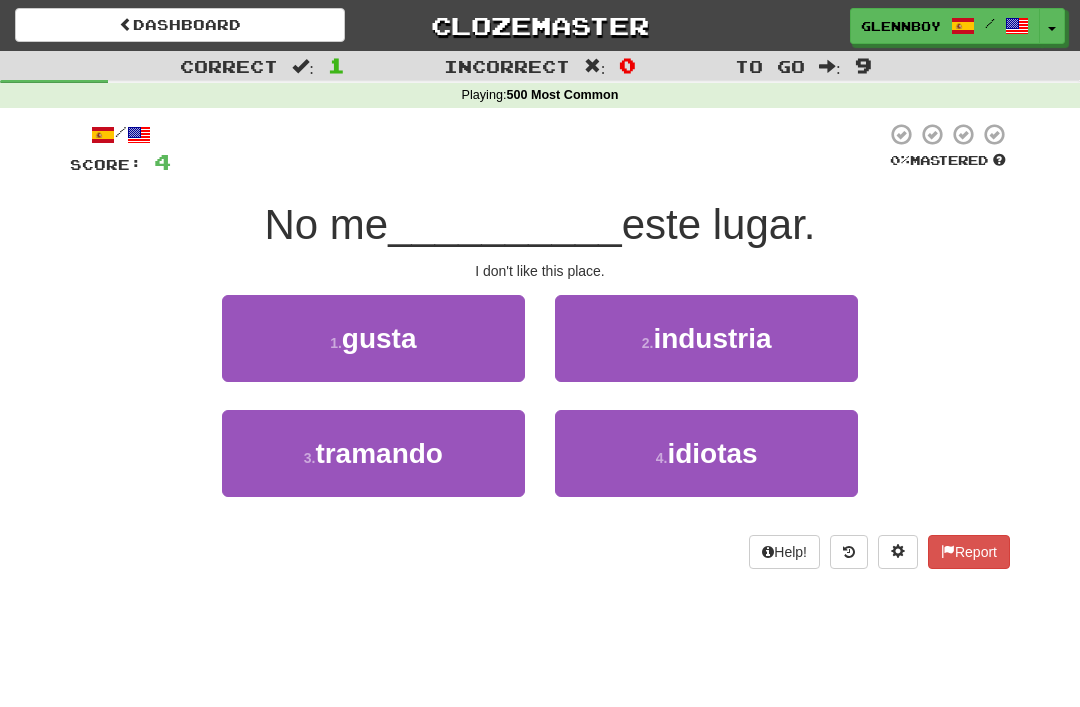 click on "1 .  gusta" at bounding box center (373, 338) 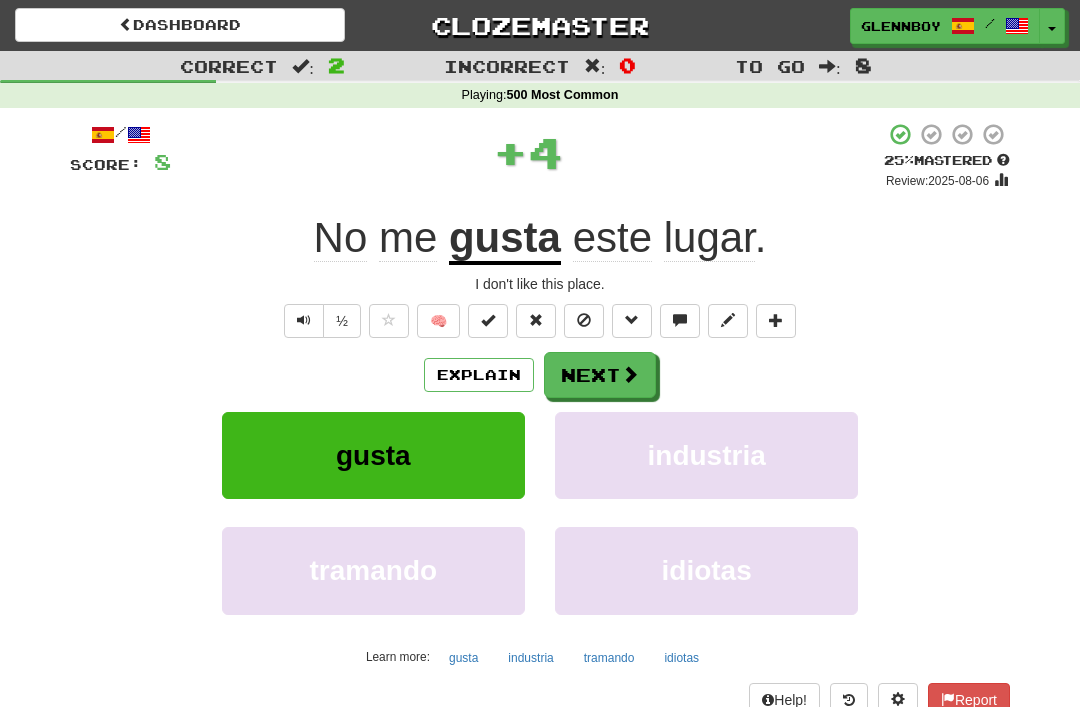 click at bounding box center [584, 320] 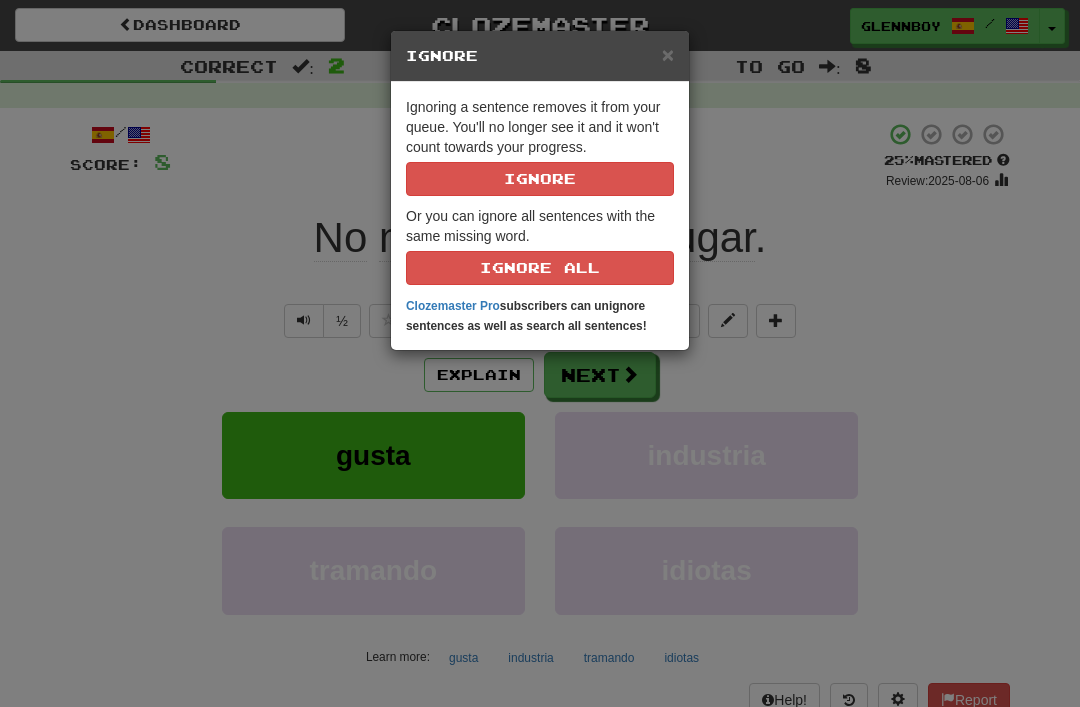 click on "Ignore" at bounding box center [540, 179] 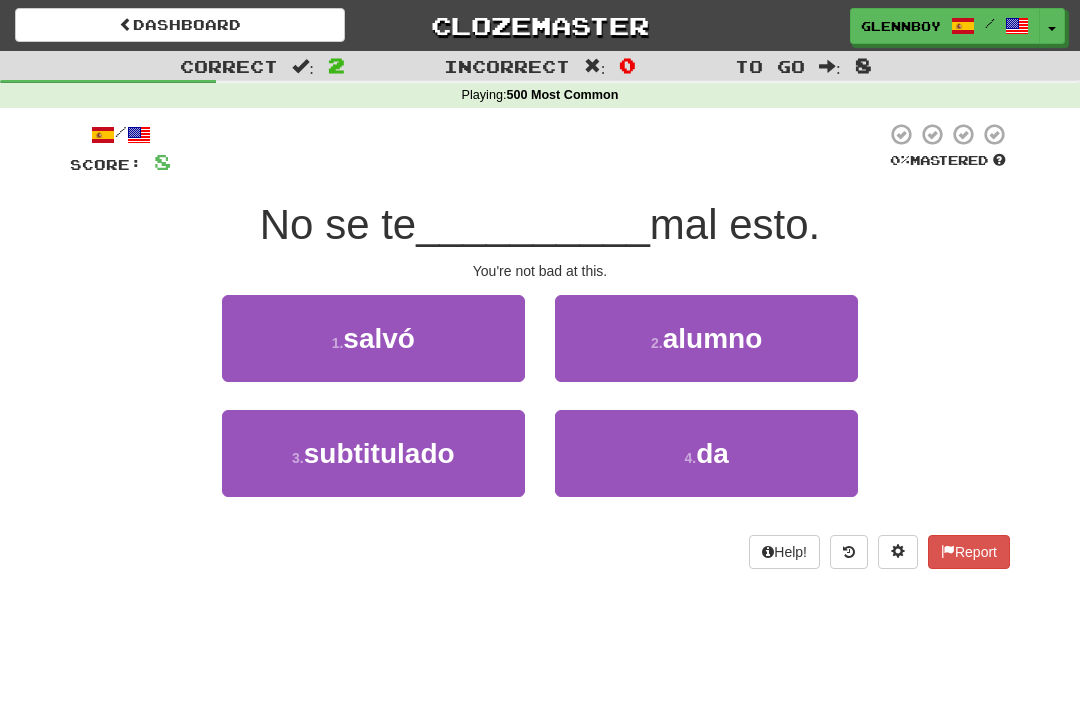 click on "4 .  da" at bounding box center [706, 453] 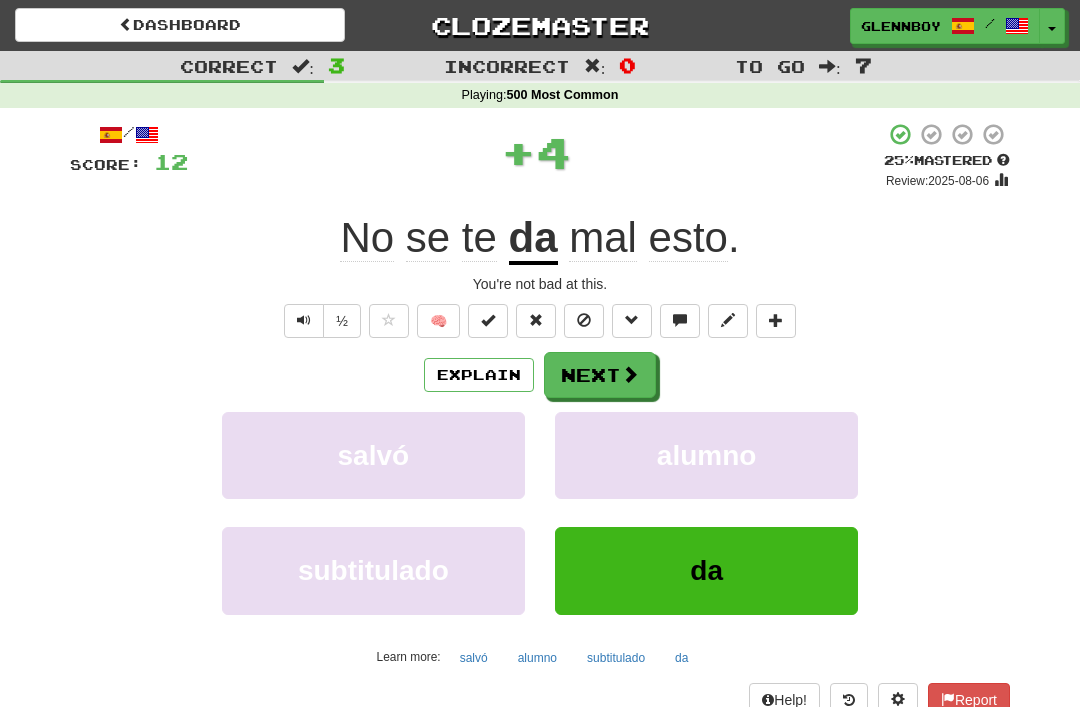click on "Explain" at bounding box center [479, 375] 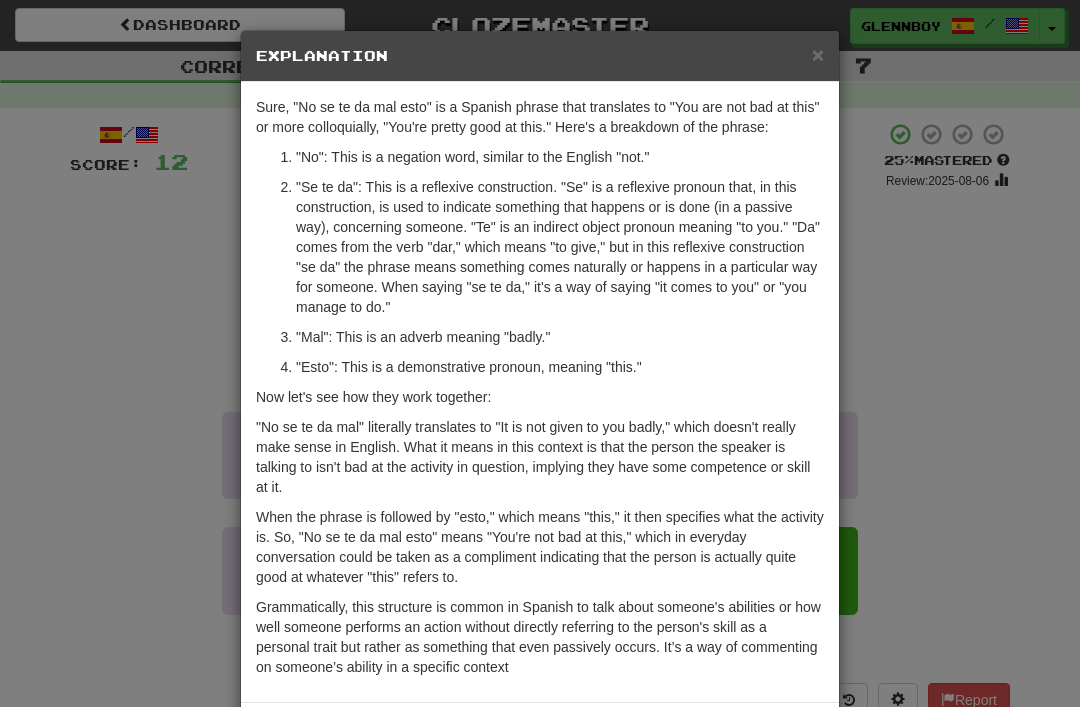 click on "×" at bounding box center [818, 54] 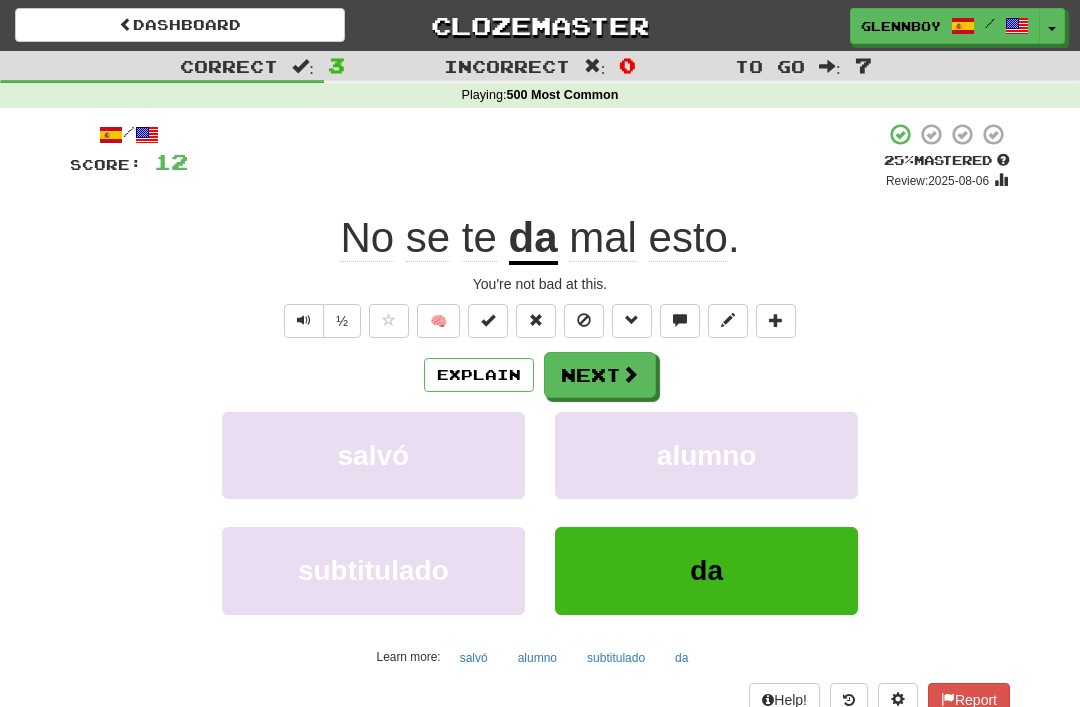 click at bounding box center (584, 320) 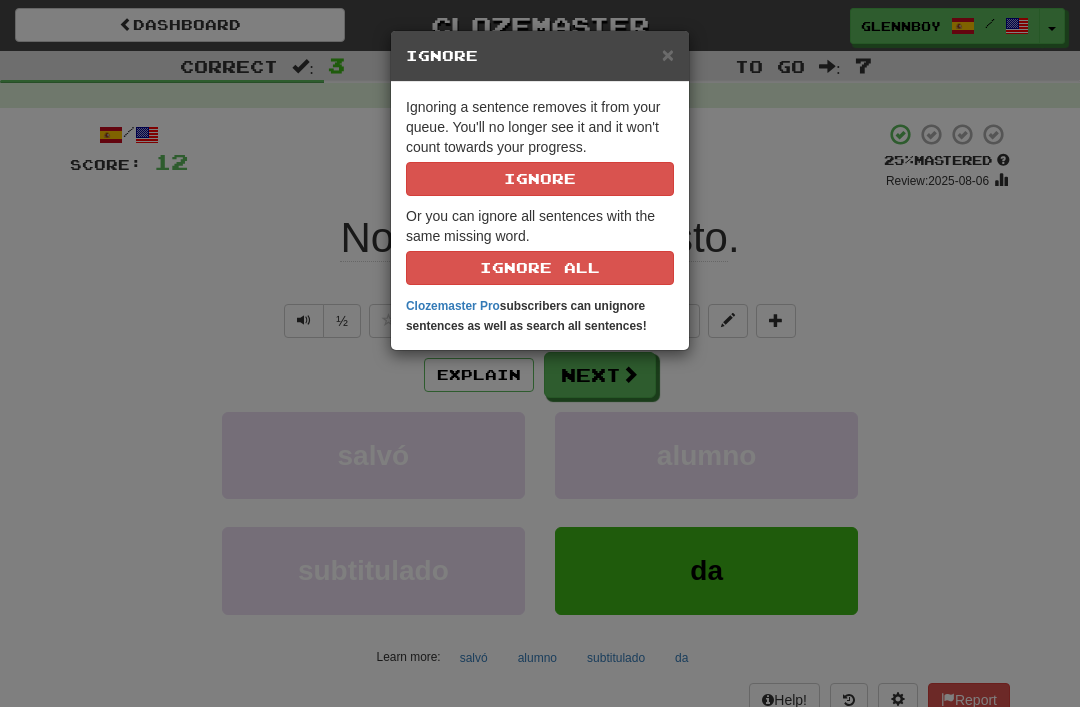 click on "Ignore" at bounding box center (540, 179) 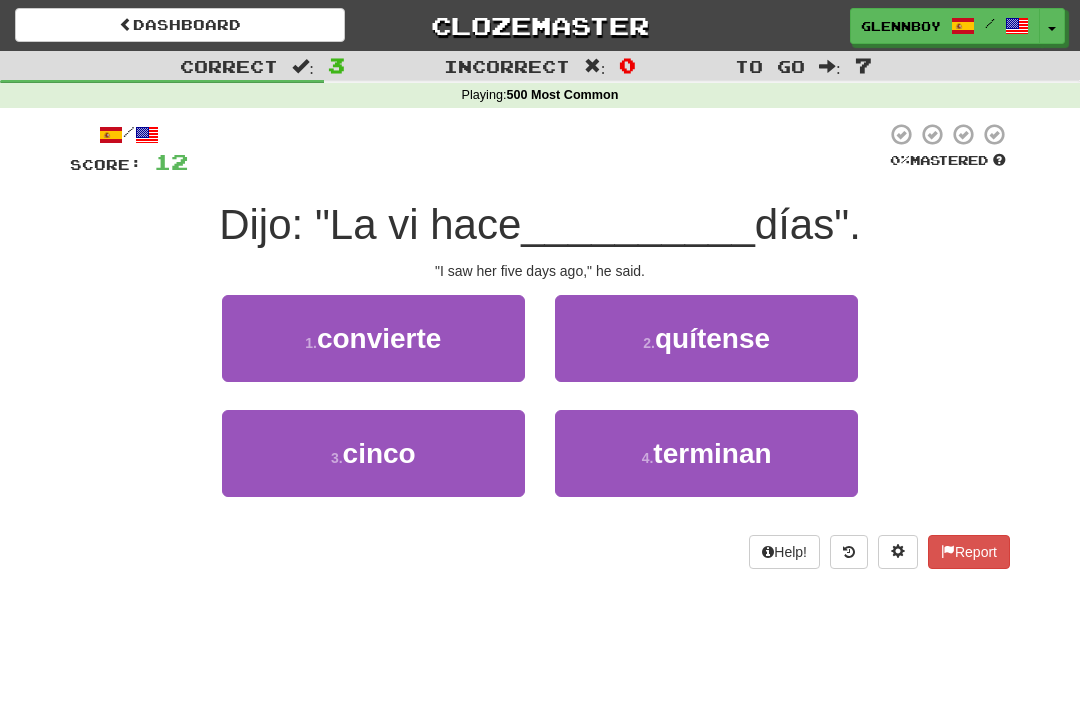 click on "cinco" at bounding box center [379, 453] 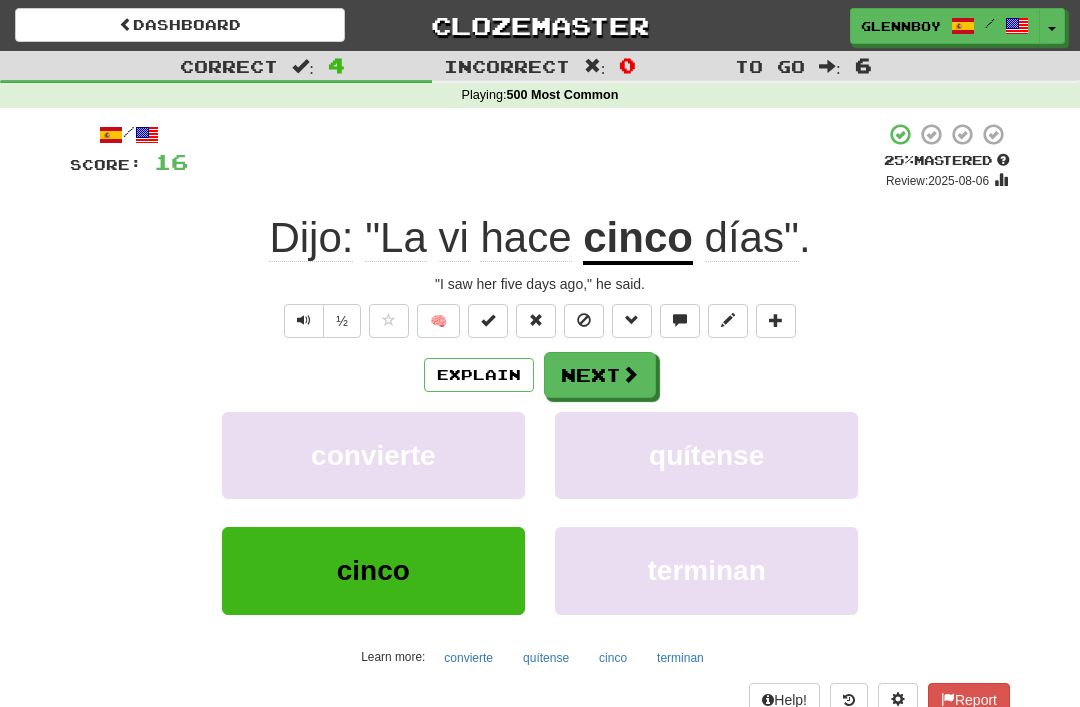 click at bounding box center [584, 320] 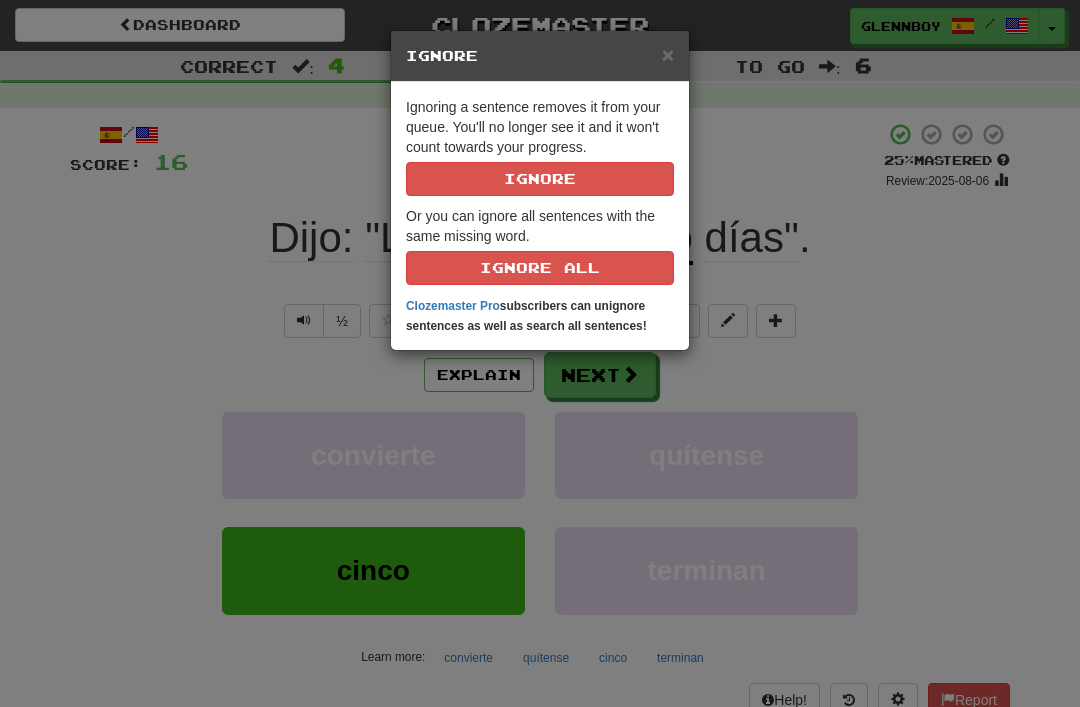 click on "Ignore" at bounding box center [540, 179] 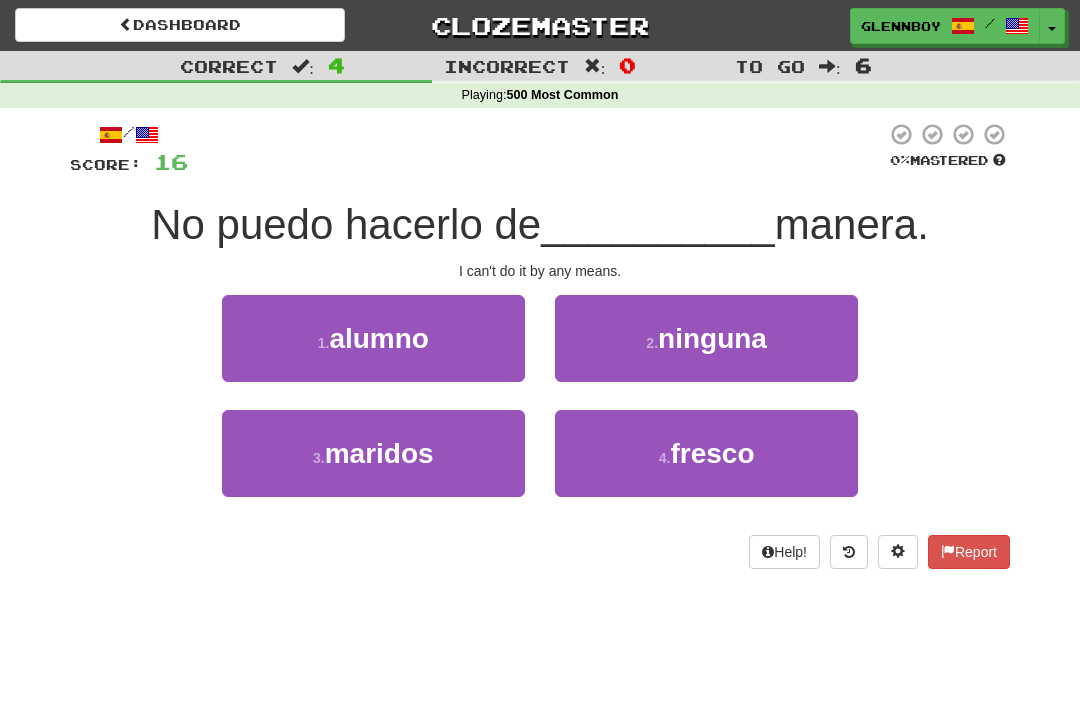 click on "2 ." at bounding box center (652, 343) 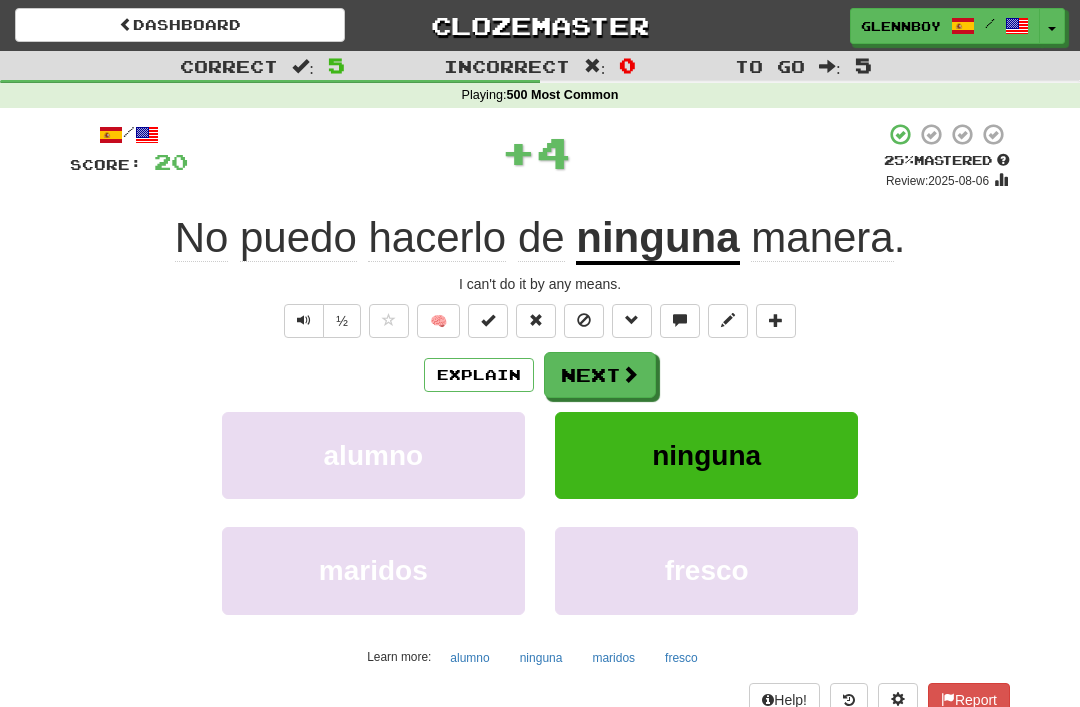 click at bounding box center [584, 321] 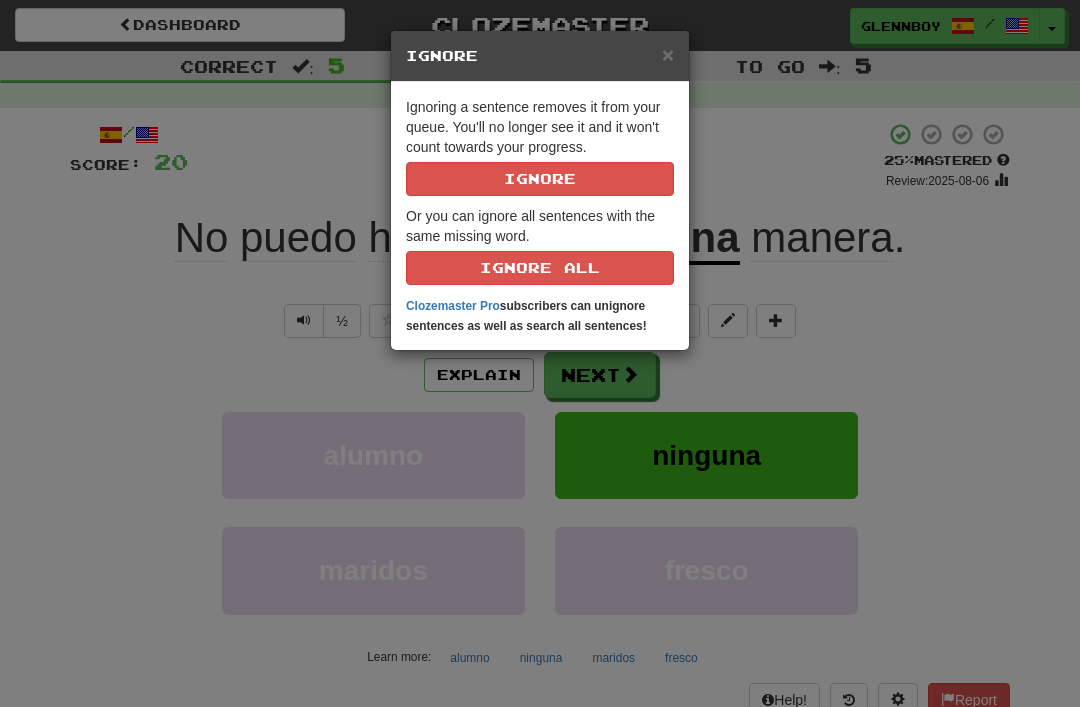 click on "Ignore" at bounding box center (540, 179) 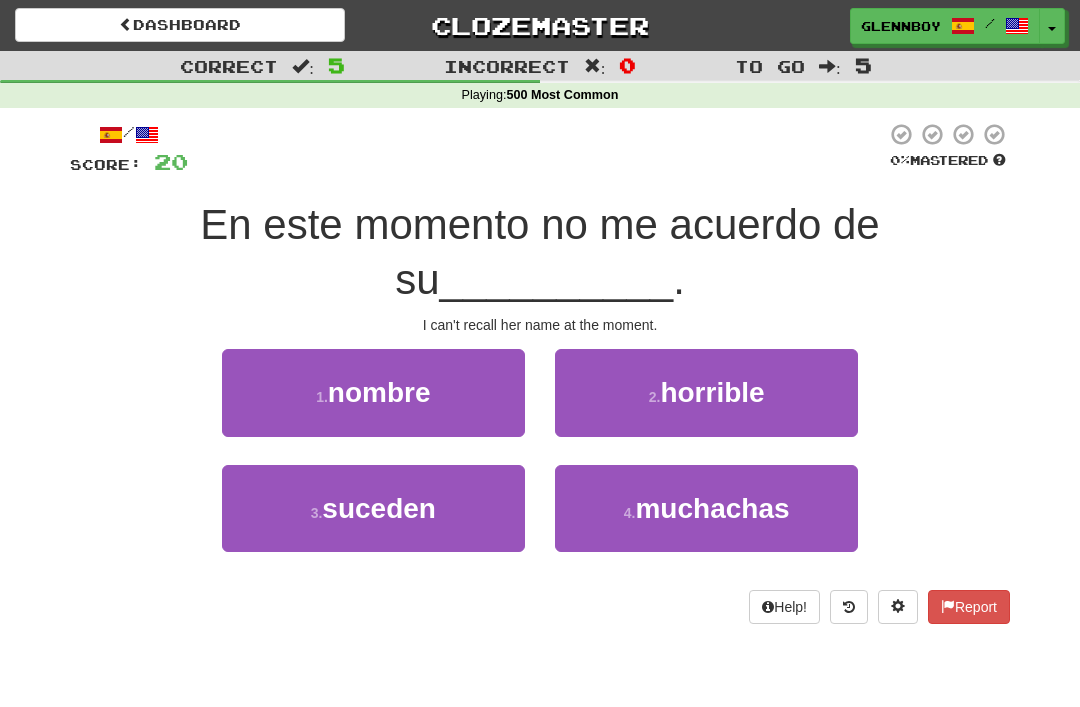 click on "nombre" at bounding box center [379, 392] 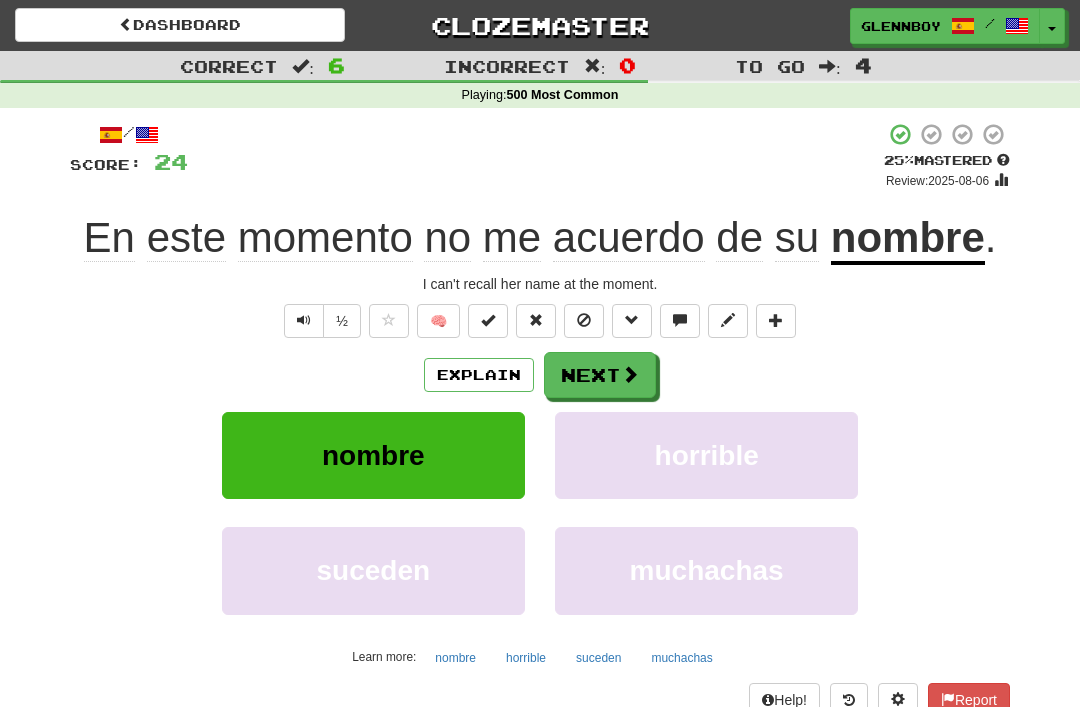 click at bounding box center (584, 320) 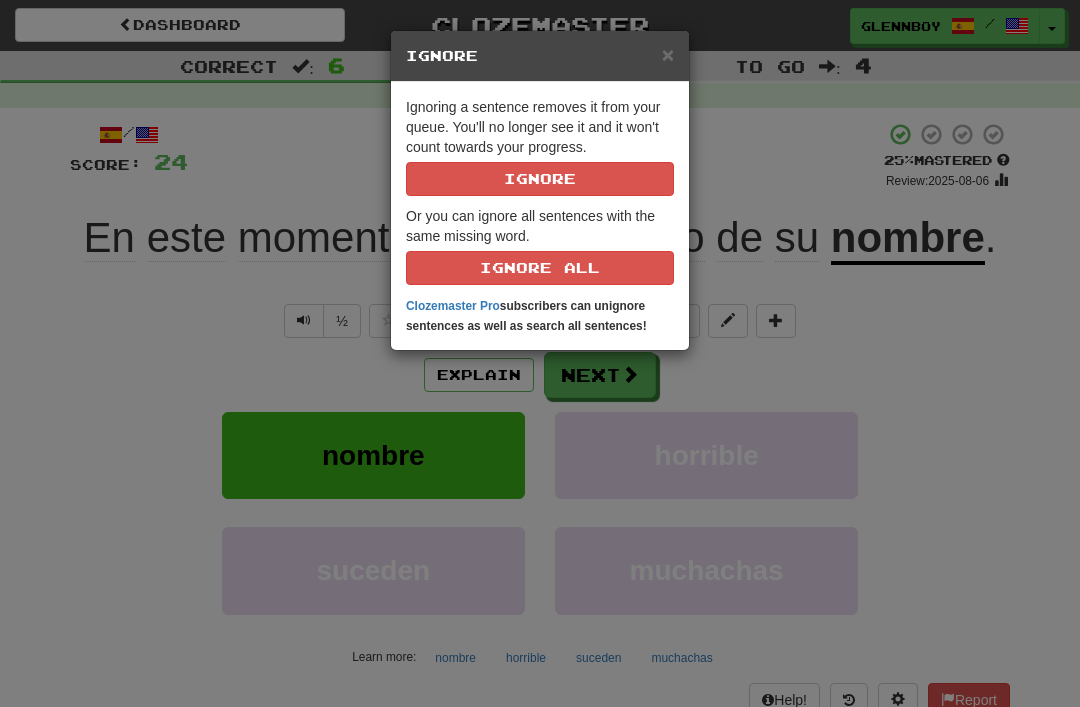 click on "Ignore" at bounding box center (540, 179) 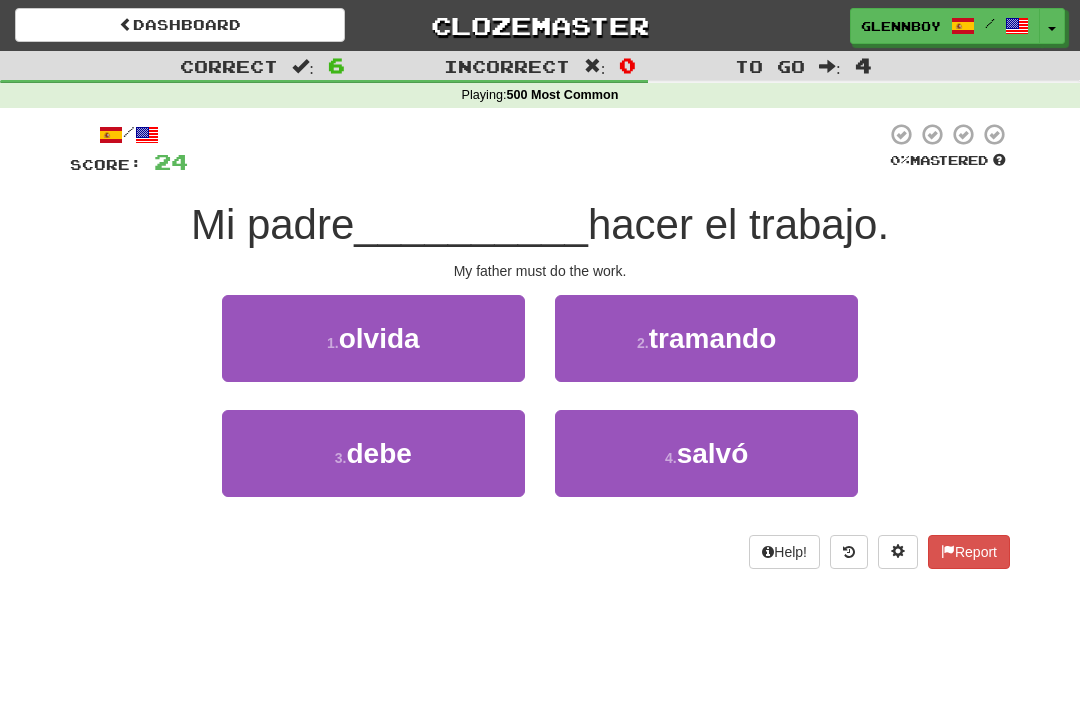 click on "debe" at bounding box center (378, 453) 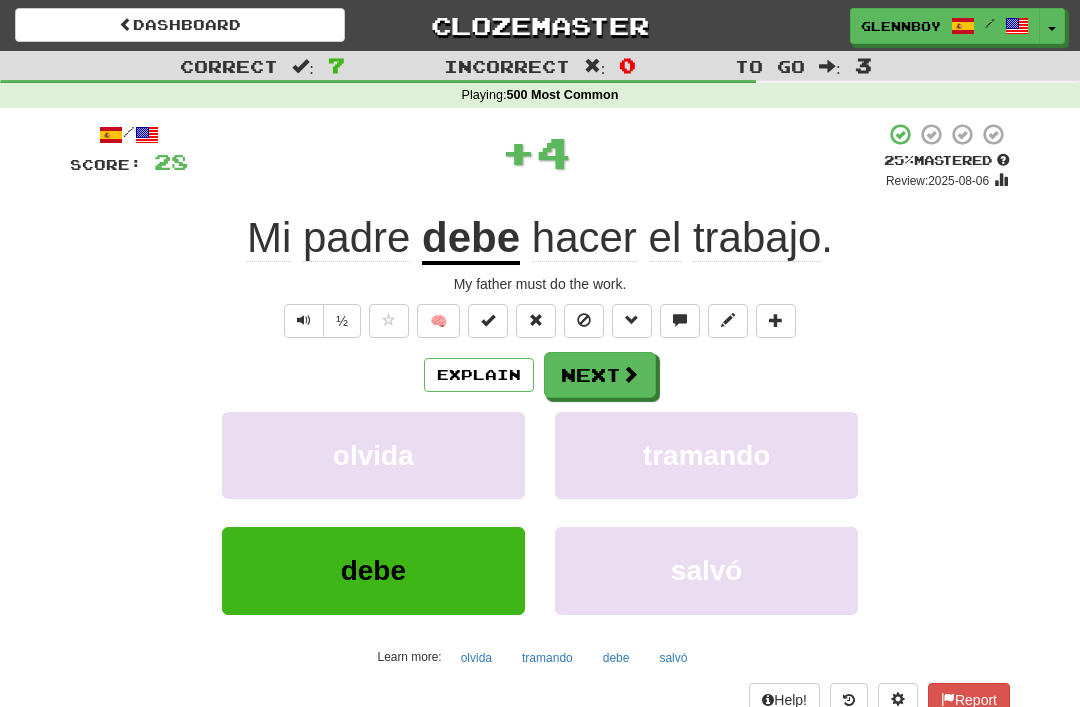 click at bounding box center [584, 320] 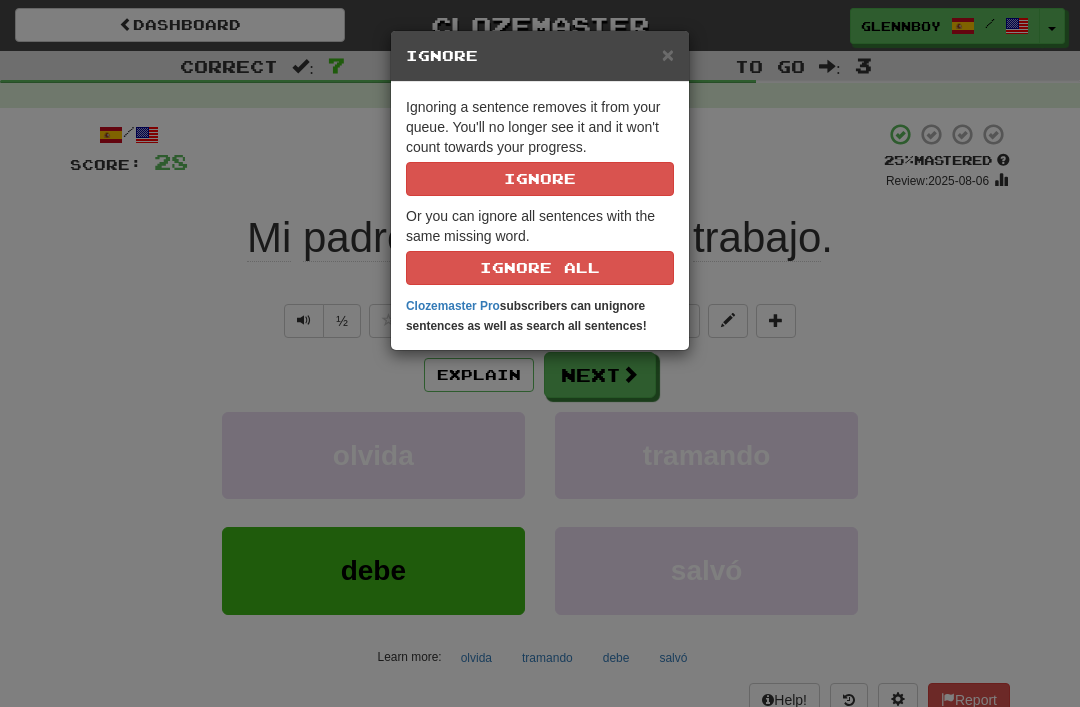 click on "Ignore" at bounding box center (540, 179) 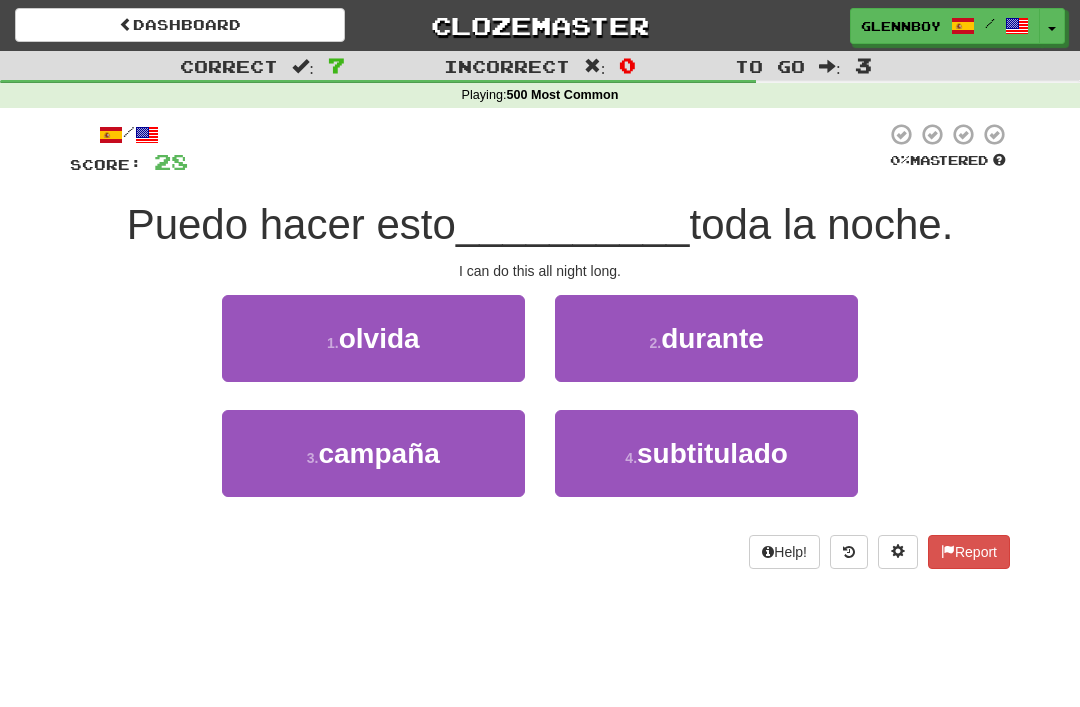click on "durante" at bounding box center [712, 338] 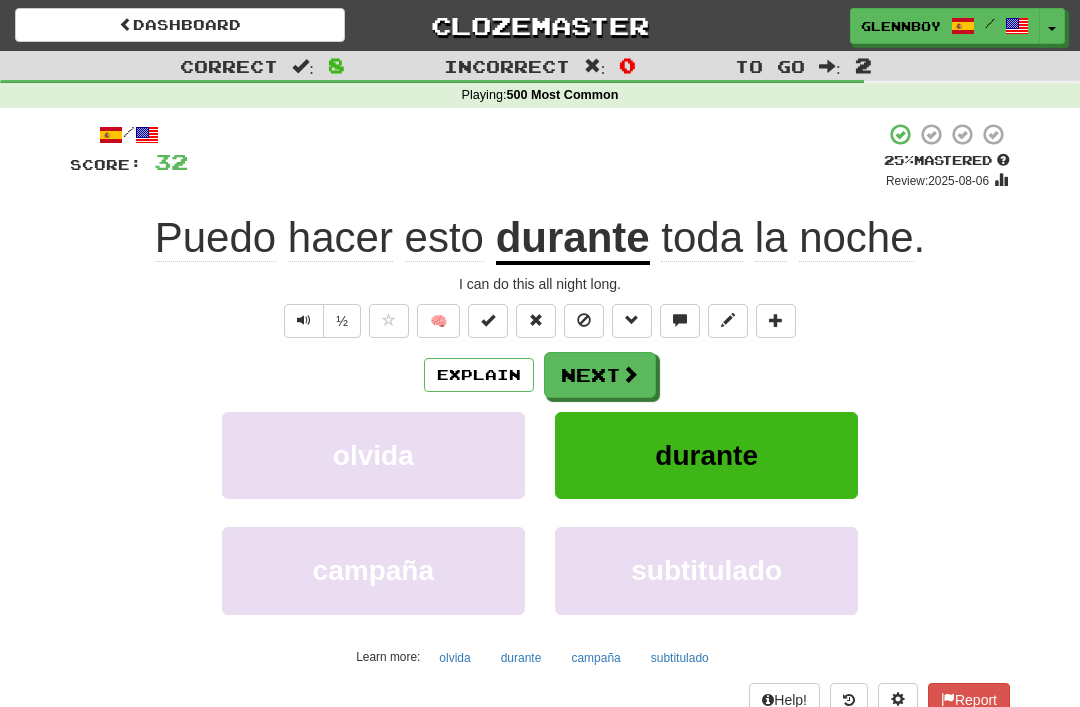 click at bounding box center [584, 321] 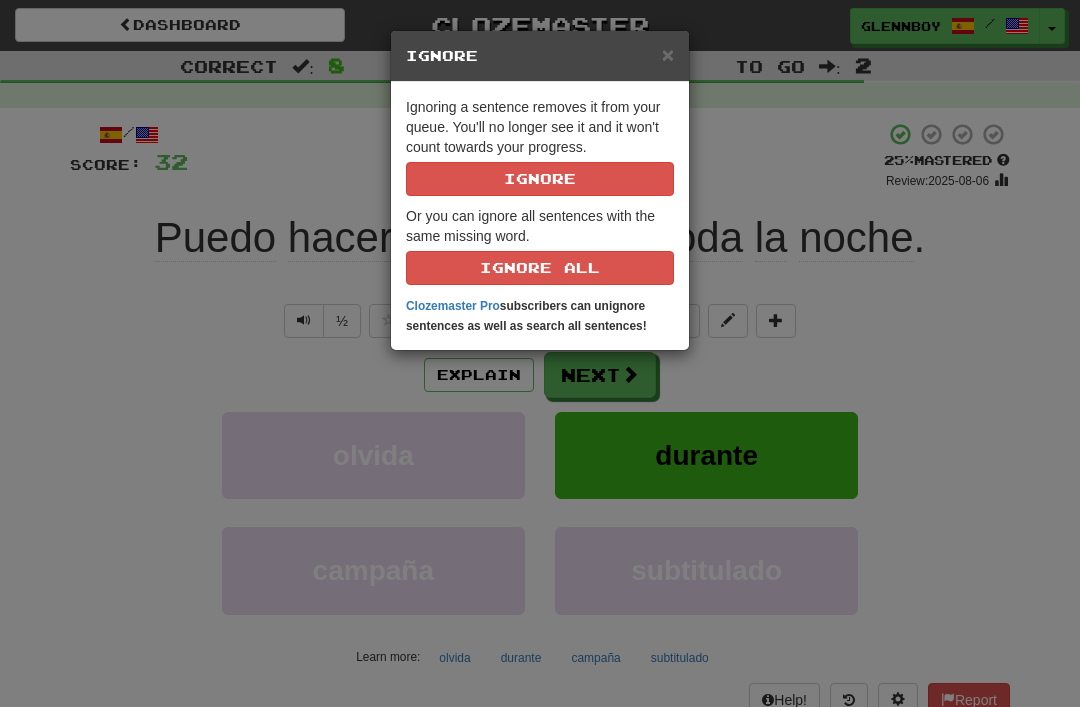 click on "Ignore" at bounding box center [540, 179] 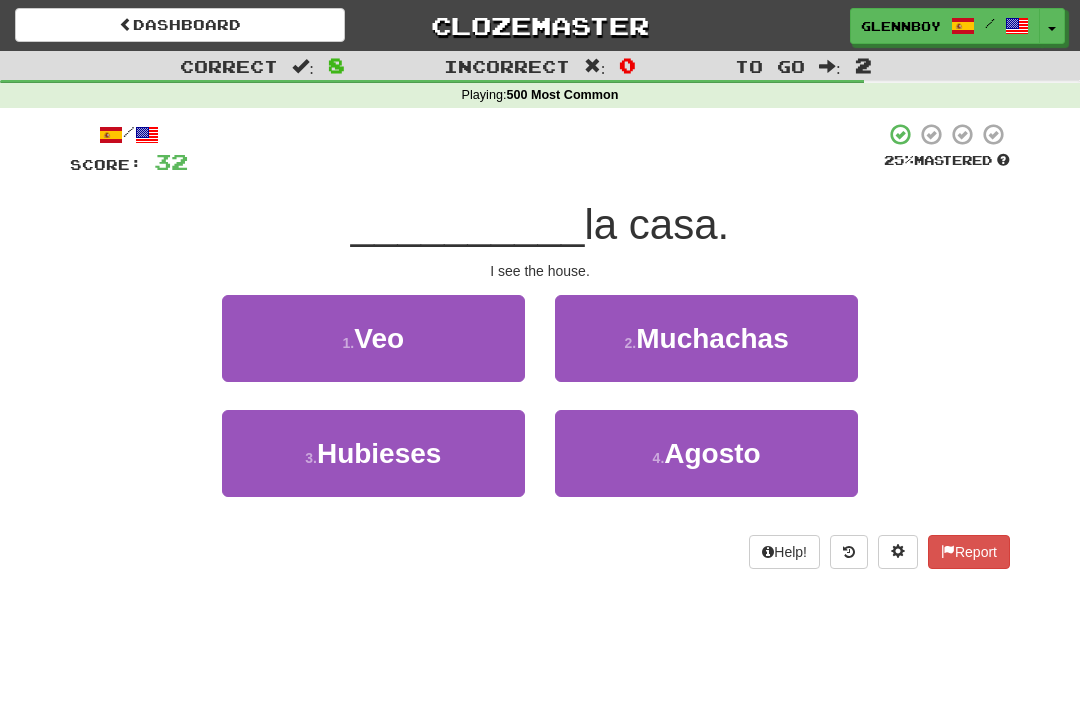 click on "Veo" at bounding box center (379, 338) 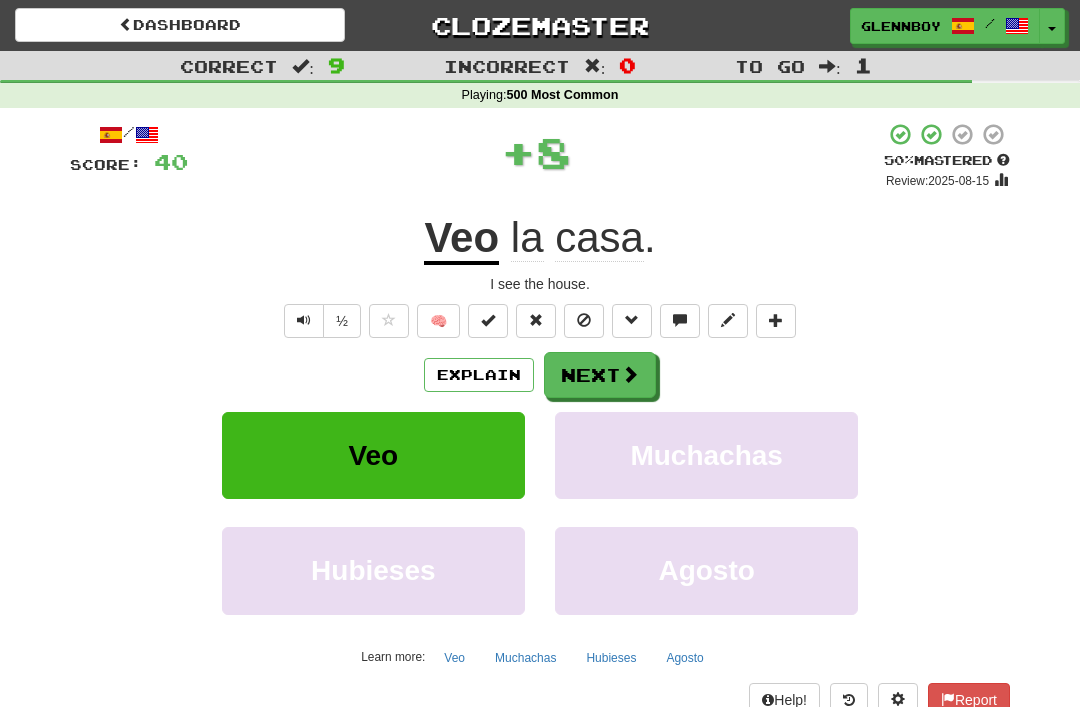 click at bounding box center (584, 320) 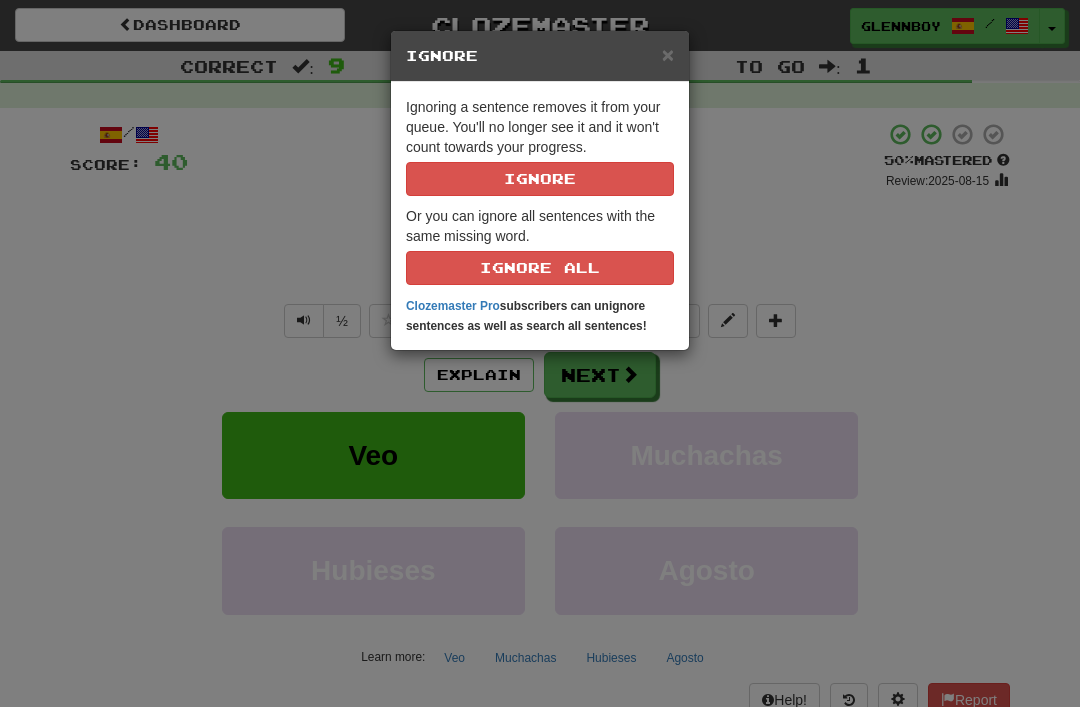 click on "Ignore" at bounding box center [540, 179] 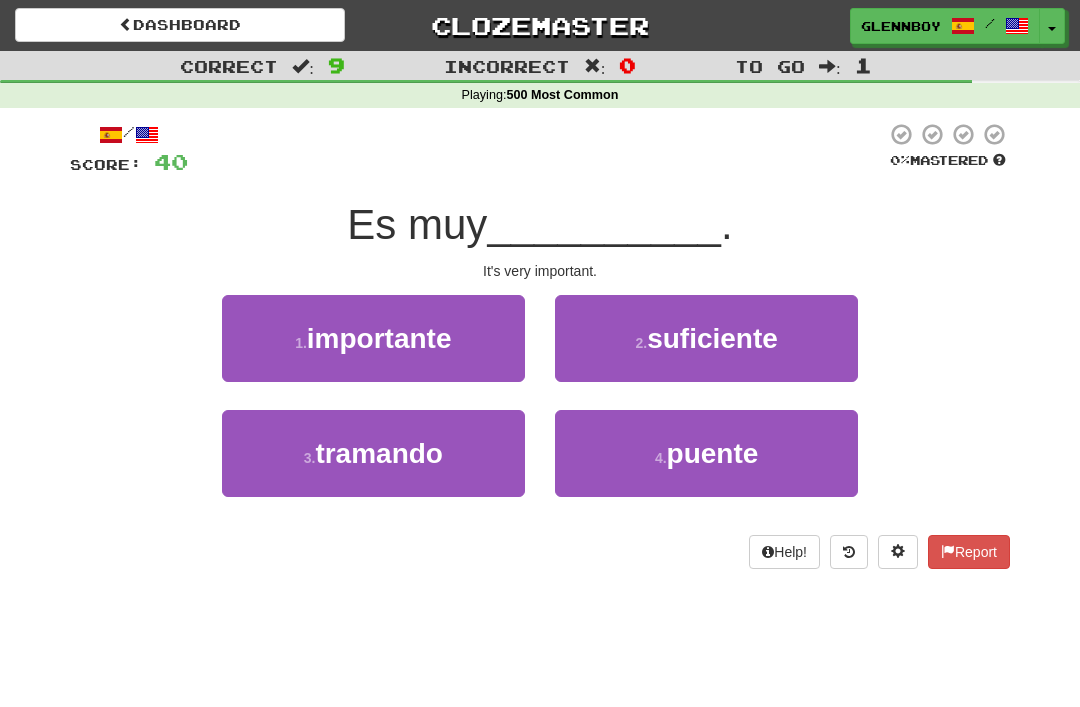 click on "importante" at bounding box center [379, 338] 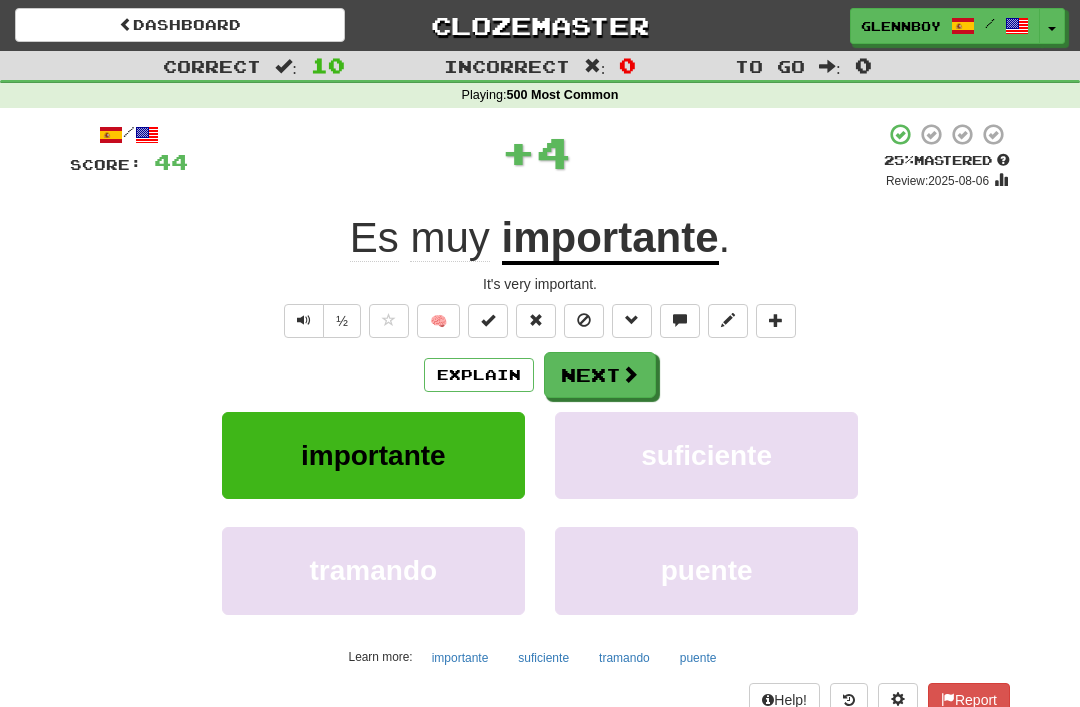 click at bounding box center (584, 320) 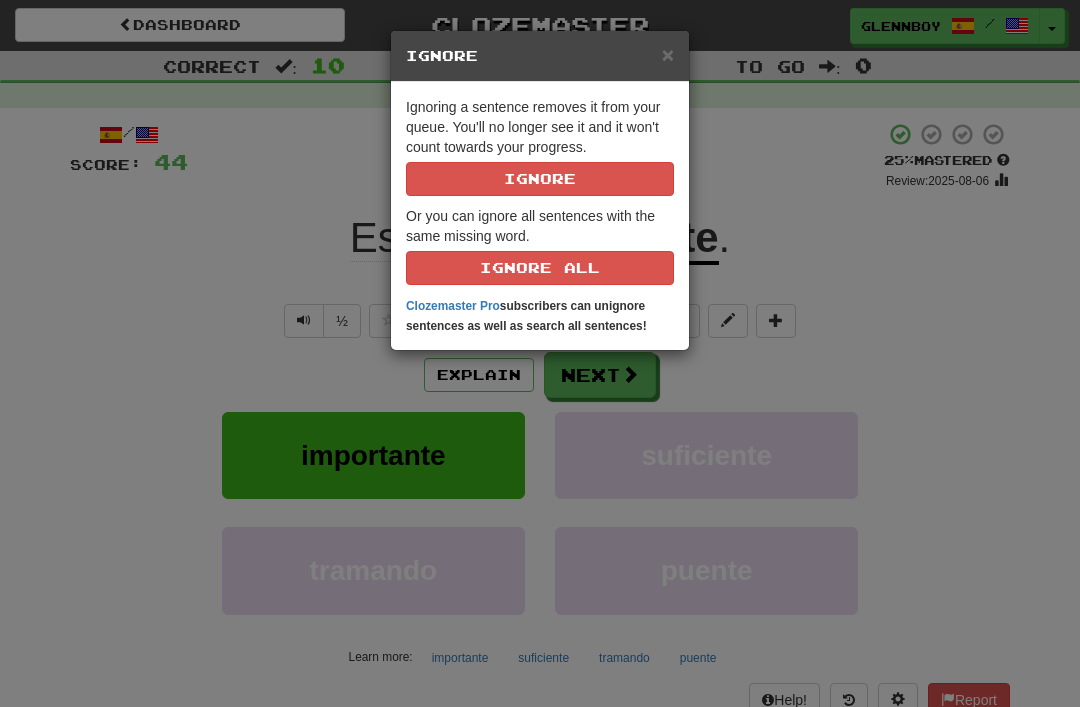 click on "Ignore" at bounding box center (540, 179) 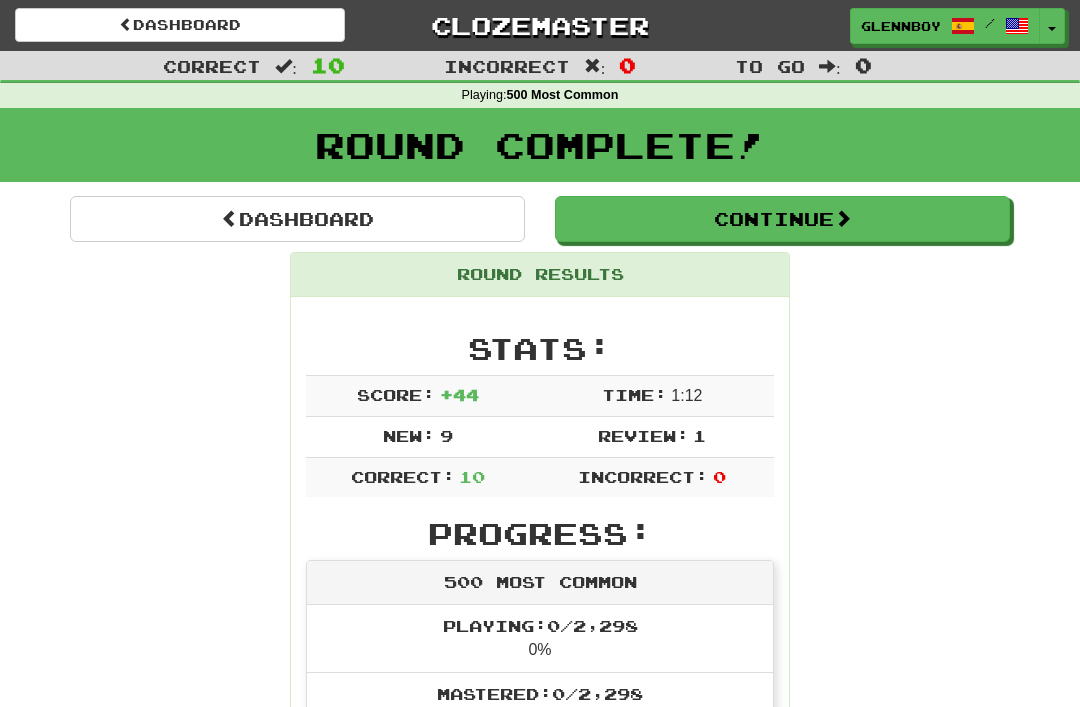click on "Continue" at bounding box center [782, 219] 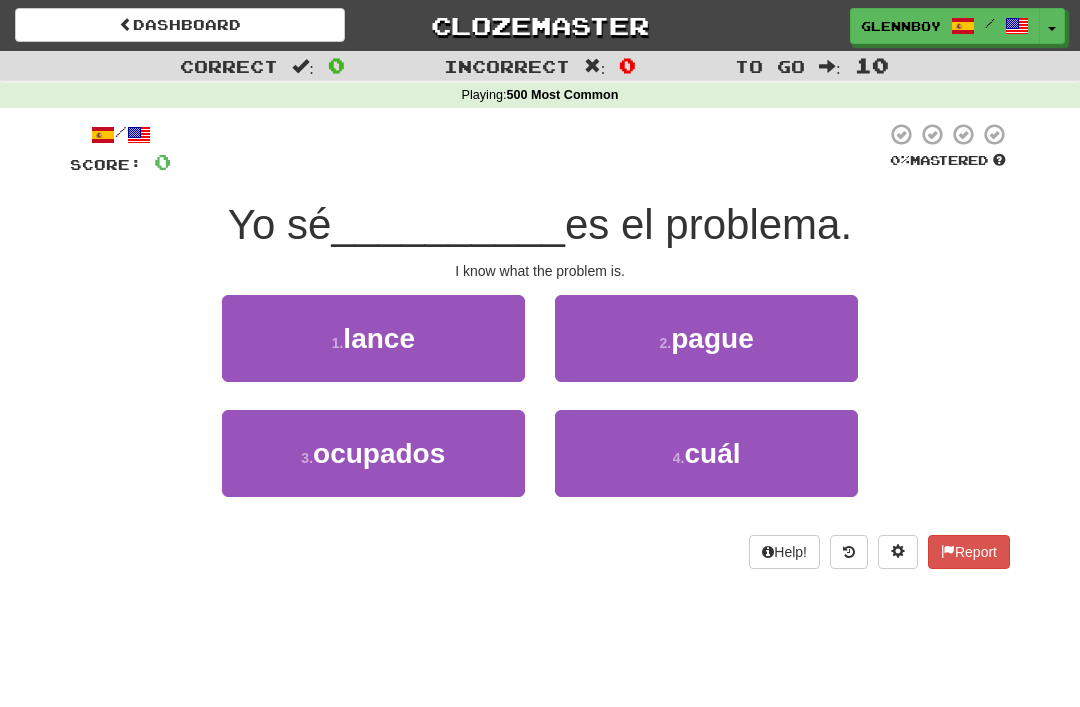 click on "4 .  cuál" at bounding box center (706, 453) 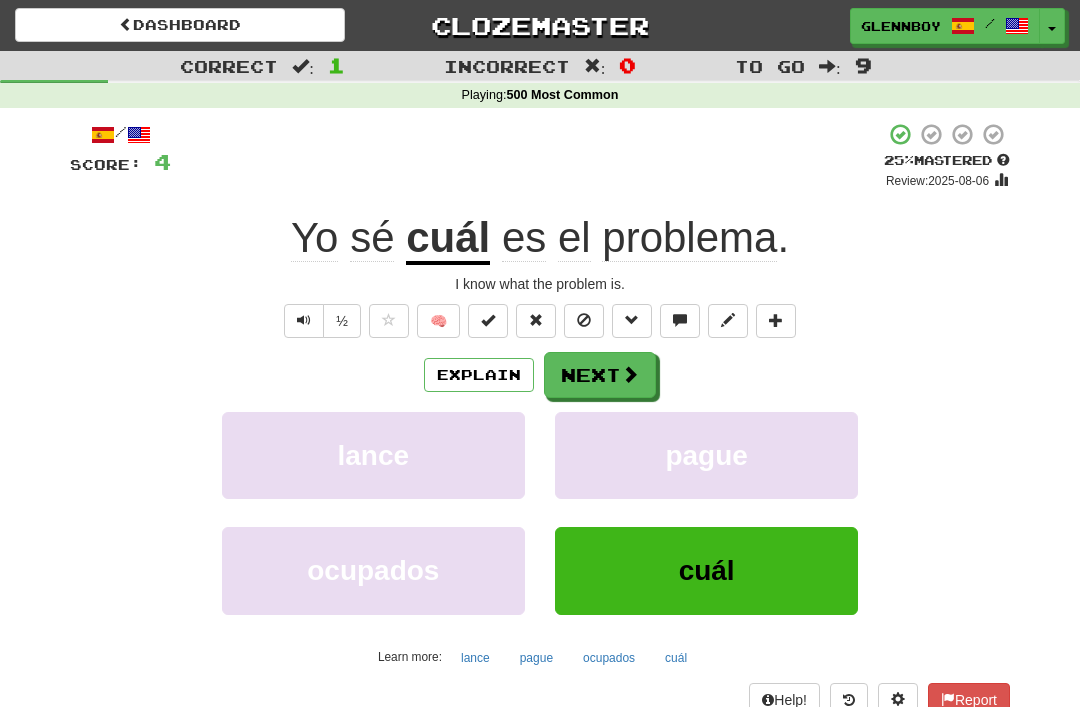 click at bounding box center (584, 320) 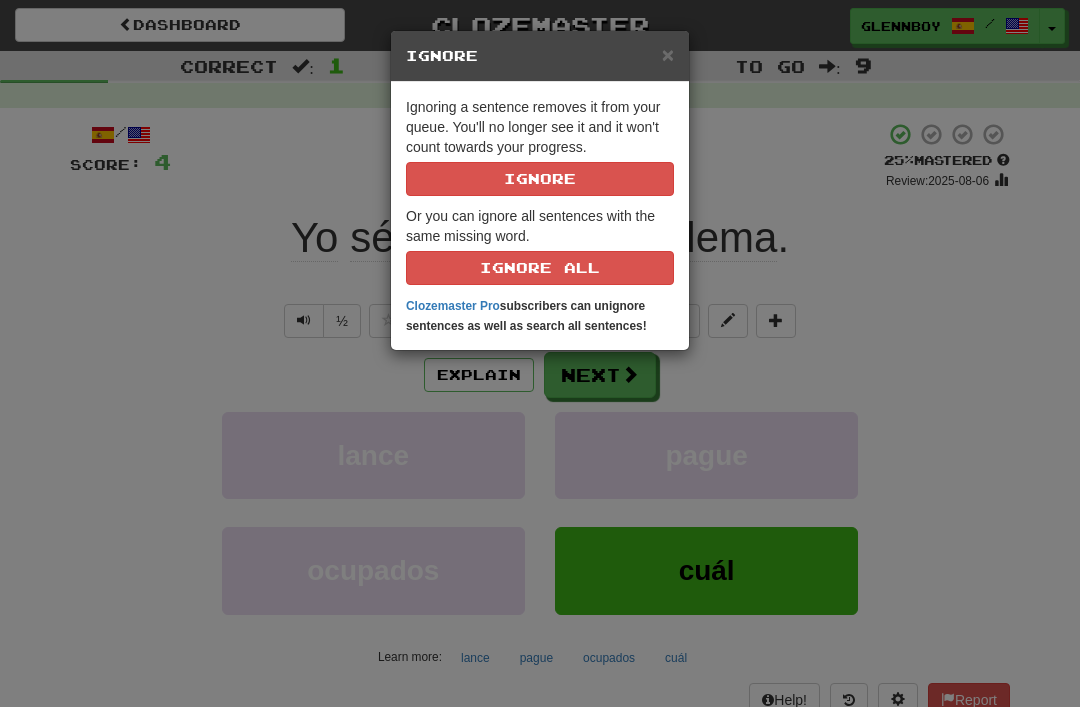 click on "Ignore" at bounding box center (540, 179) 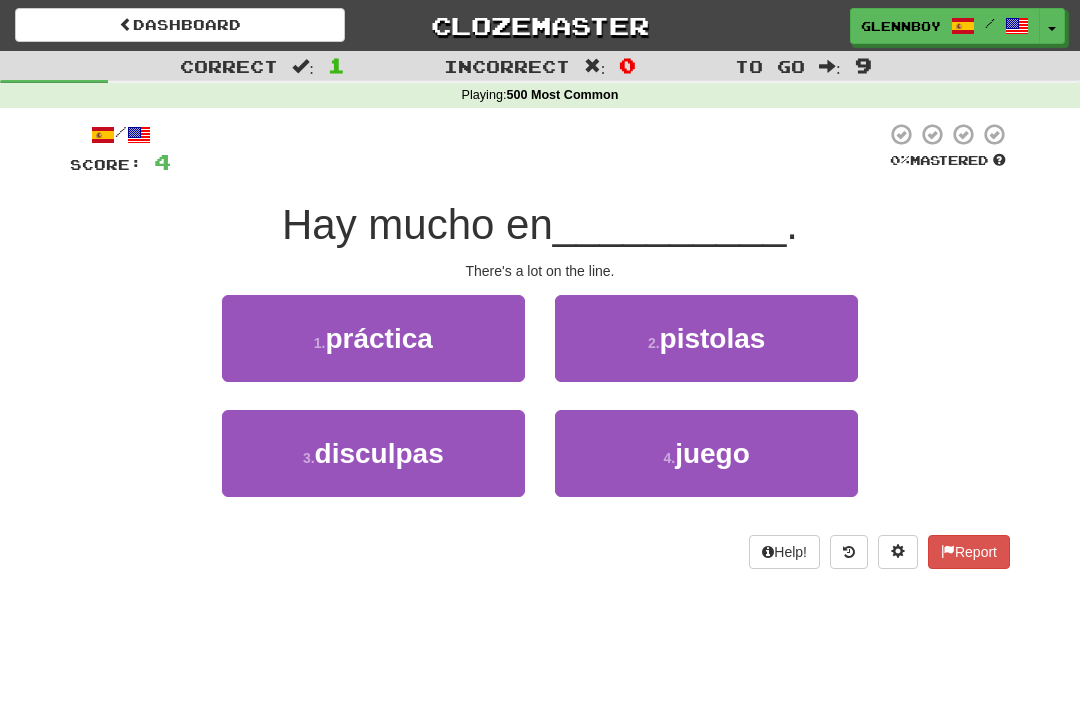 click on "4 .  juego" at bounding box center [706, 453] 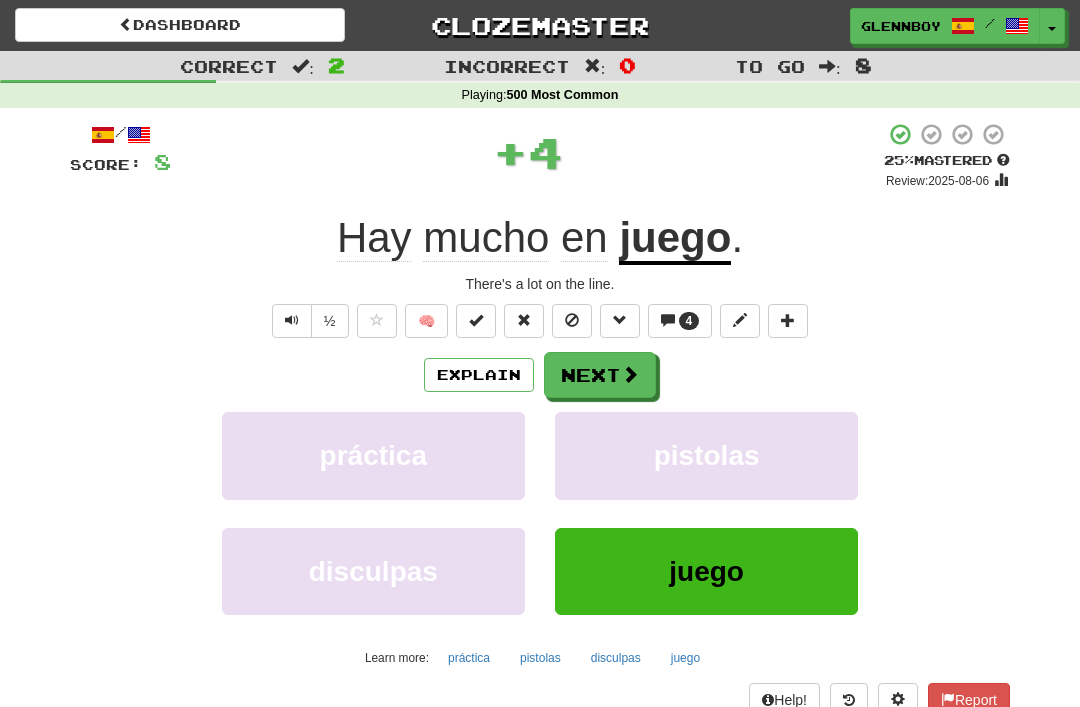 click on "4" at bounding box center (680, 321) 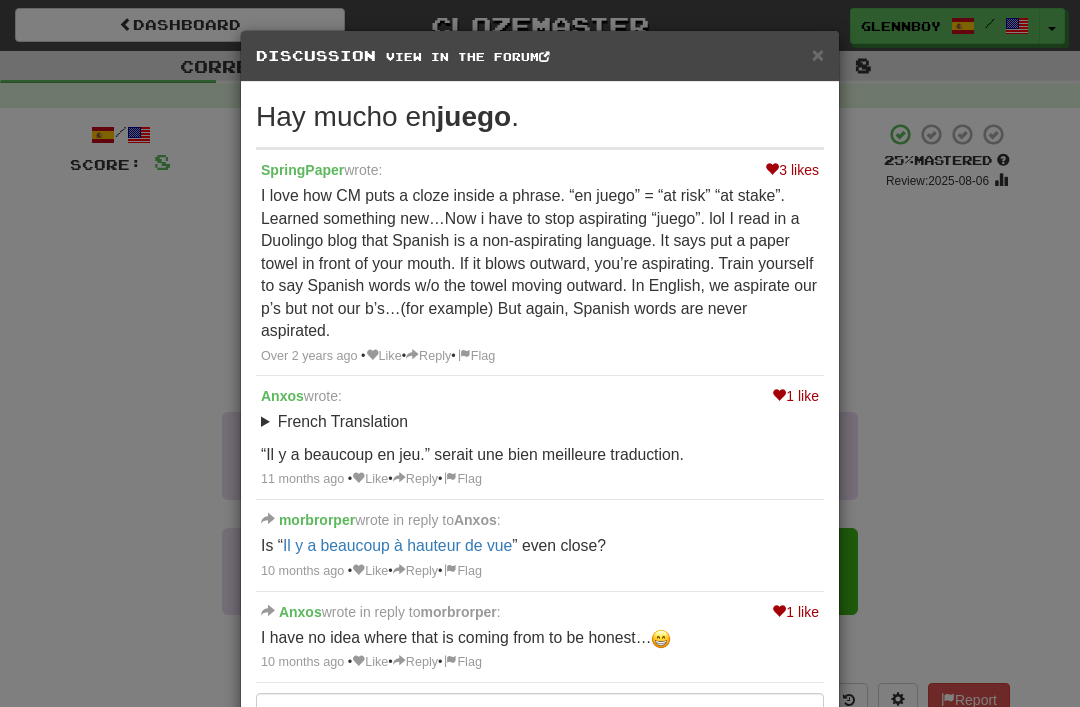 scroll, scrollTop: 0, scrollLeft: 0, axis: both 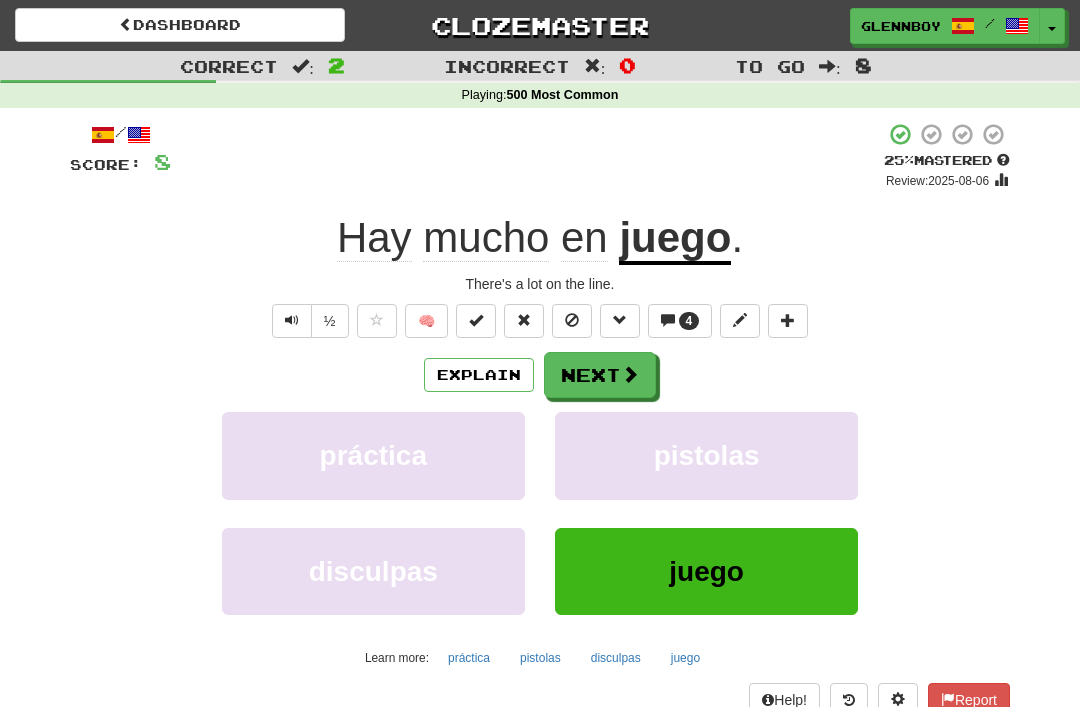 click at bounding box center (572, 321) 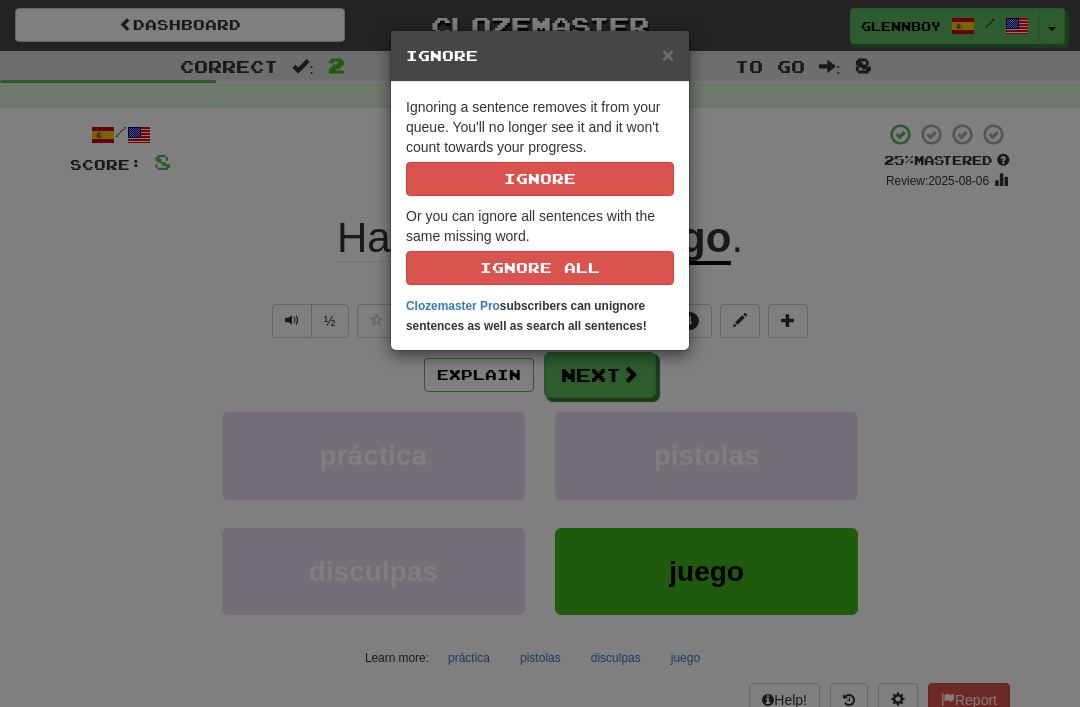 click on "Ignore" at bounding box center [540, 179] 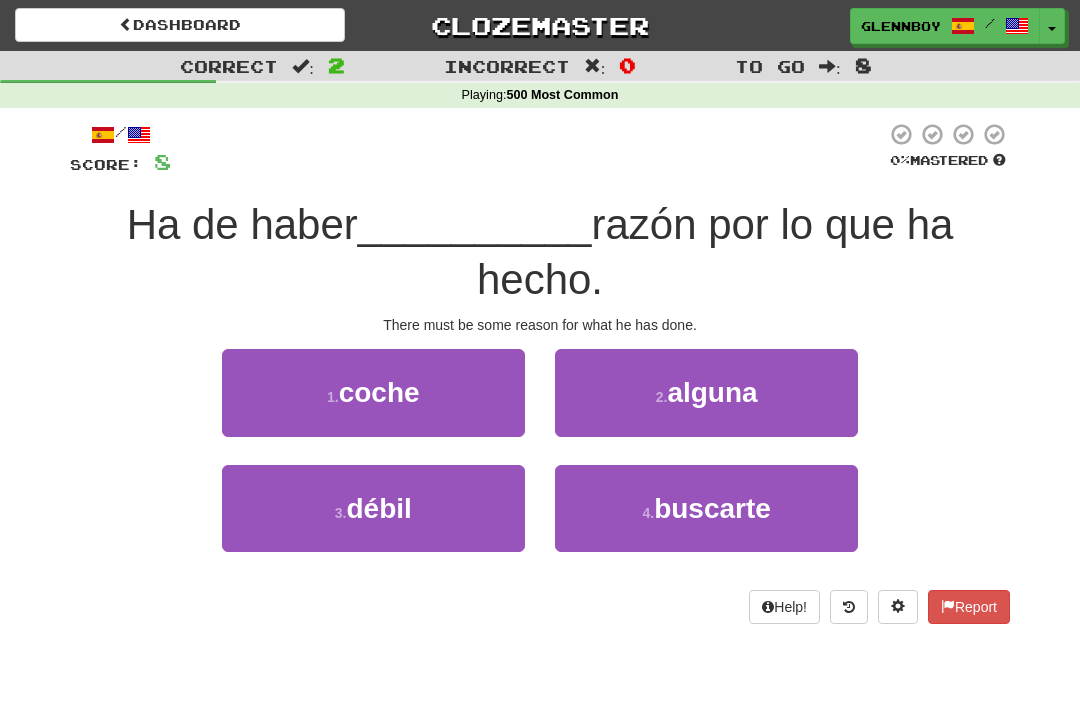 click on "alguna" at bounding box center (712, 392) 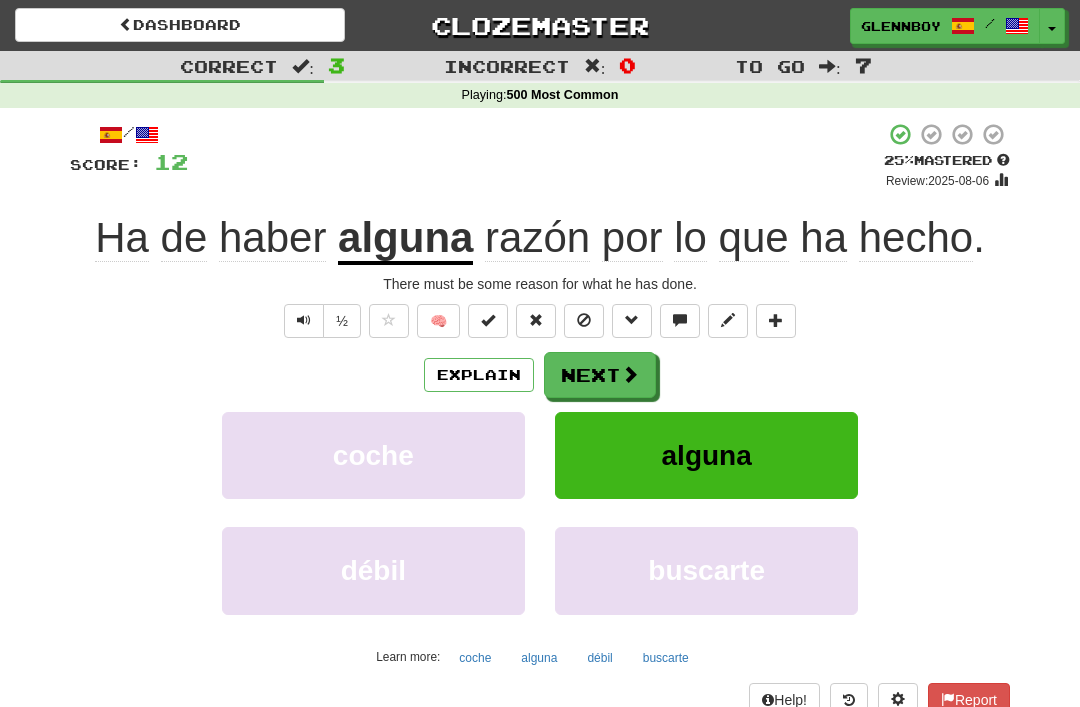 click on "Explain" at bounding box center [479, 375] 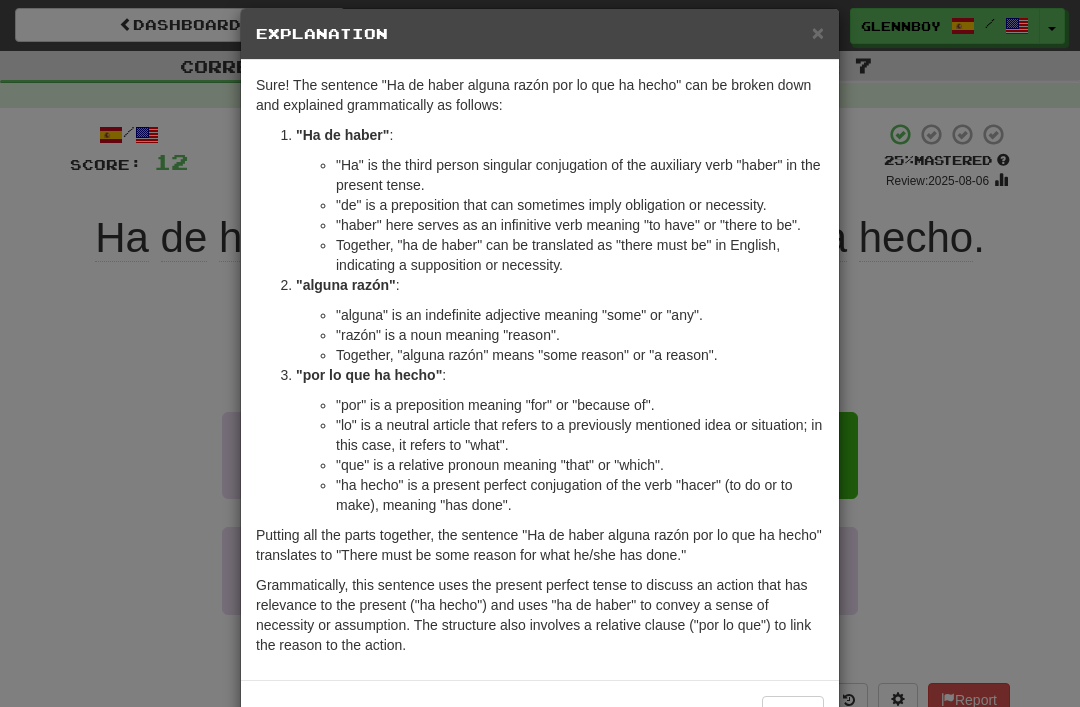 scroll, scrollTop: 19, scrollLeft: 0, axis: vertical 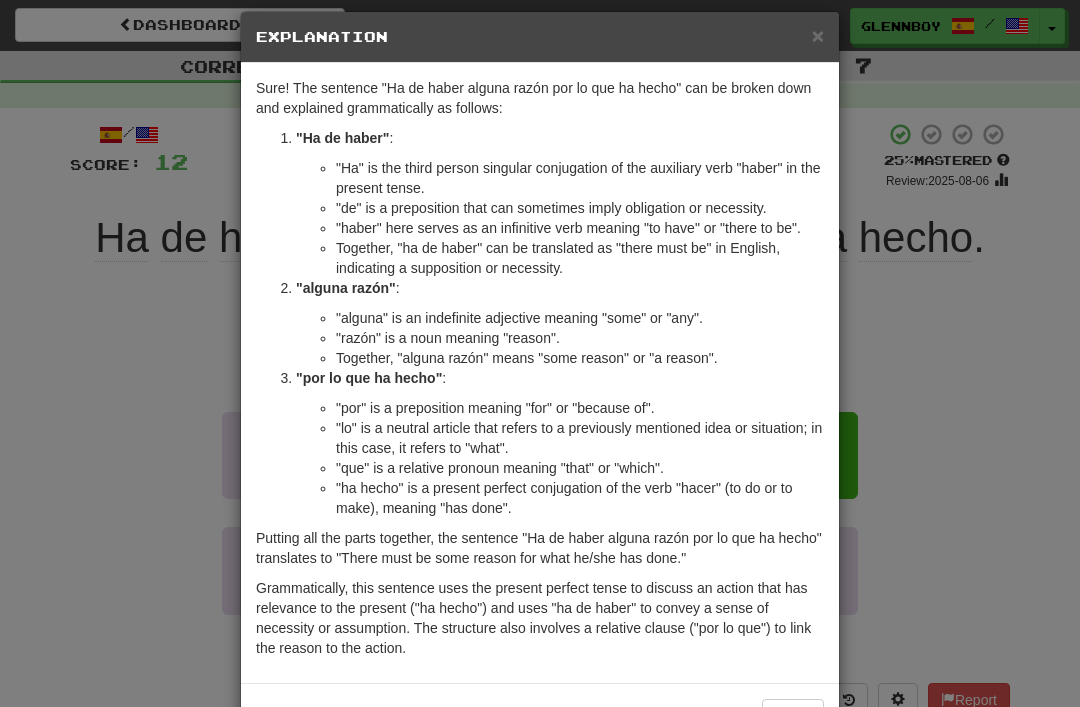 click on "×" at bounding box center [818, 35] 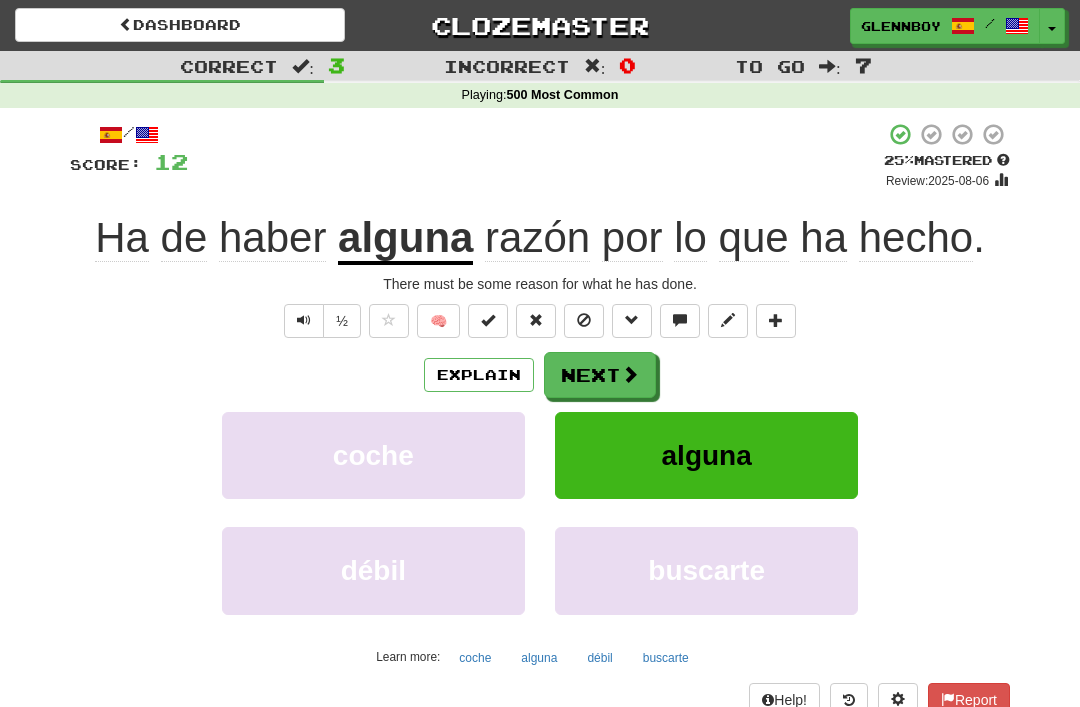 click at bounding box center (584, 320) 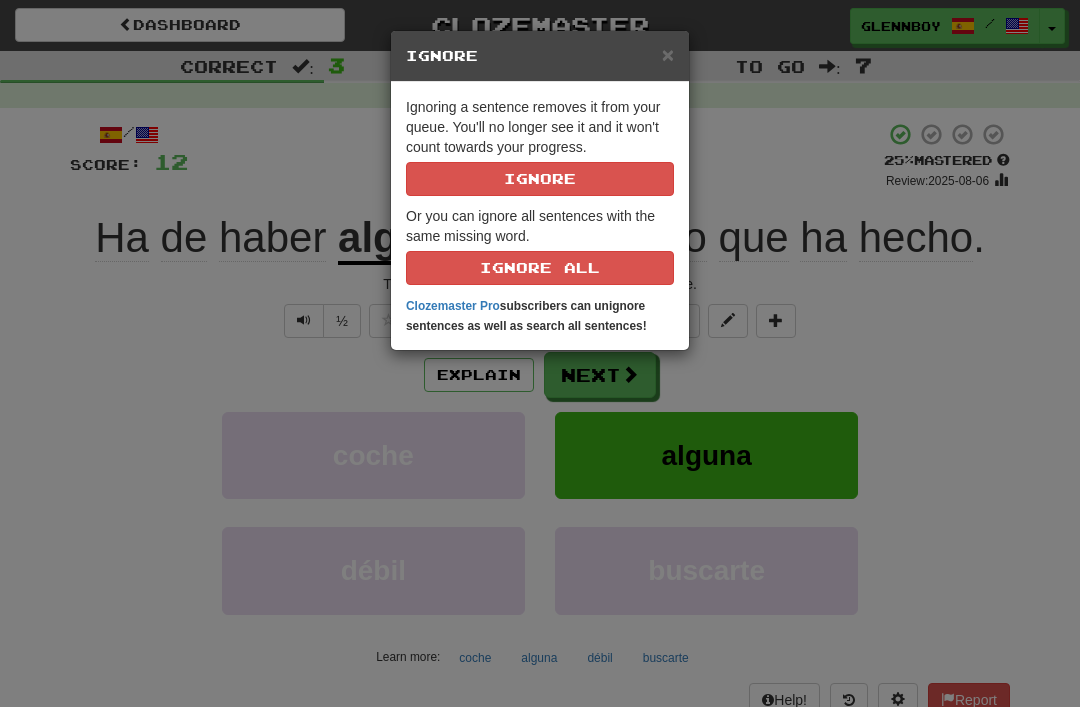 click on "Ignore" at bounding box center (540, 179) 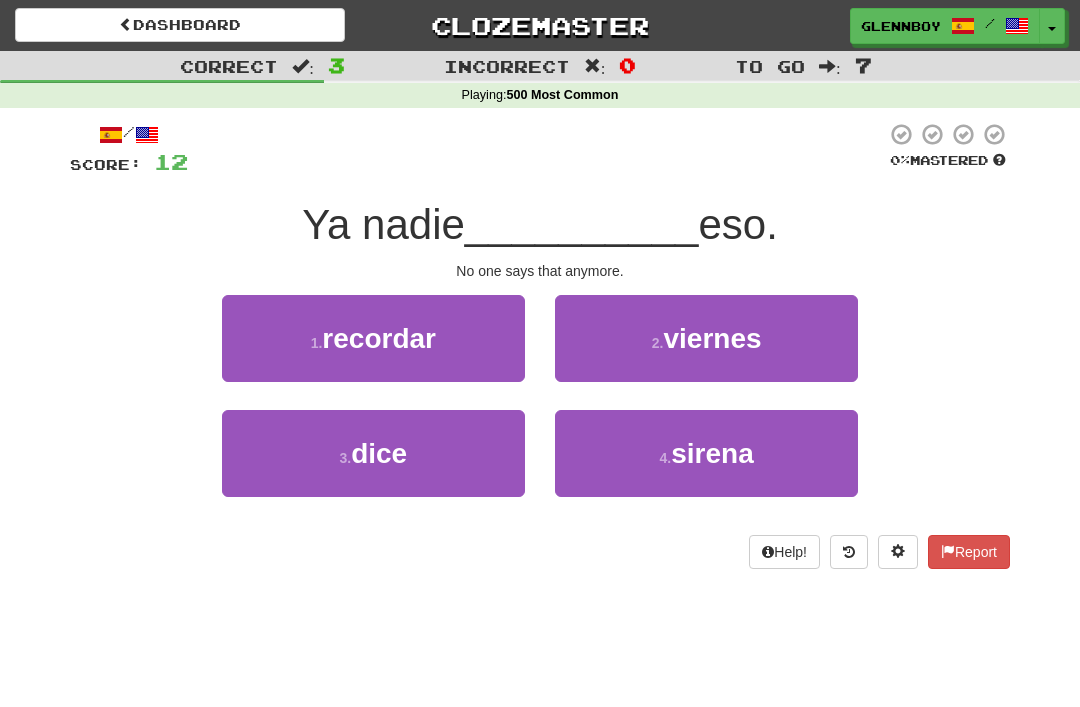 click on "3 .  dice" at bounding box center [373, 453] 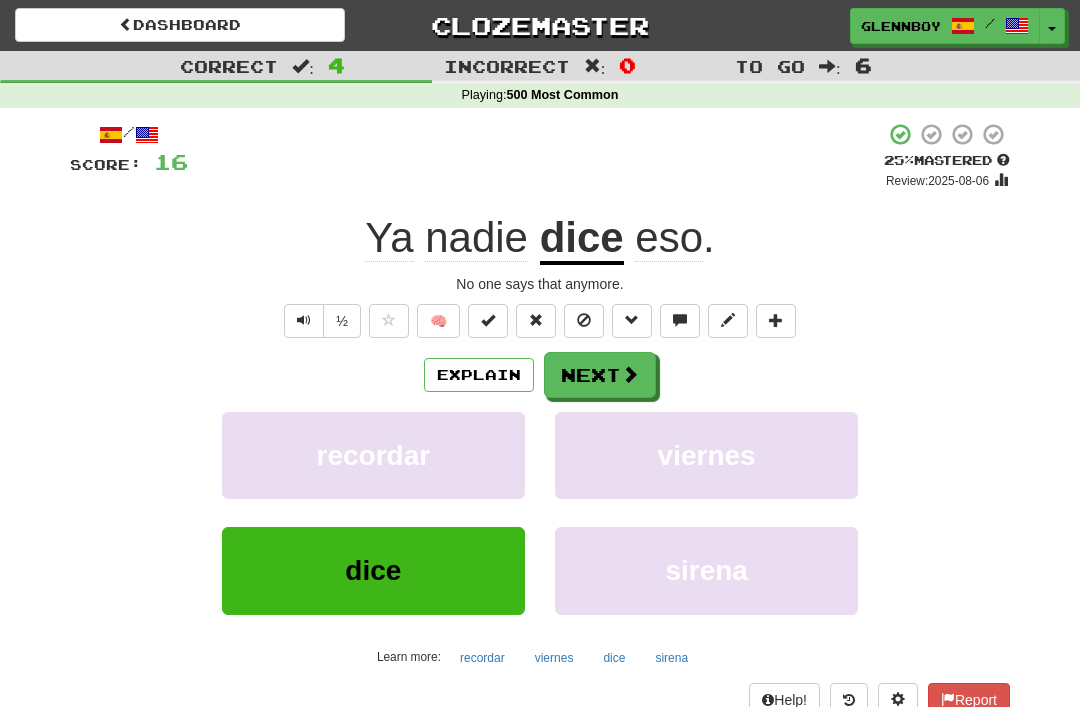 click at bounding box center [584, 320] 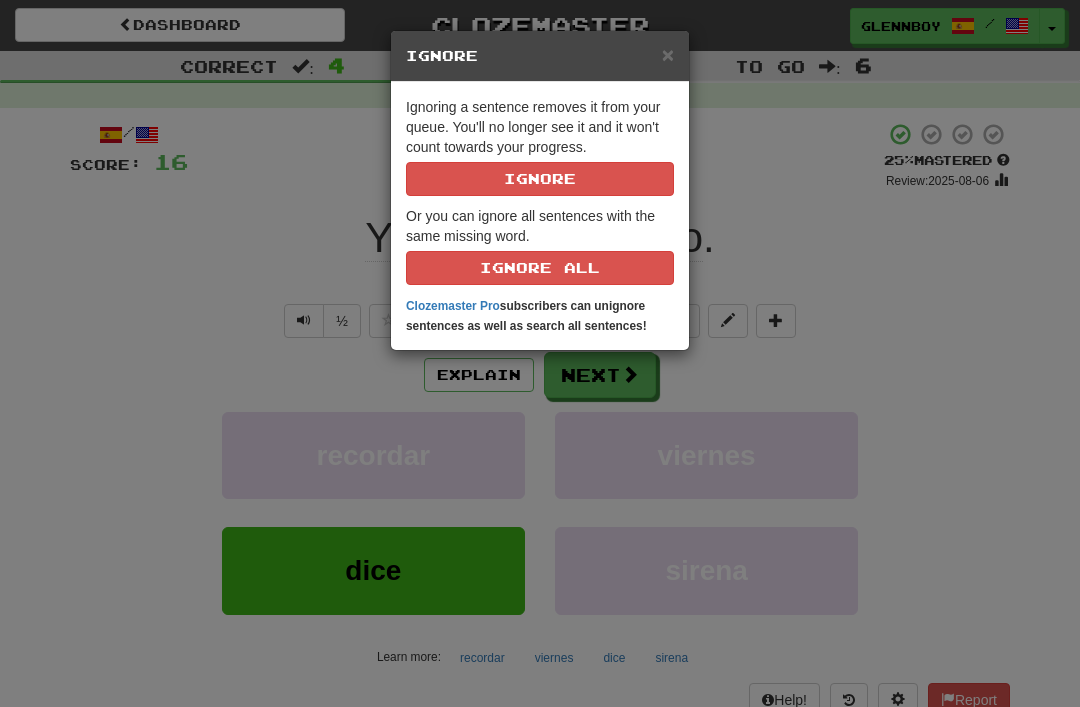 click on "Ignore" at bounding box center (540, 179) 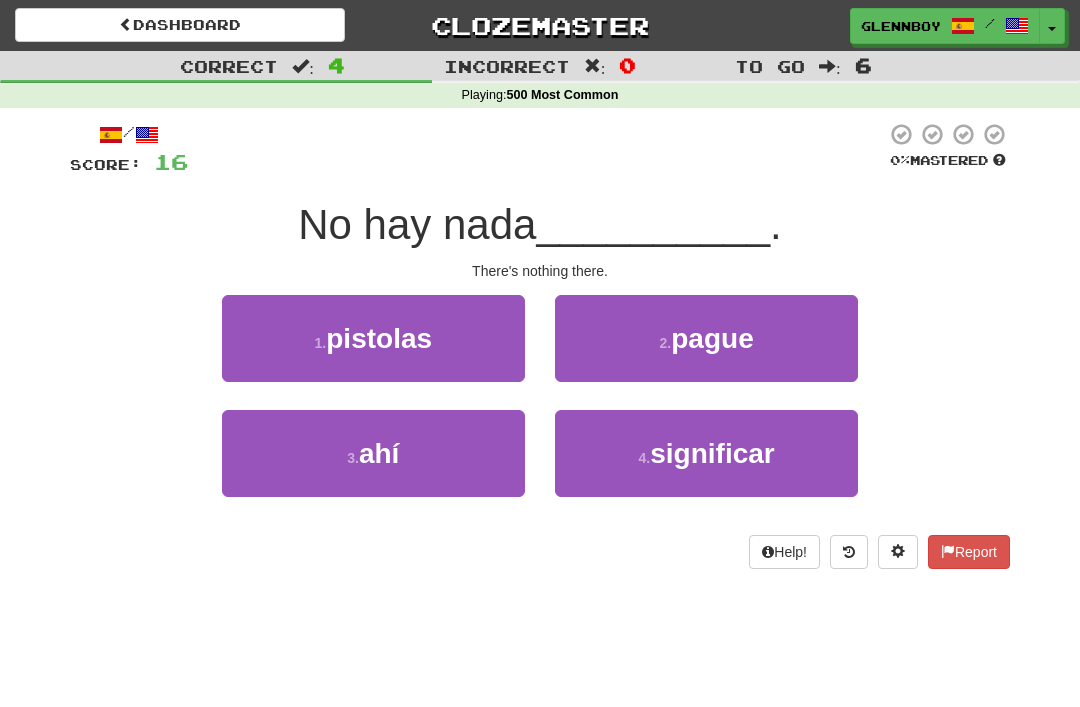 click on "ahí" at bounding box center [379, 453] 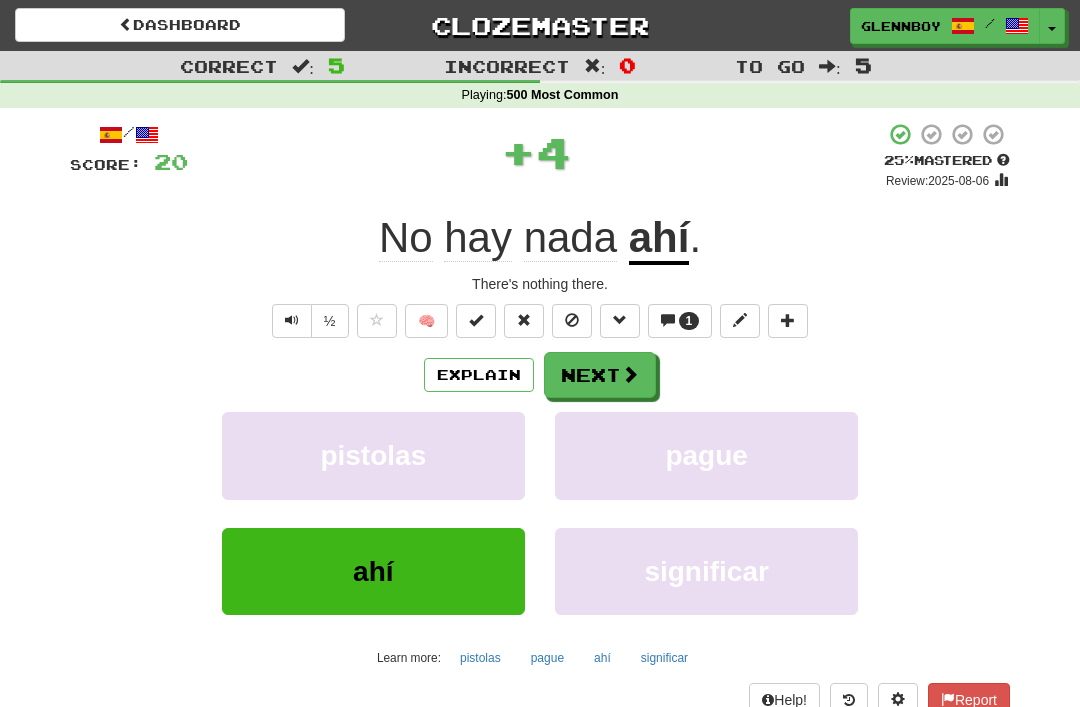 click on "1" at bounding box center [689, 321] 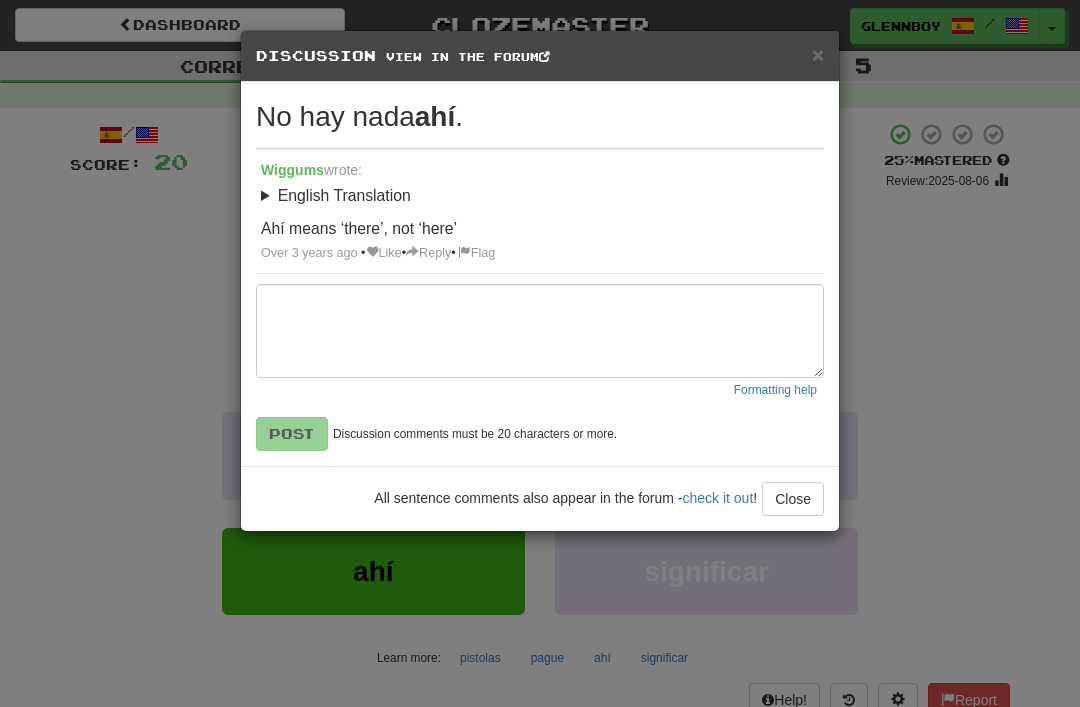 click on "×" at bounding box center [818, 54] 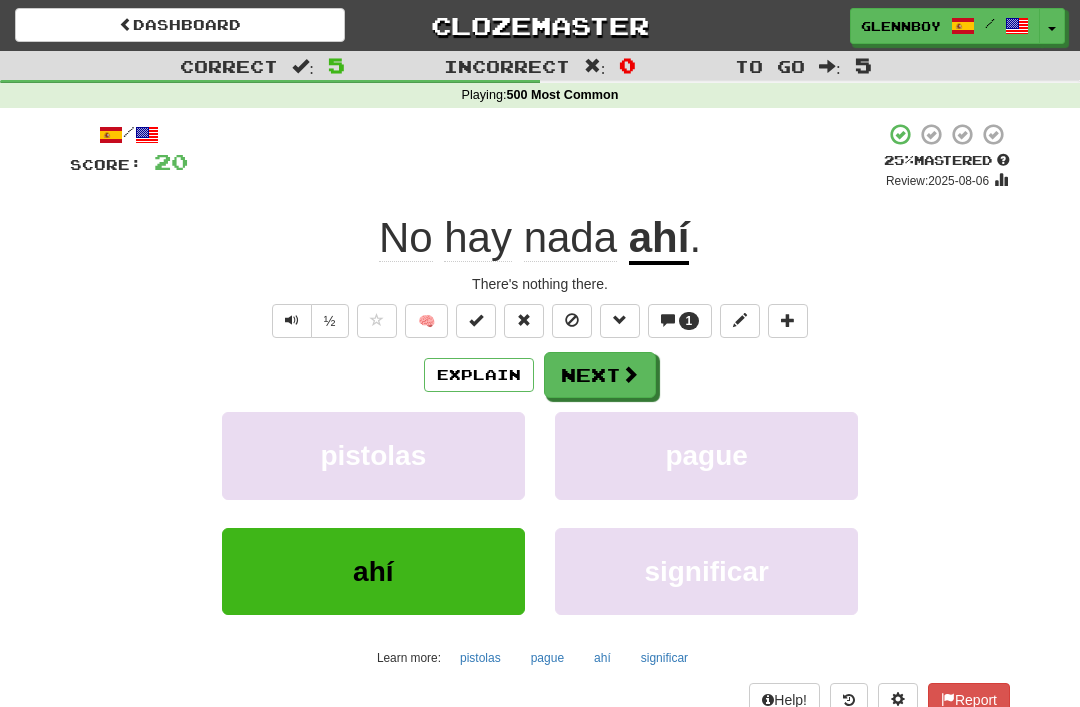 click at bounding box center (572, 320) 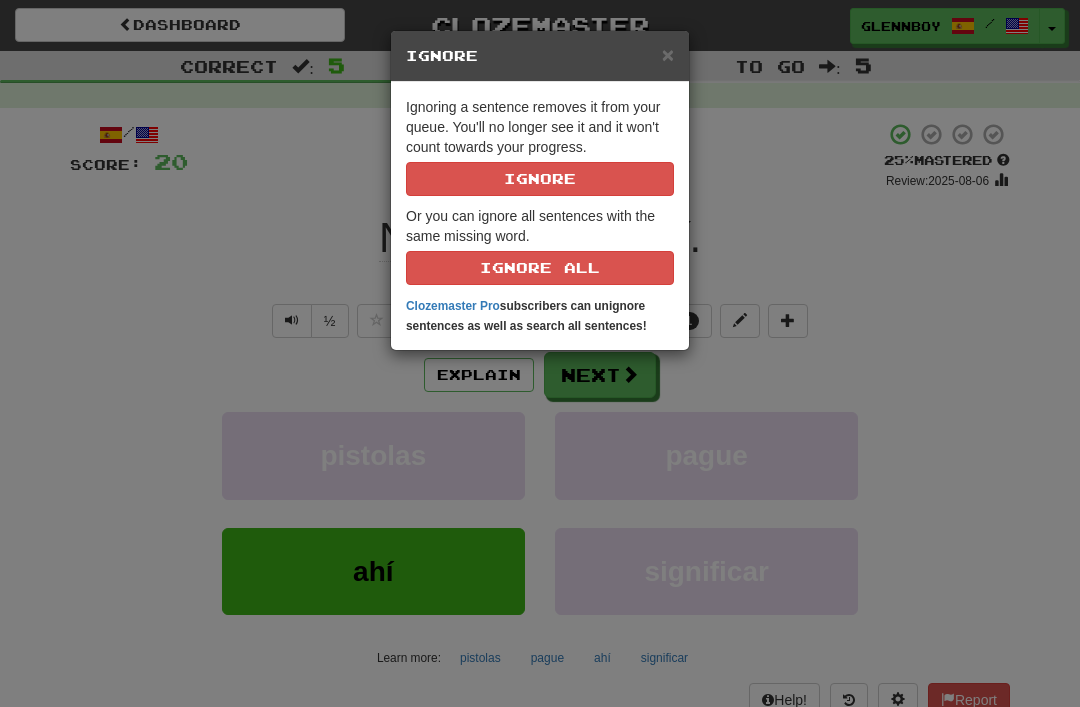 click on "Ignore" at bounding box center [540, 179] 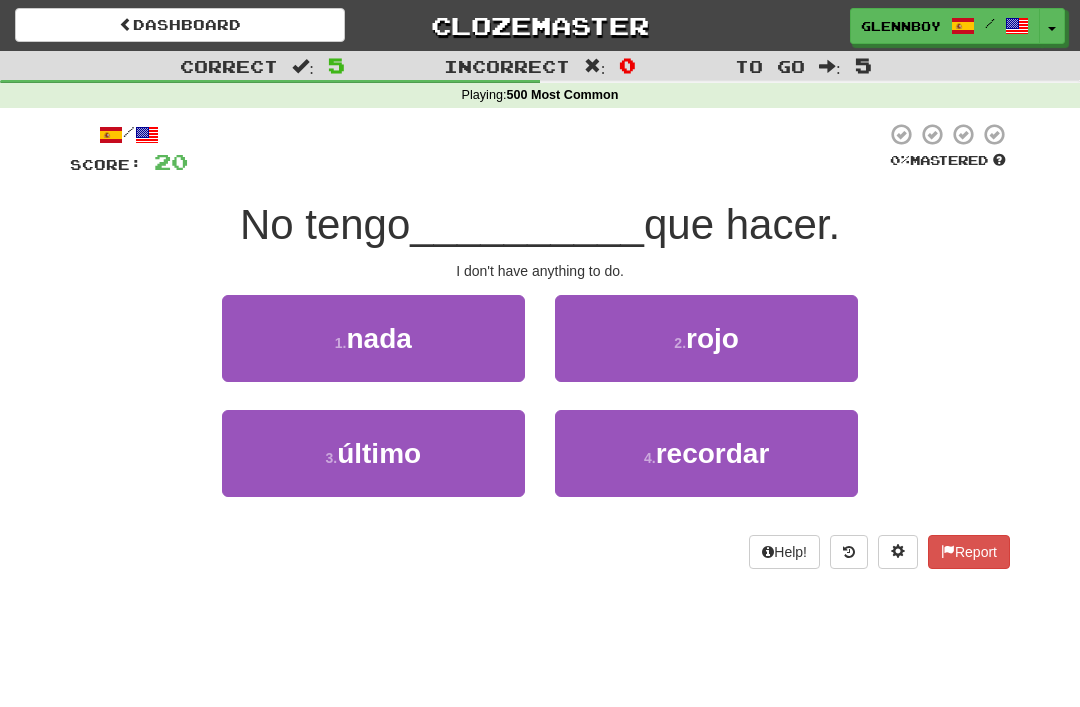click on "nada" at bounding box center (378, 338) 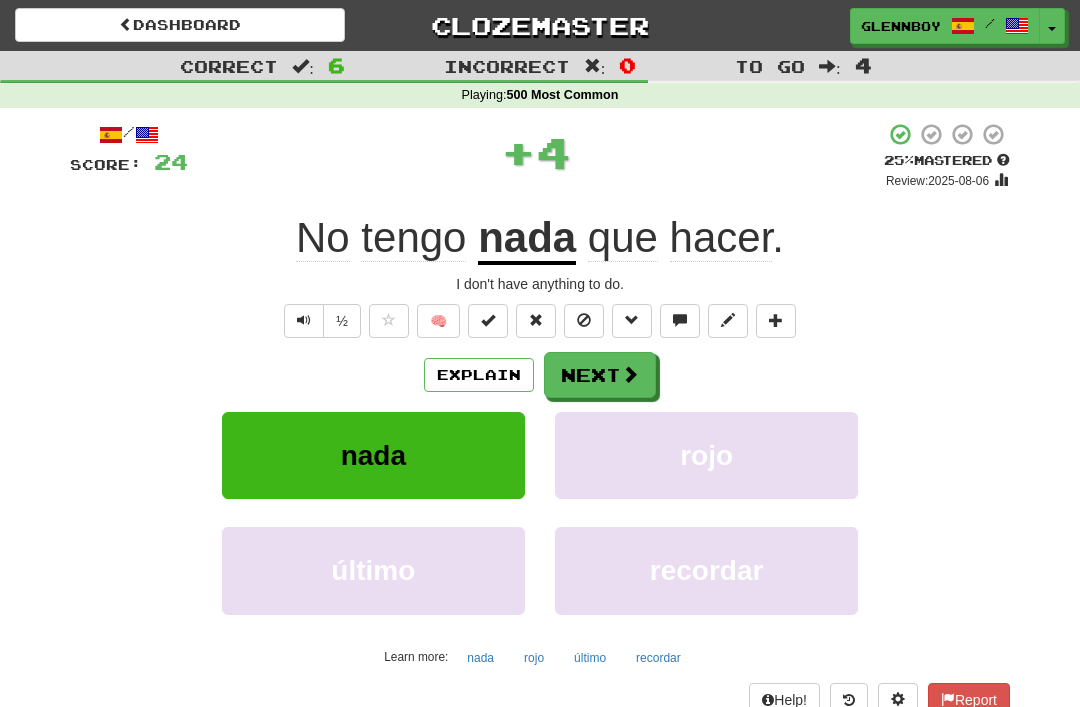 click at bounding box center [584, 321] 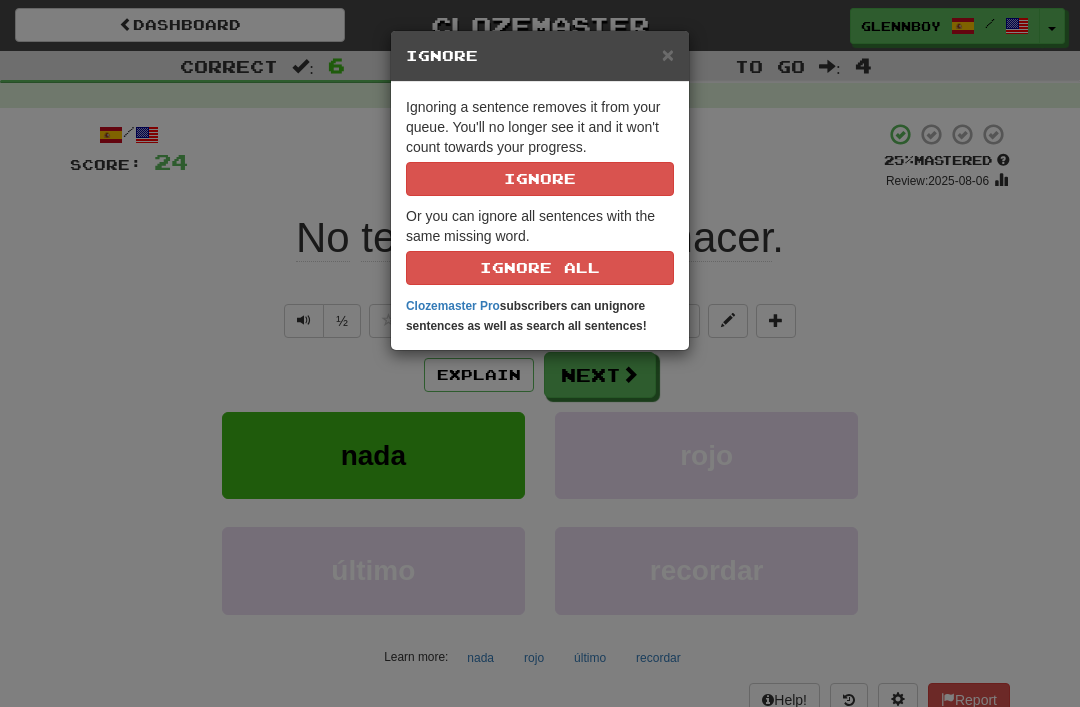 click on "Ignore" at bounding box center [540, 179] 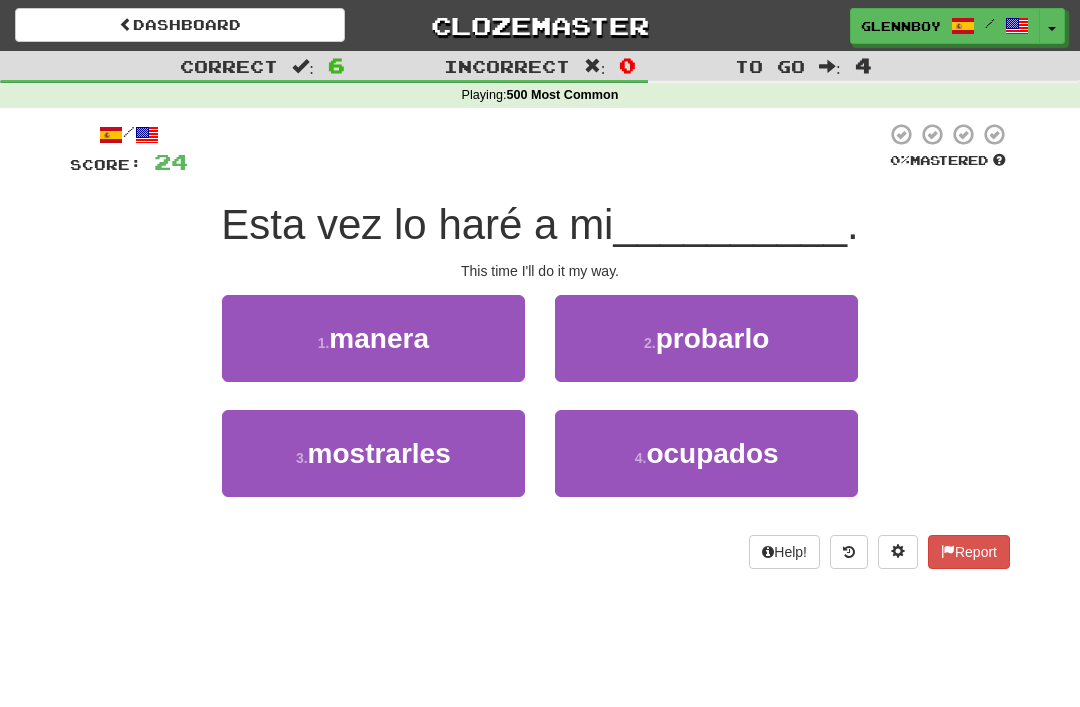 click on "/  Score:   24 0 %  Mastered Esta vez lo haré a mi  __________ . This time I'll do it my way. 1 .  manera 2 .  probarlo 3 .  mostrarles 4 .  ocupados  Help!  Report" at bounding box center [540, 345] 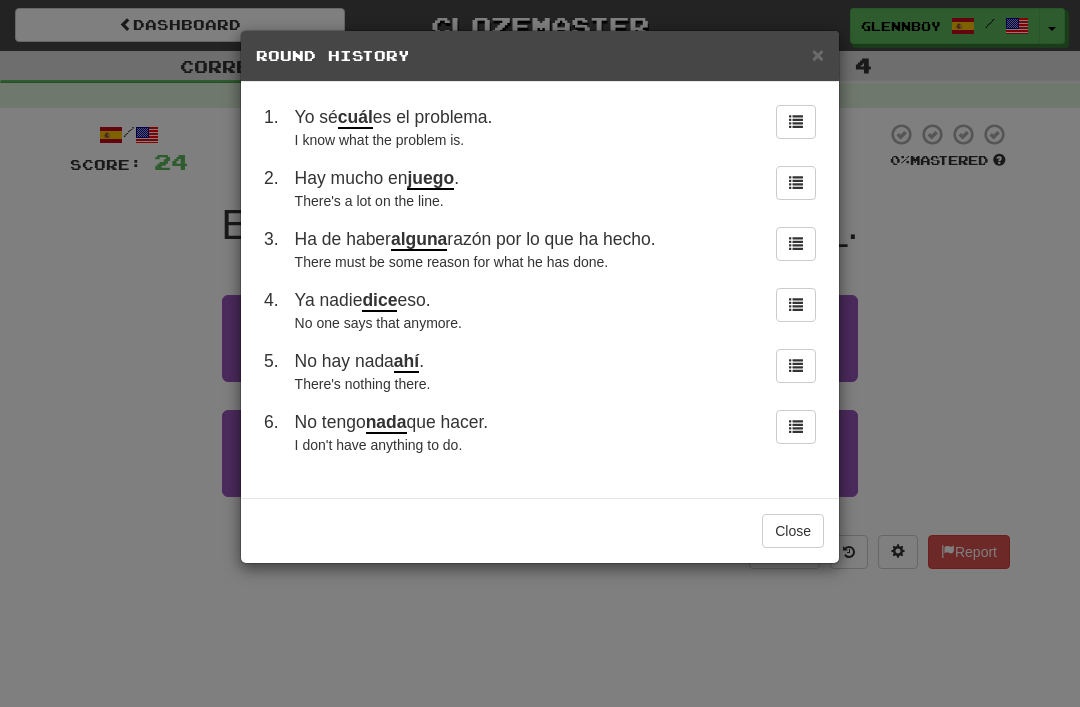 click at bounding box center (796, 426) 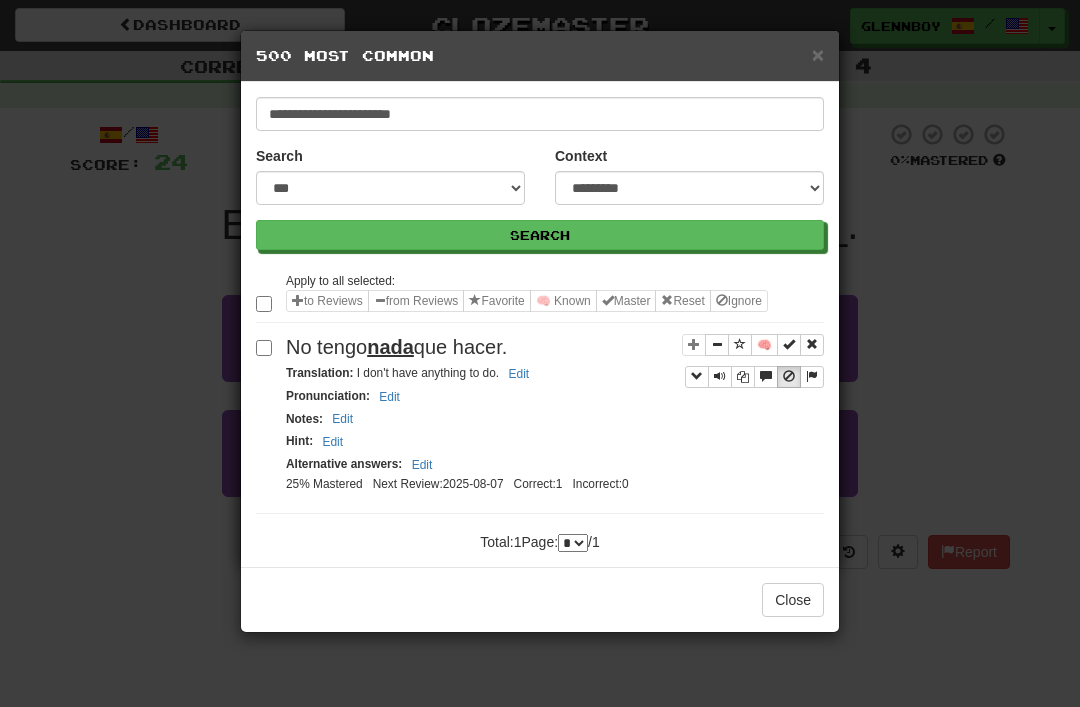 click at bounding box center [720, 376] 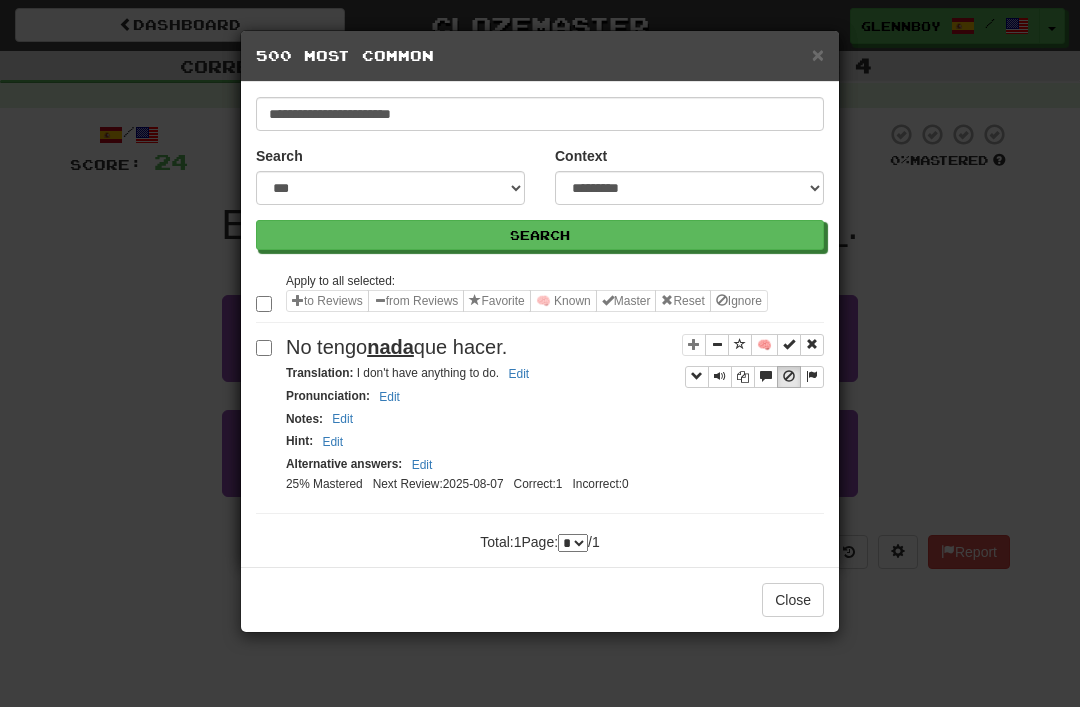 click at bounding box center [720, 376] 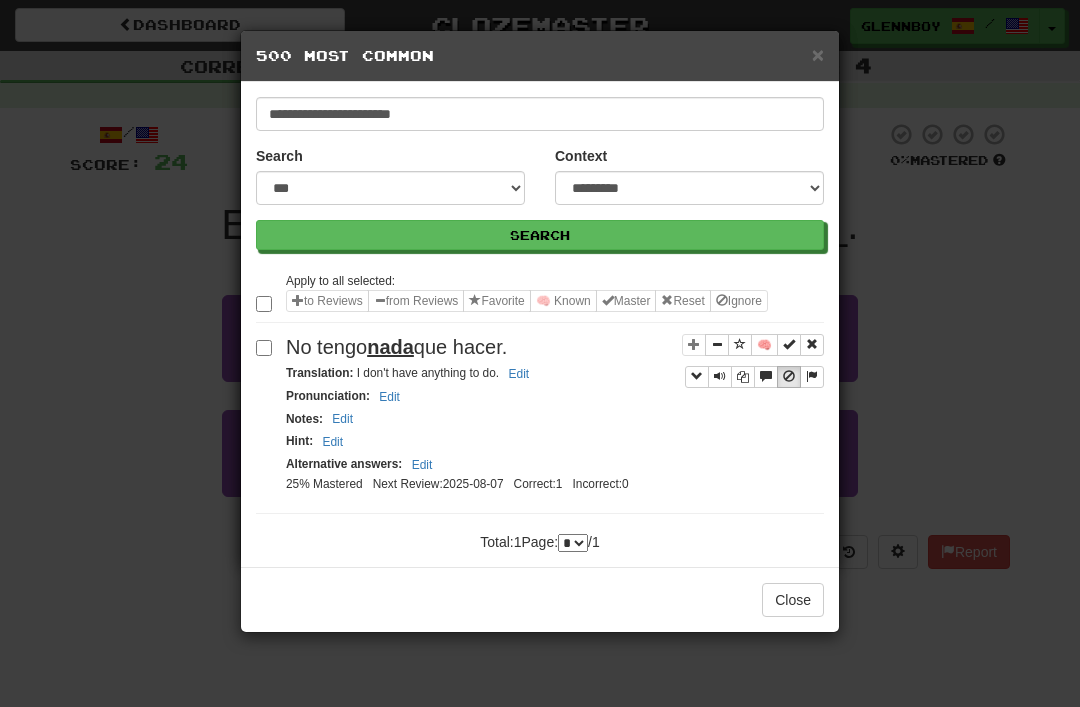 click on "Close" at bounding box center (793, 600) 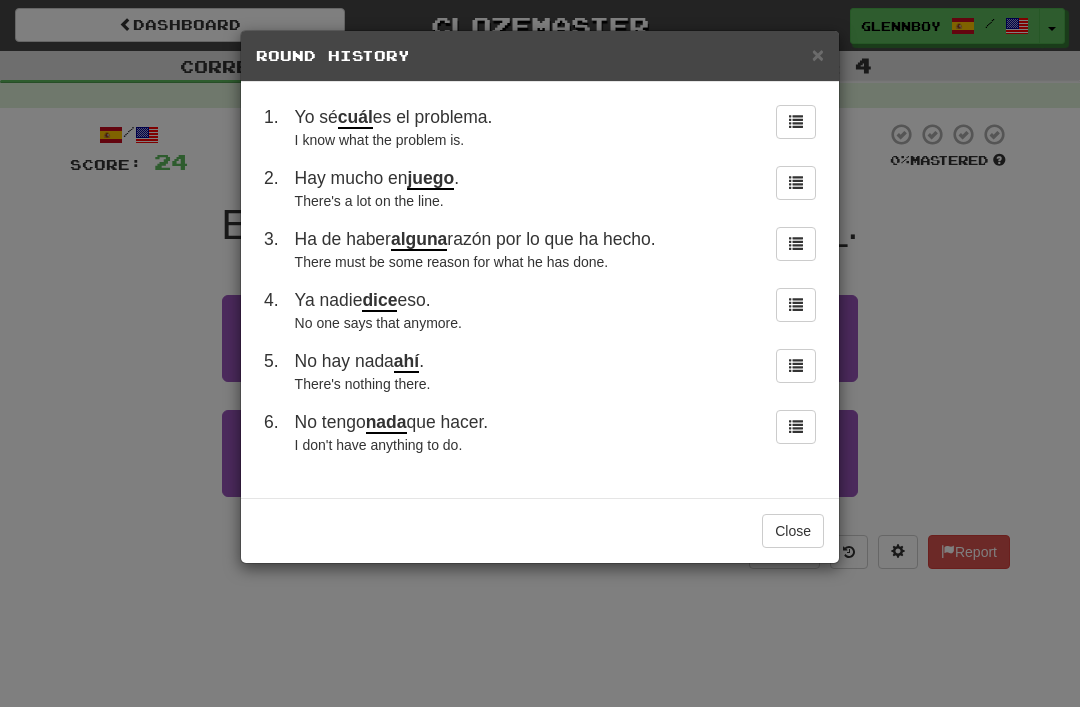 click on "Close" at bounding box center (793, 531) 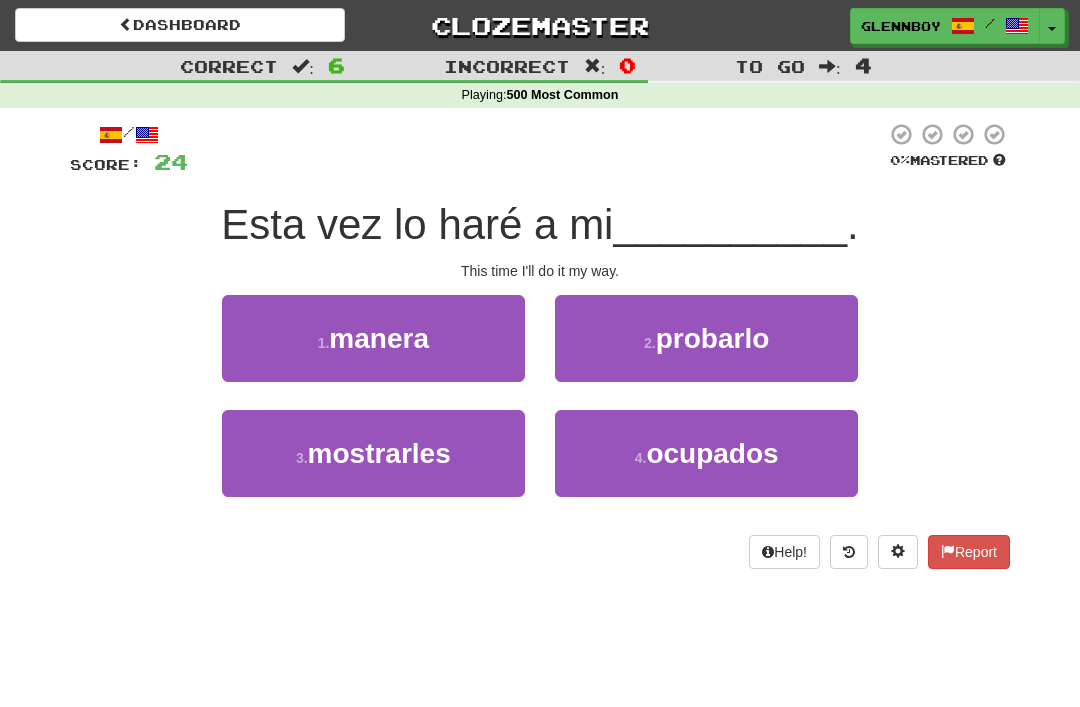 click on "manera" at bounding box center [379, 338] 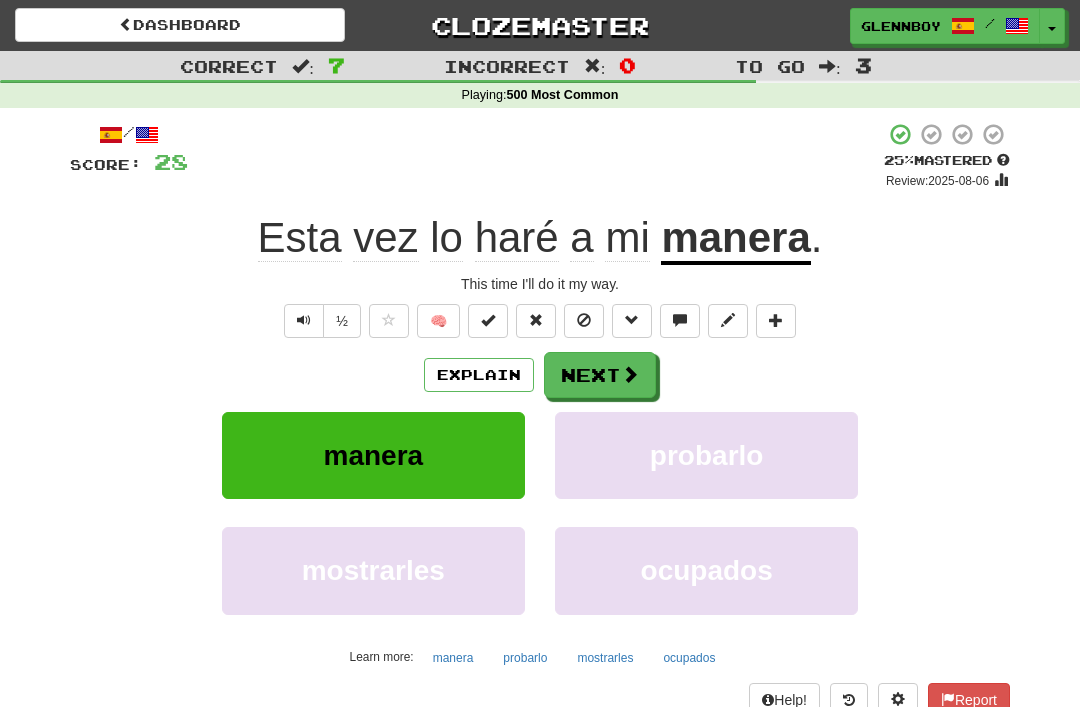 click at bounding box center (584, 321) 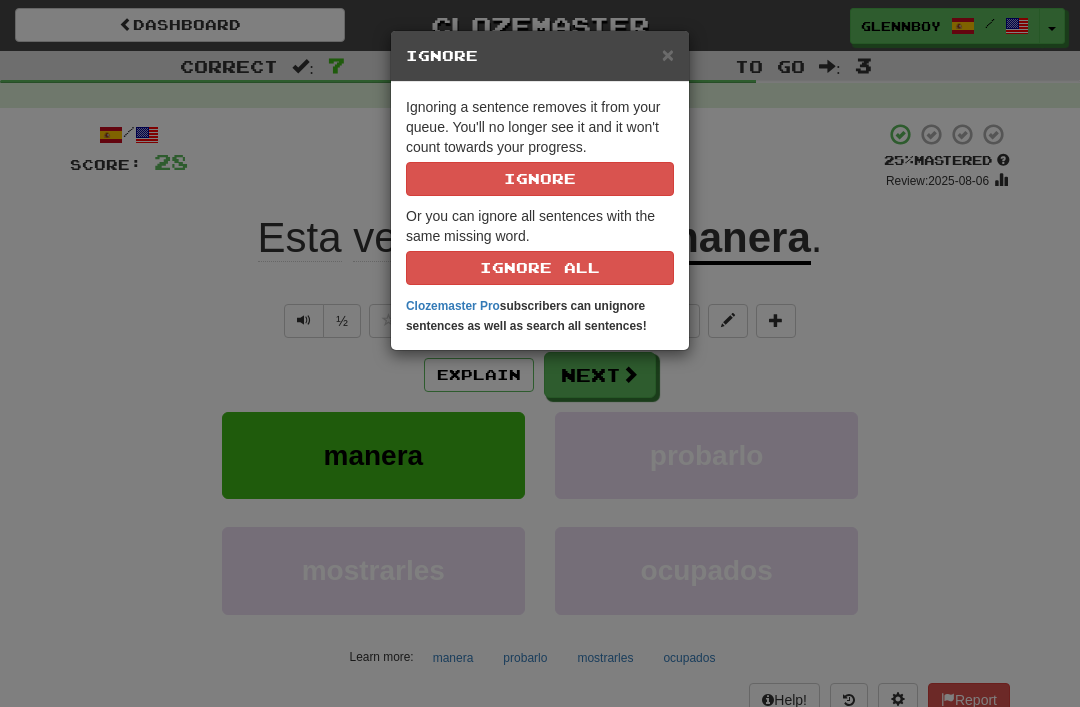 click on "Ignore" at bounding box center [540, 179] 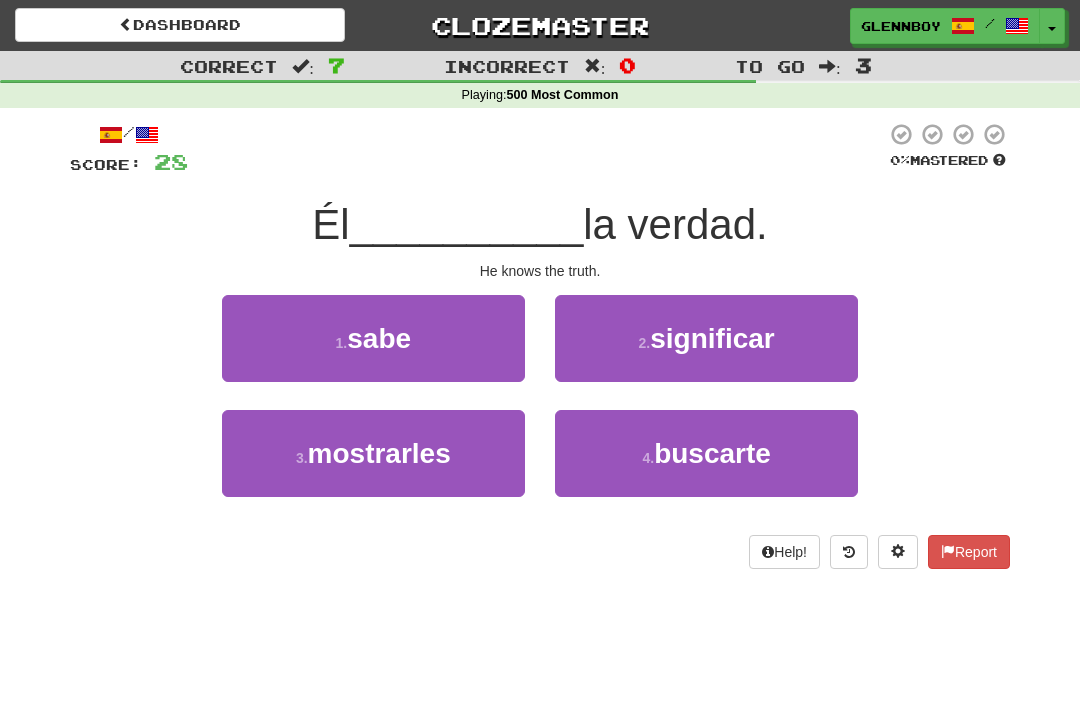 click on "sabe" at bounding box center [379, 338] 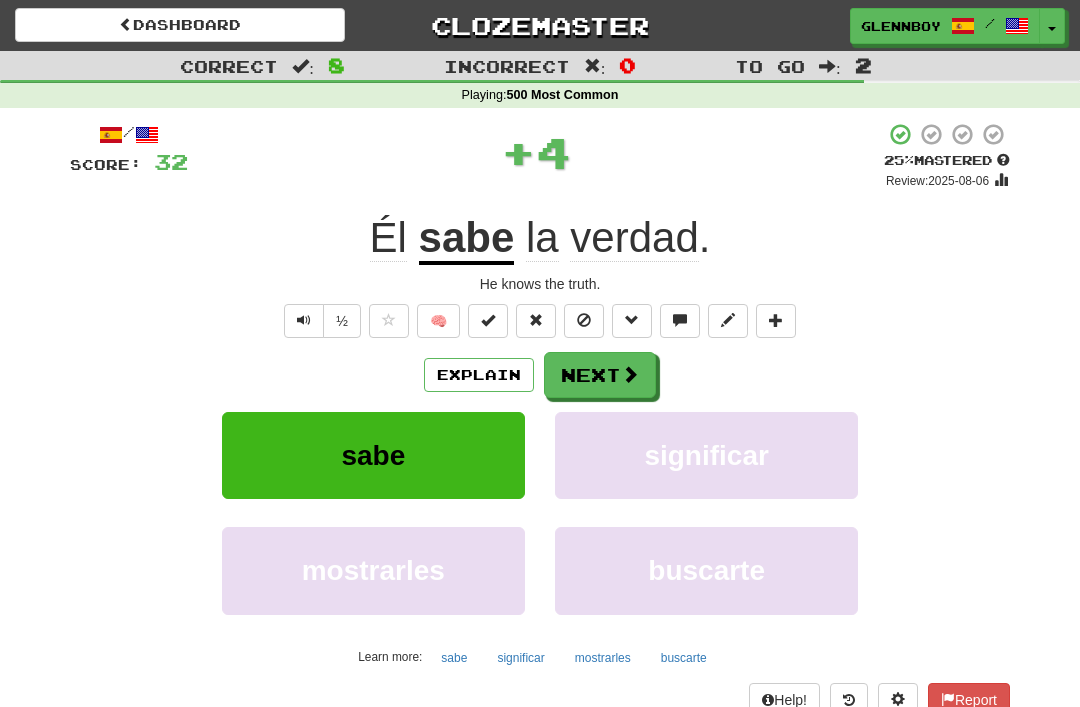 click at bounding box center [584, 320] 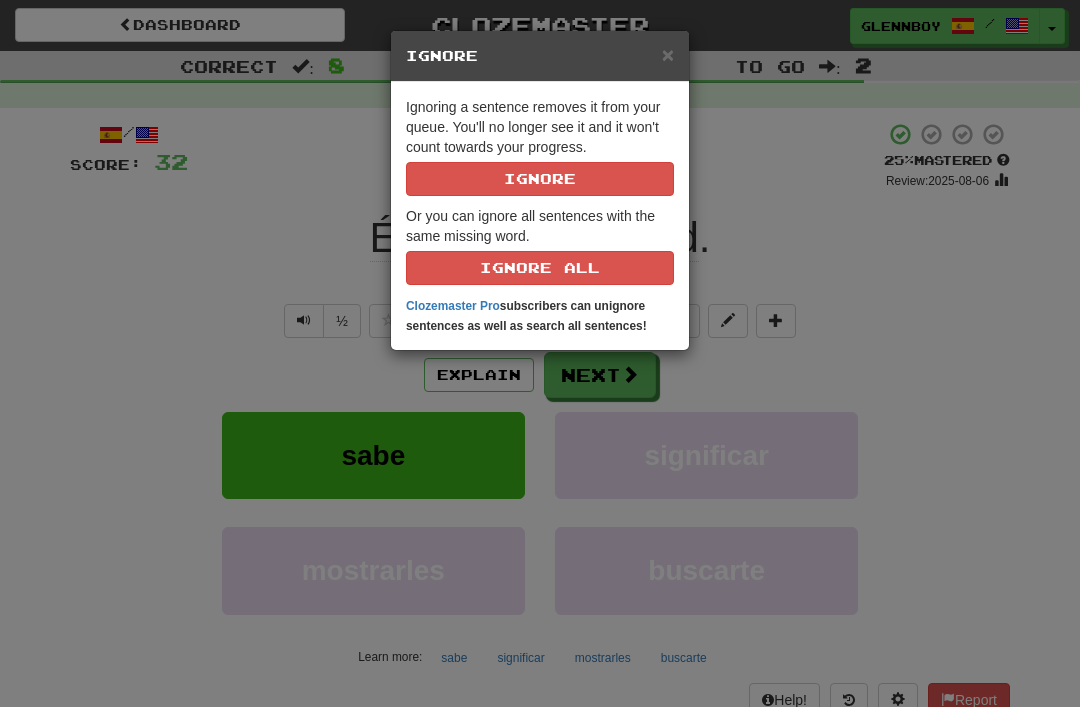 click on "Ignore" at bounding box center (540, 179) 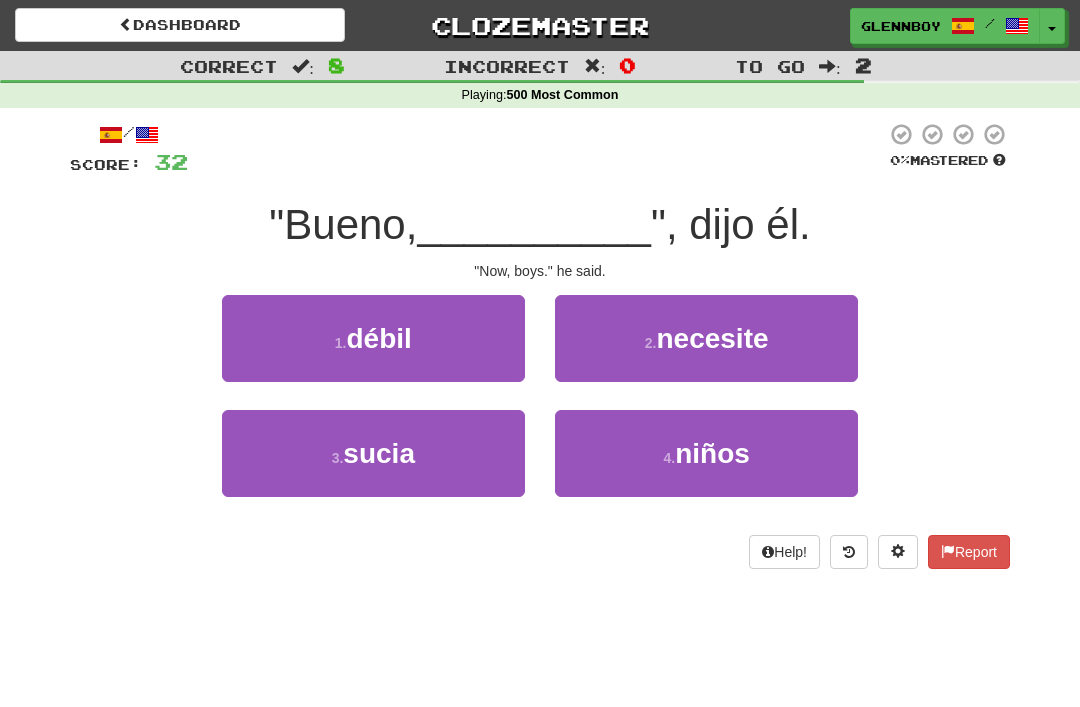 click on "niños" at bounding box center [712, 453] 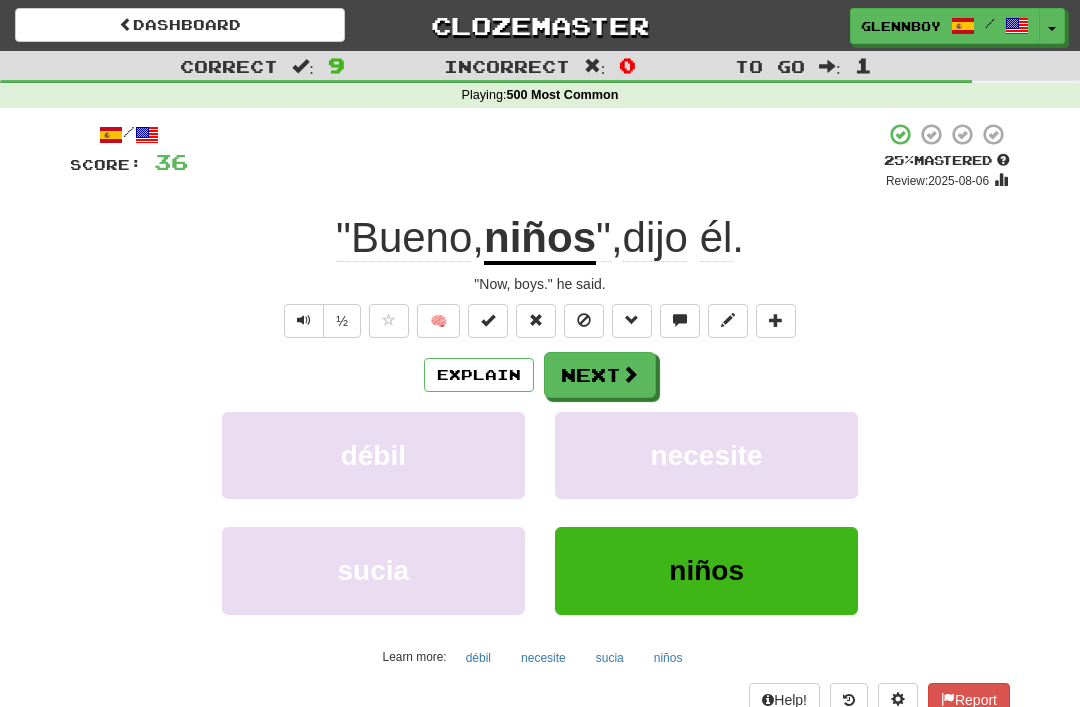 click at bounding box center (584, 320) 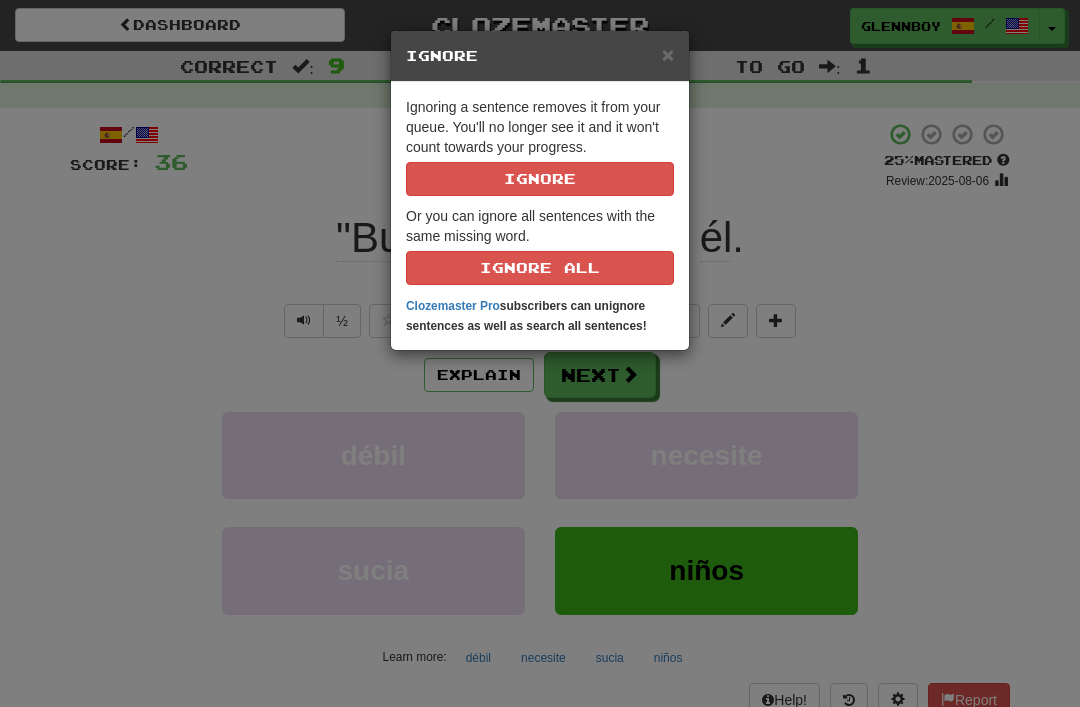 click on "Ignore" at bounding box center [540, 179] 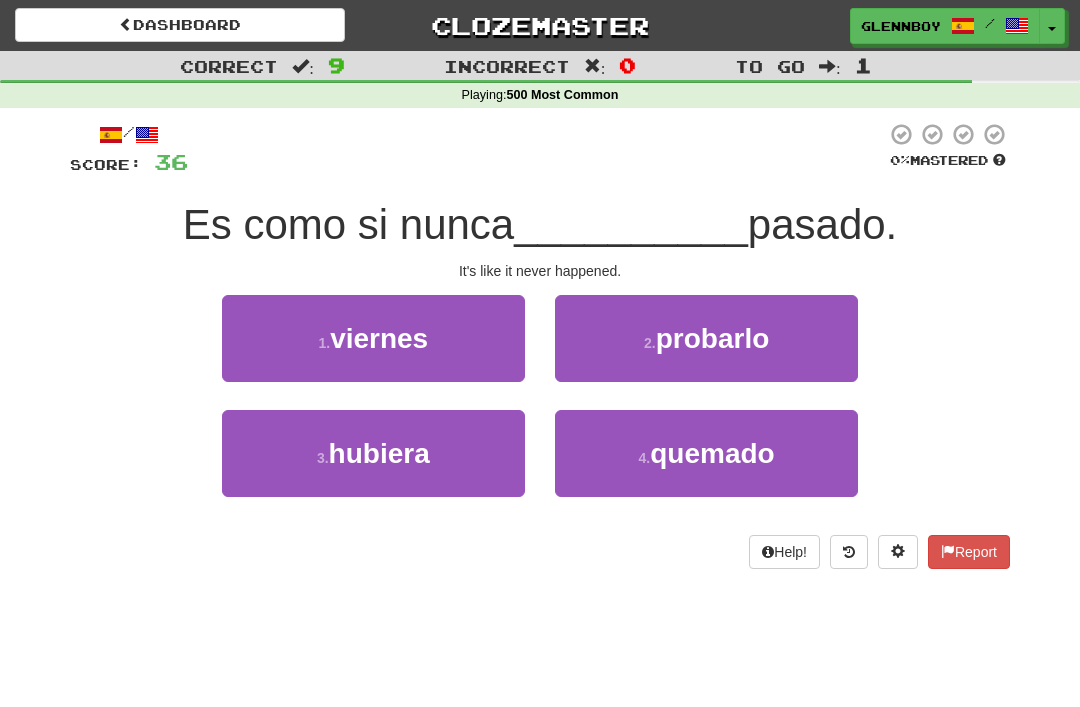 click at bounding box center [849, 552] 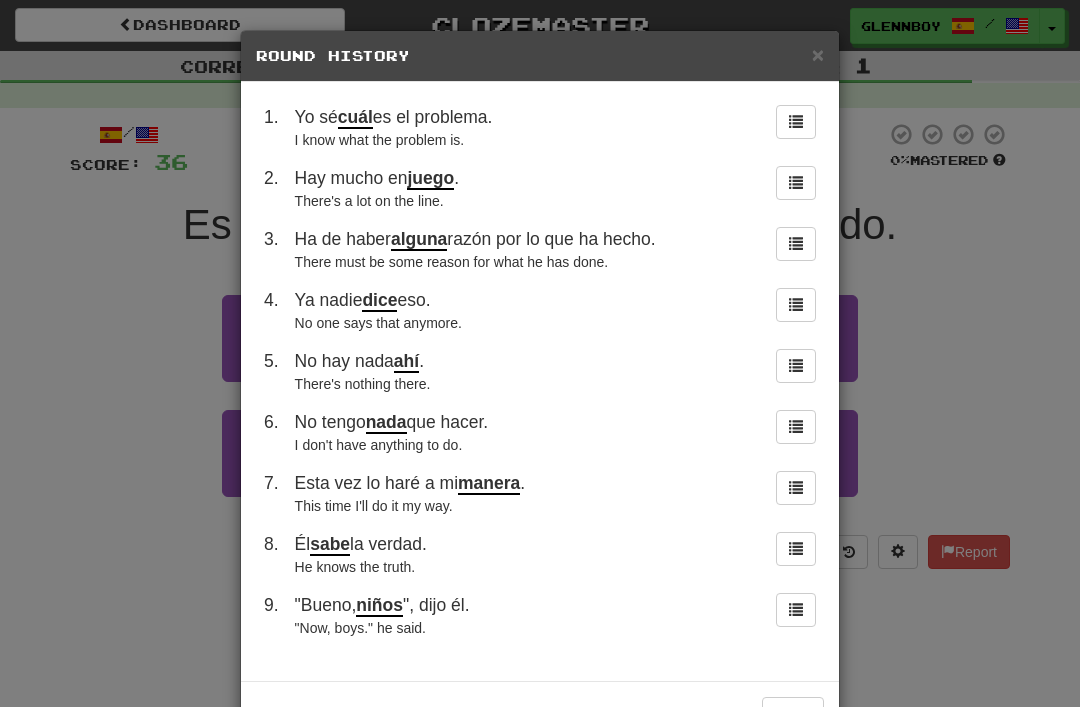 click at bounding box center [796, 609] 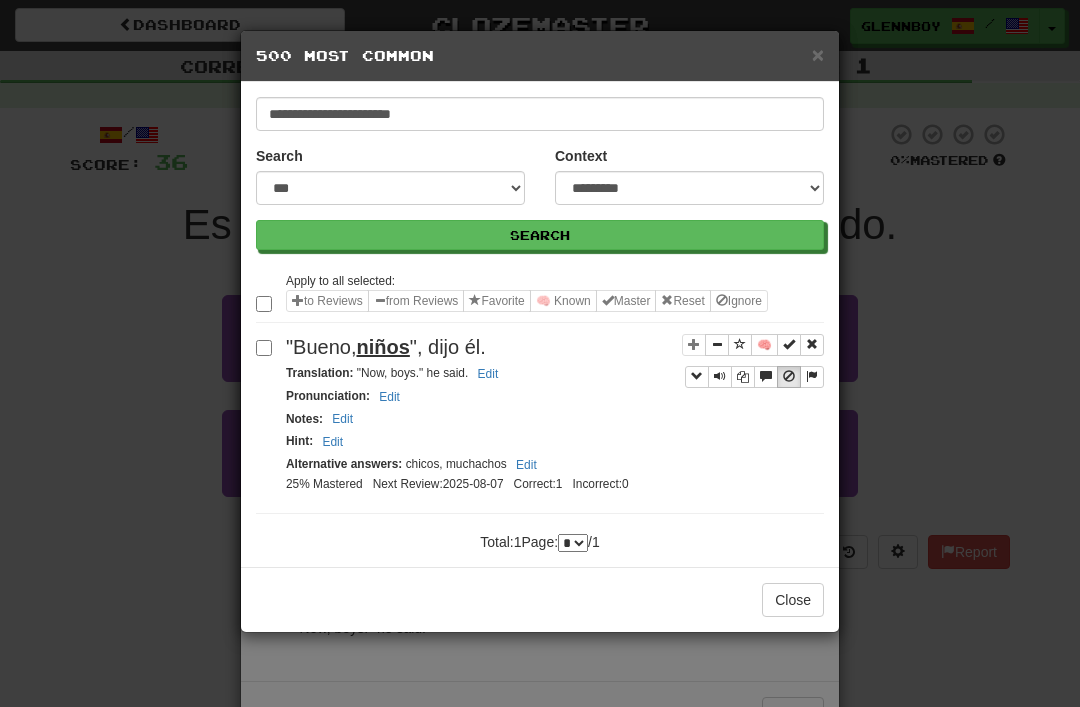 click on "Close" at bounding box center [793, 600] 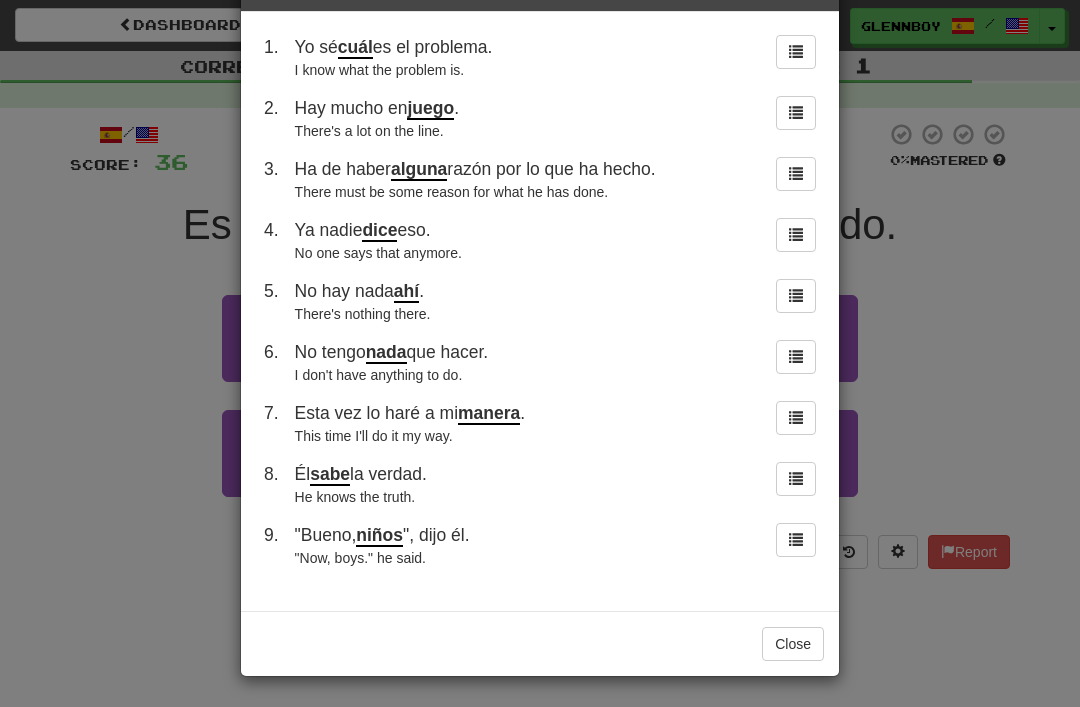 scroll, scrollTop: 70, scrollLeft: 0, axis: vertical 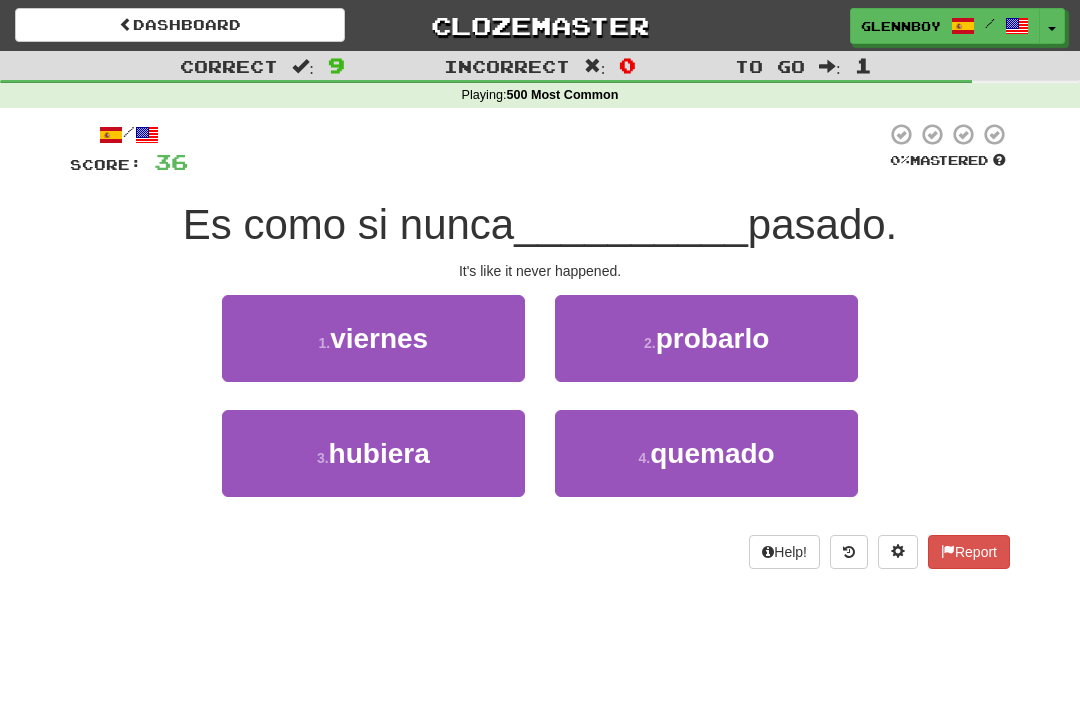 click on "hubiera" at bounding box center (379, 453) 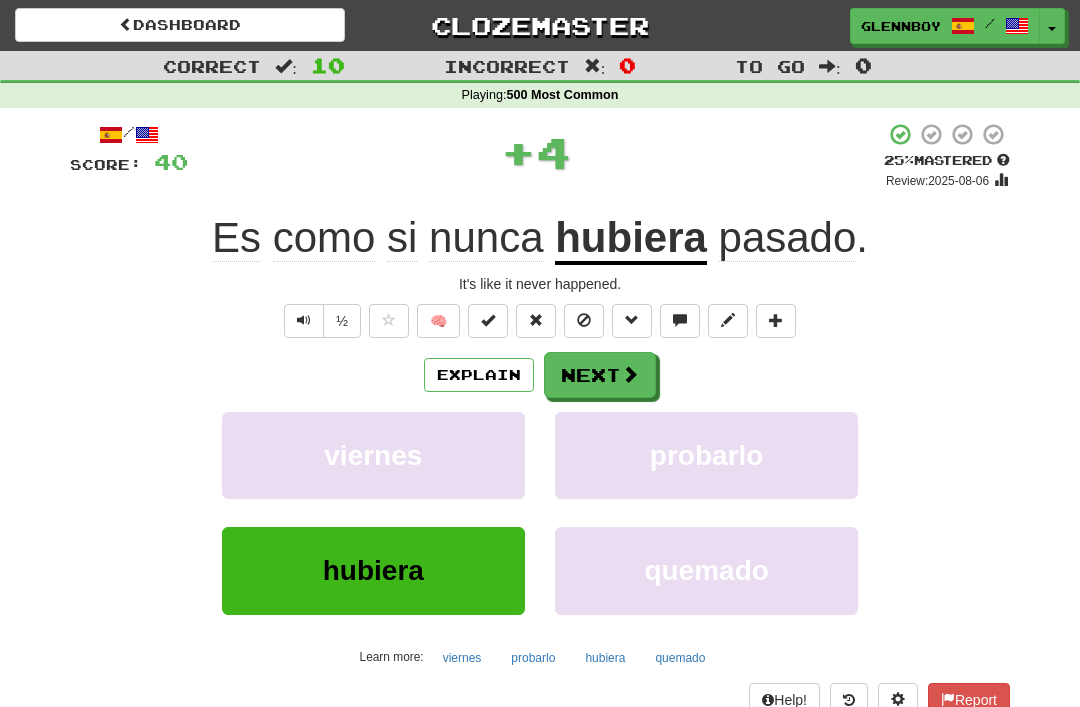 click at bounding box center (584, 320) 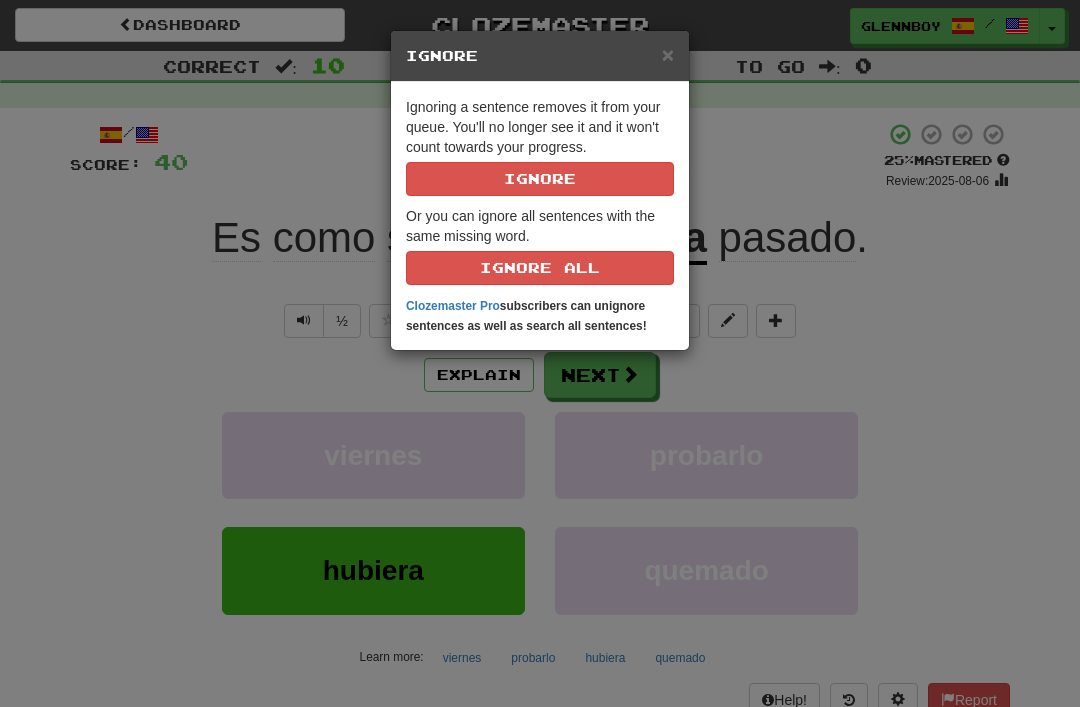 click on "Ignore" at bounding box center [540, 179] 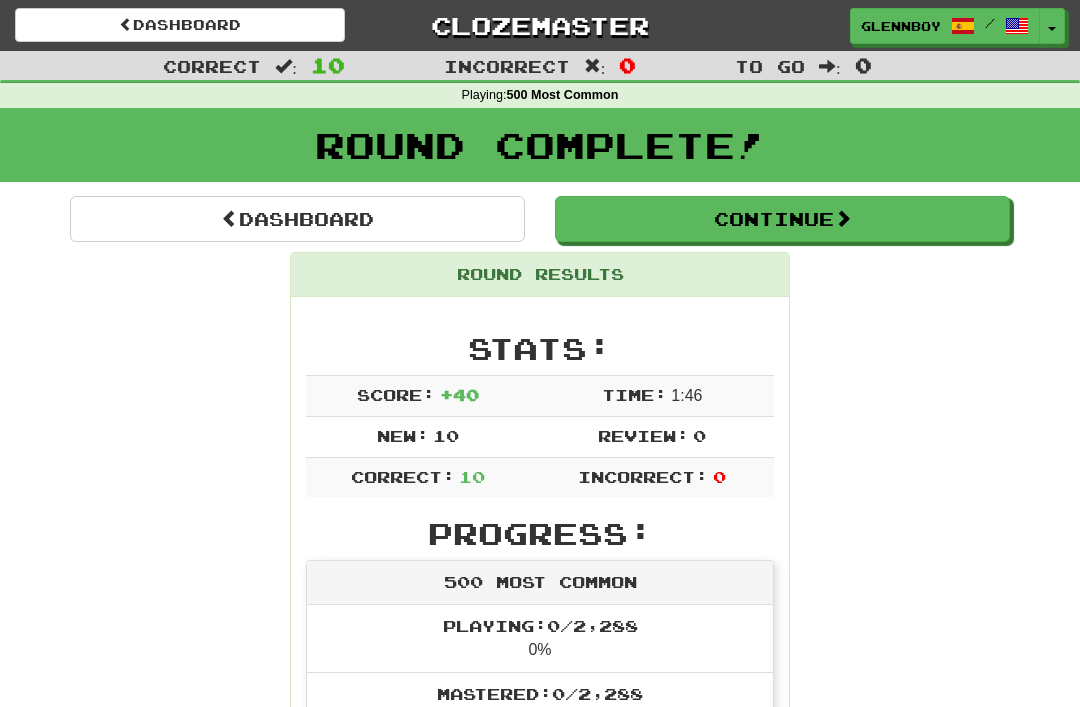 click on "Continue" at bounding box center (782, 219) 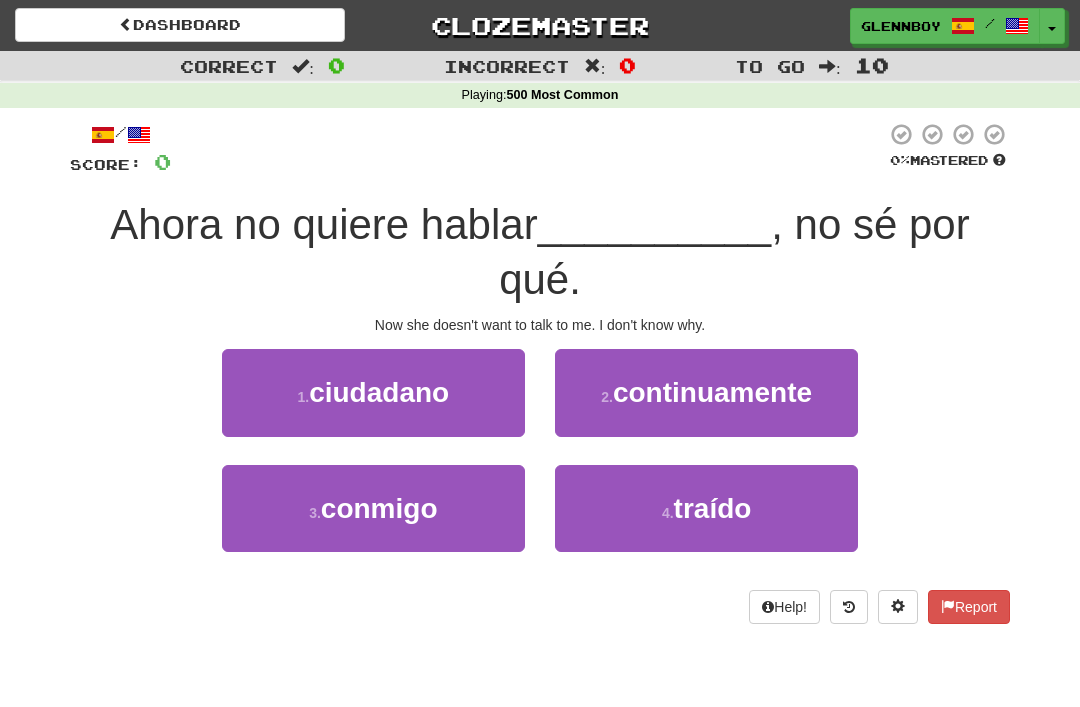 click on "conmigo" at bounding box center (379, 508) 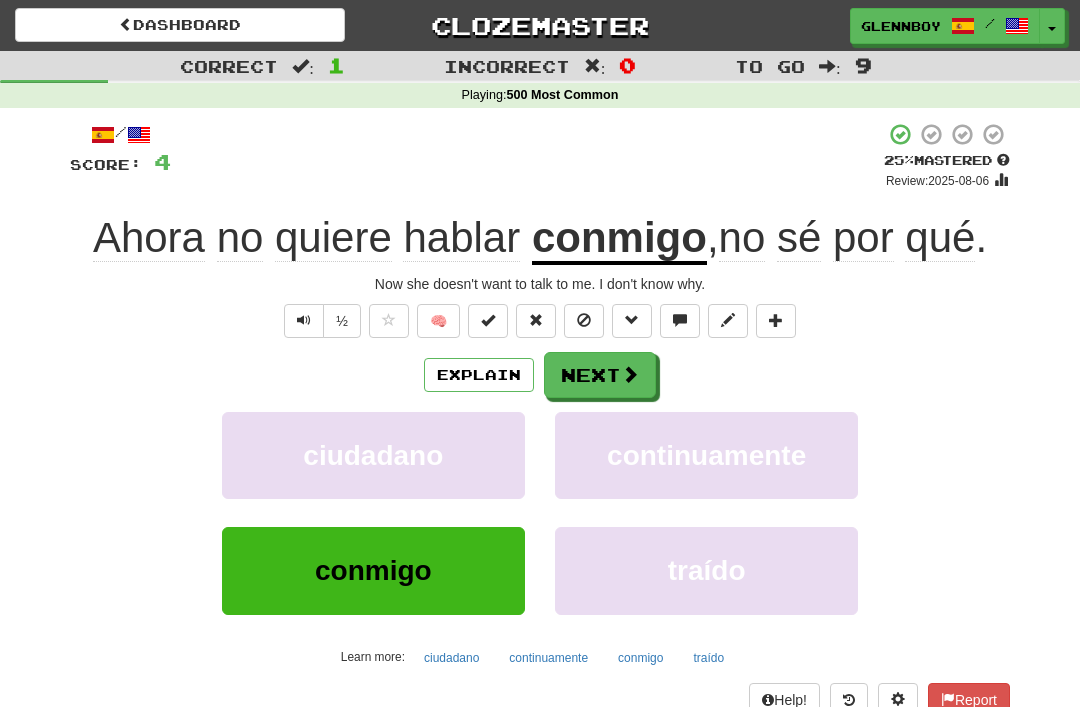 click at bounding box center (584, 321) 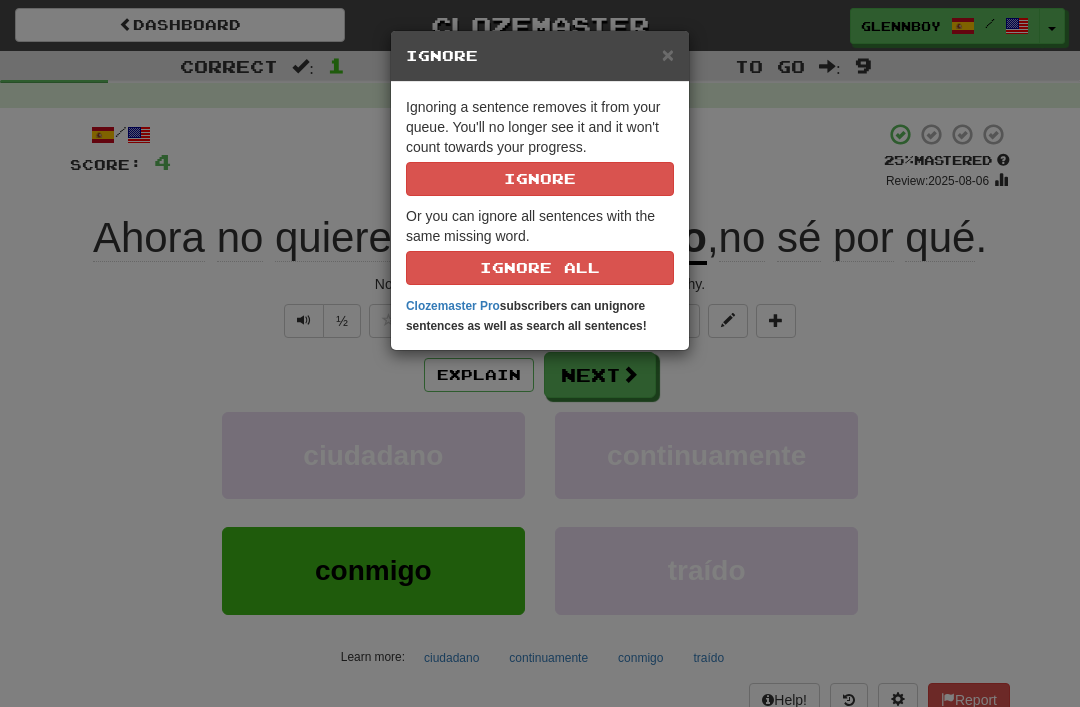 click on "Ignore" at bounding box center [540, 179] 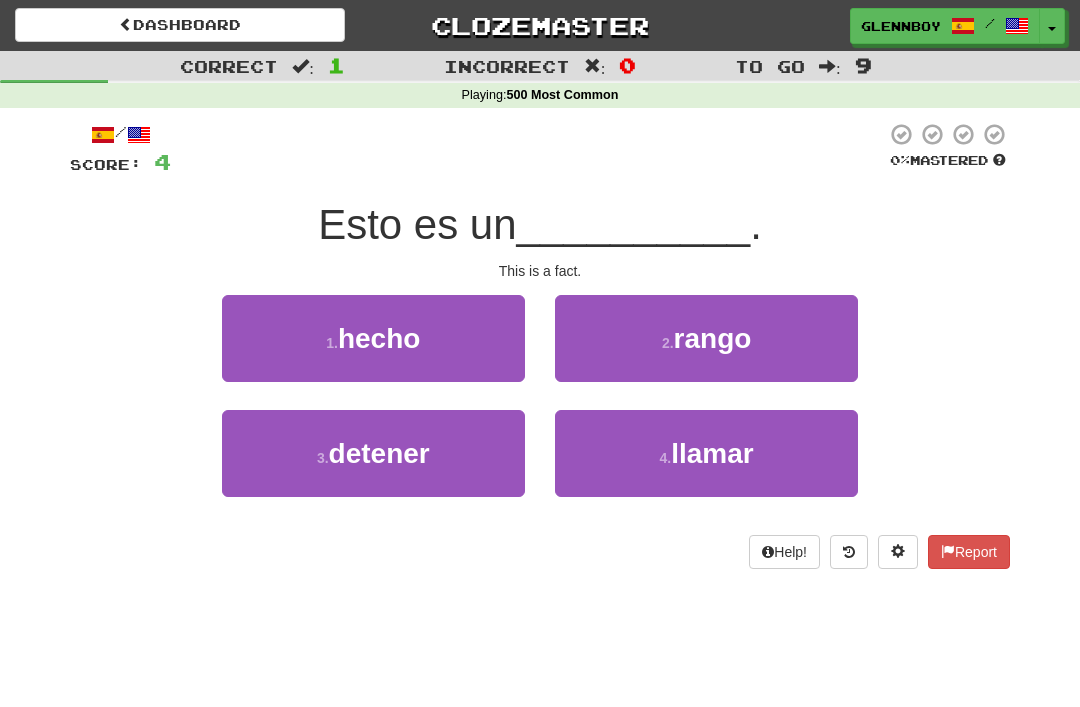 click on "hecho" at bounding box center (379, 338) 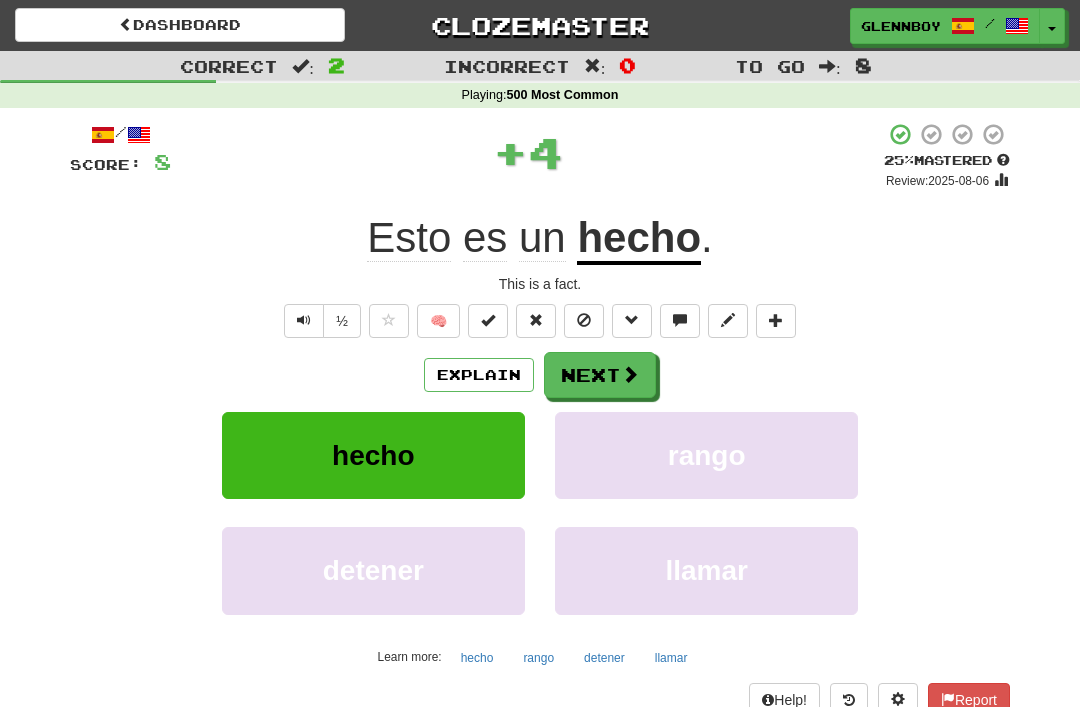 click at bounding box center (584, 320) 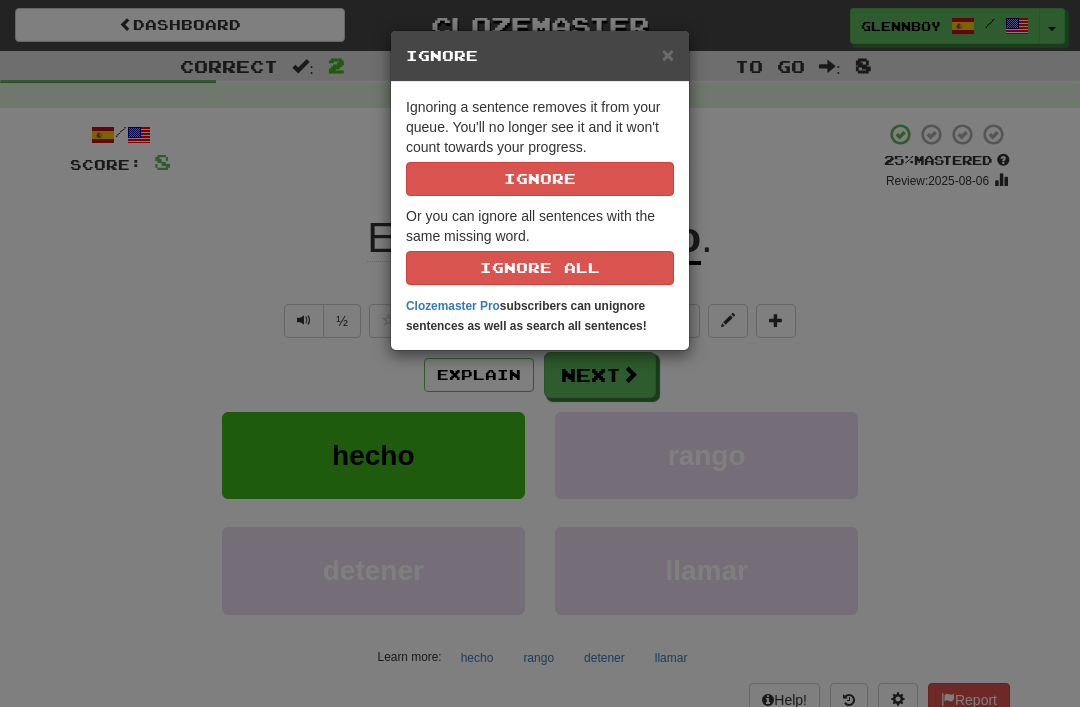 click on "Ignore" at bounding box center [540, 179] 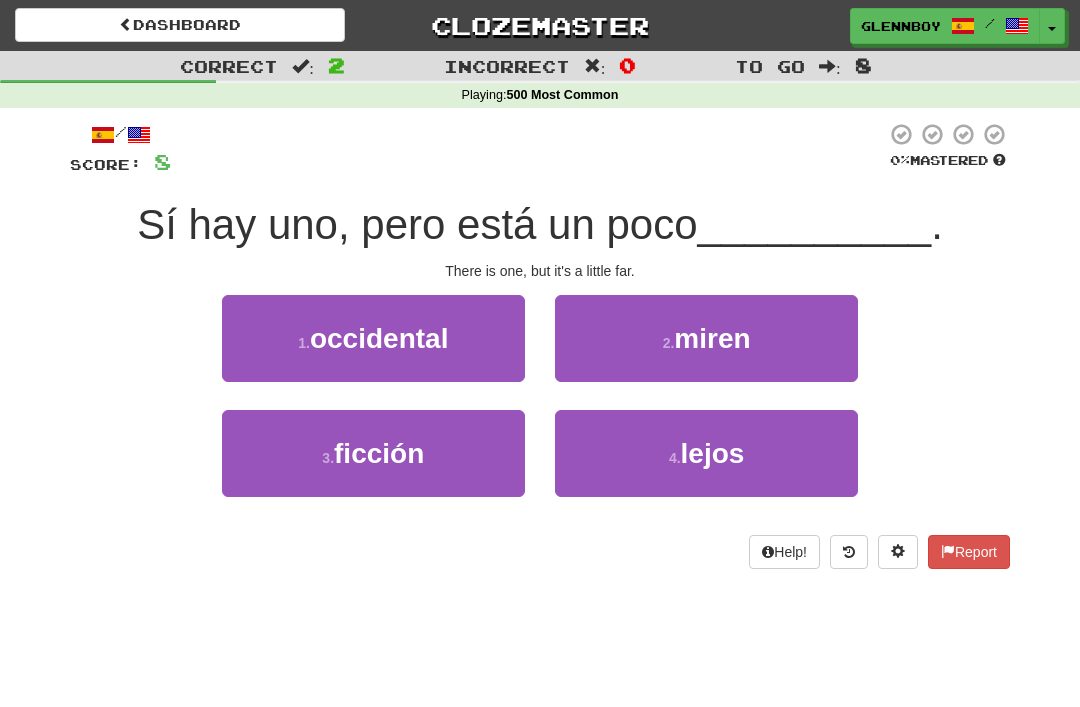 click on "4 ." at bounding box center [675, 458] 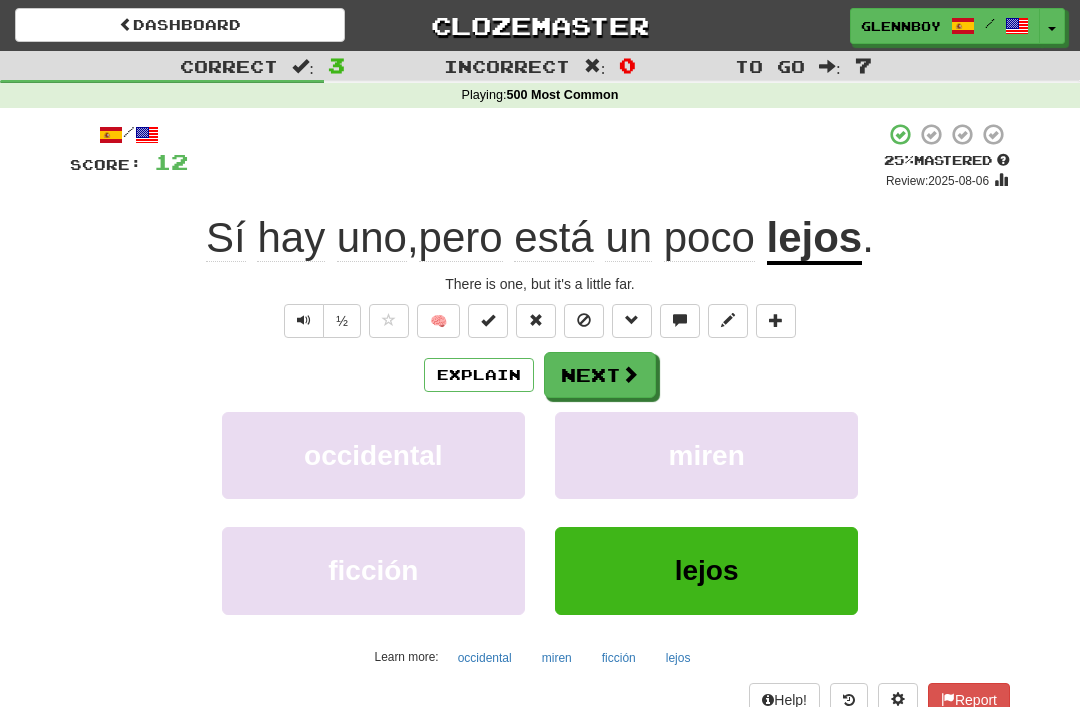 click on "Explain" at bounding box center [479, 375] 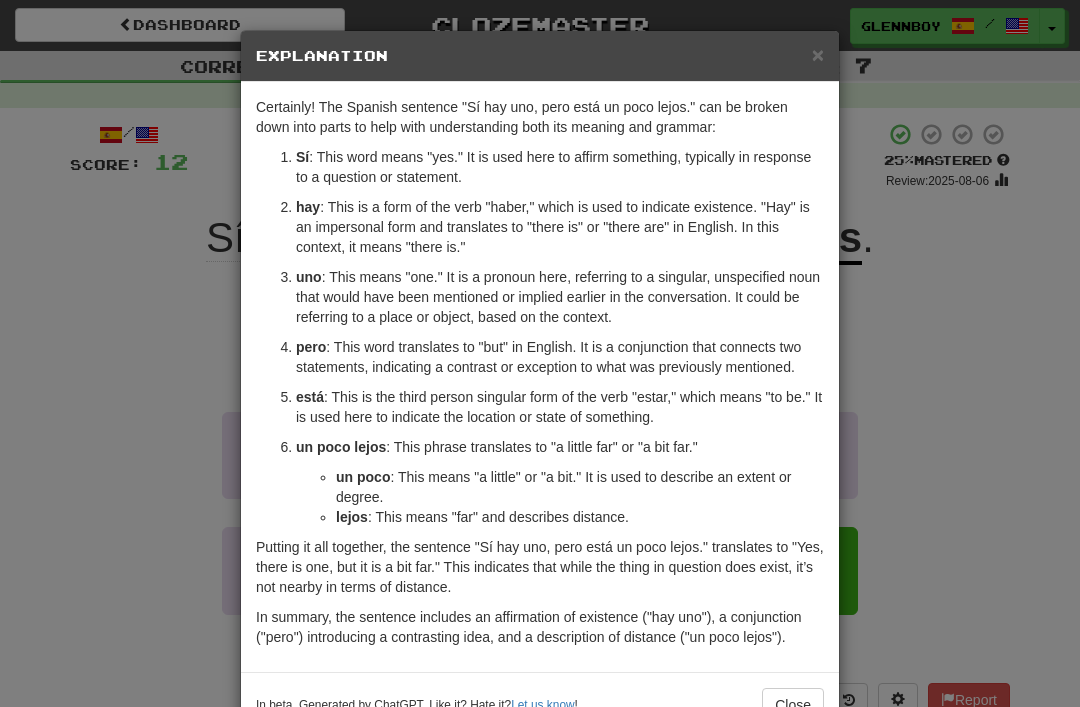 click on "×" at bounding box center (818, 54) 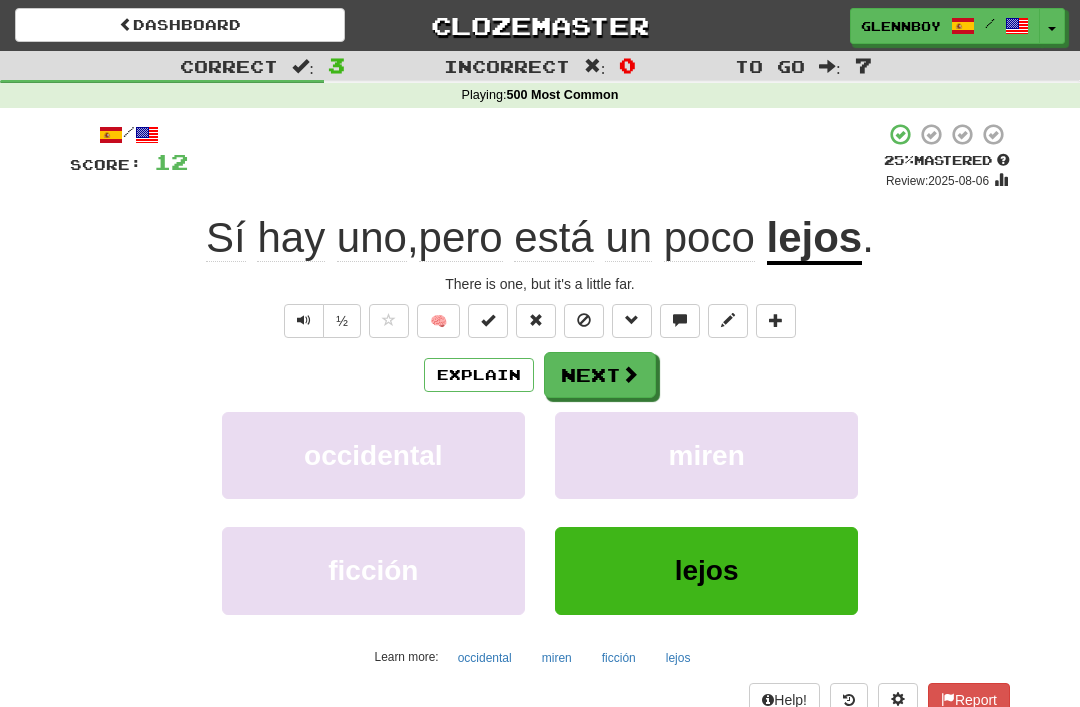click at bounding box center [584, 320] 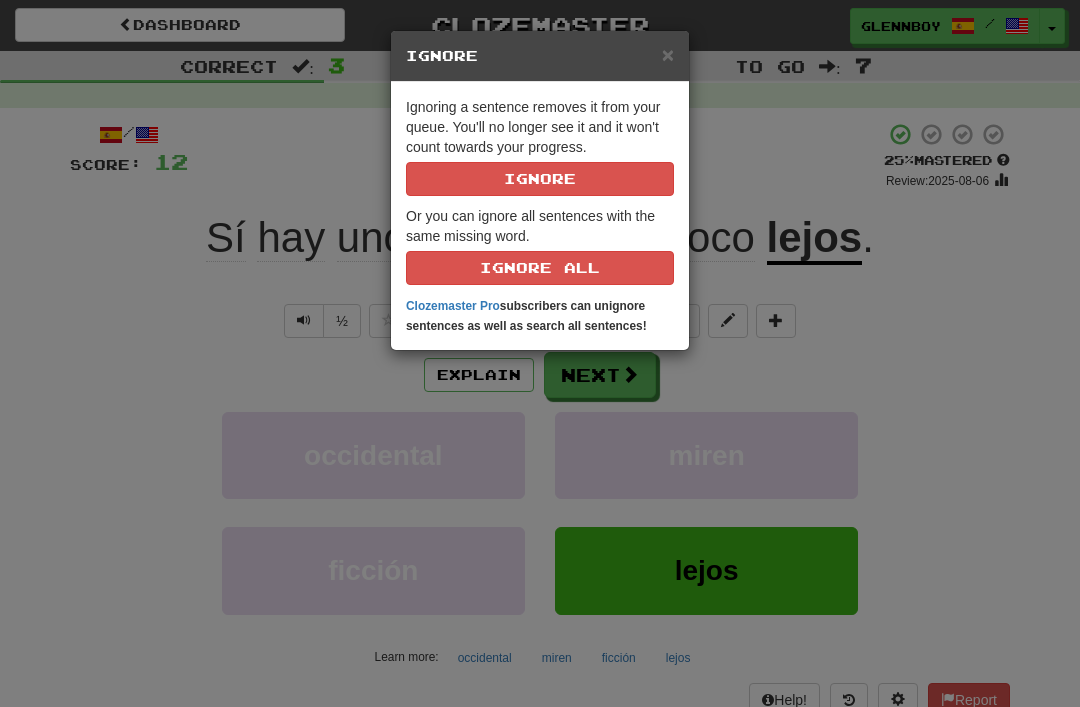 click on "Ignore" at bounding box center (540, 179) 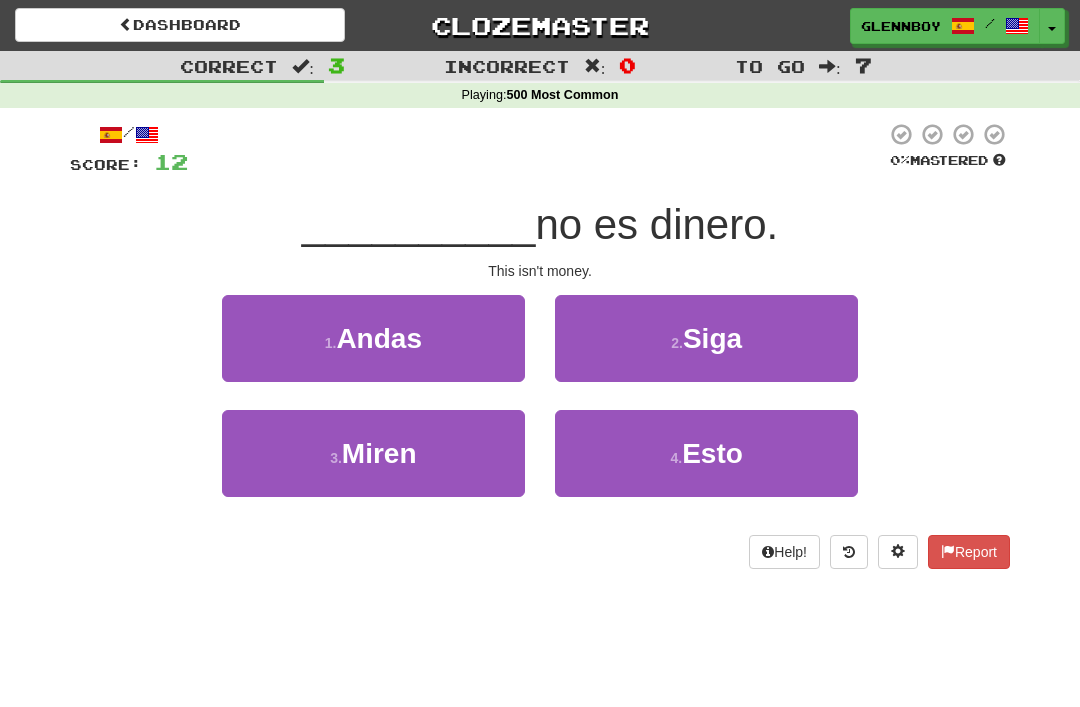 click on "4 .  Esto" at bounding box center (706, 453) 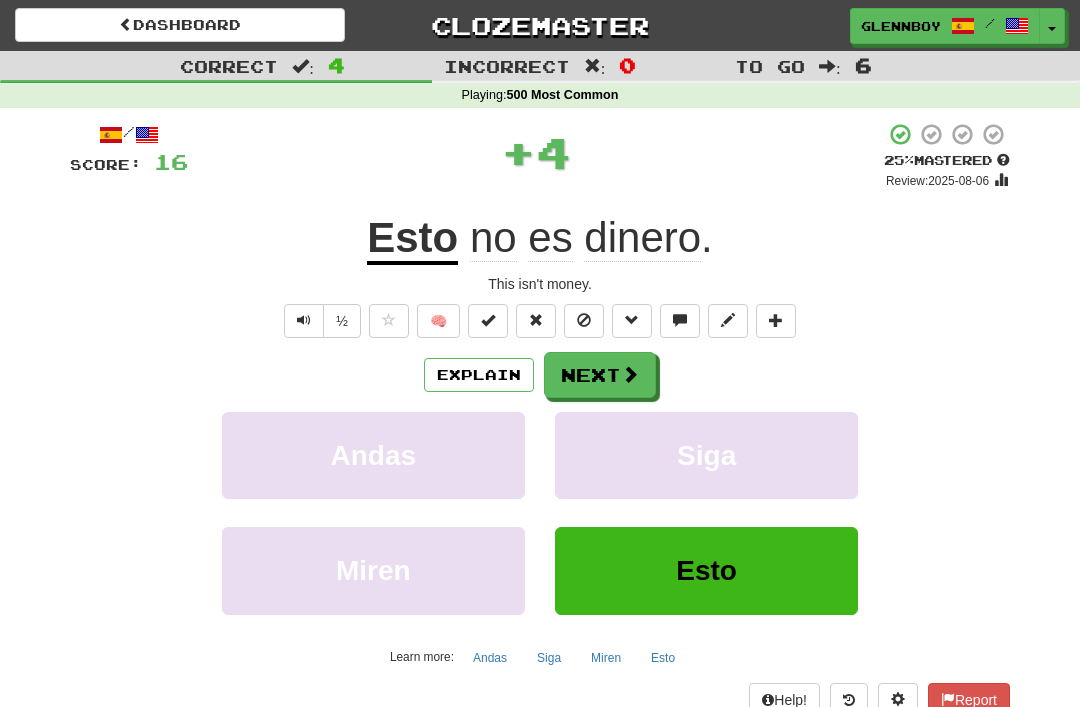 click at bounding box center (584, 320) 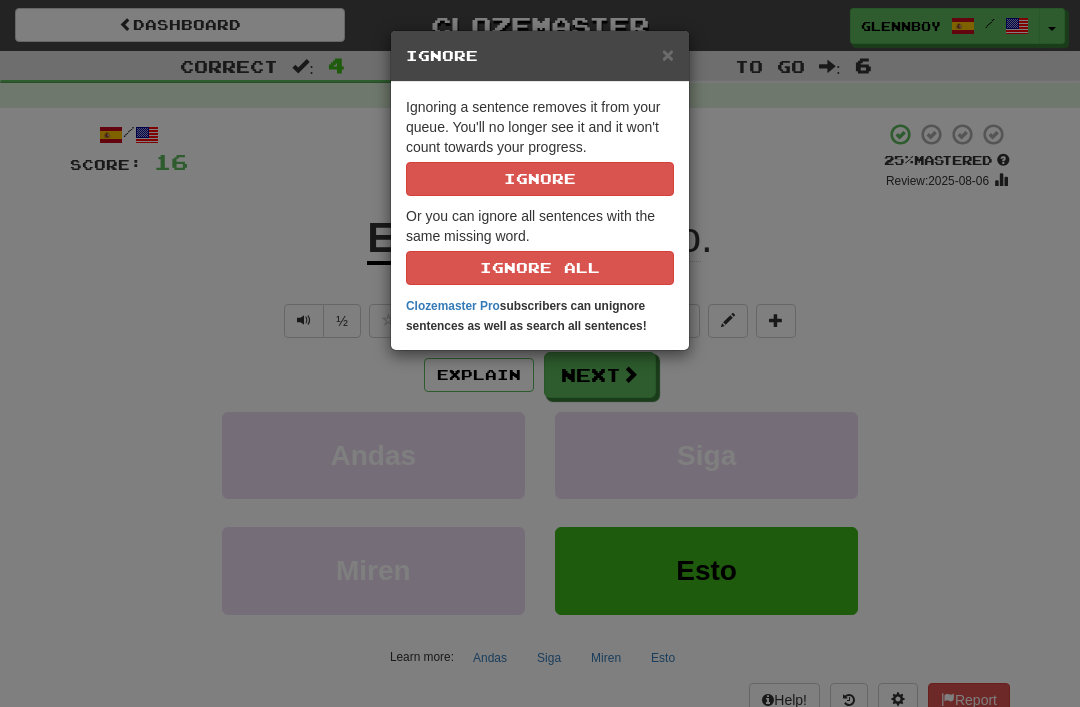 click on "Ignore" at bounding box center [540, 179] 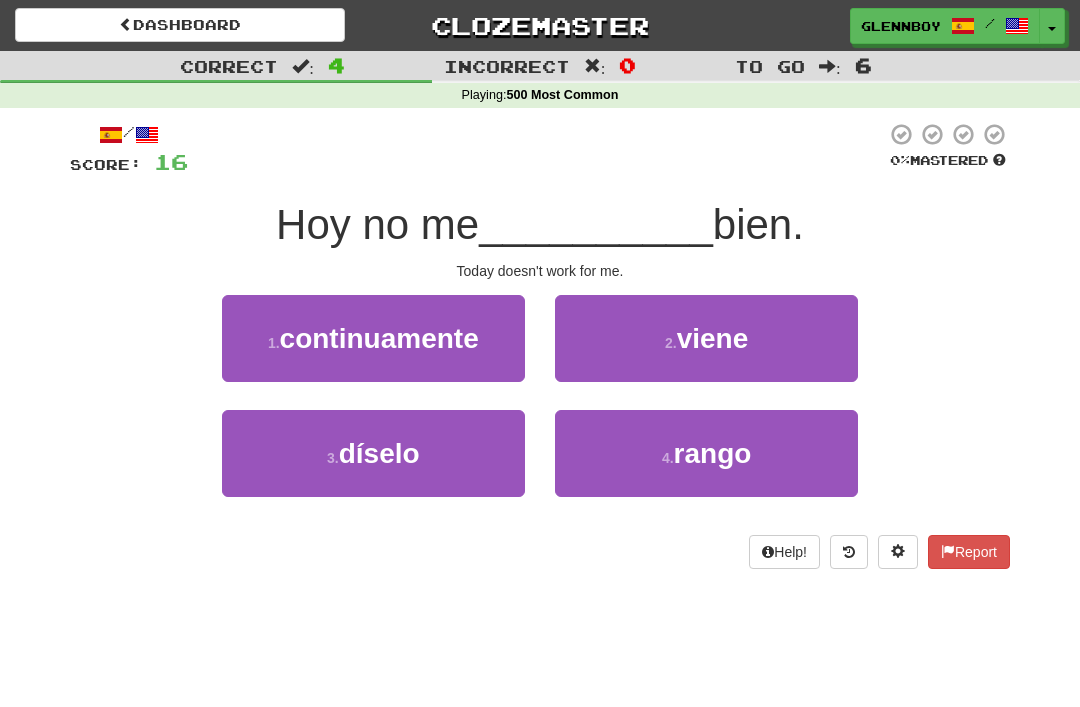 click on "2 .  viene" at bounding box center [706, 338] 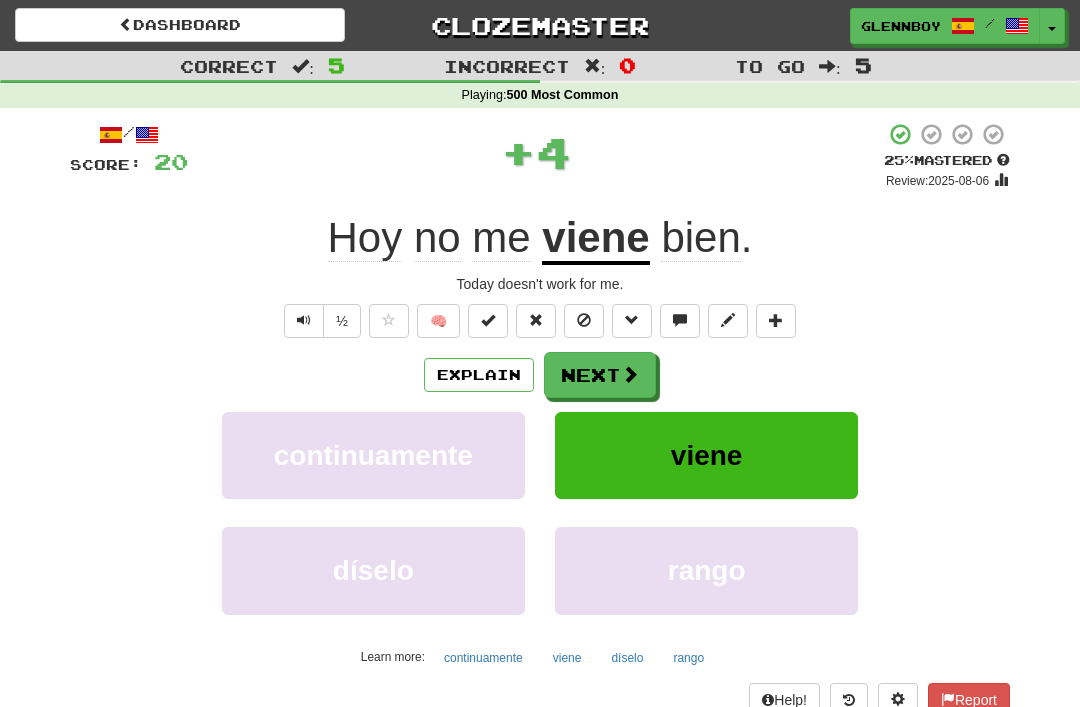 click on "Explain" at bounding box center [479, 375] 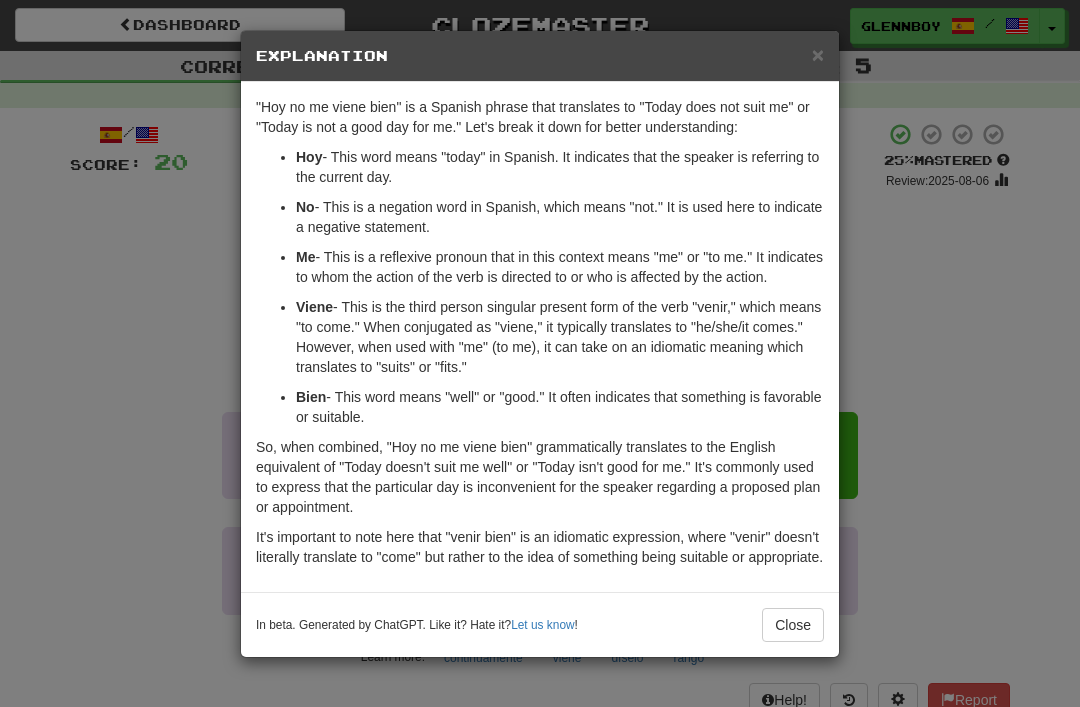 click on "×" at bounding box center [818, 54] 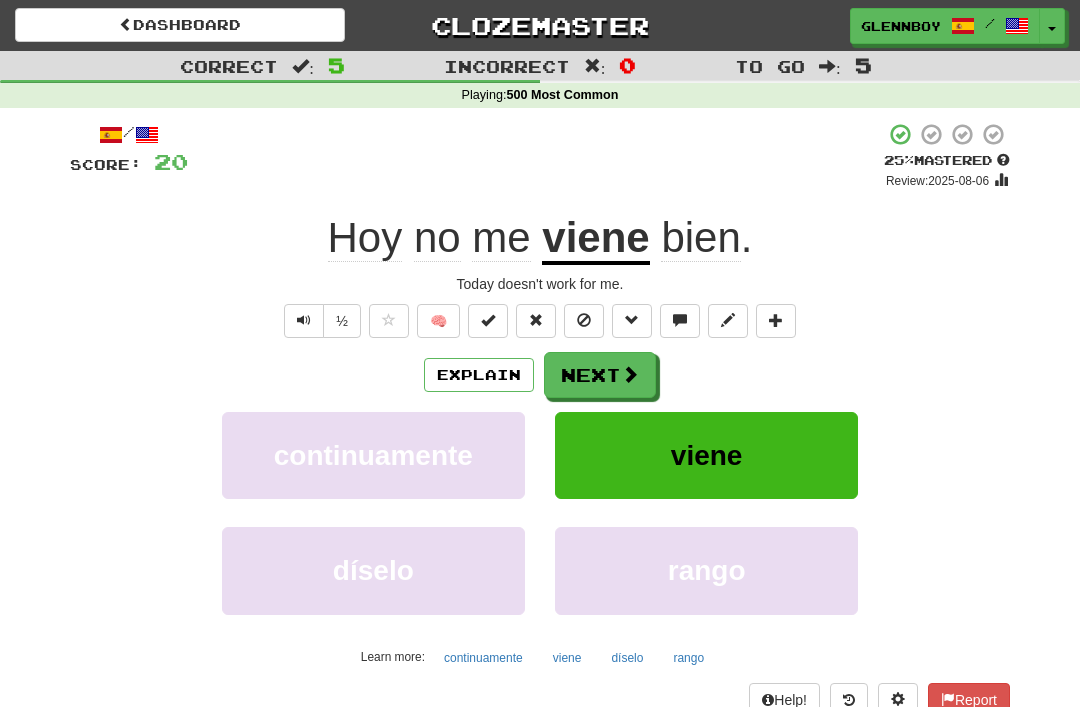 click at bounding box center (584, 320) 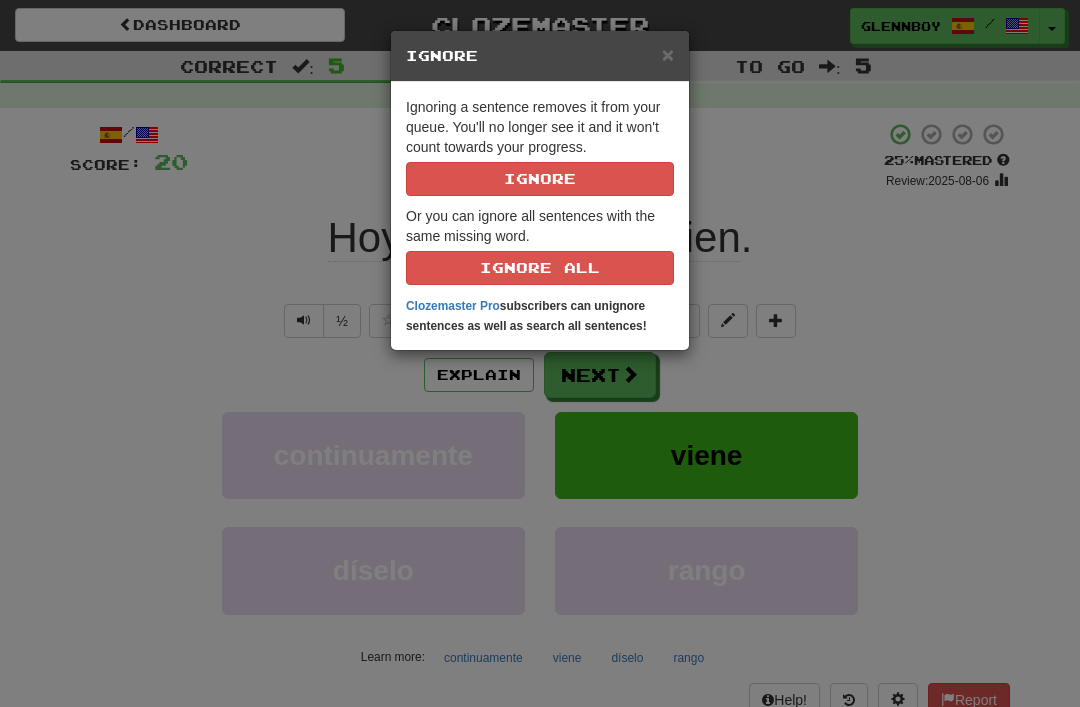 click on "Ignore" at bounding box center [540, 179] 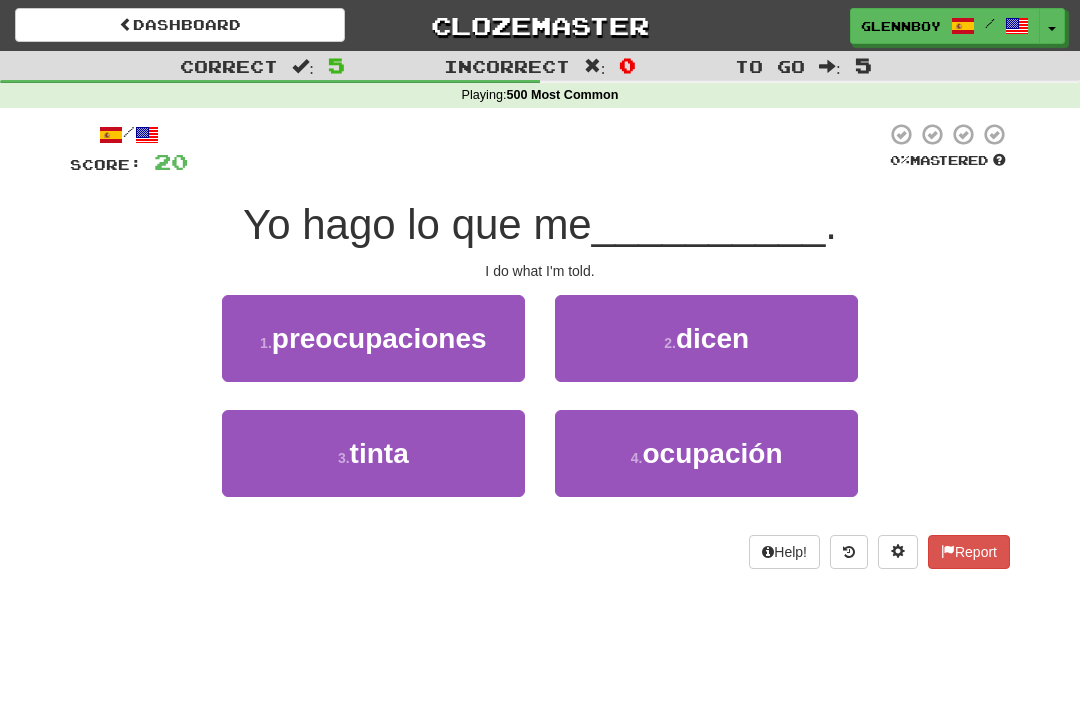 click on "2 .  dicen" at bounding box center (706, 338) 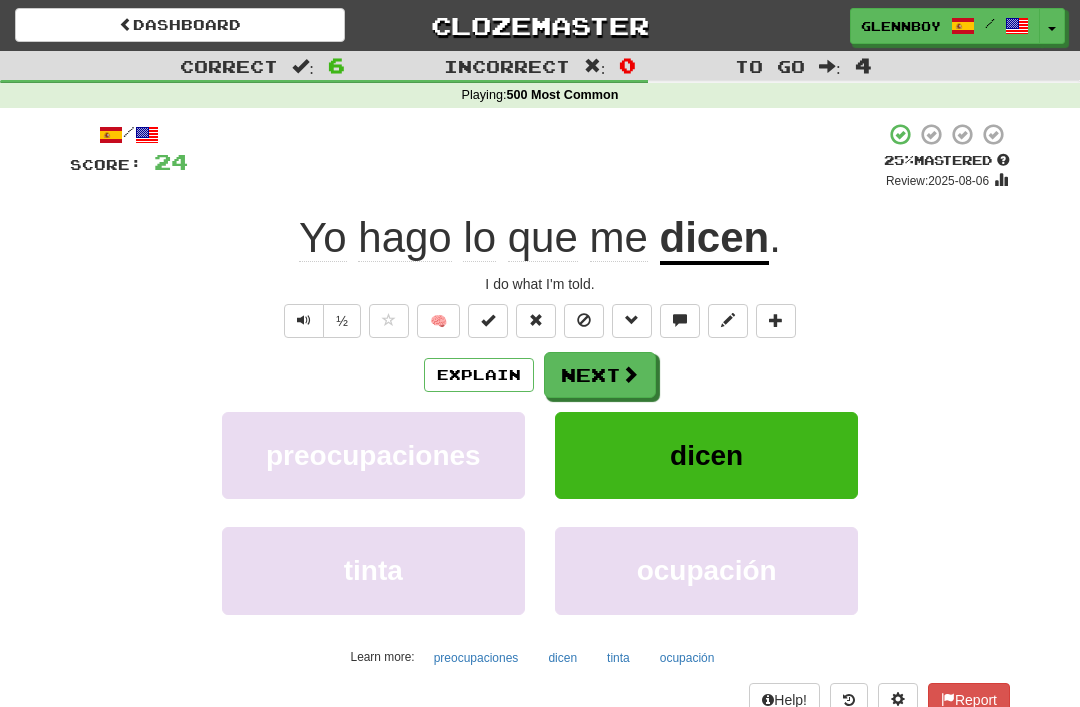 click at bounding box center (584, 320) 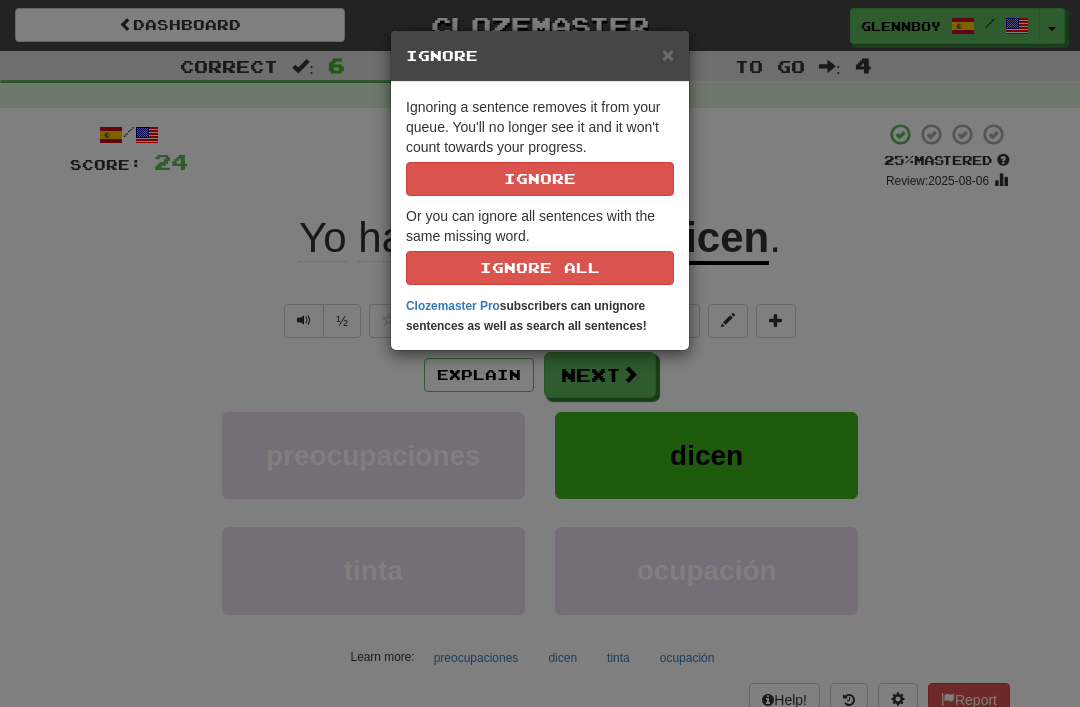 click on "Ignore" at bounding box center (540, 179) 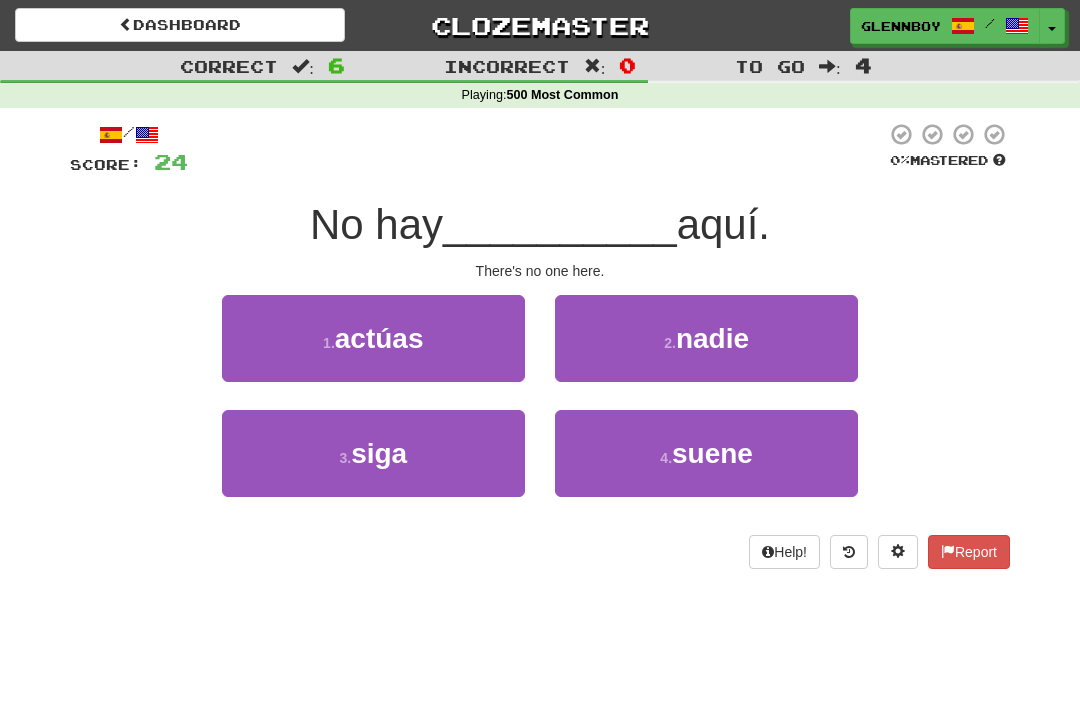 click on "nadie" at bounding box center [712, 338] 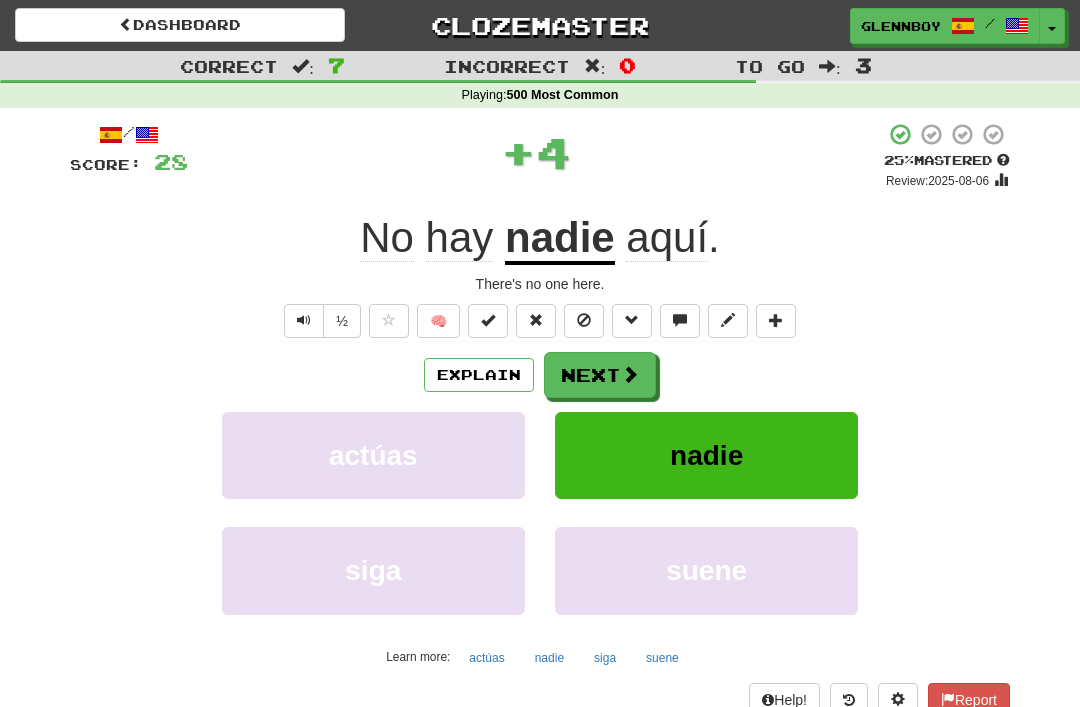 click at bounding box center [584, 320] 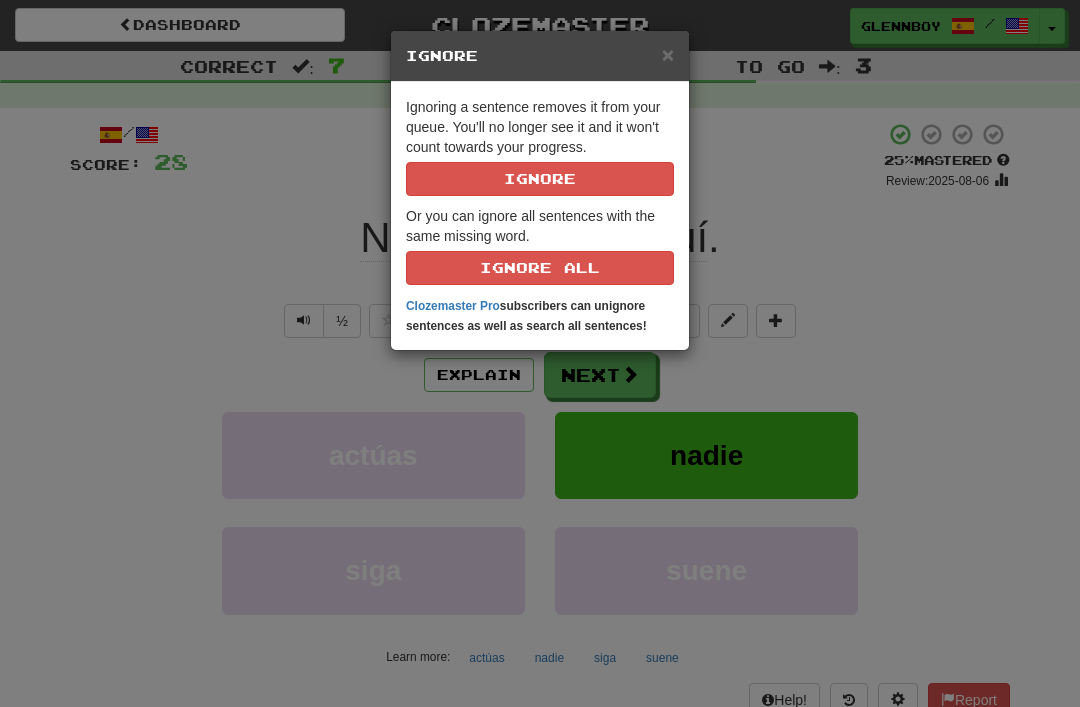 click on "Ignore" at bounding box center (540, 179) 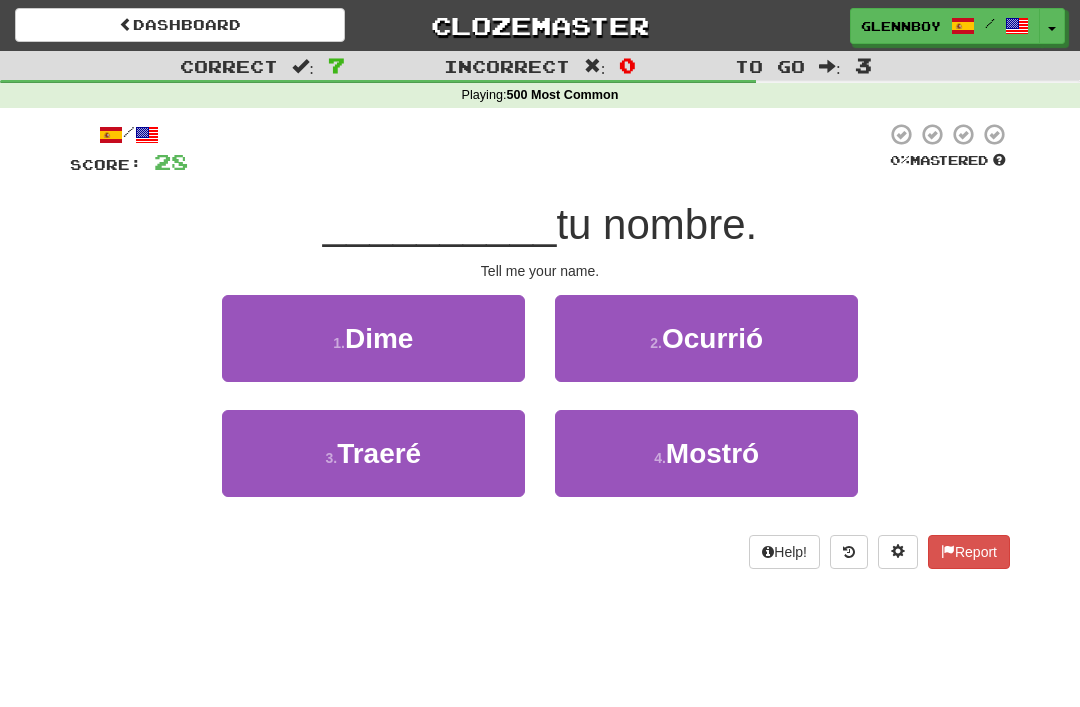 click on "Dime" at bounding box center [379, 338] 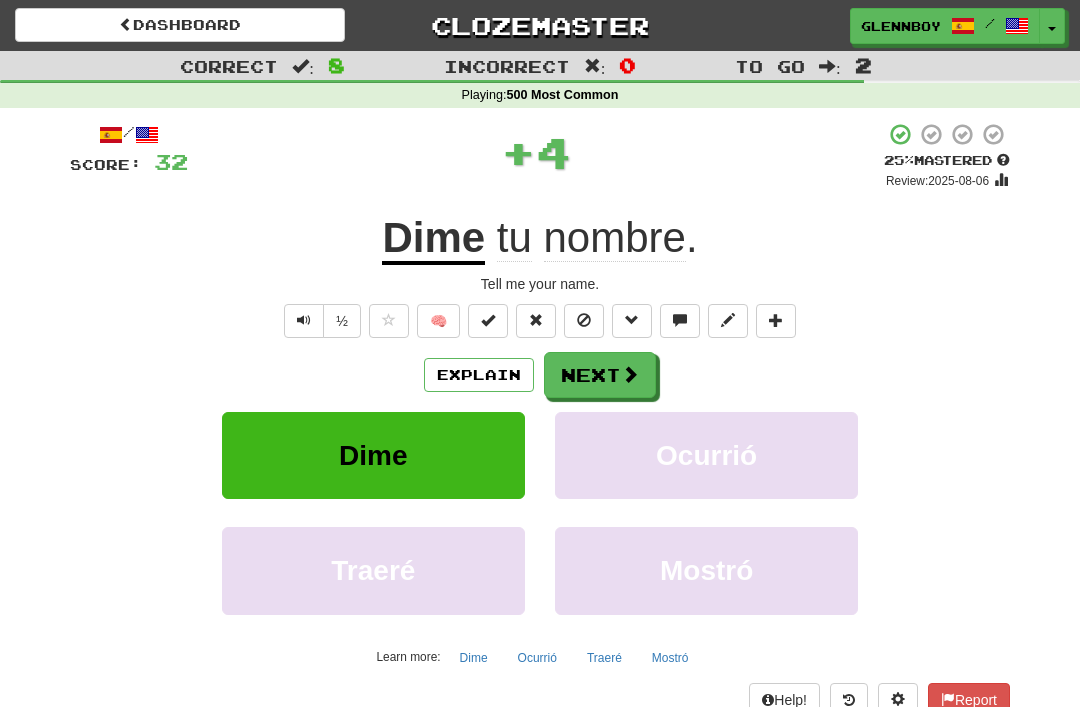 click at bounding box center [584, 321] 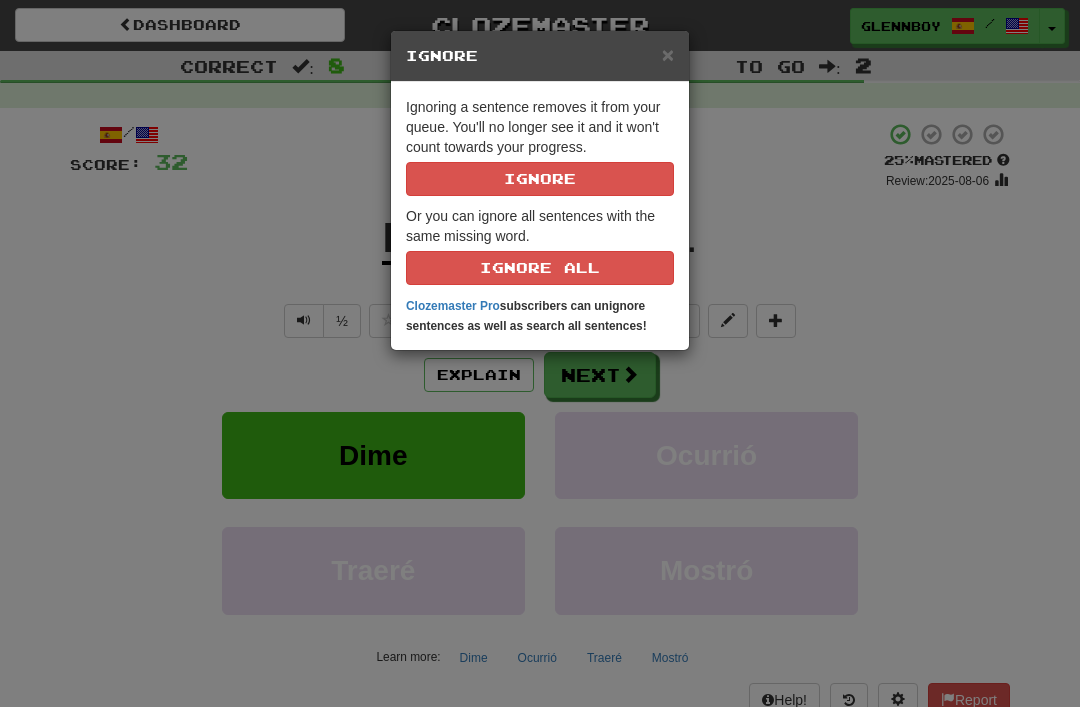 click on "Ignore" at bounding box center (540, 179) 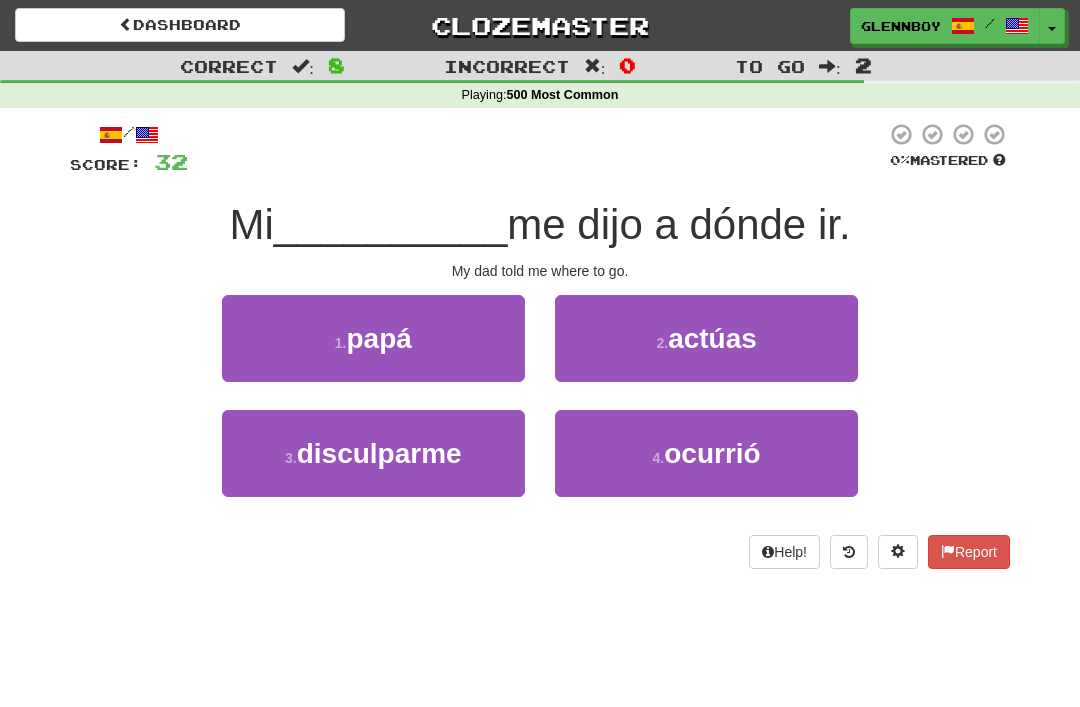 click on "papá" at bounding box center (378, 338) 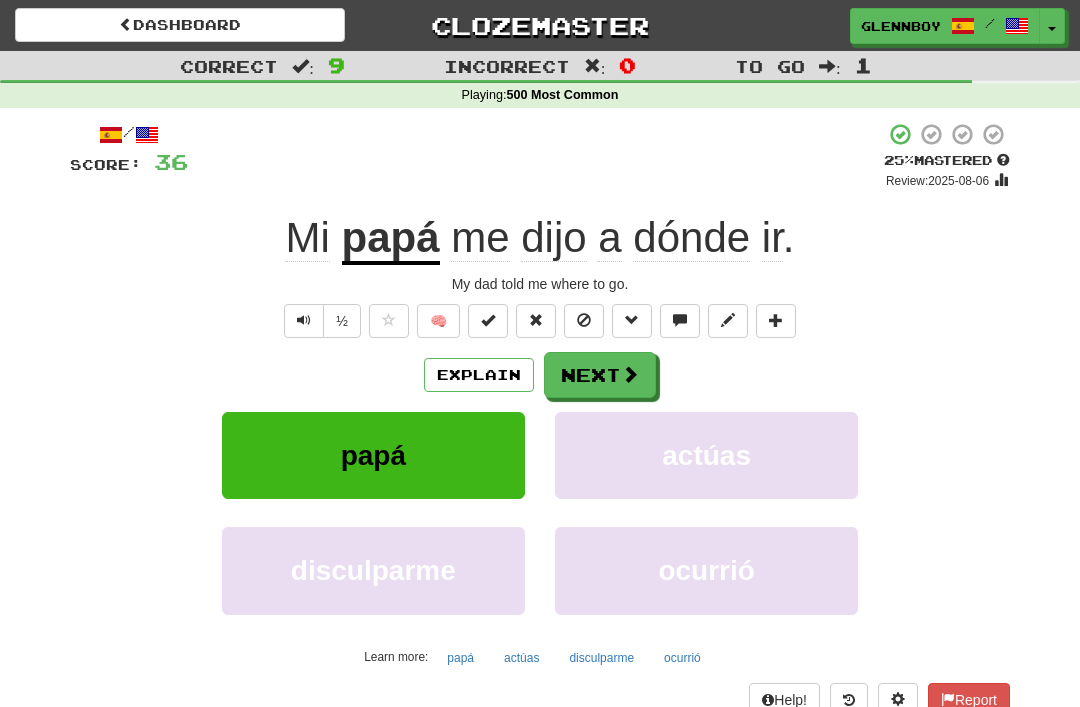 click at bounding box center (584, 321) 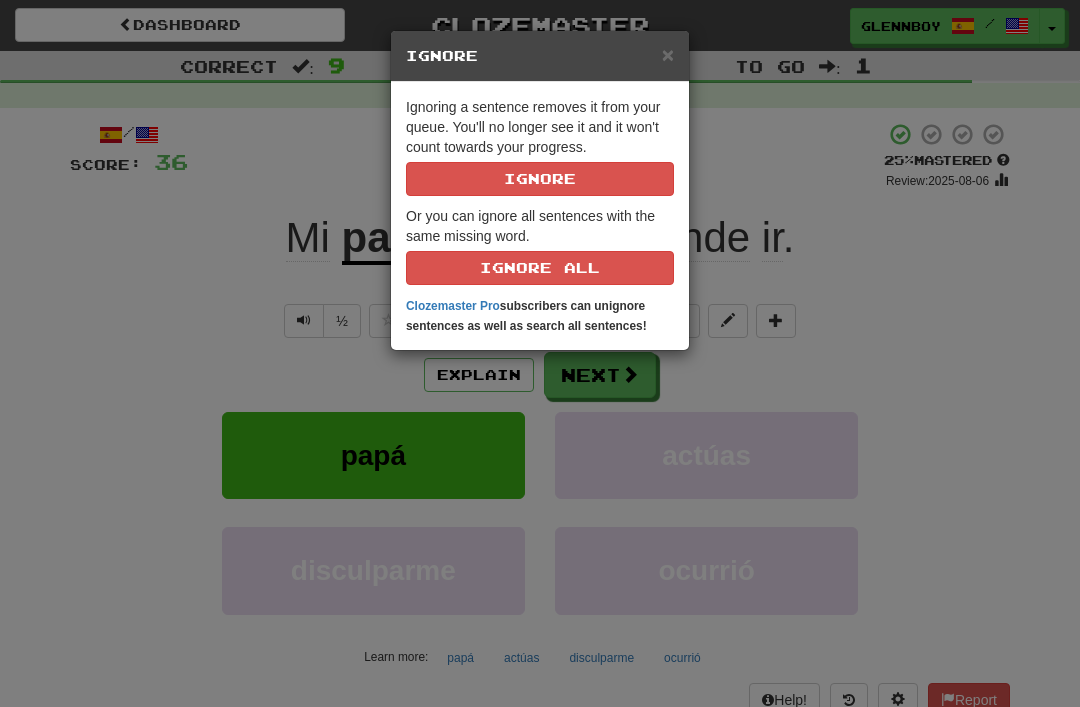click on "Ignore" at bounding box center (540, 179) 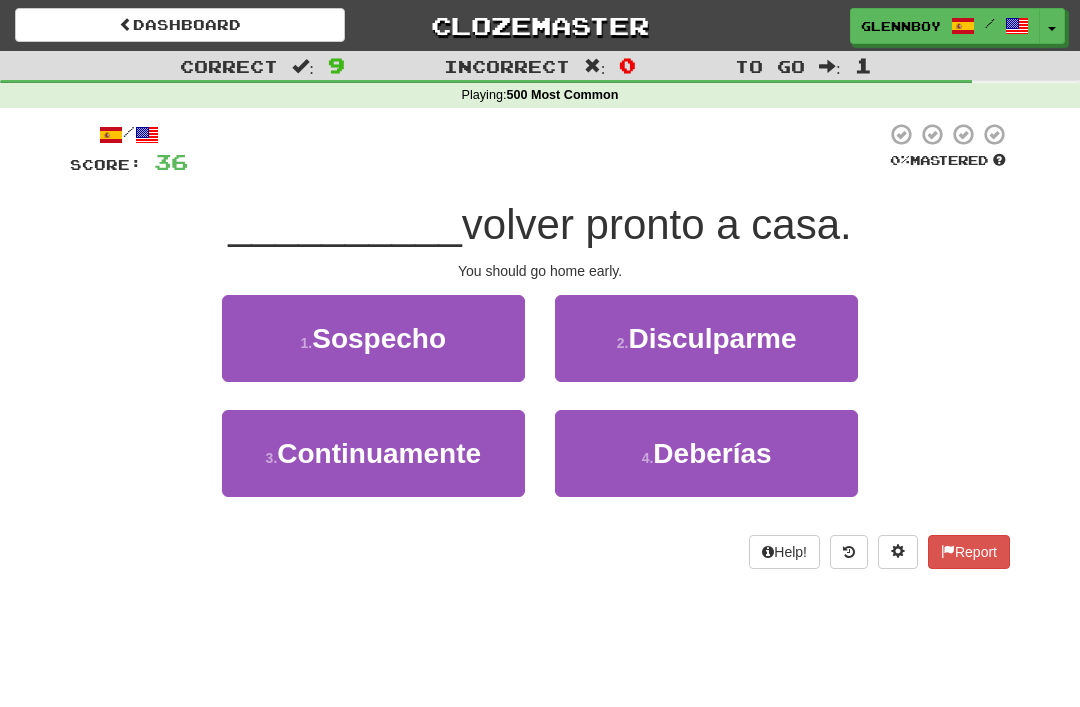 click on "Deberías" at bounding box center (712, 453) 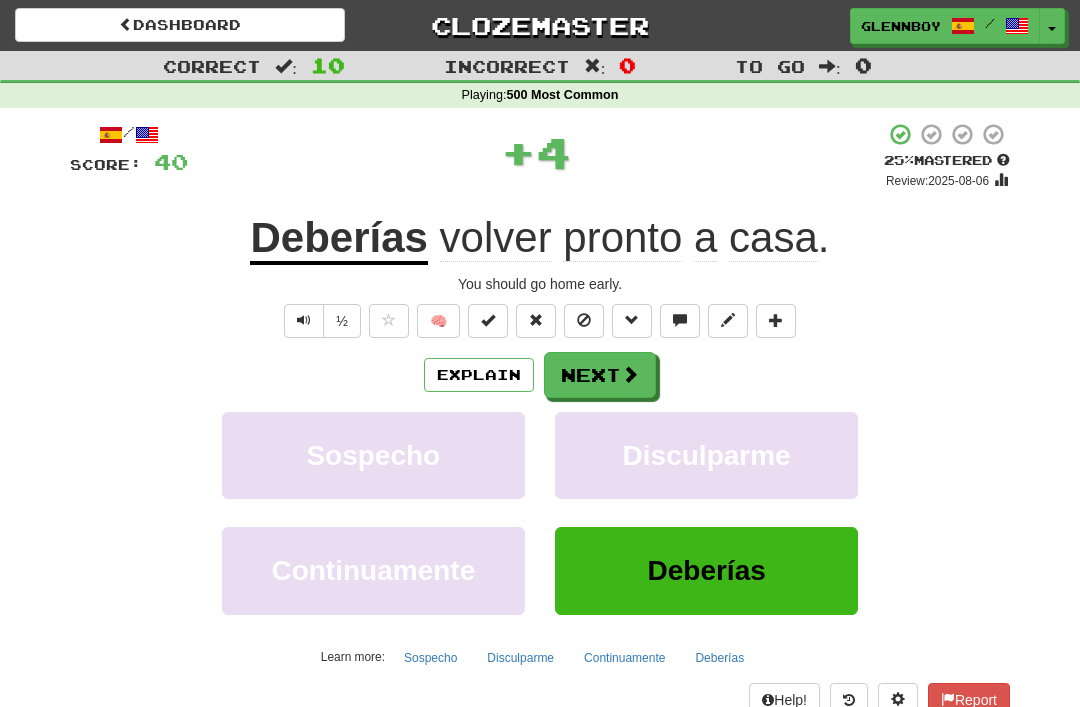 click at bounding box center (584, 320) 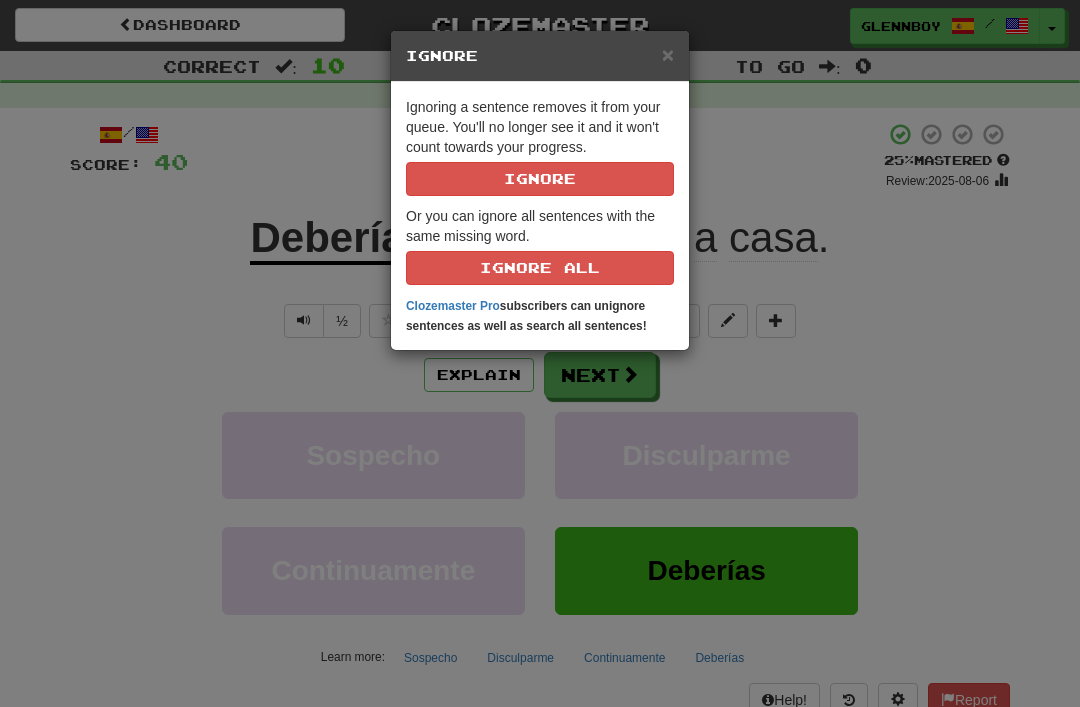 click on "Ignore" at bounding box center (540, 179) 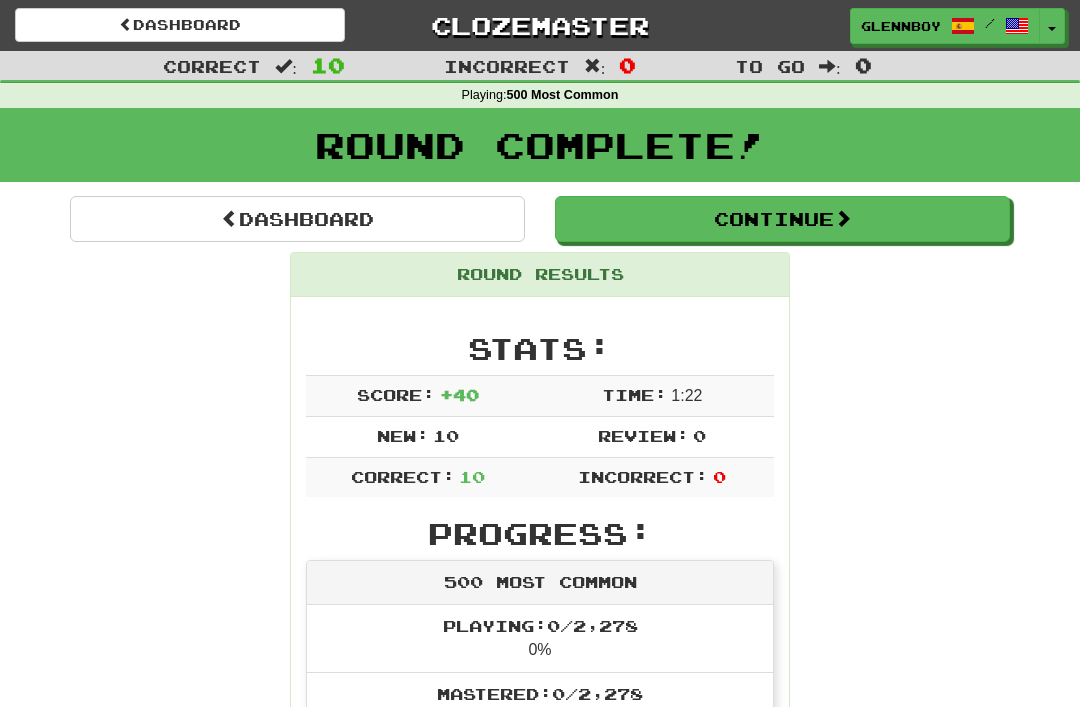 click on "Continue" at bounding box center [782, 219] 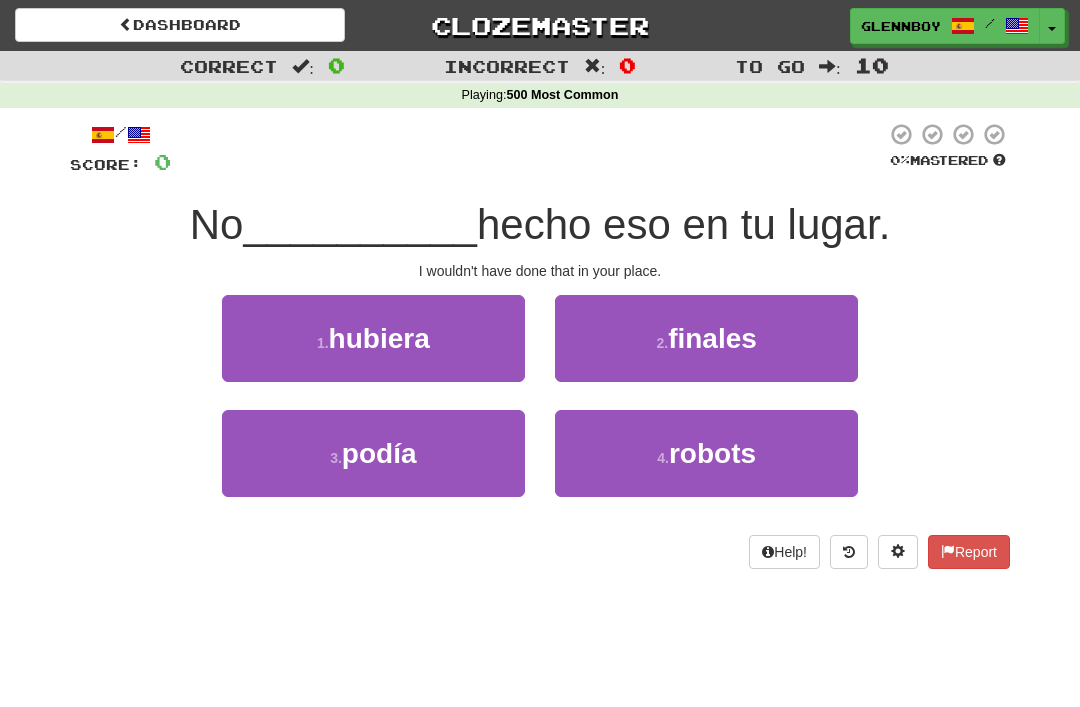 click on "hubiera" at bounding box center [379, 338] 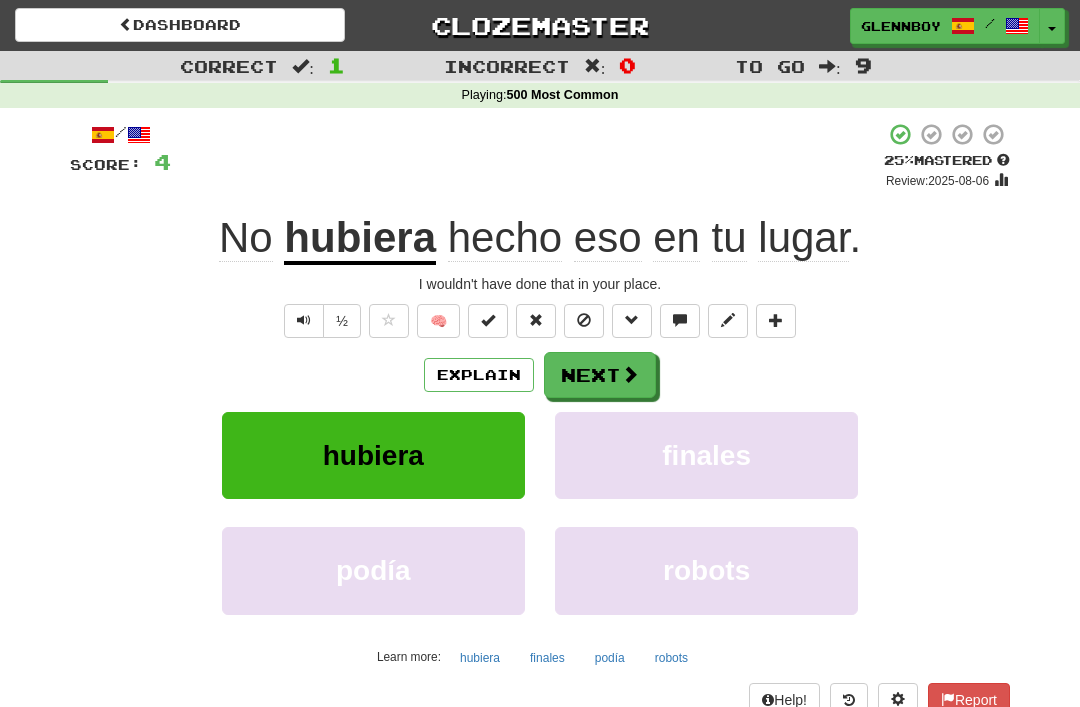 click at bounding box center [584, 320] 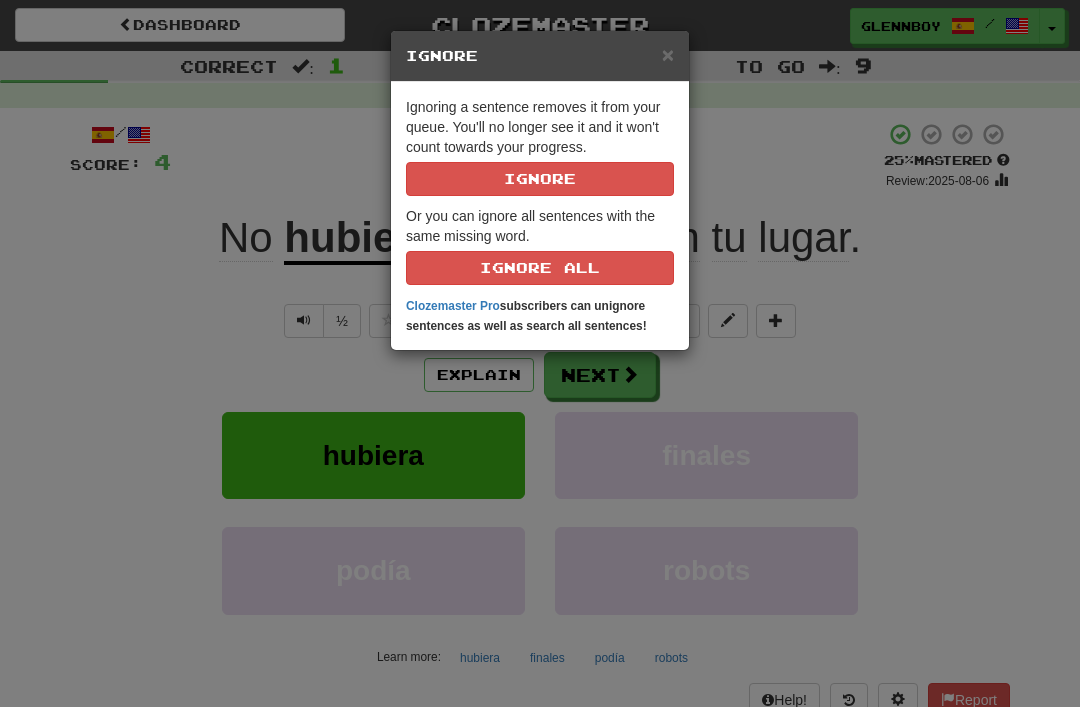 click on "Ignore" at bounding box center (540, 179) 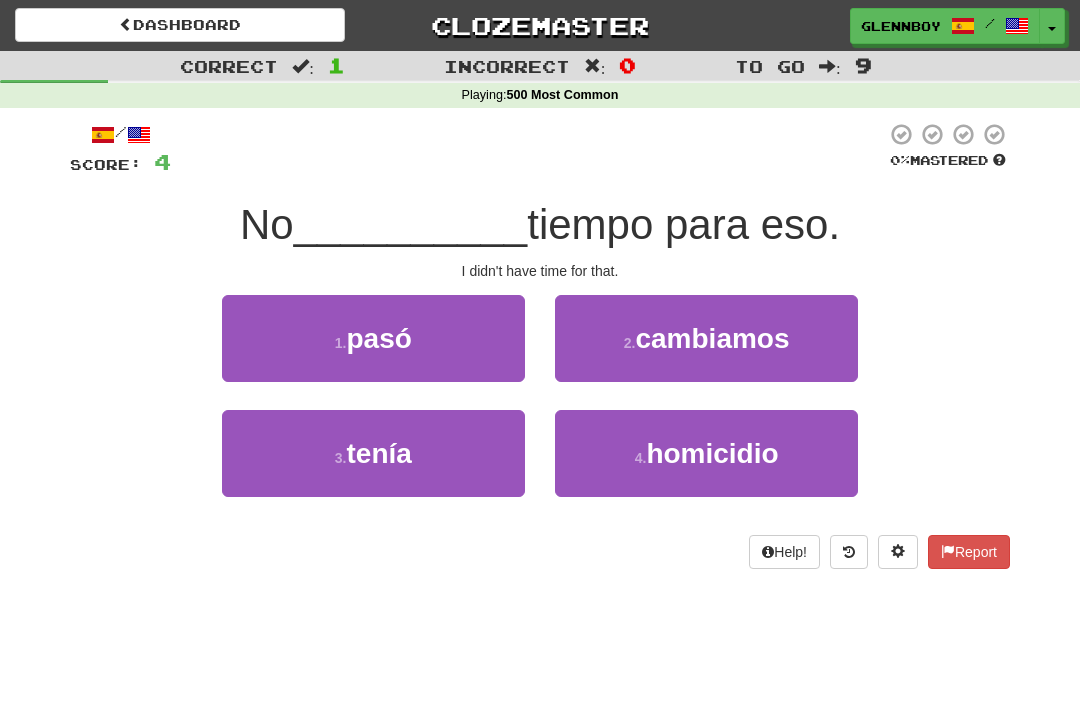 click on "tenía" at bounding box center (378, 453) 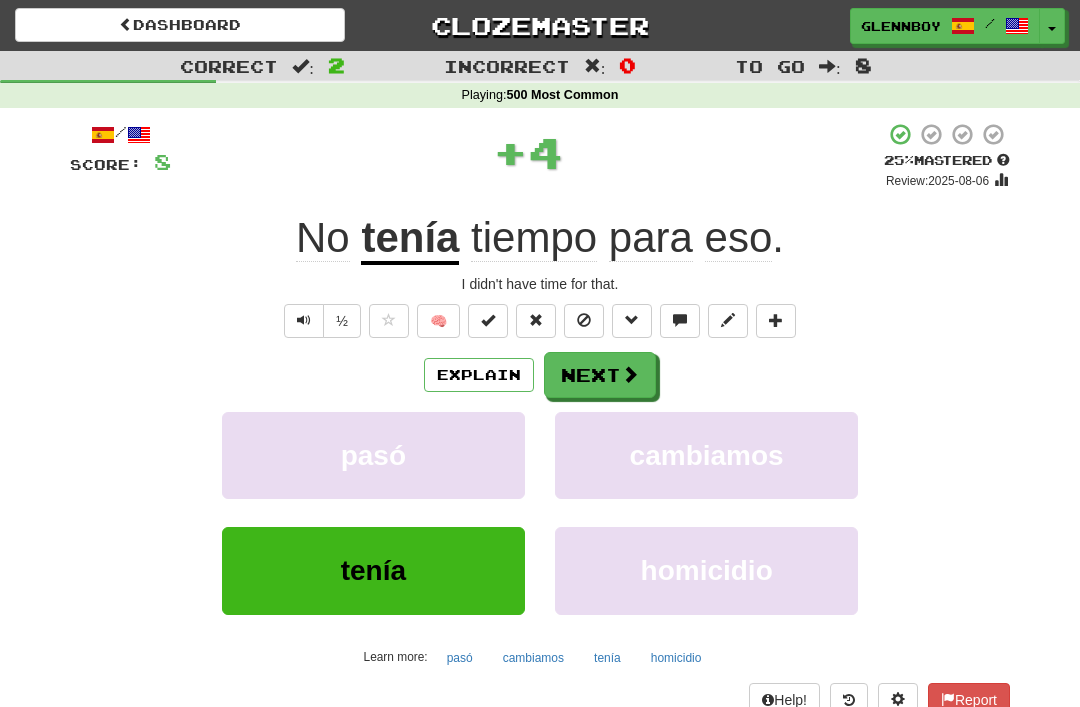 click at bounding box center (584, 320) 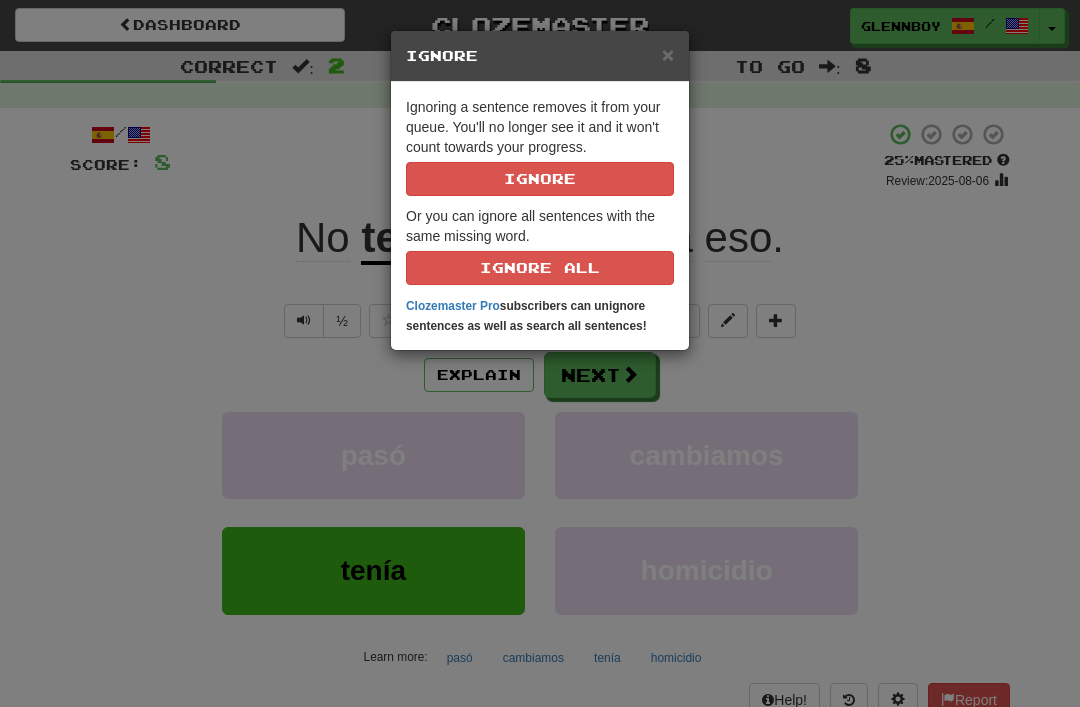 click on "Ignore" at bounding box center (540, 179) 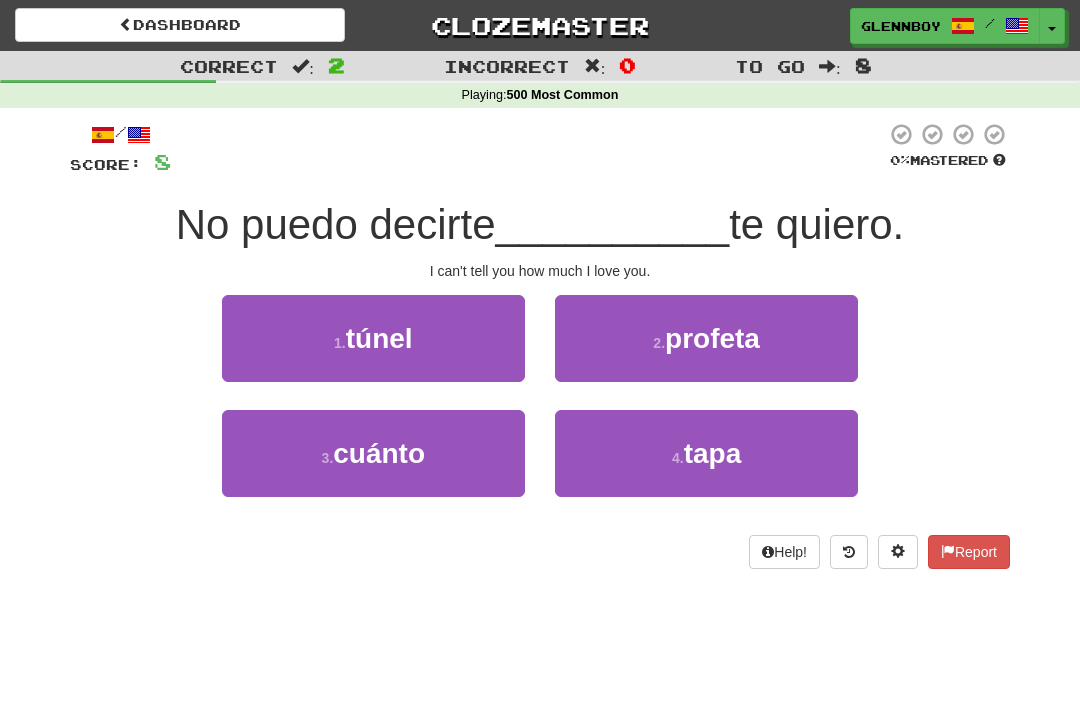 click on "3 .  cuánto" at bounding box center [373, 453] 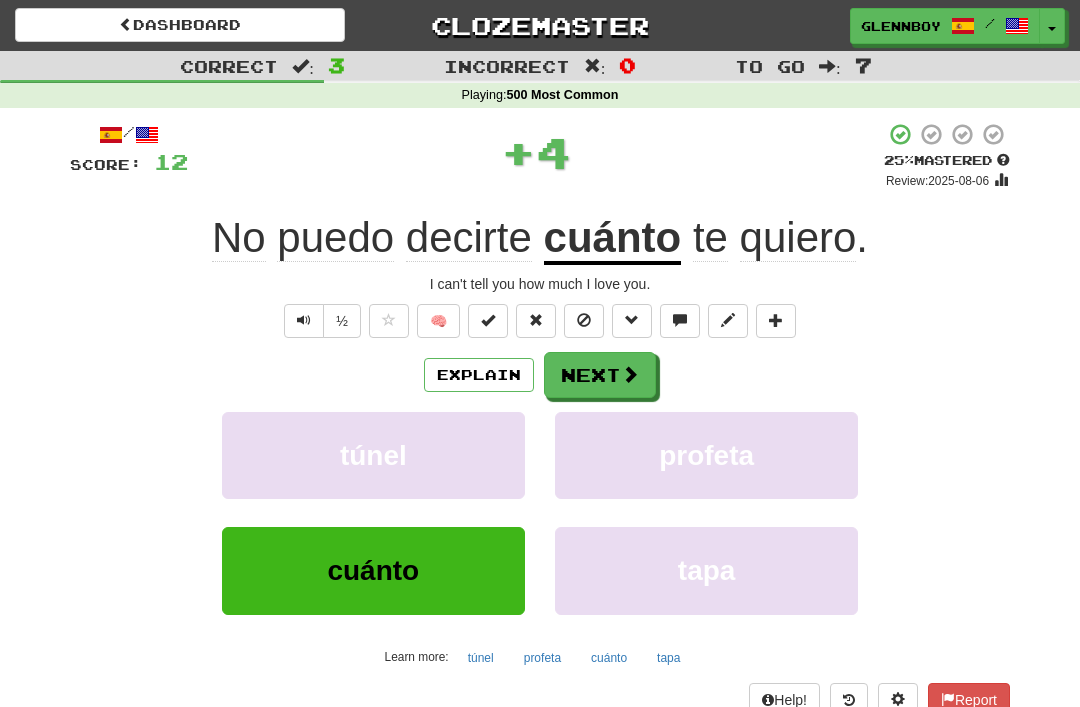 click at bounding box center [584, 320] 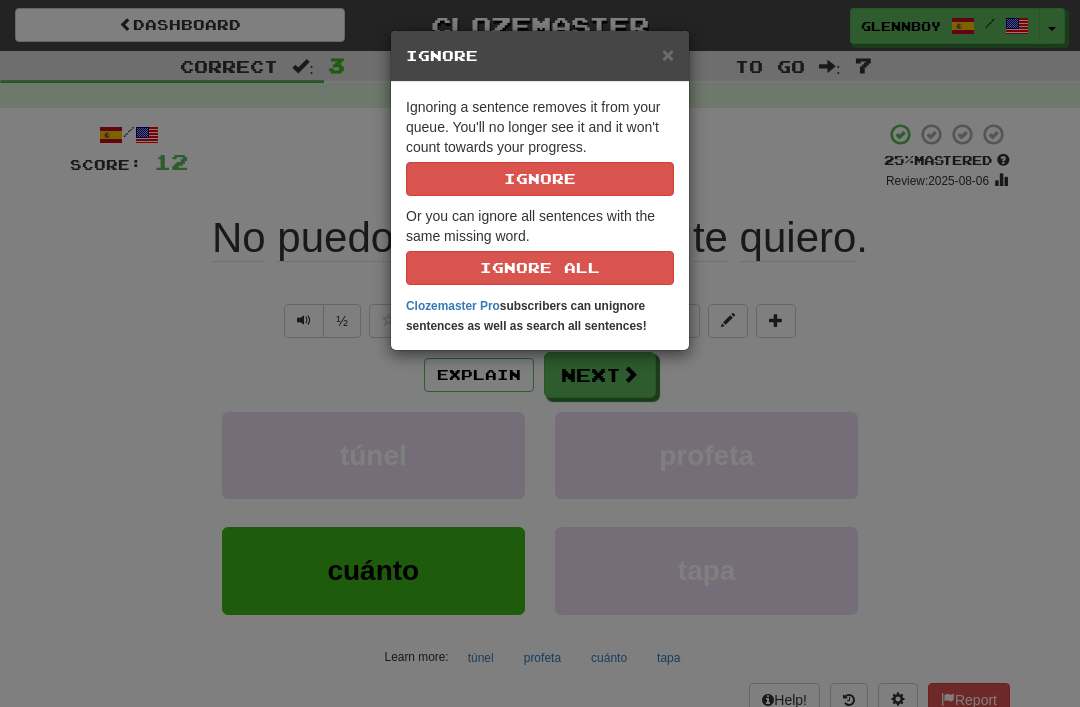 click on "Ignore" at bounding box center [540, 179] 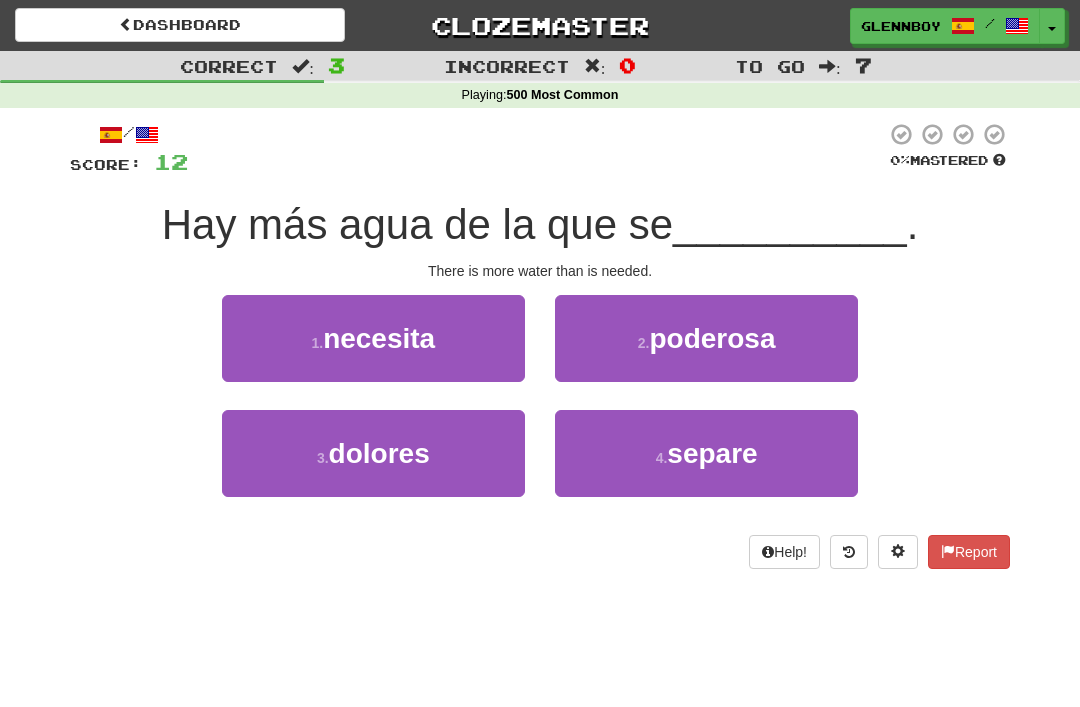 click on "necesita" at bounding box center (379, 338) 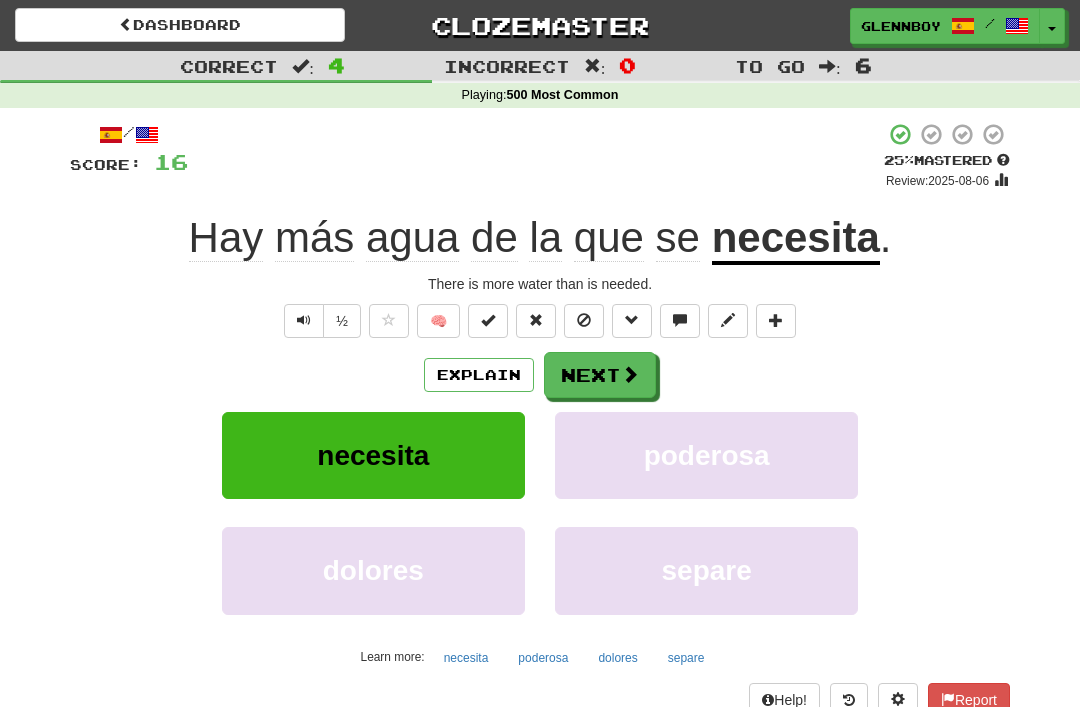 click at bounding box center [584, 320] 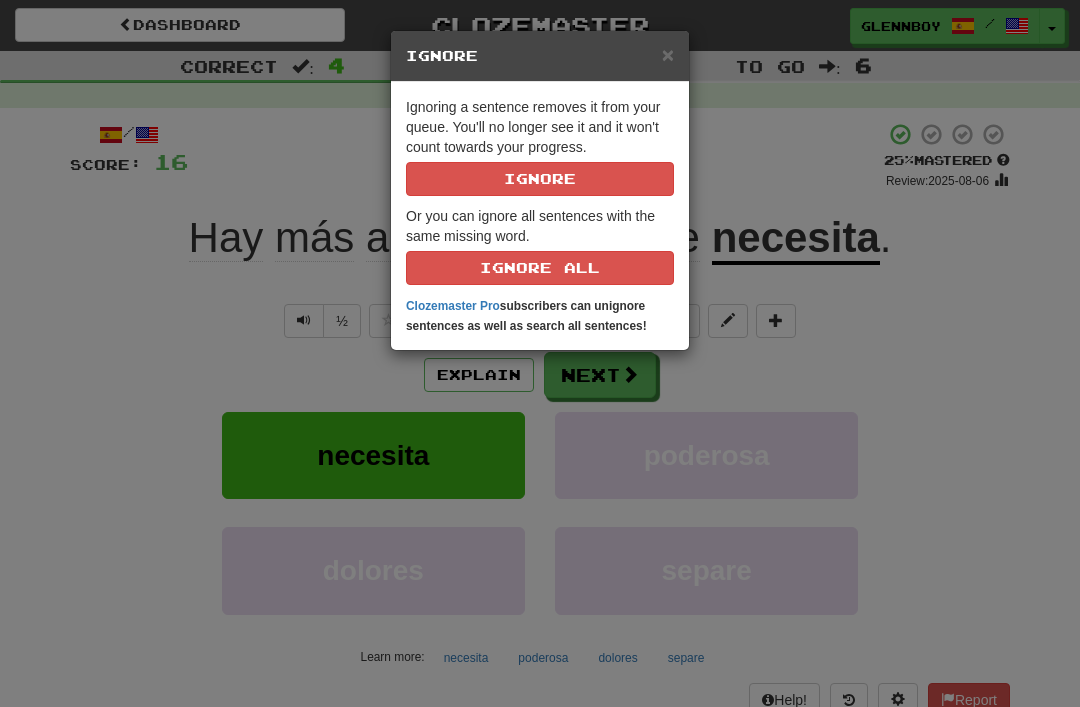 click on "Ignore" at bounding box center (540, 179) 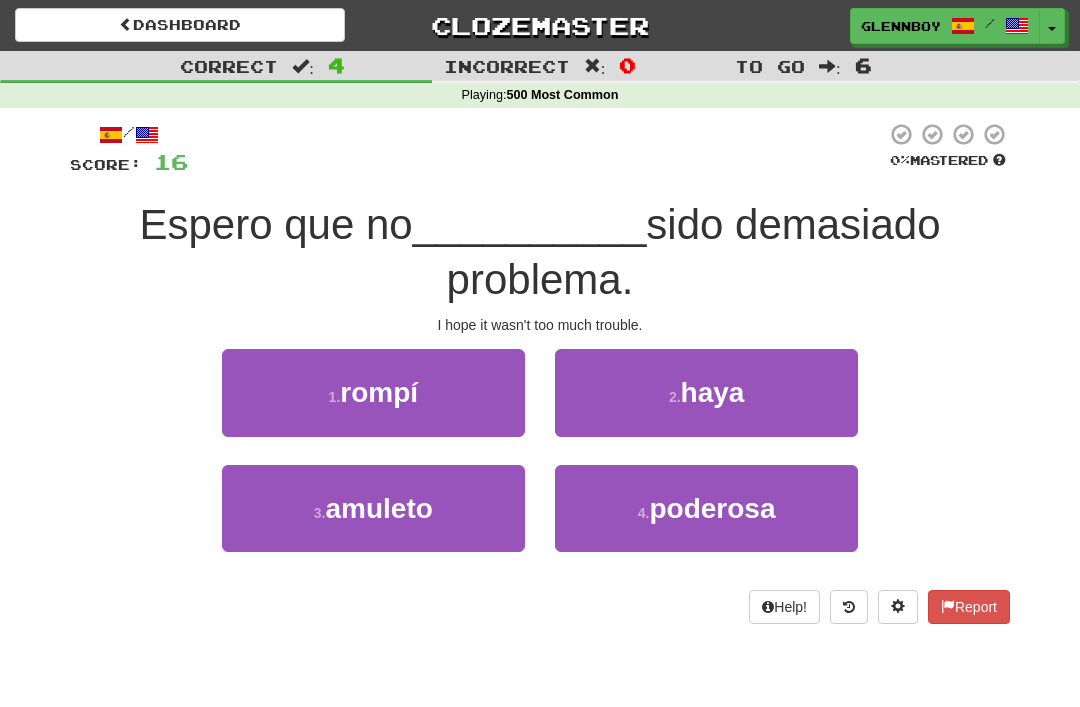 click at bounding box center [849, 607] 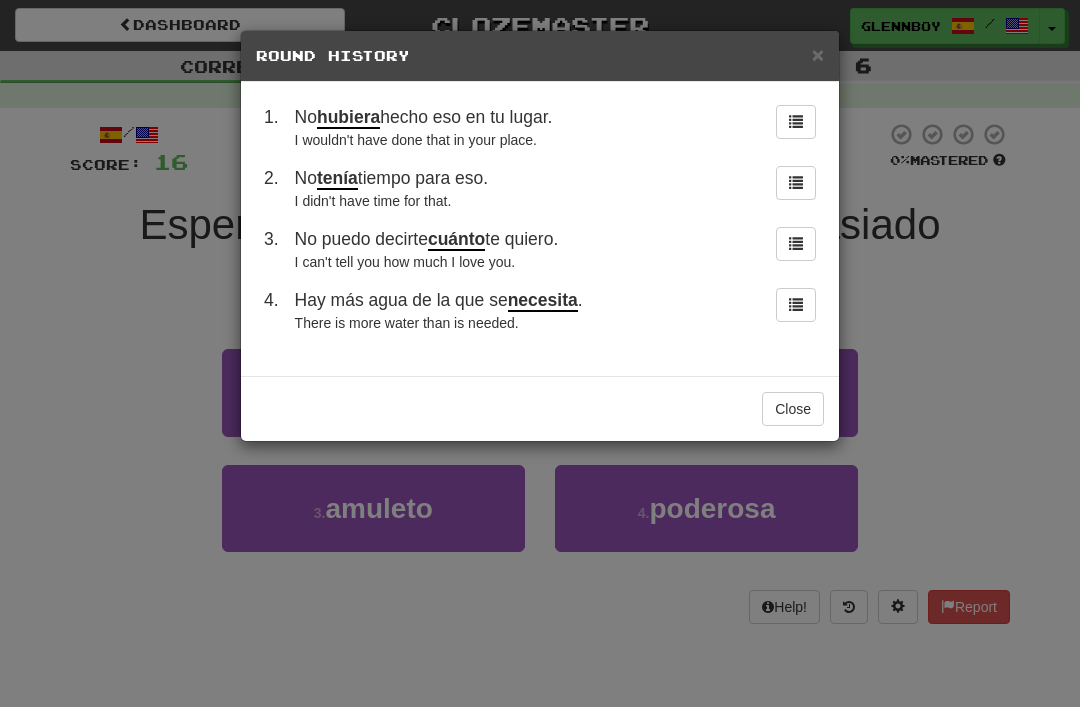 click on "Close" at bounding box center (793, 409) 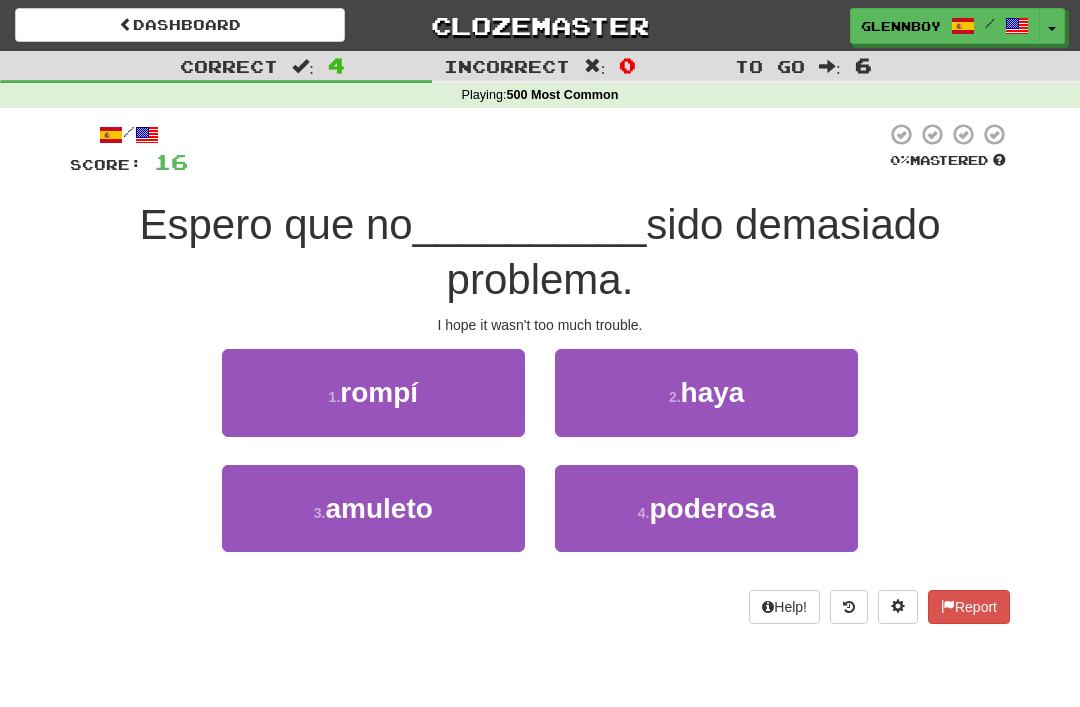 click on "2 .  haya" at bounding box center [706, 392] 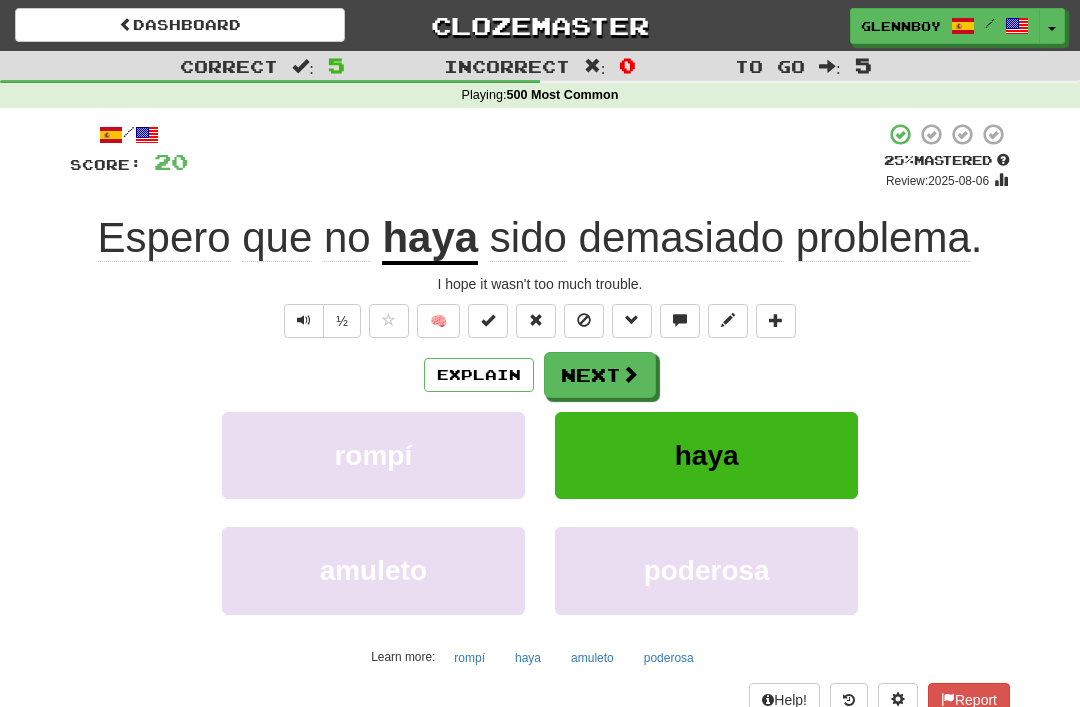 click at bounding box center (584, 320) 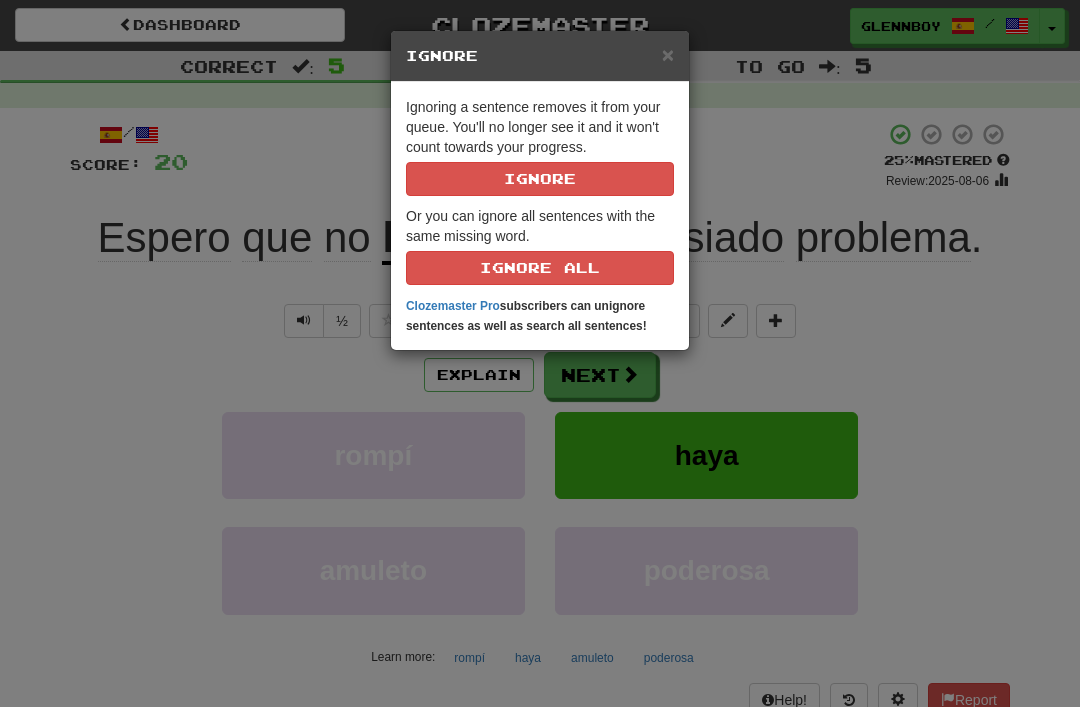 click on "Ignore" at bounding box center [540, 179] 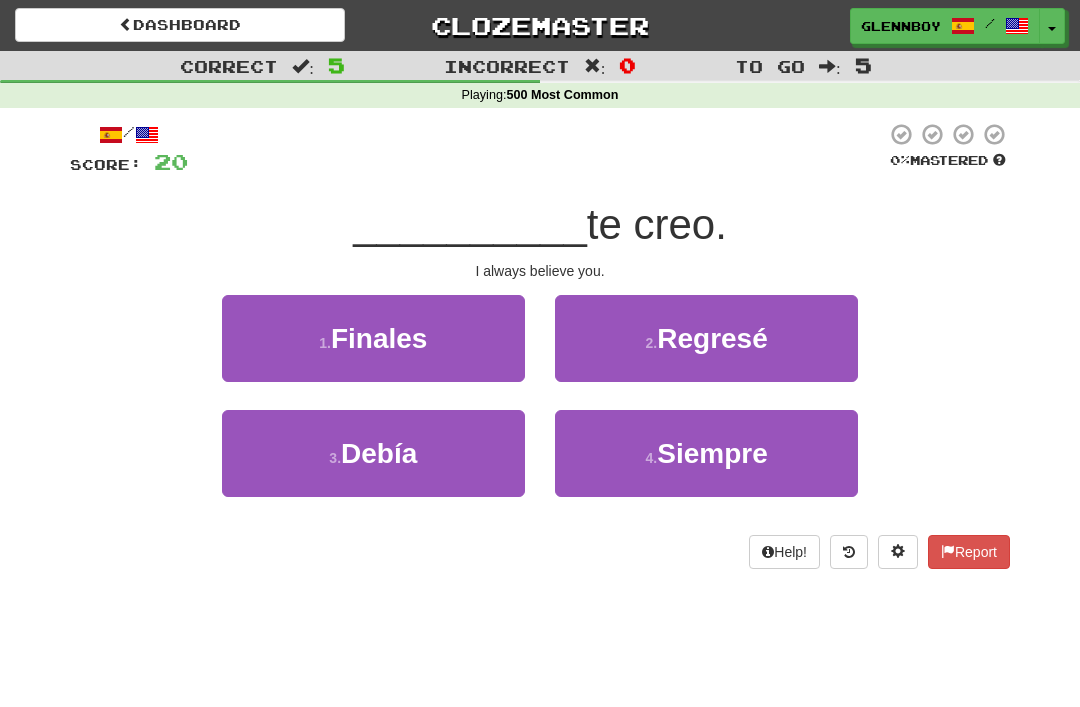 click on "Siempre" at bounding box center [712, 453] 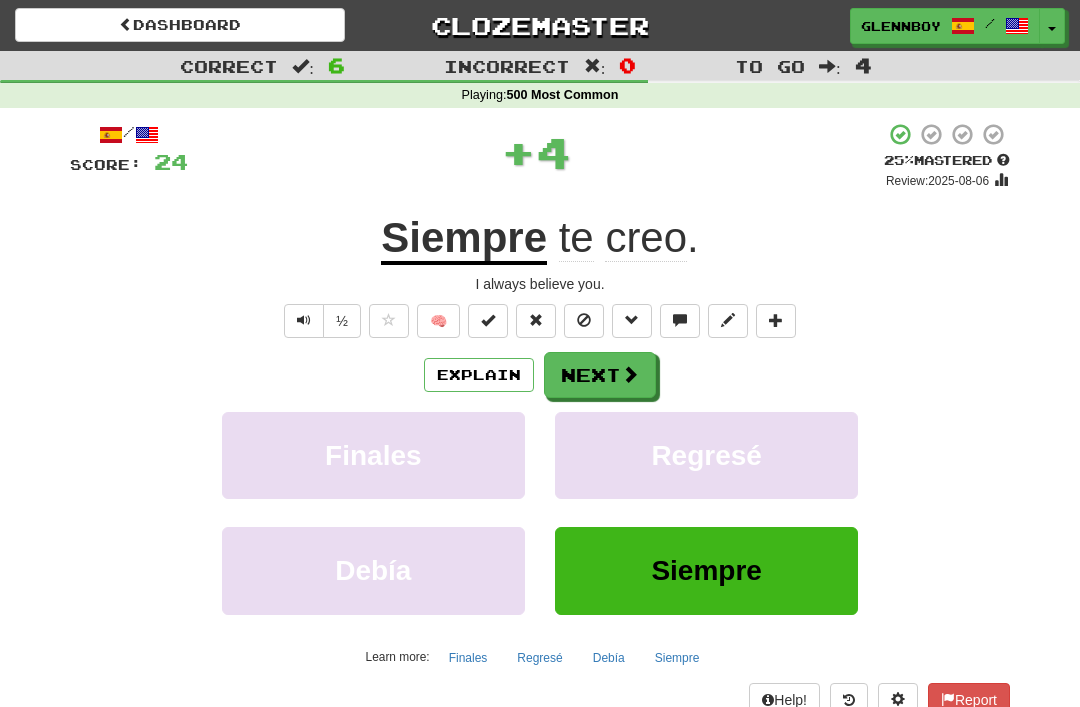 click at bounding box center [584, 320] 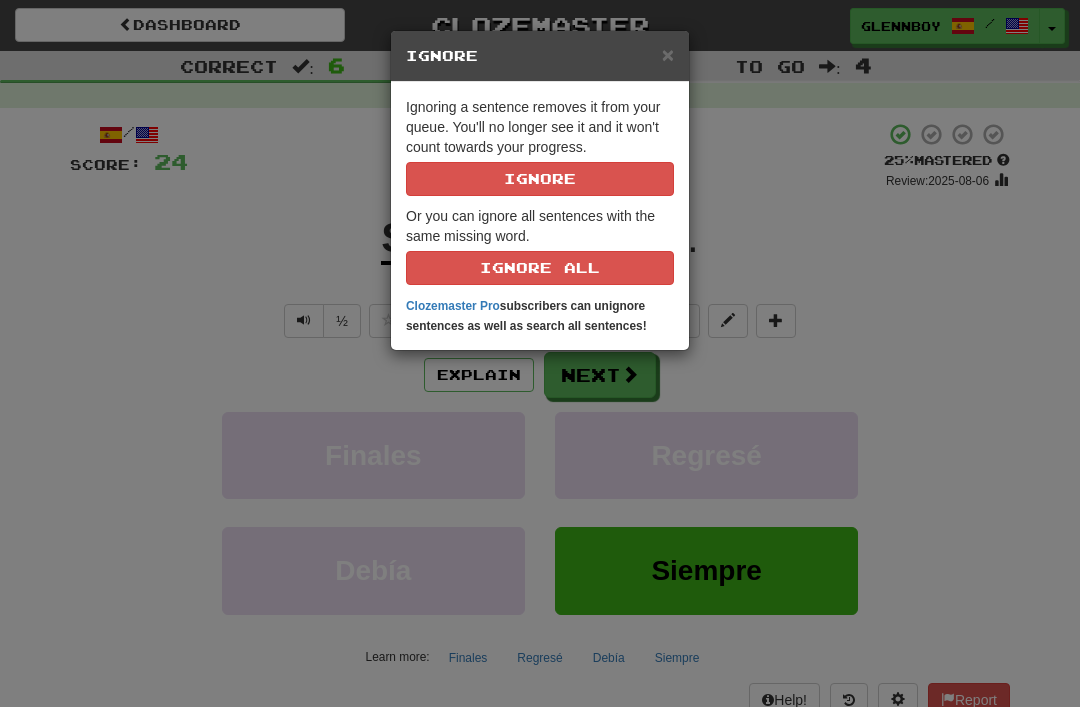 click on "Ignore" at bounding box center [540, 179] 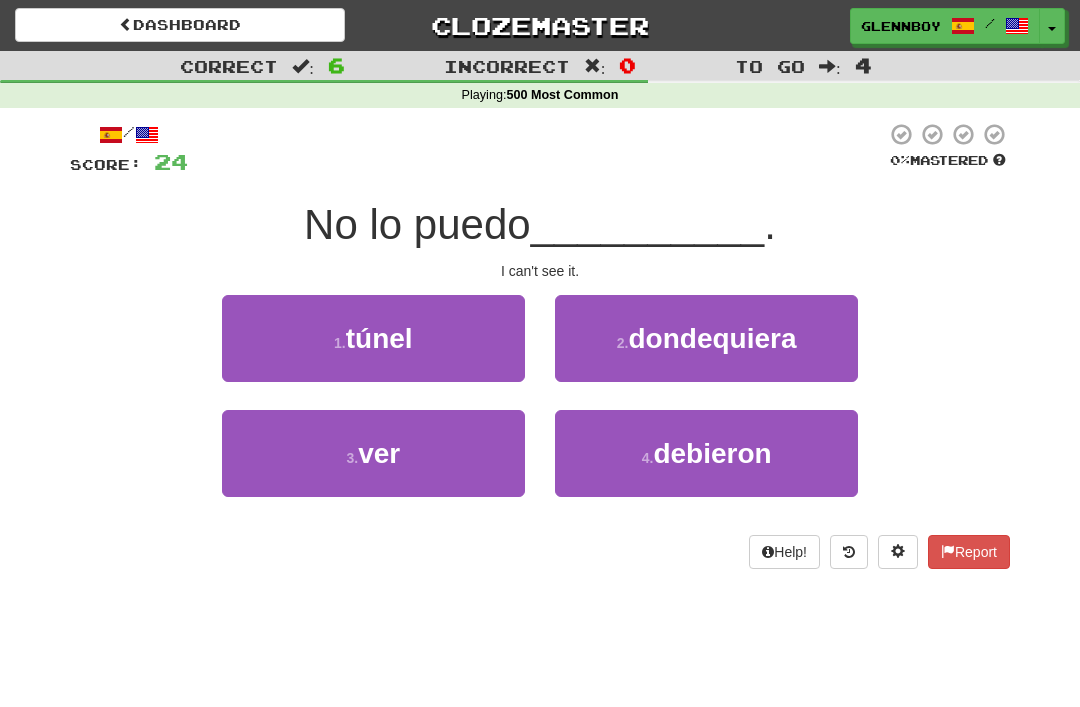 click on "3 .  ver" at bounding box center (373, 453) 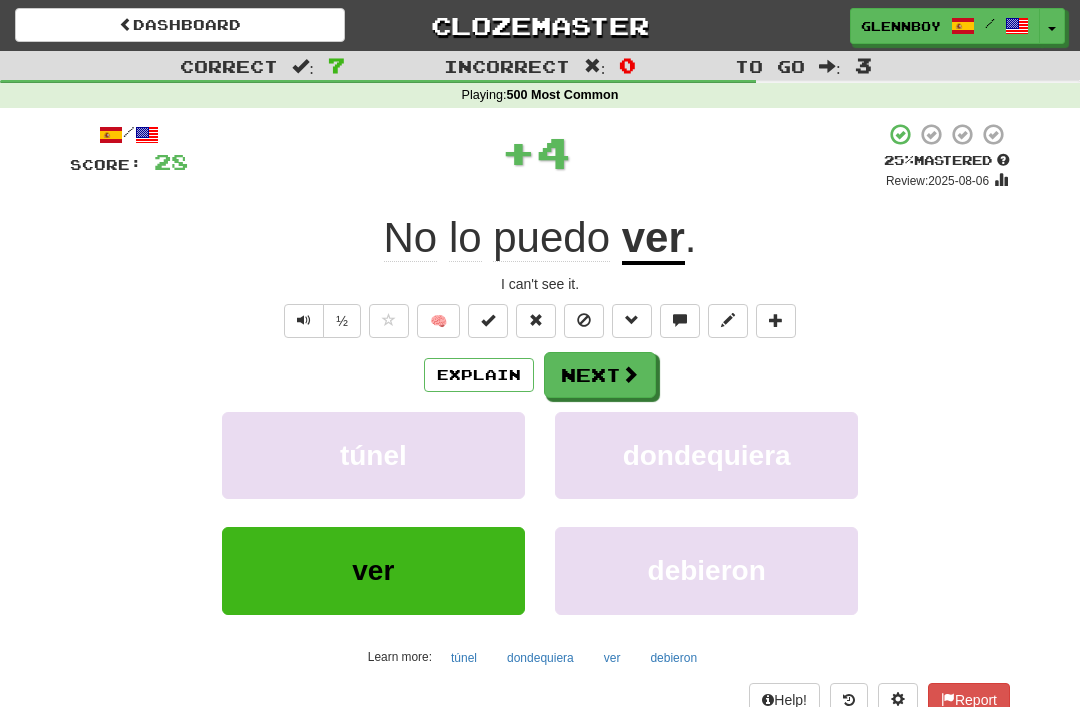 click at bounding box center [584, 320] 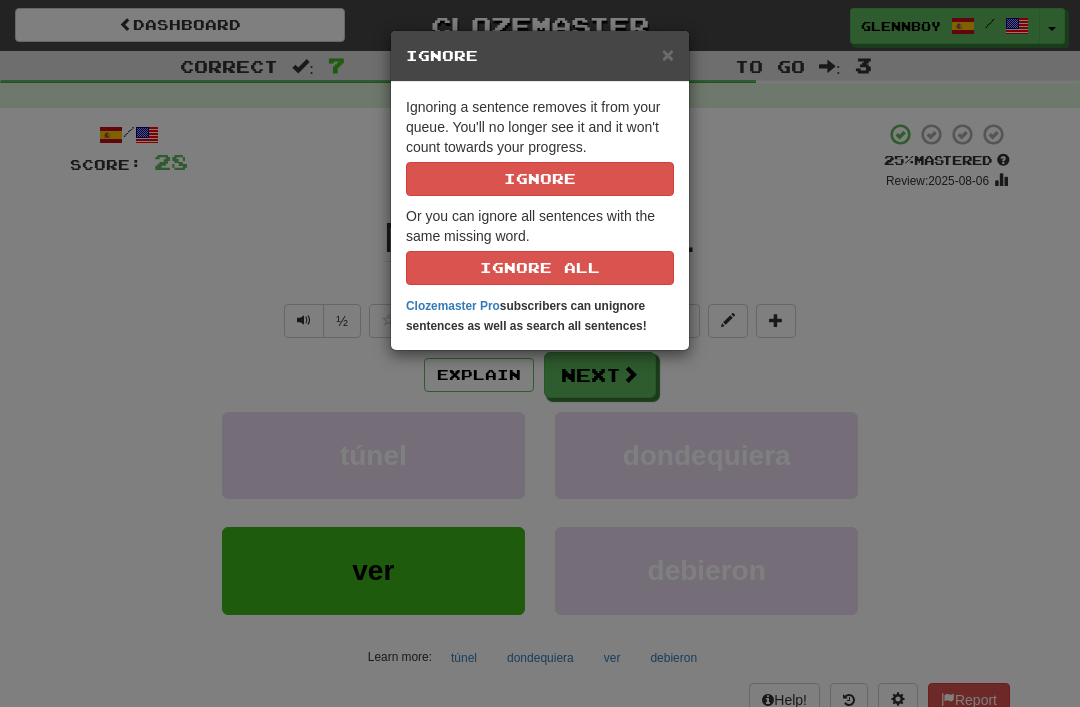 click on "Ignore" at bounding box center (540, 179) 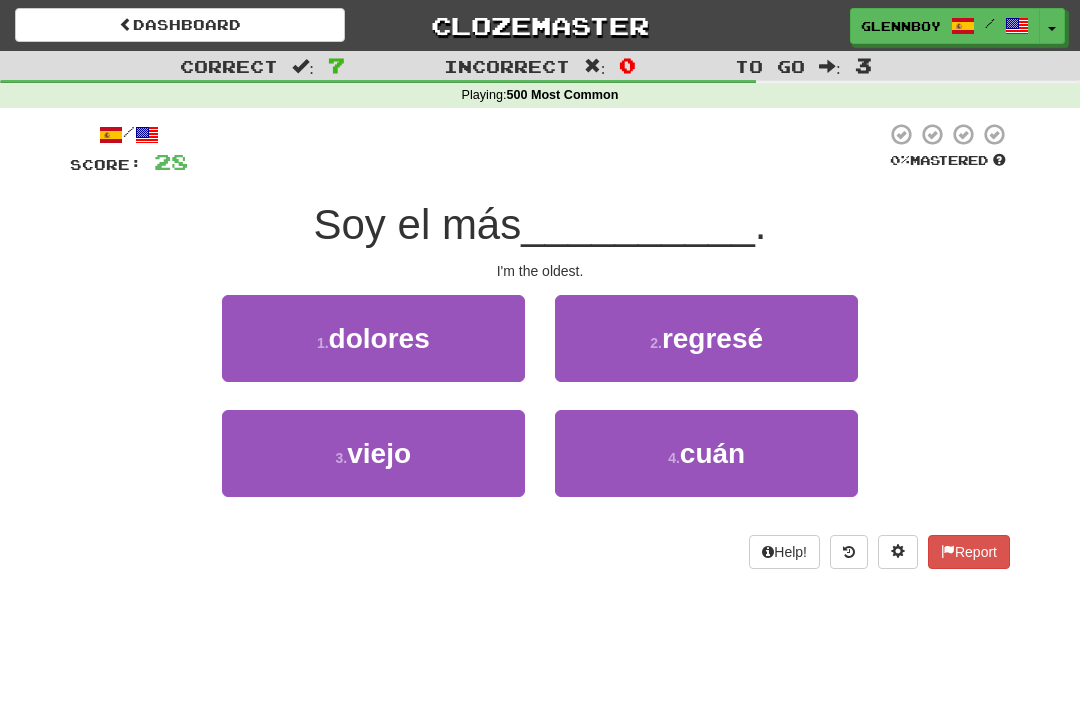 click on "viejo" at bounding box center [379, 453] 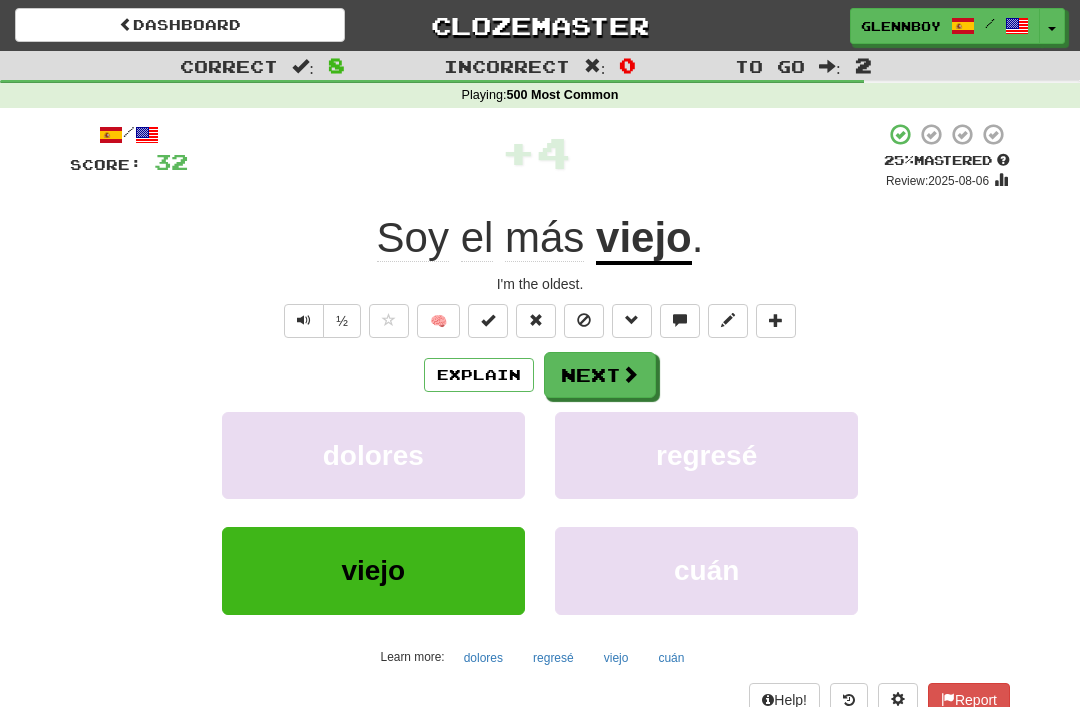 click at bounding box center (584, 320) 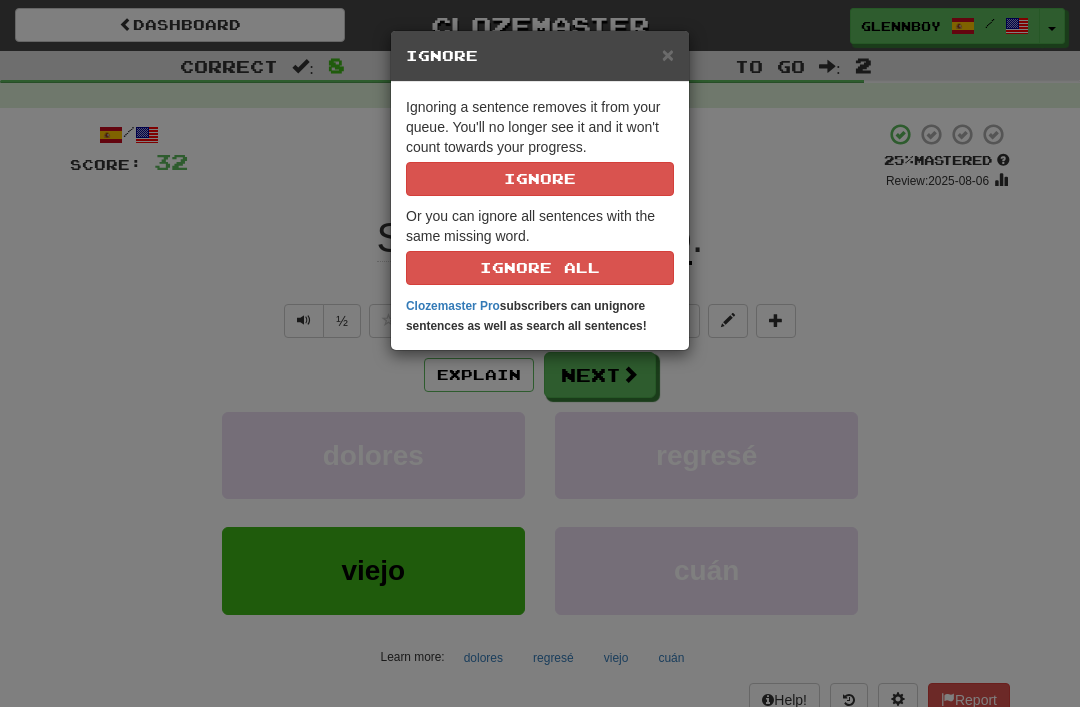 click on "Ignore" at bounding box center (540, 179) 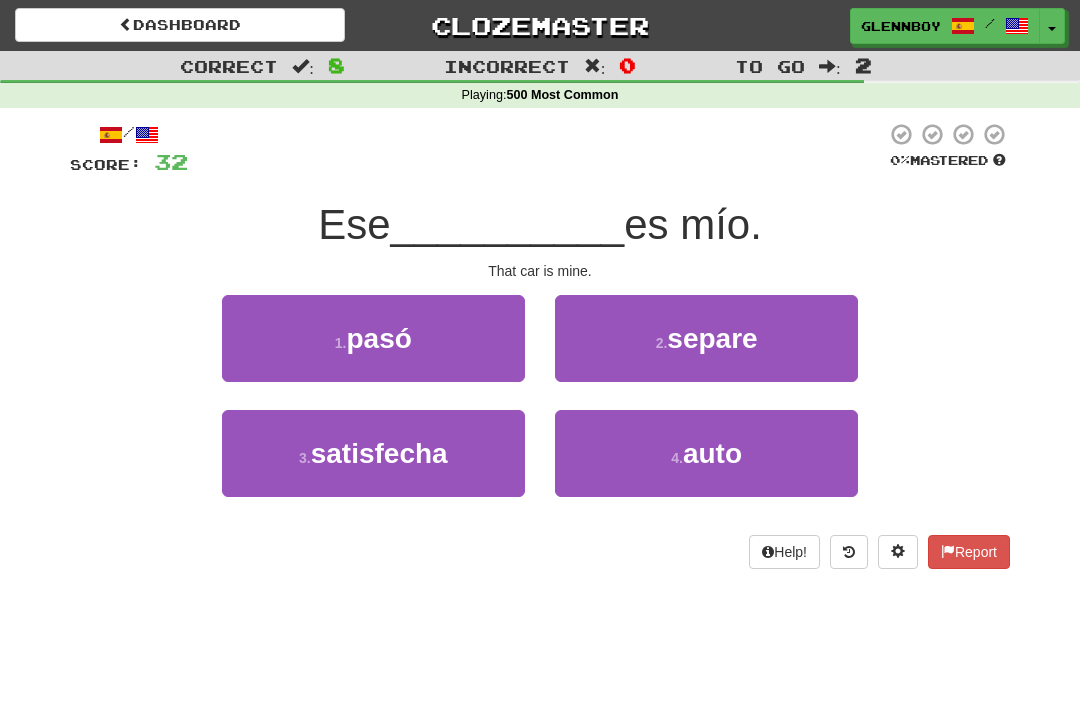 click on "4 .  auto" at bounding box center (706, 453) 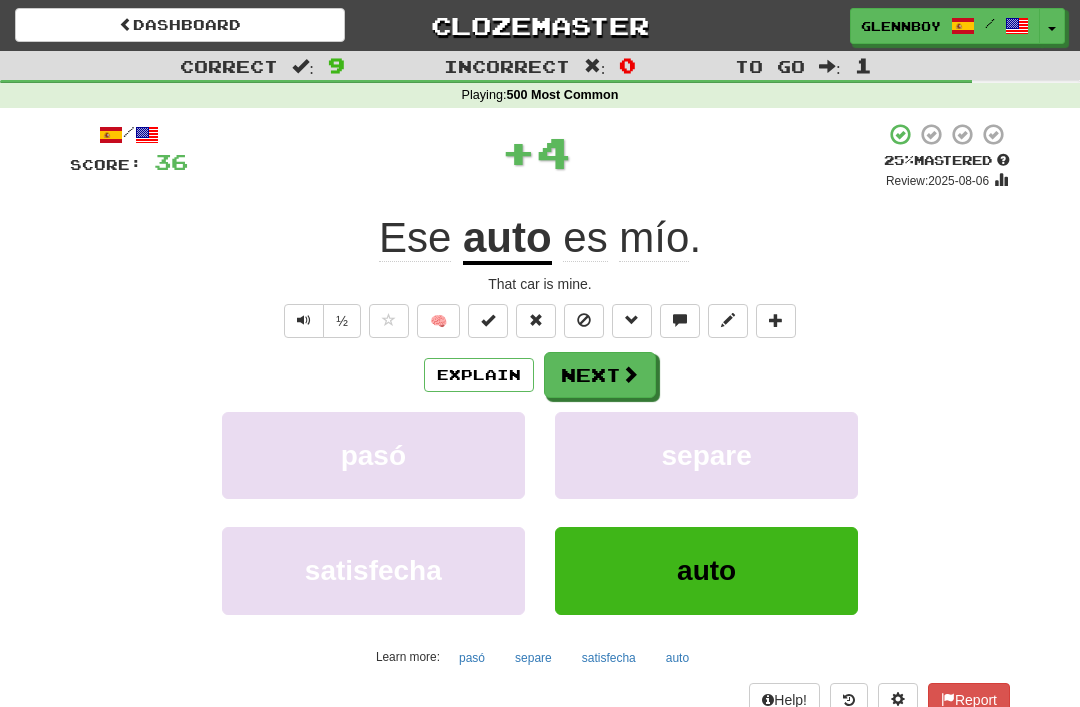 click at bounding box center (584, 320) 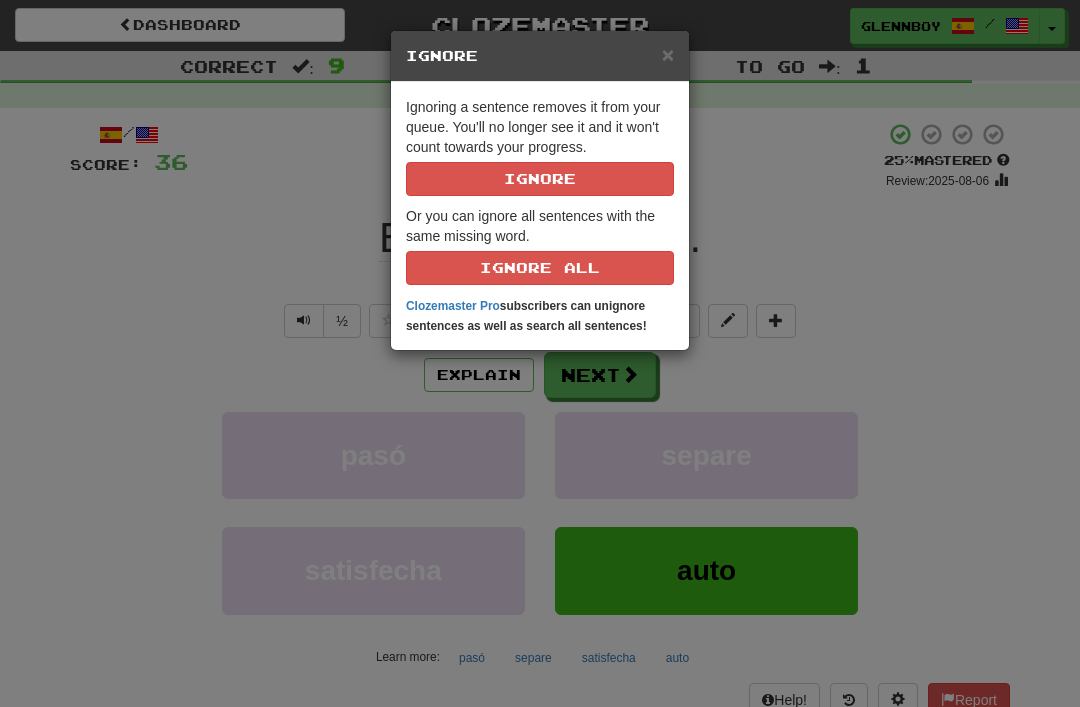 click on "Ignore" at bounding box center [540, 179] 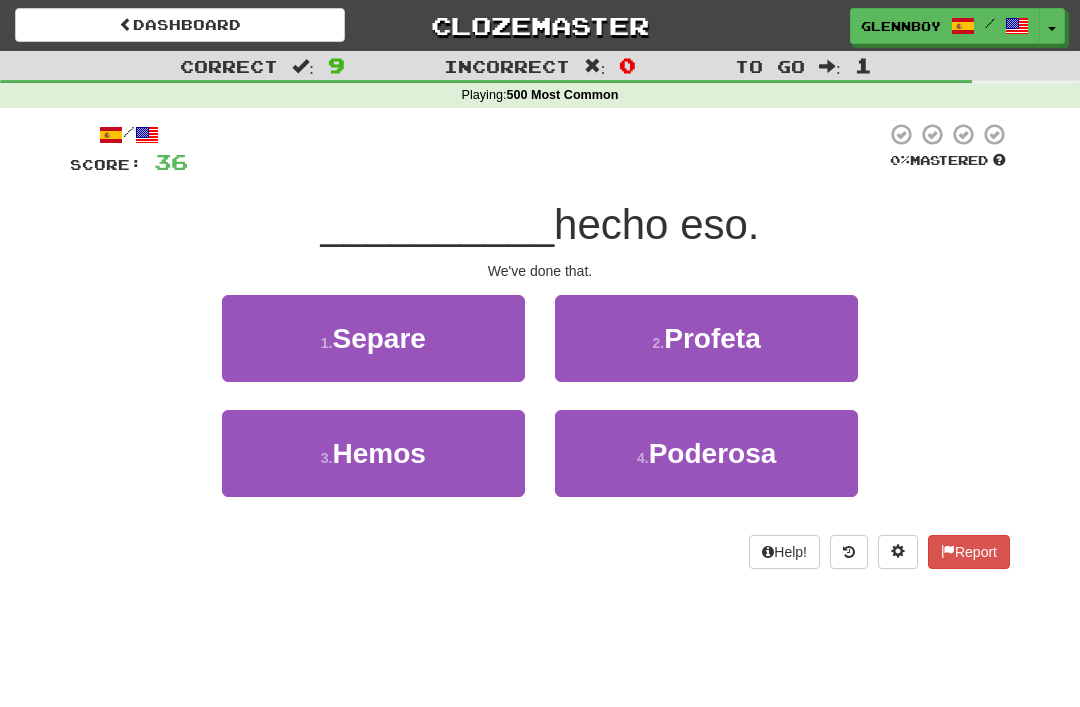 click at bounding box center [849, 552] 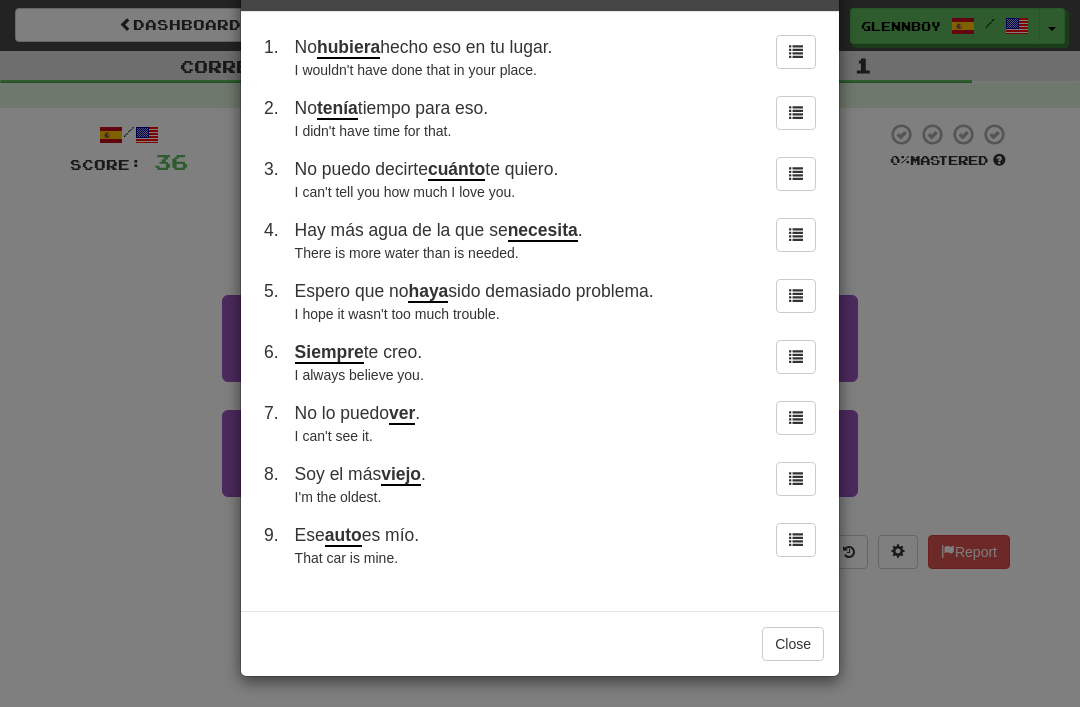 scroll, scrollTop: 70, scrollLeft: 0, axis: vertical 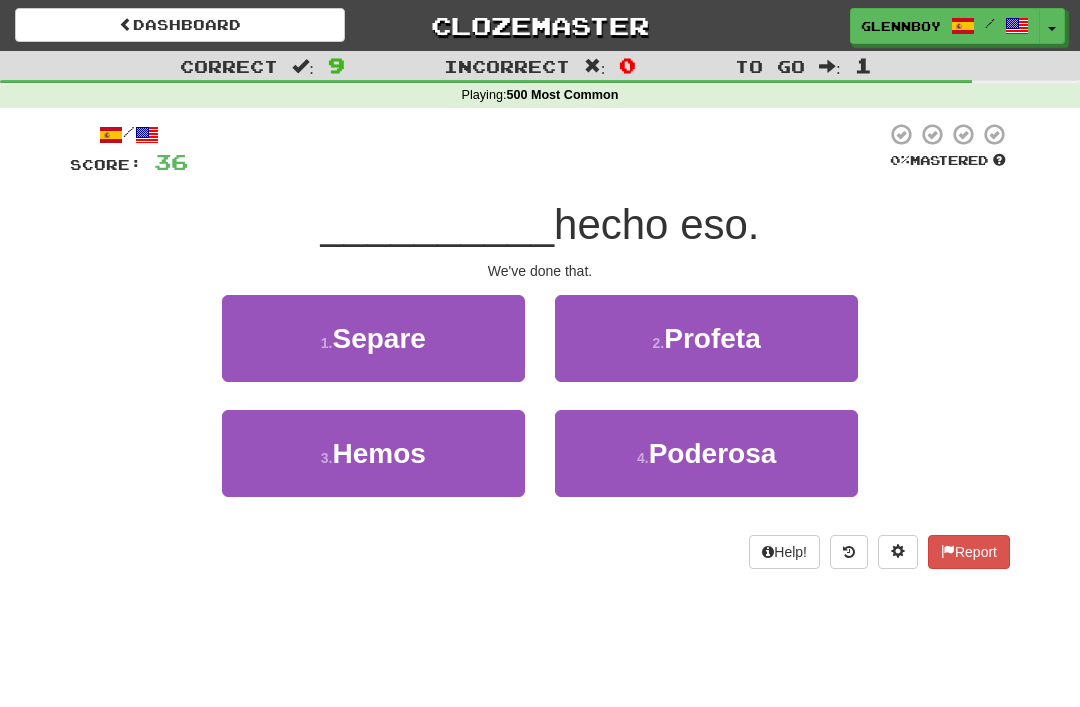 click on "Hemos" at bounding box center [378, 453] 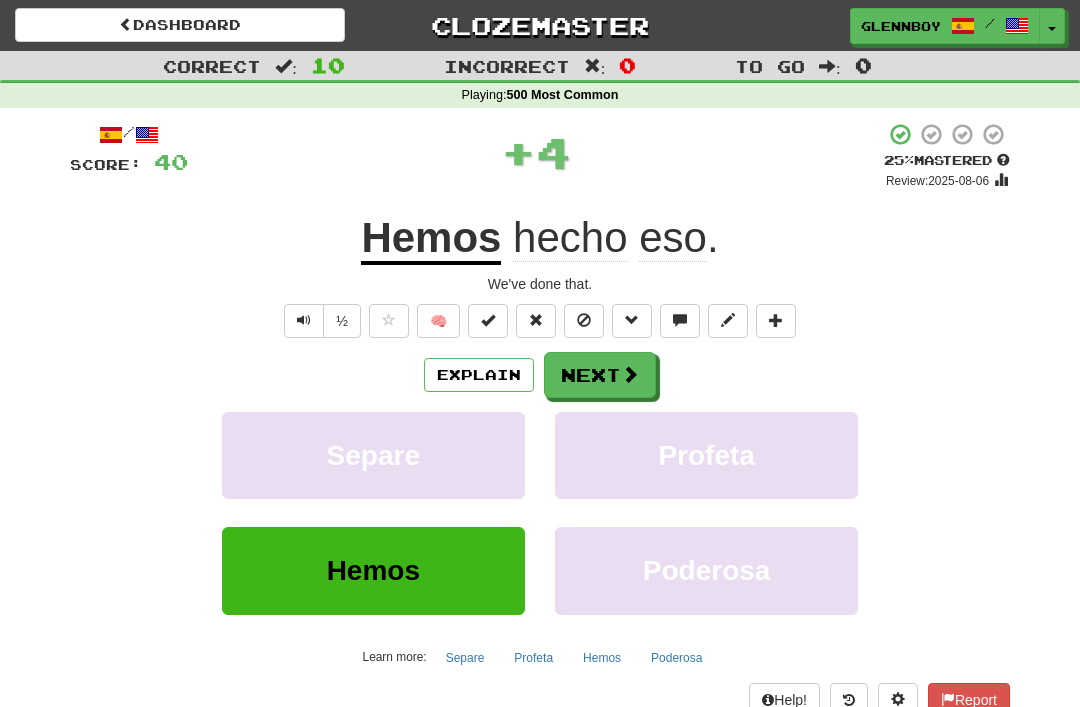 click at bounding box center [584, 320] 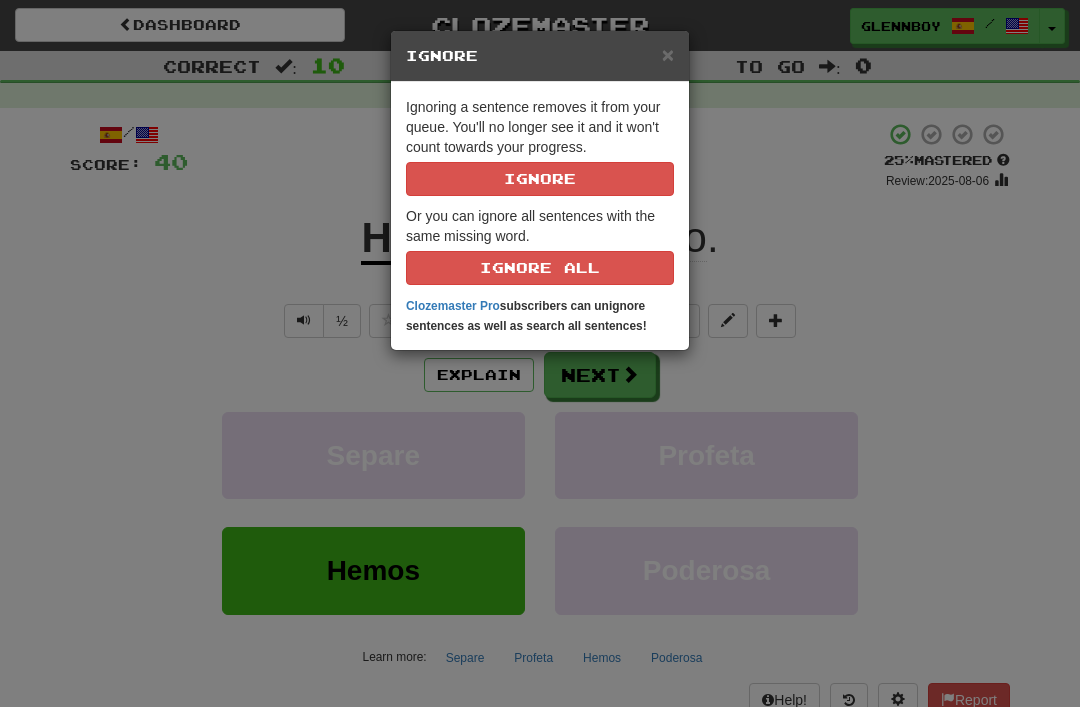 click on "Ignore" at bounding box center [540, 179] 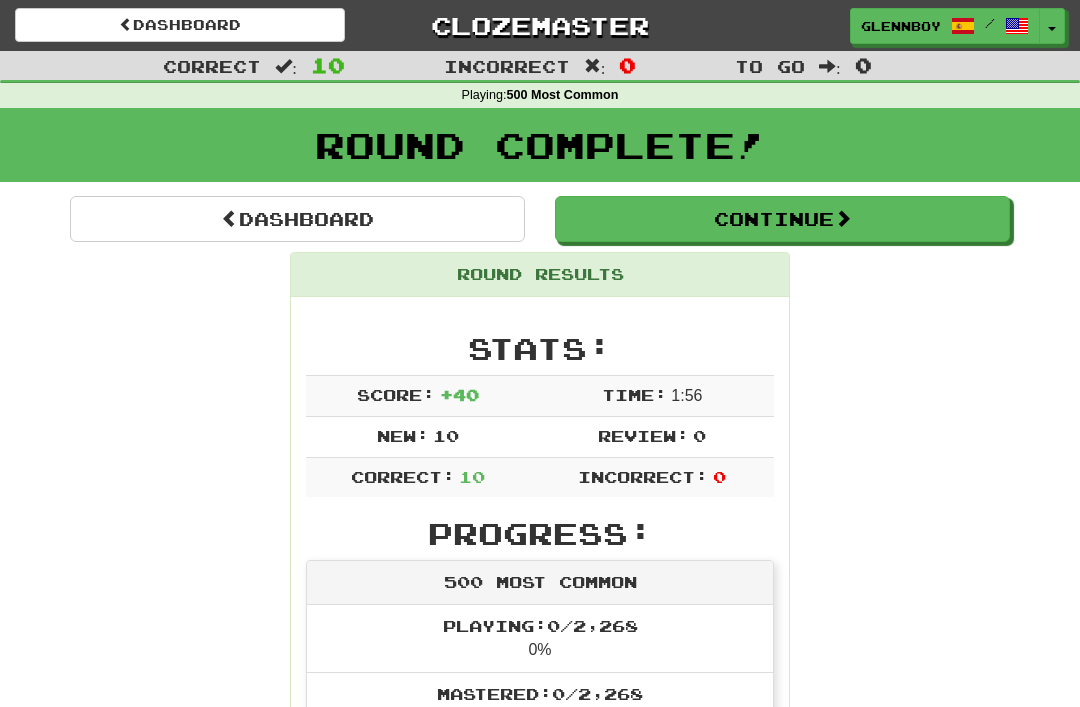 click on "Dashboard" at bounding box center [297, 219] 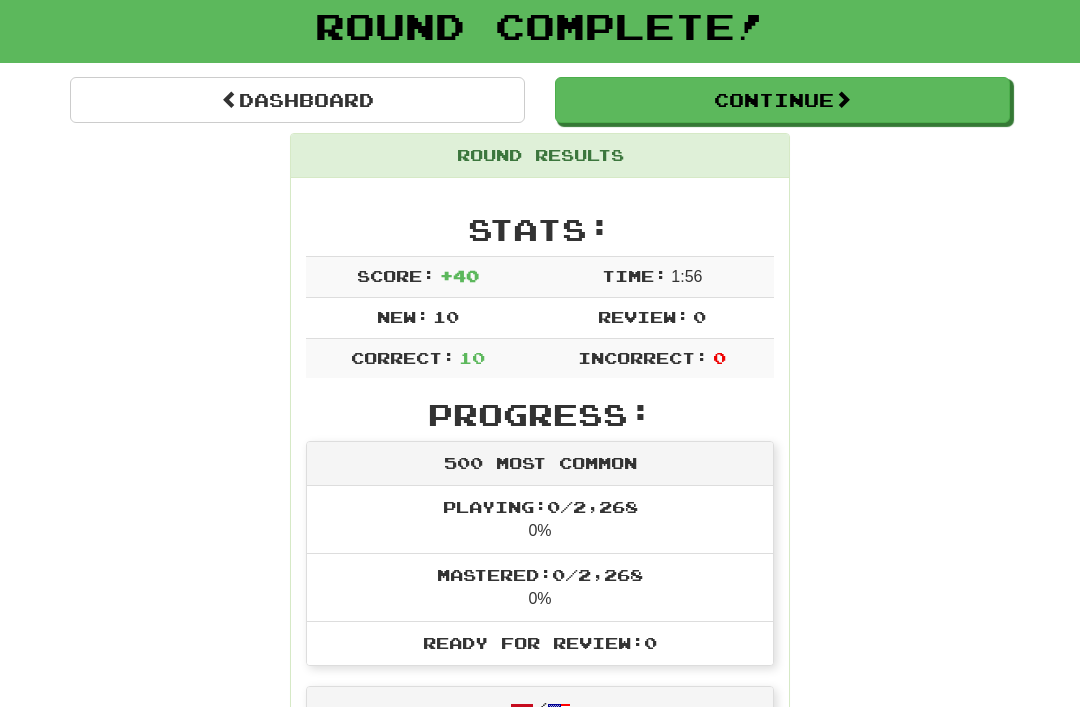 scroll, scrollTop: 128, scrollLeft: 0, axis: vertical 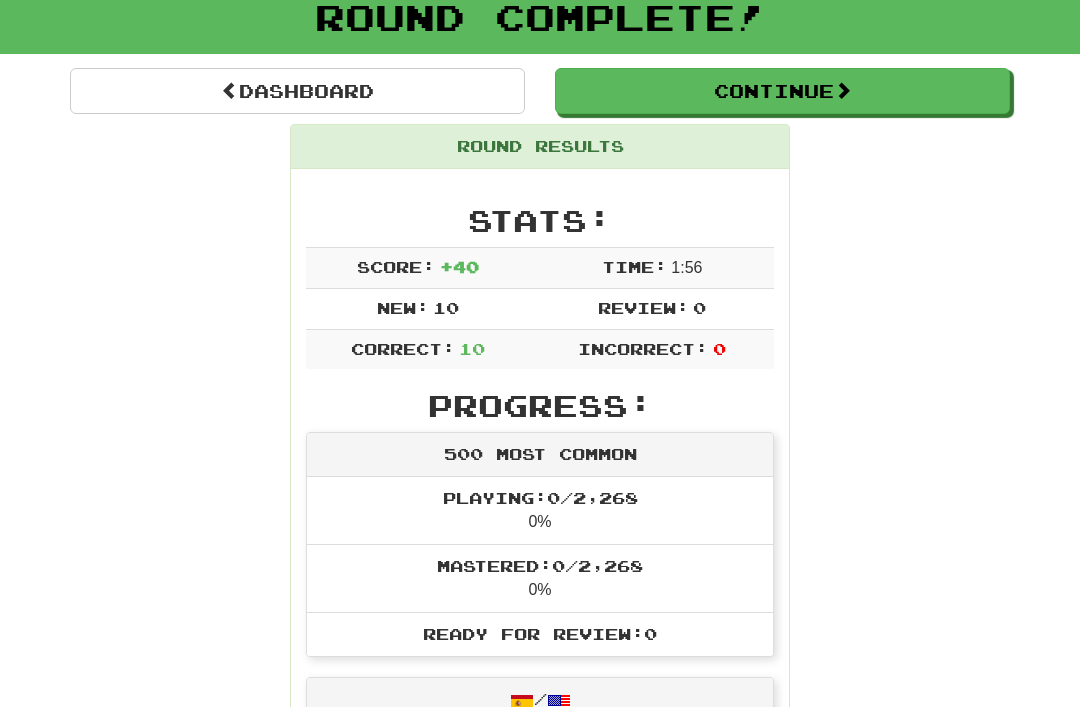 click on "Continue" at bounding box center (782, 91) 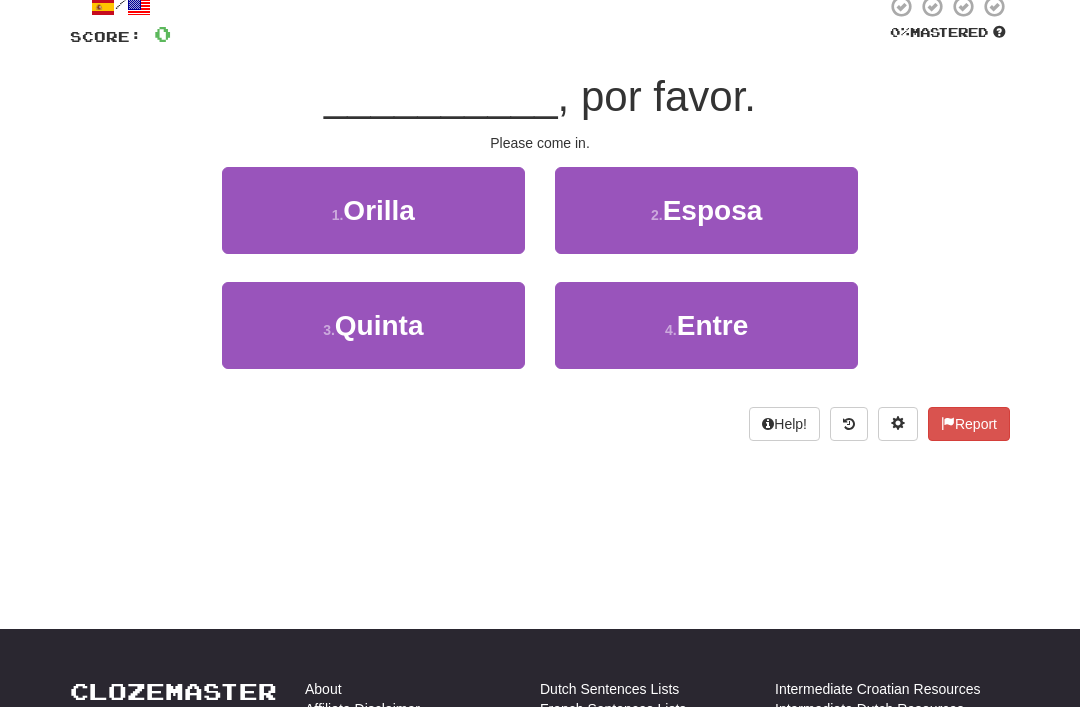 click on "4 .  Entre" at bounding box center (706, 325) 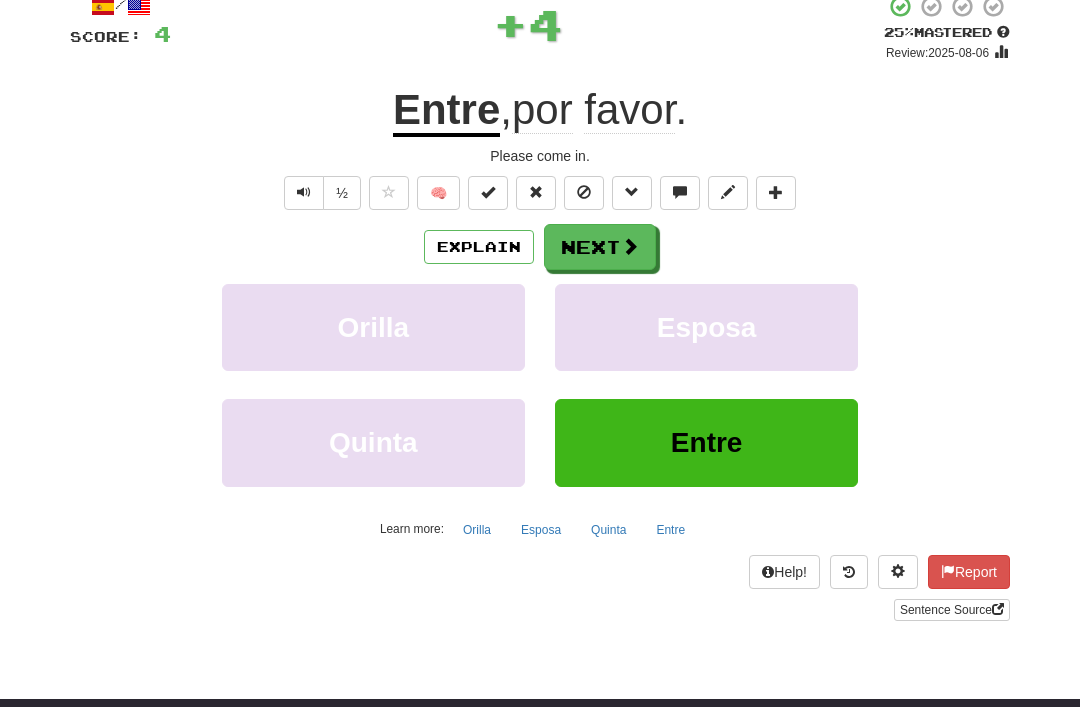 click at bounding box center [584, 193] 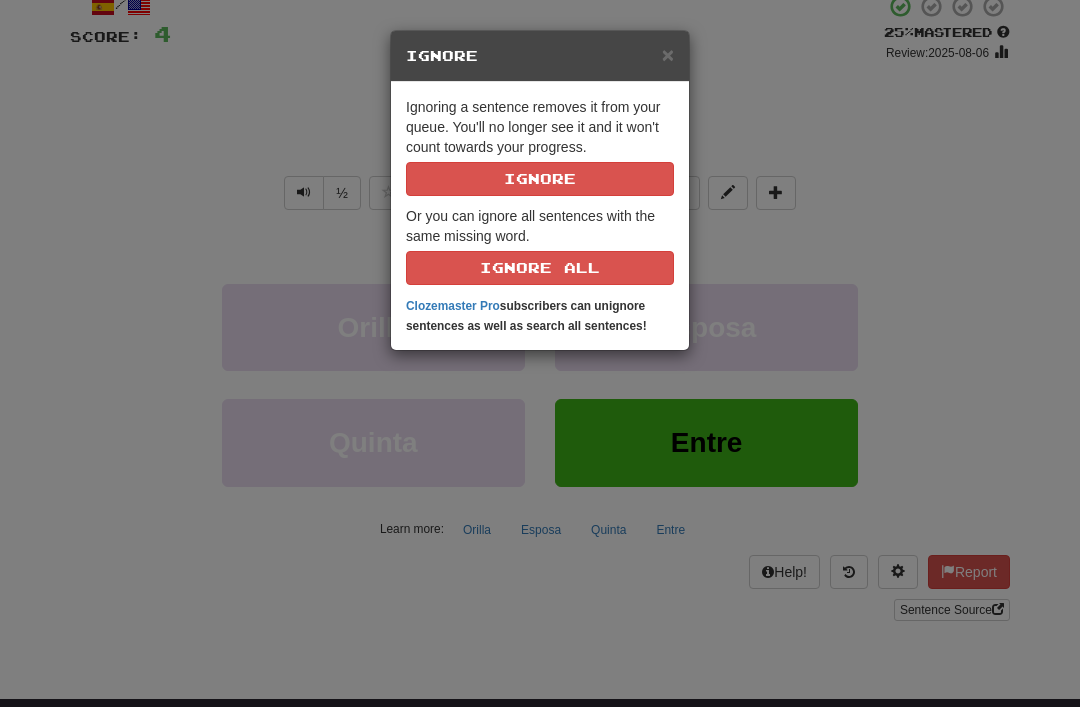 click on "Ignore" at bounding box center (540, 179) 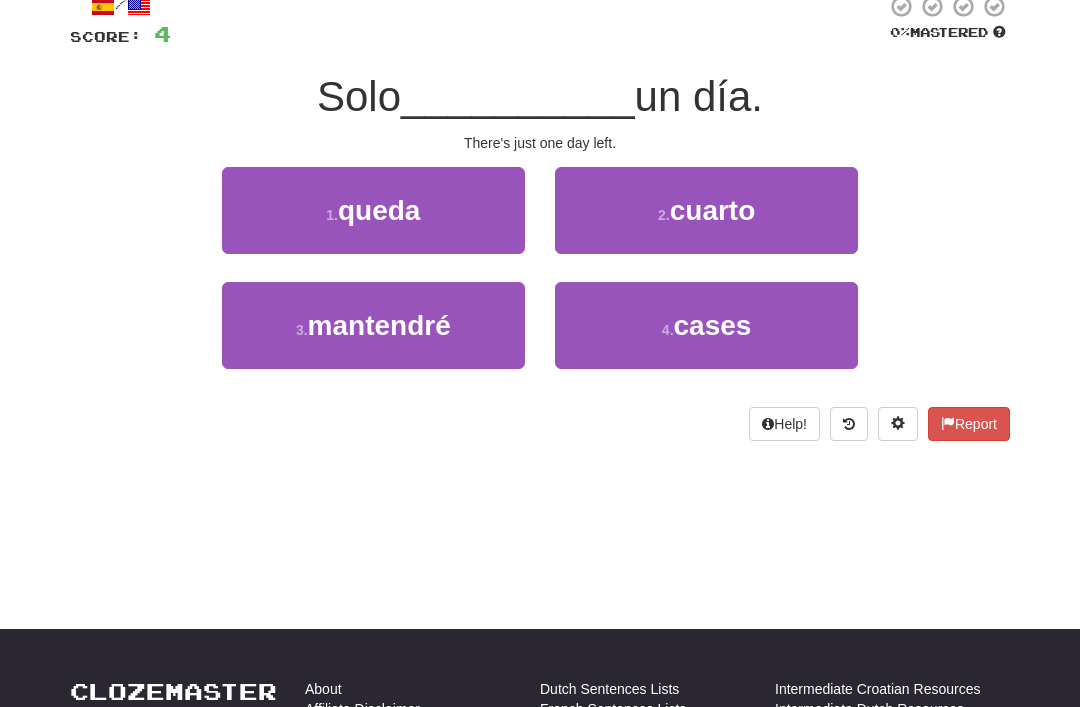 click on "queda" at bounding box center [379, 210] 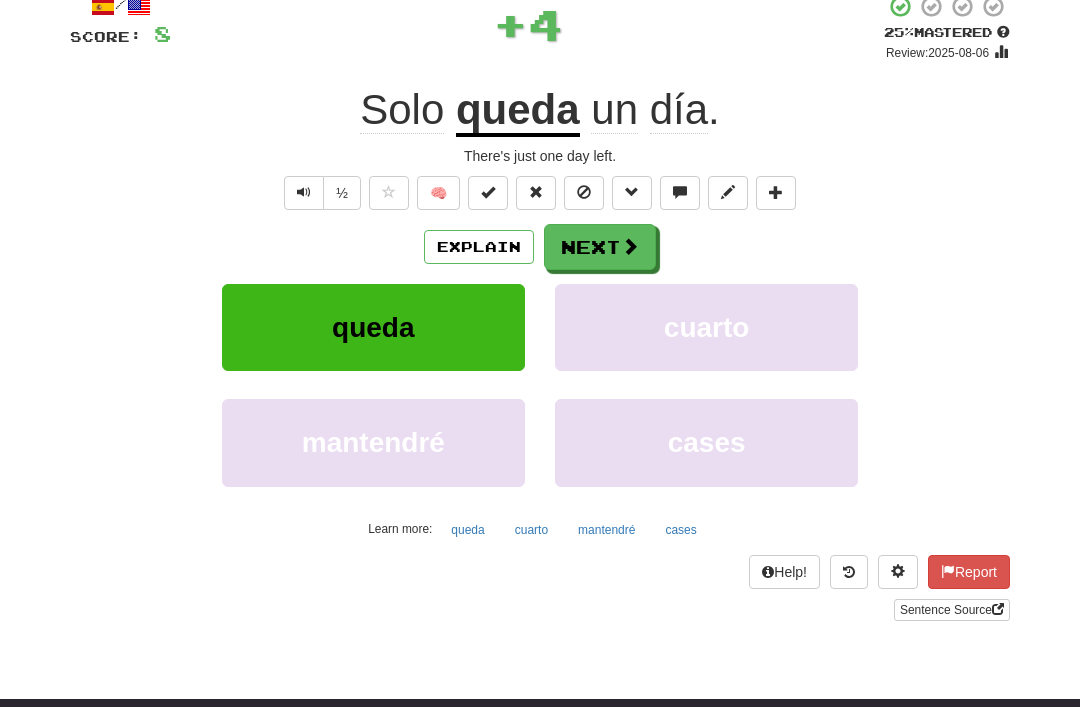 click at bounding box center (584, 192) 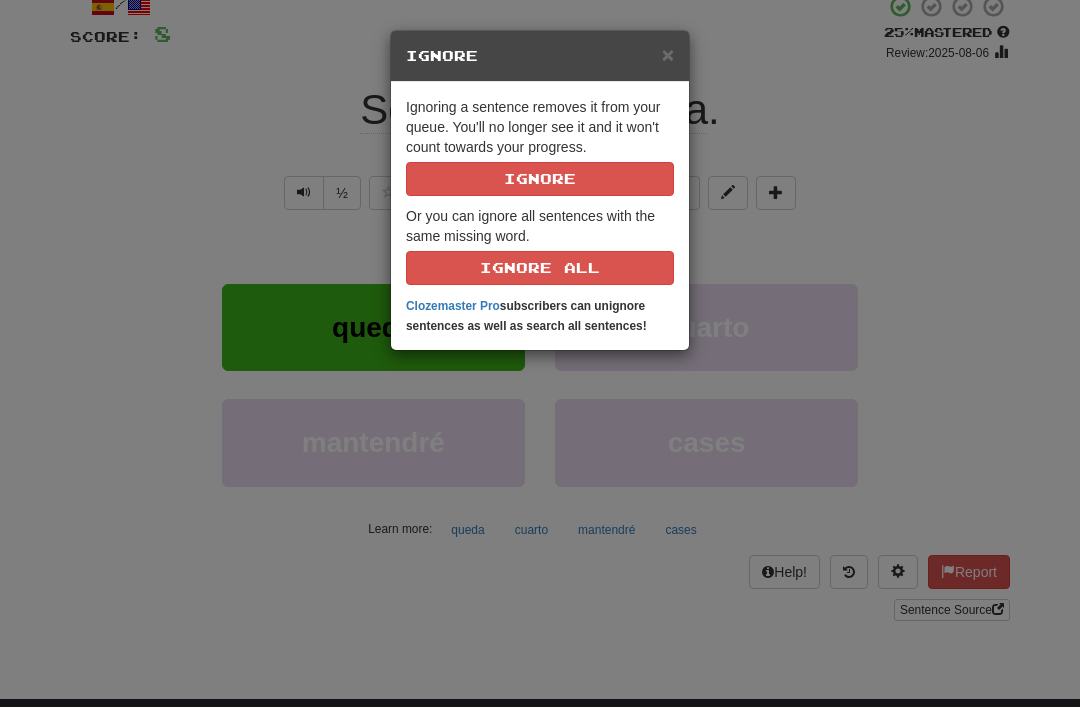 click on "Ignore" at bounding box center [540, 179] 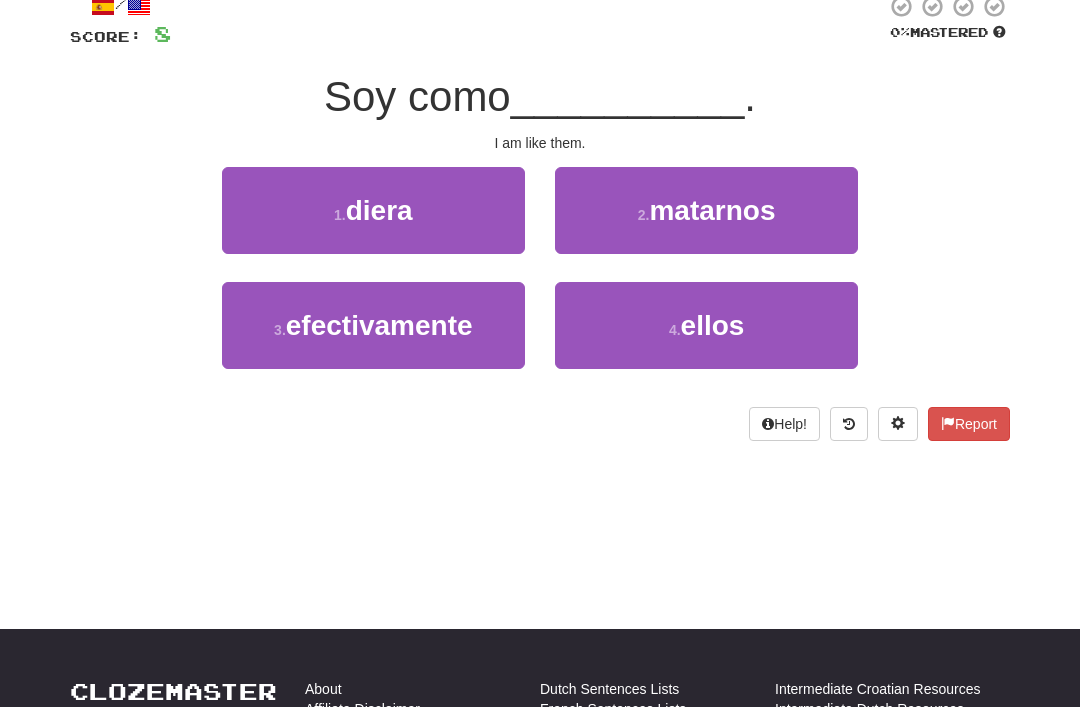 click on "4 .  ellos" at bounding box center (706, 325) 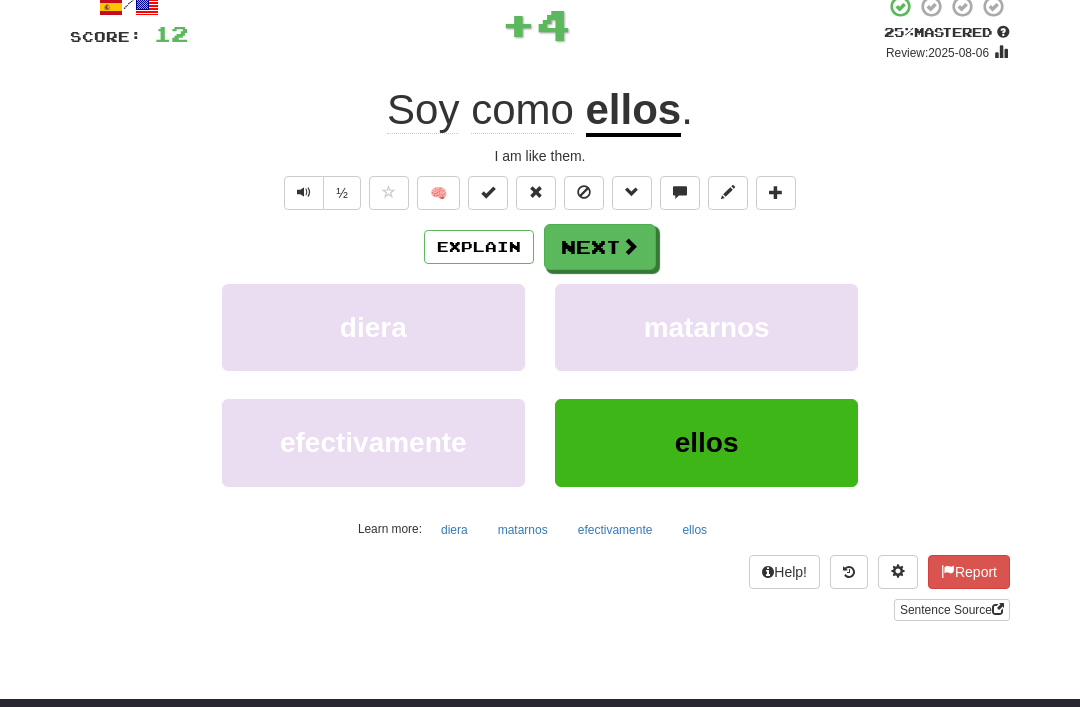 click at bounding box center [584, 193] 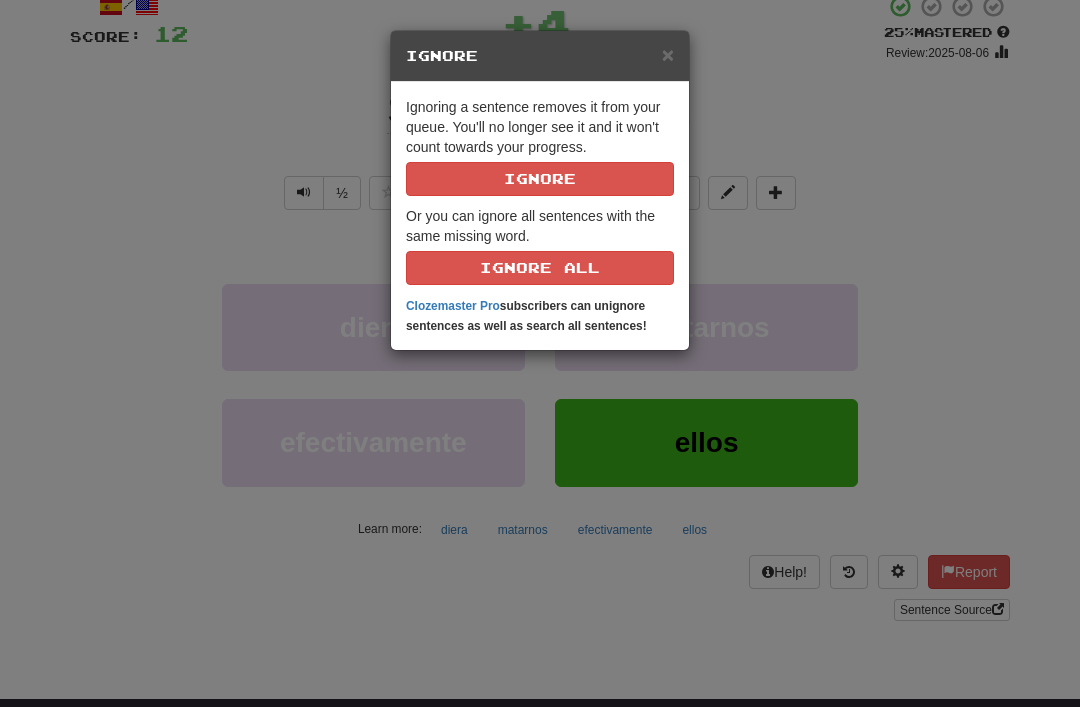 click on "Ignore" at bounding box center (540, 179) 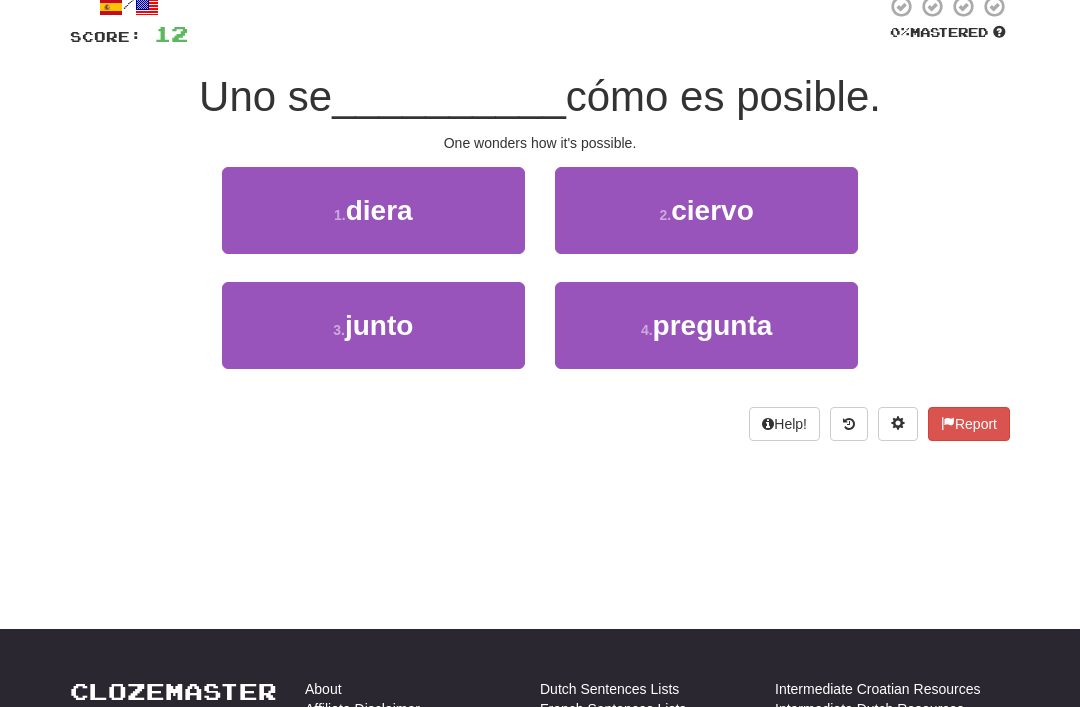 click on "pregunta" at bounding box center (713, 325) 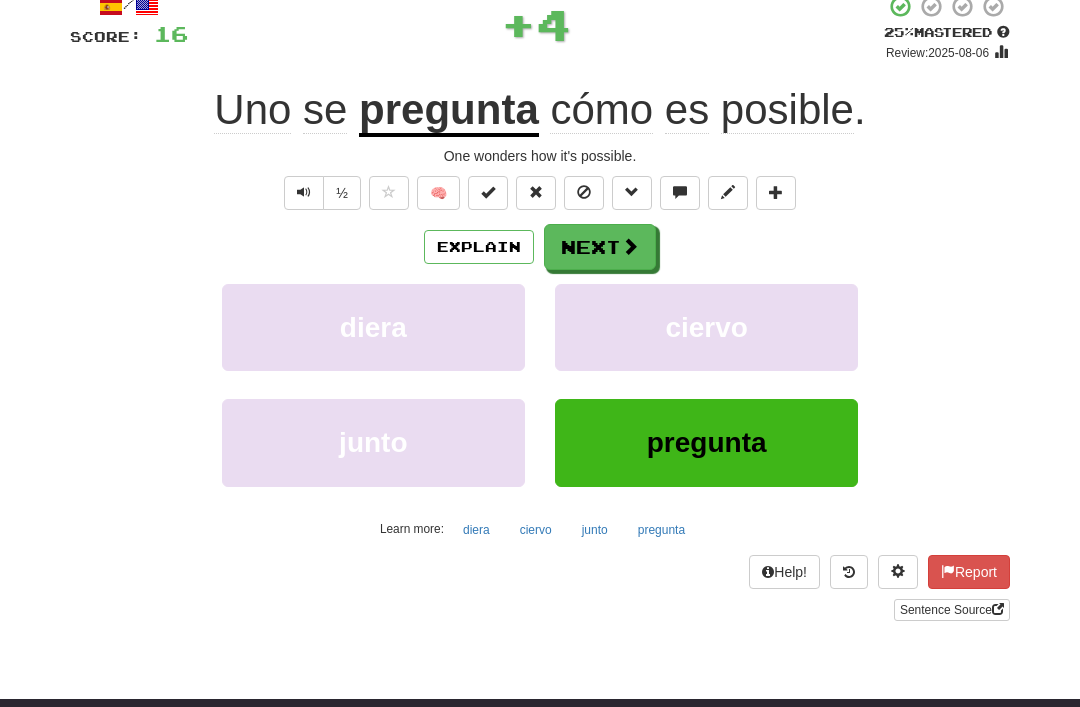 click at bounding box center [584, 192] 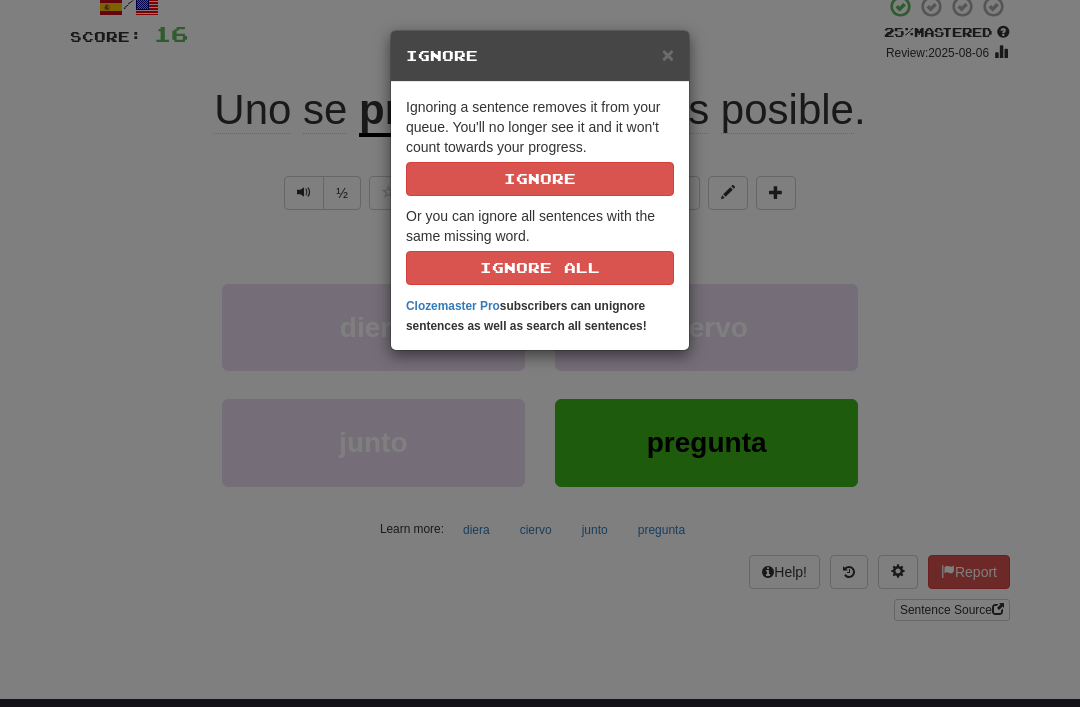 click on "Ignore" at bounding box center [540, 179] 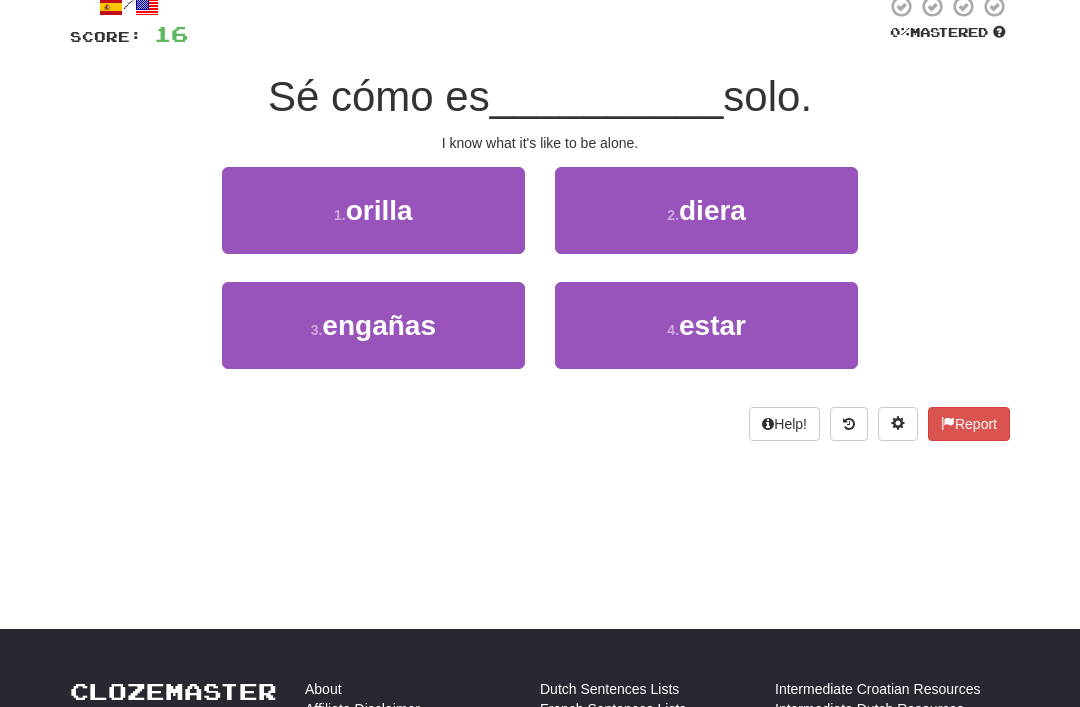 click on "4 .  estar" at bounding box center (706, 325) 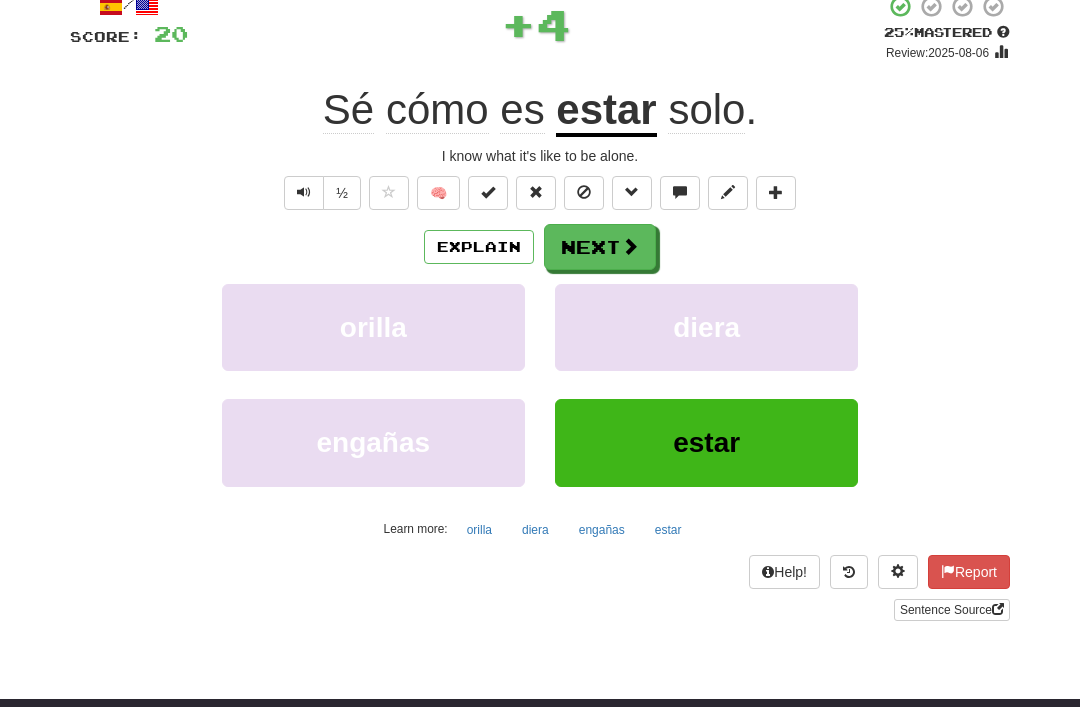 click at bounding box center [584, 192] 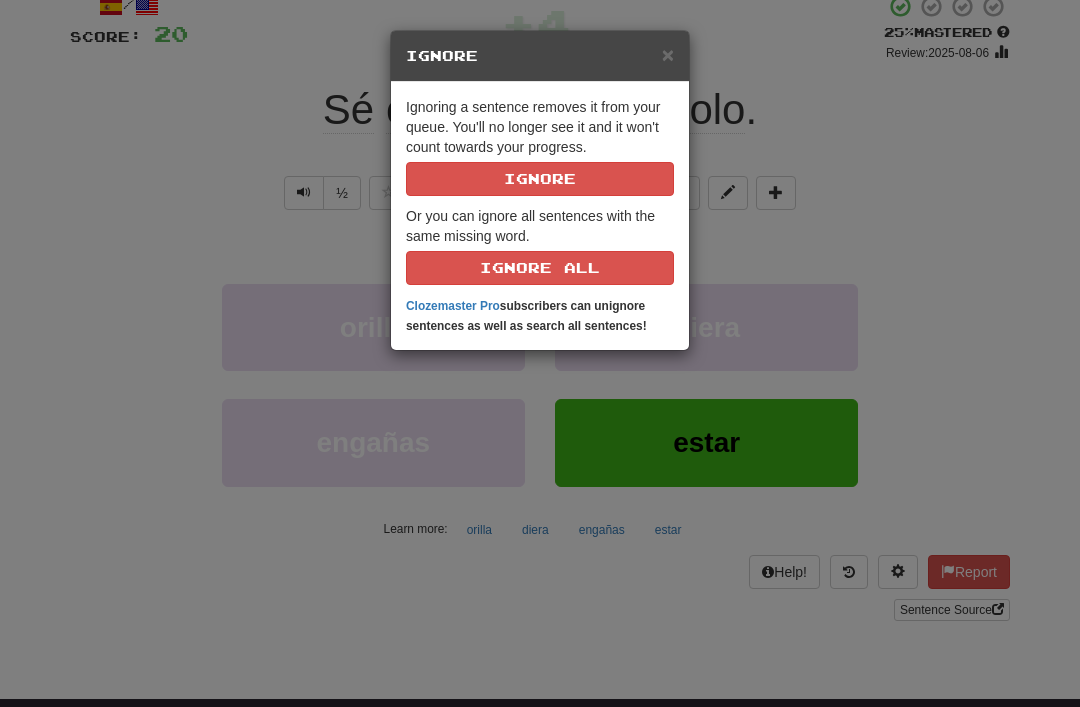 click on "Ignore" at bounding box center [540, 179] 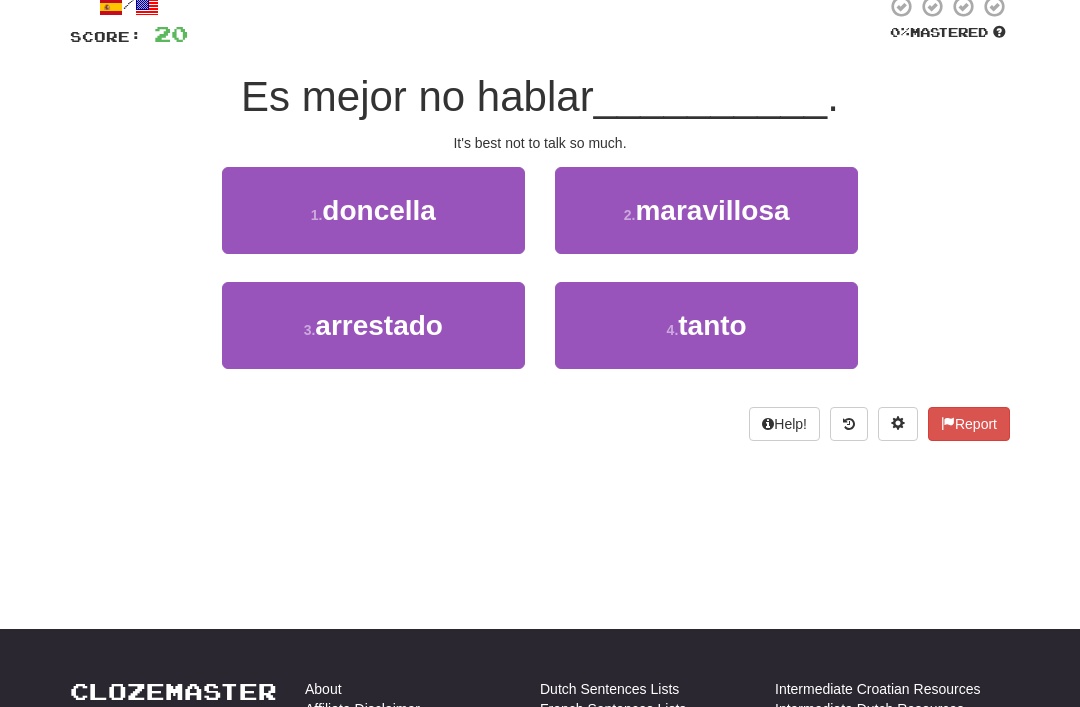 click on "4 ." at bounding box center [673, 330] 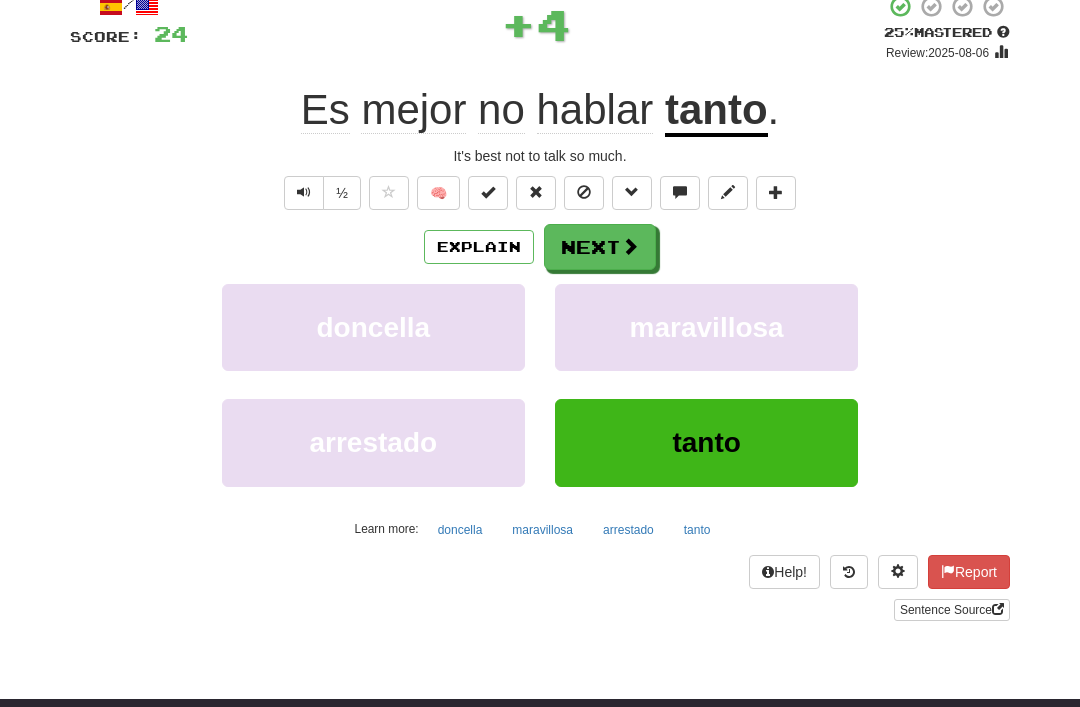 click at bounding box center [584, 192] 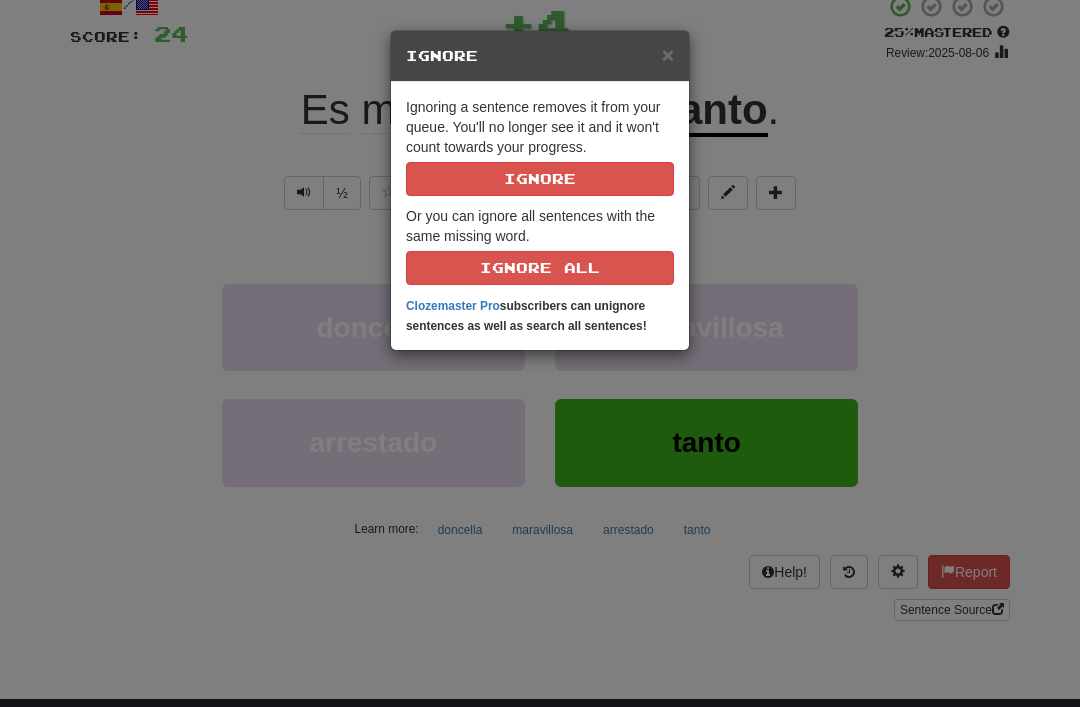 click on "Ignore" at bounding box center [540, 179] 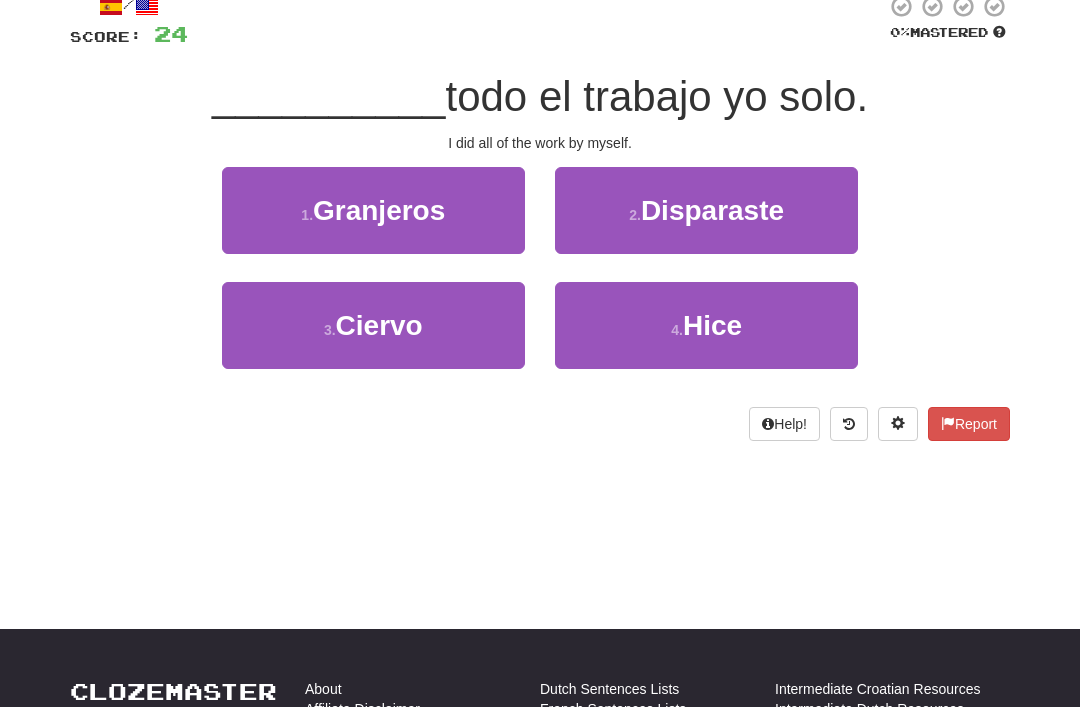 click on "4 .  Hice" at bounding box center (706, 325) 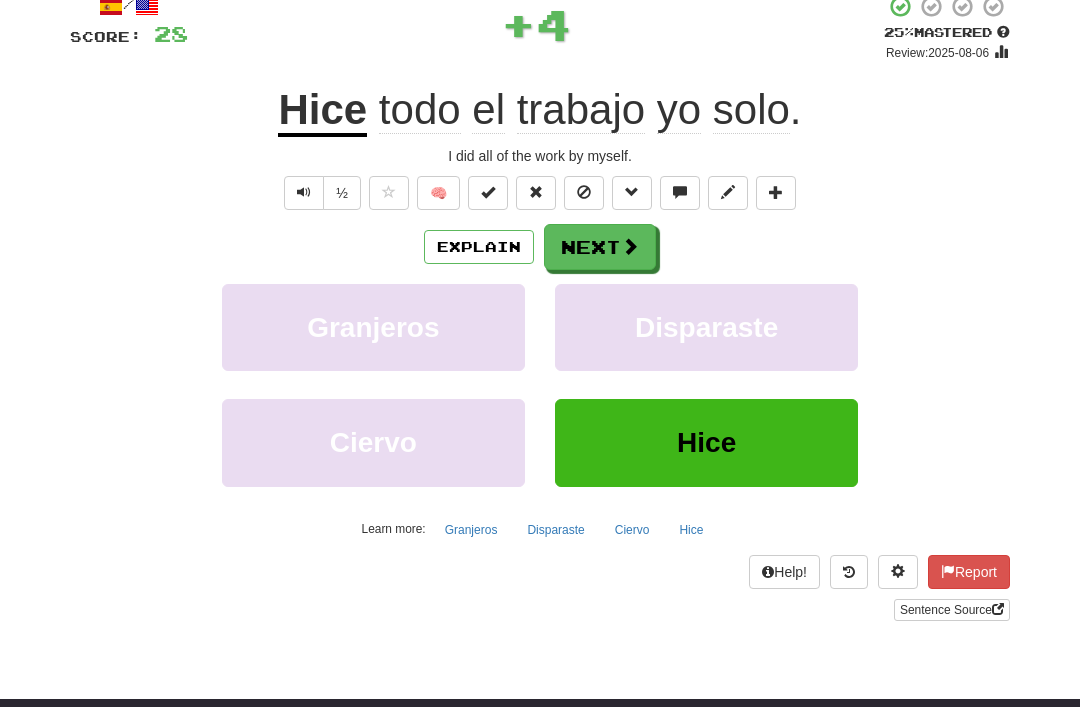 click at bounding box center (584, 192) 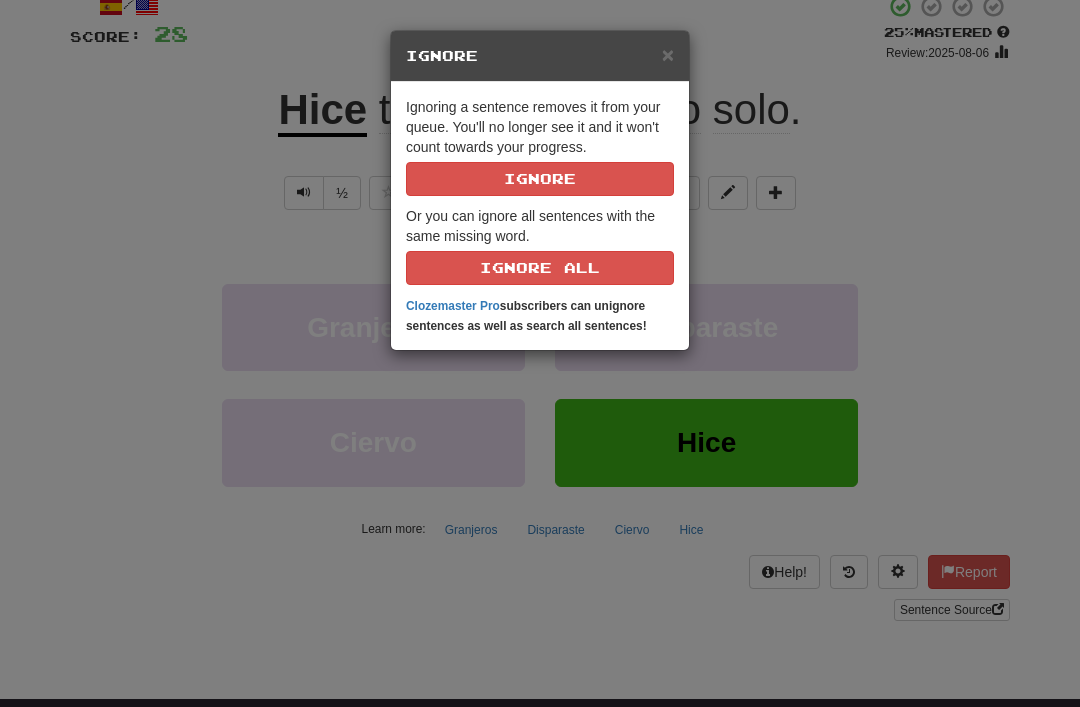 click on "Ignore" at bounding box center [540, 179] 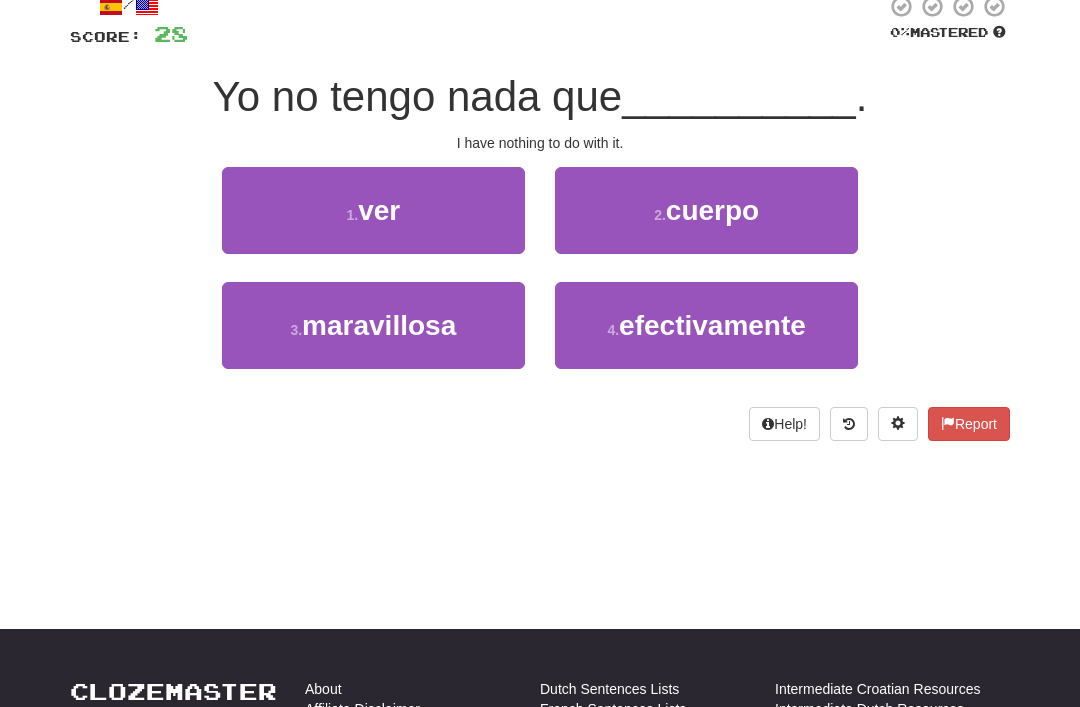 click on "1 .  ver" at bounding box center [373, 210] 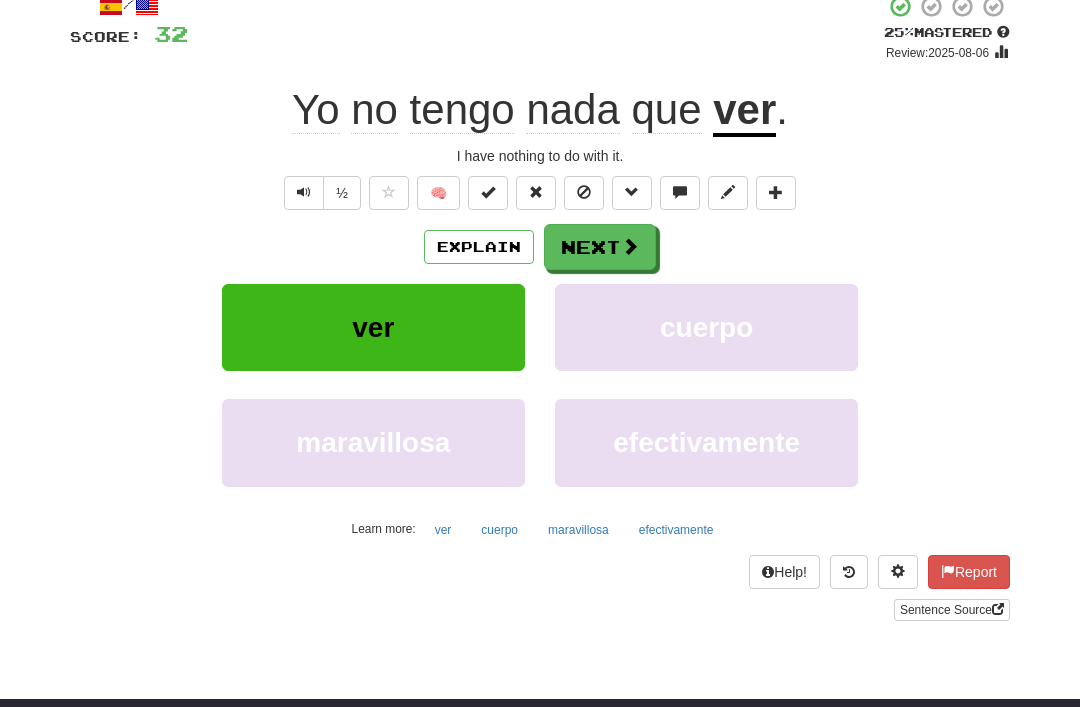 click at bounding box center (584, 193) 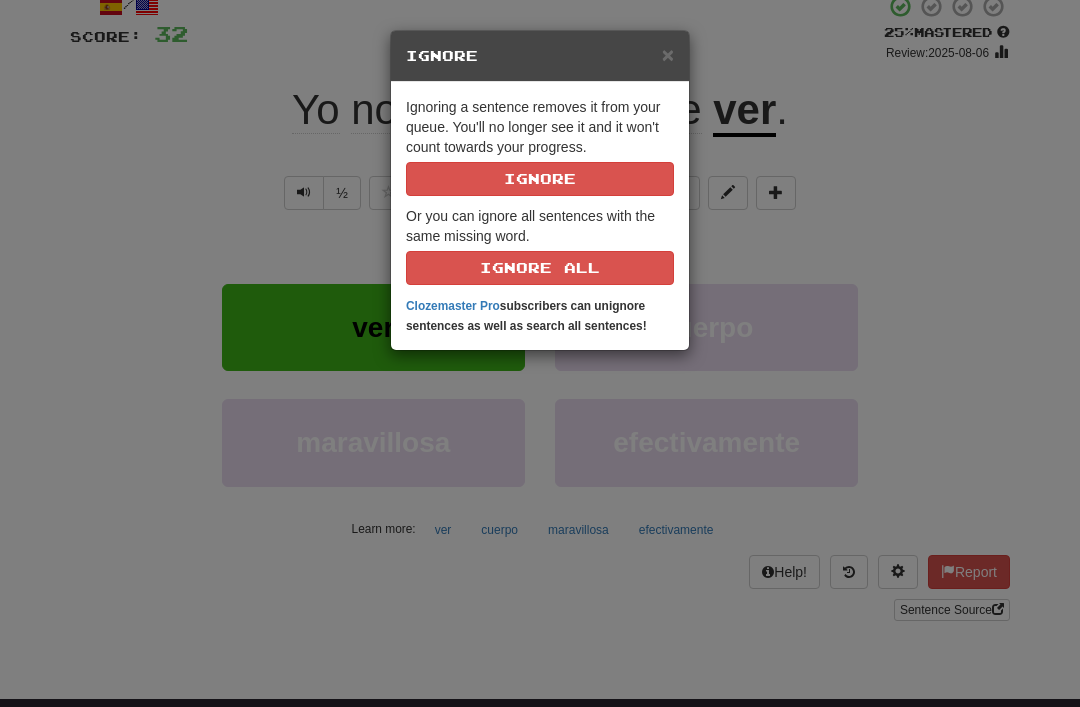 click on "Ignore" at bounding box center [540, 179] 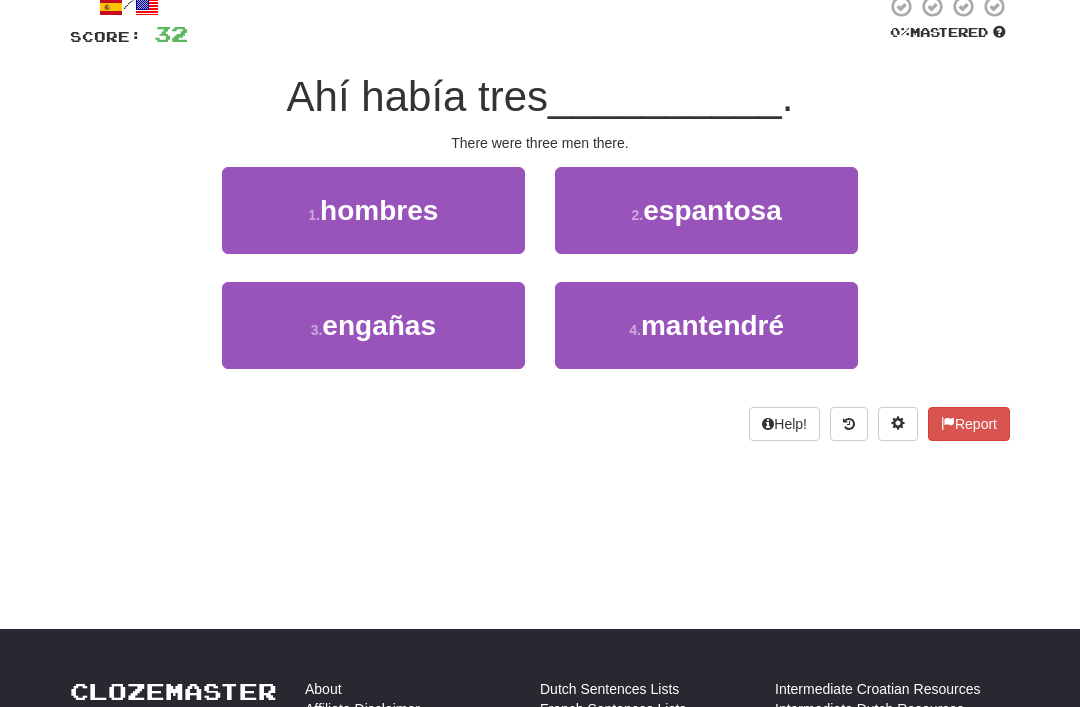 click on "hombres" at bounding box center [379, 210] 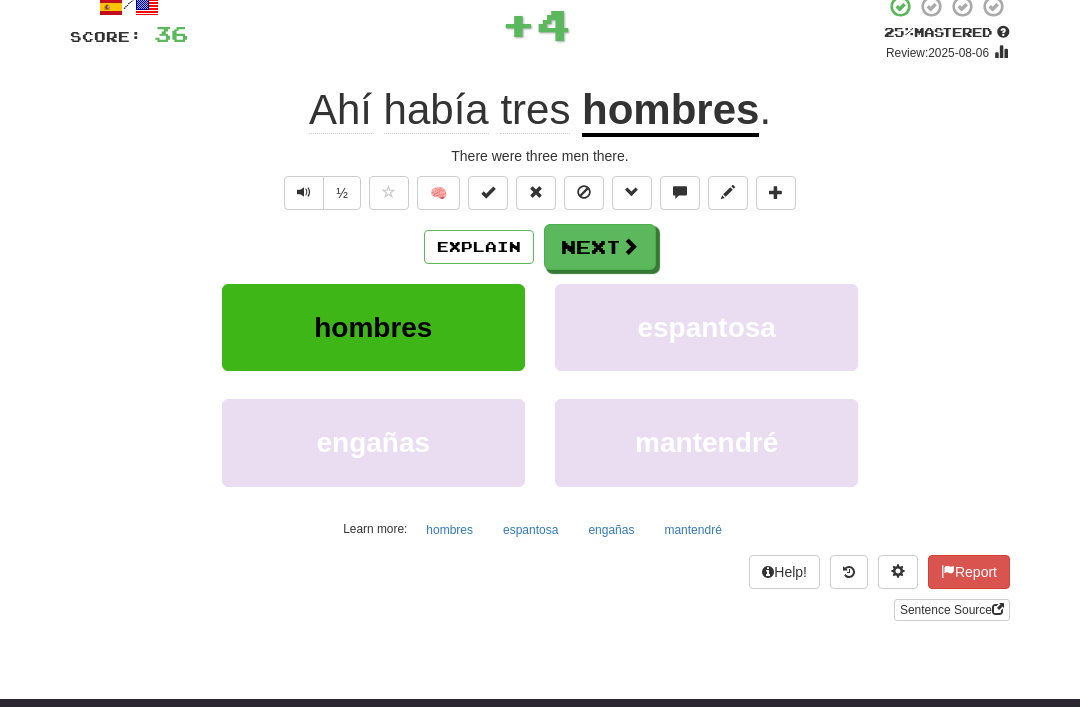 click at bounding box center (584, 193) 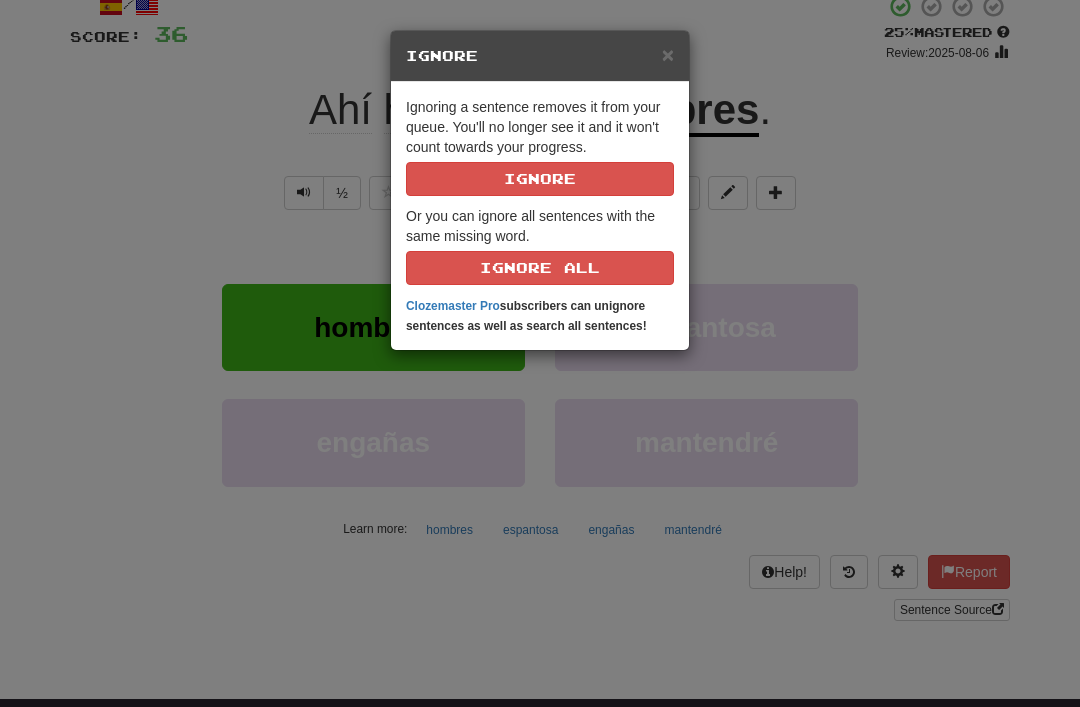 click on "Ignore" at bounding box center (540, 179) 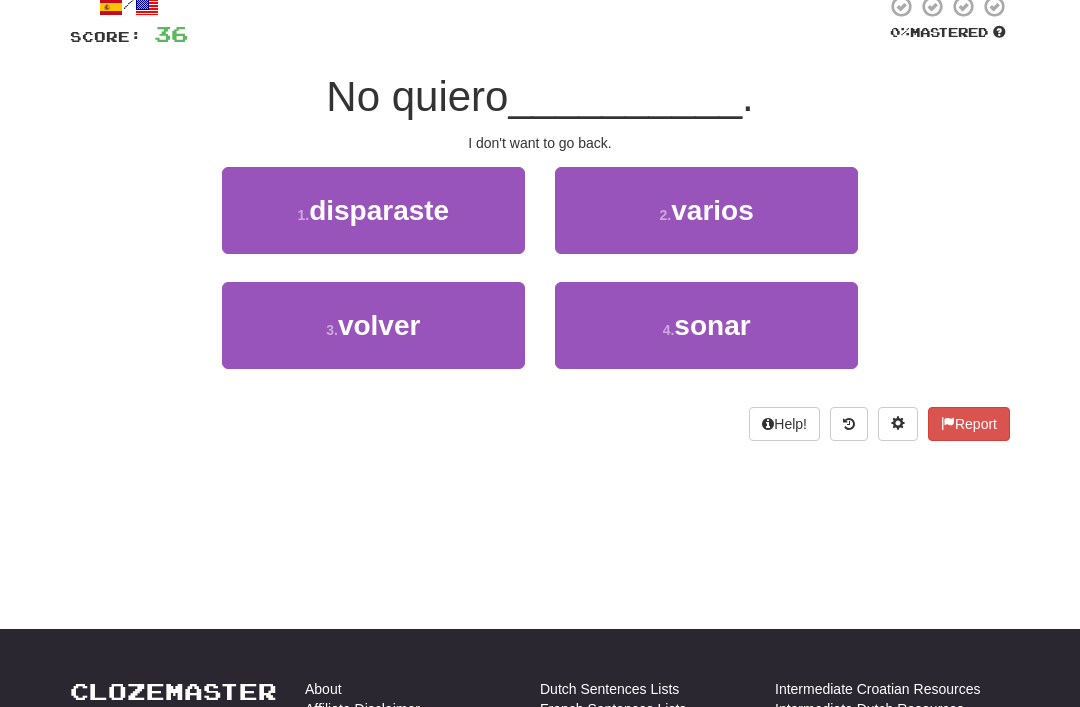 click on "volver" at bounding box center (379, 325) 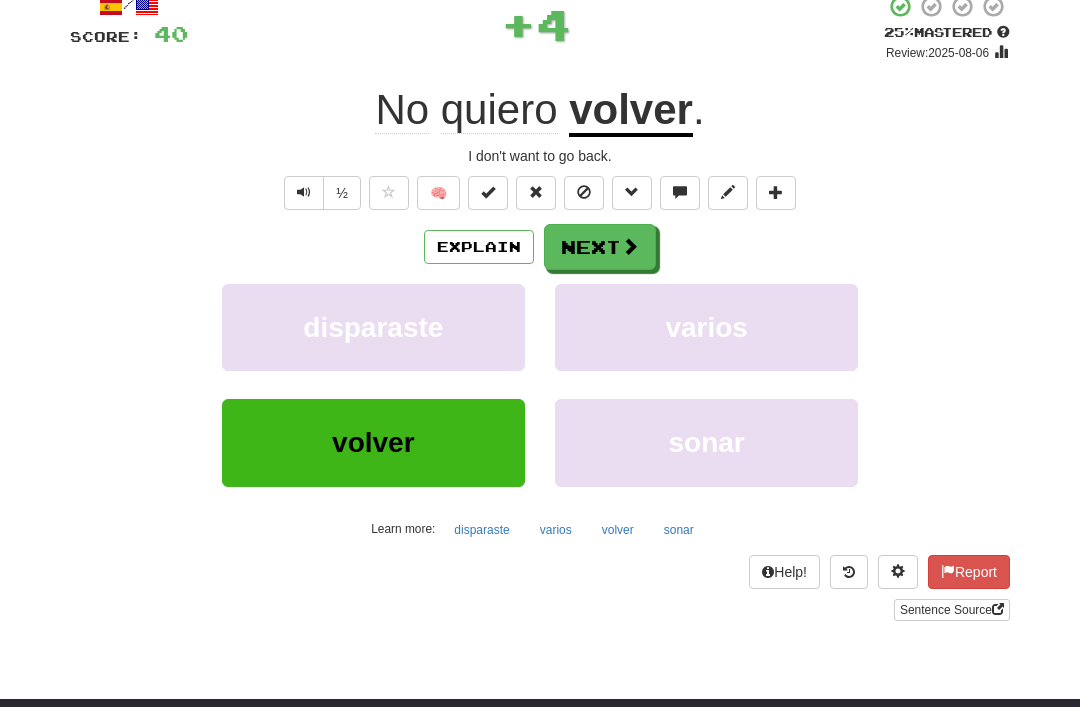 click at bounding box center [584, 193] 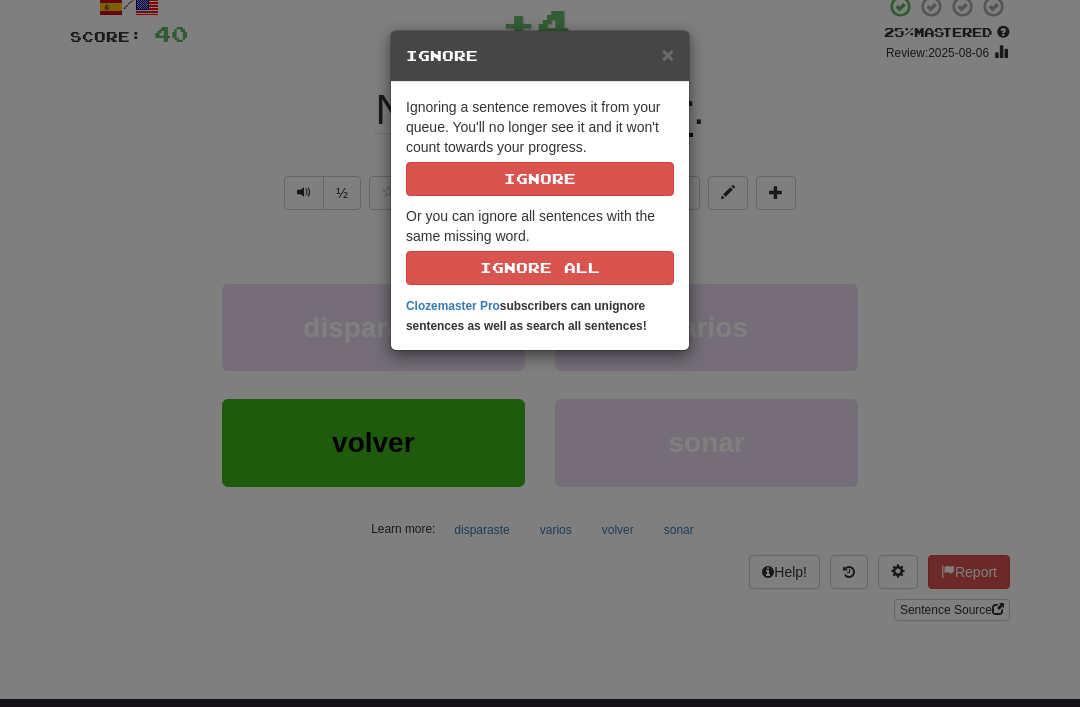 click on "Ignore" at bounding box center [540, 179] 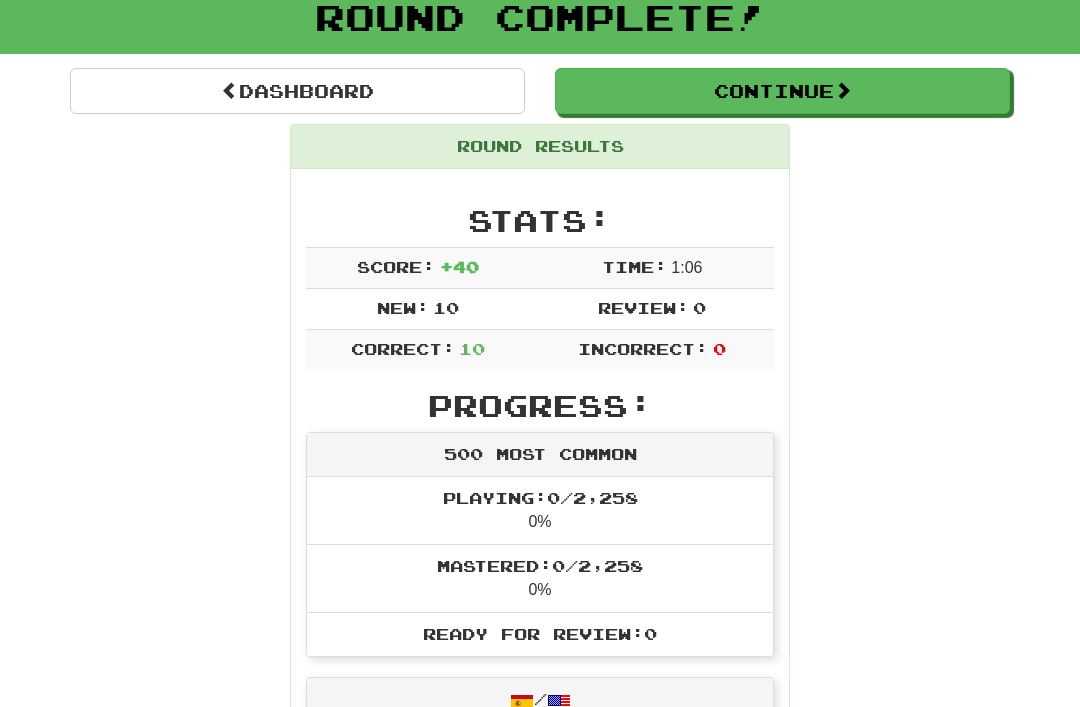 click on "Dashboard" at bounding box center [297, 91] 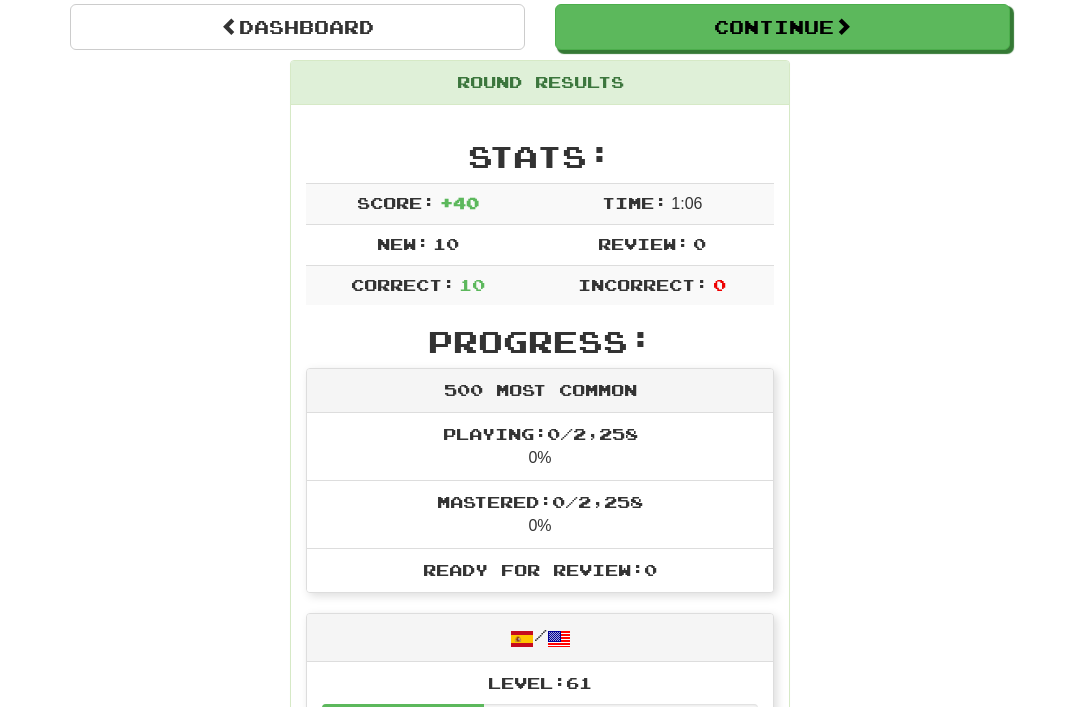 click on "Continue" at bounding box center [782, 27] 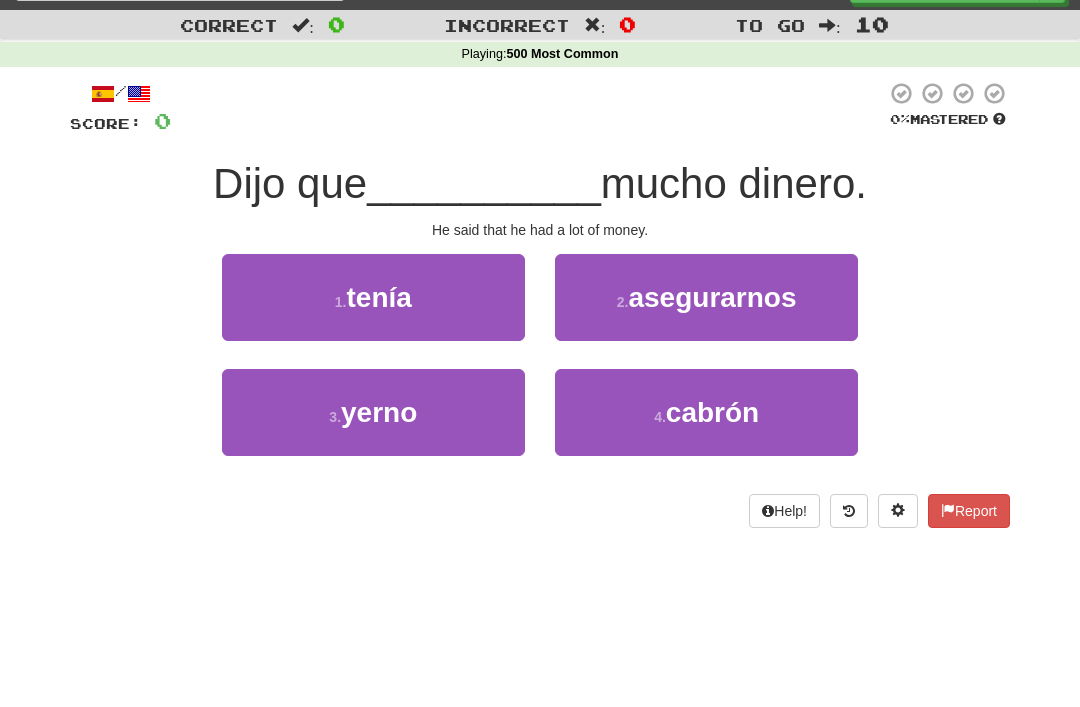 scroll, scrollTop: 0, scrollLeft: 0, axis: both 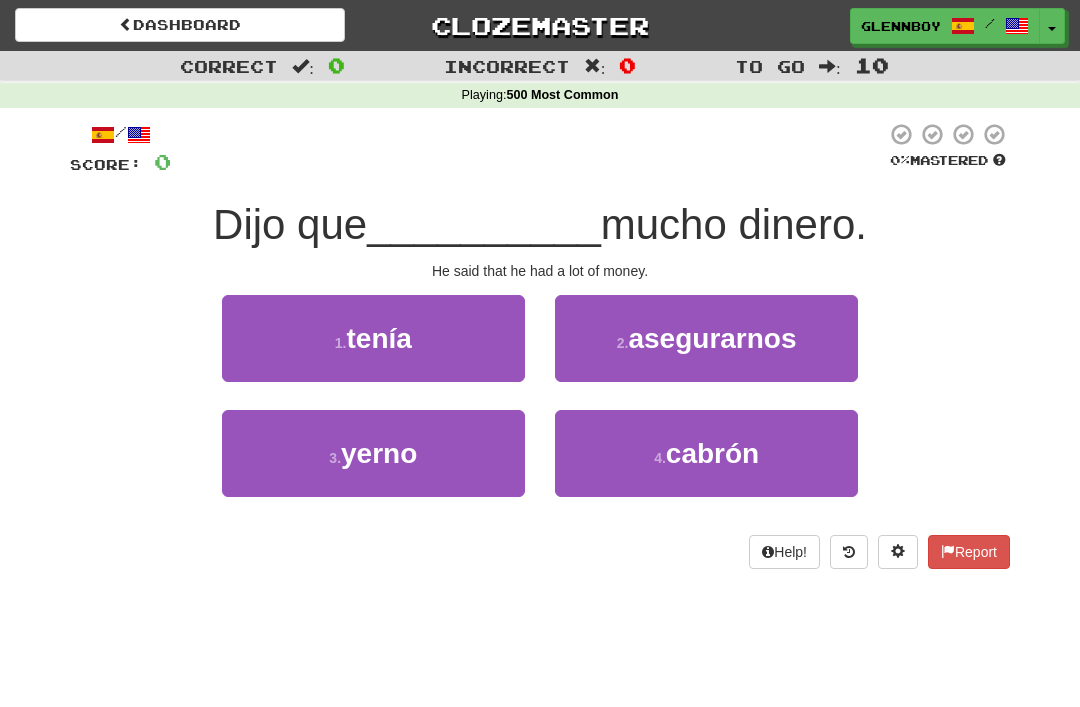 click on "tenía" at bounding box center (378, 338) 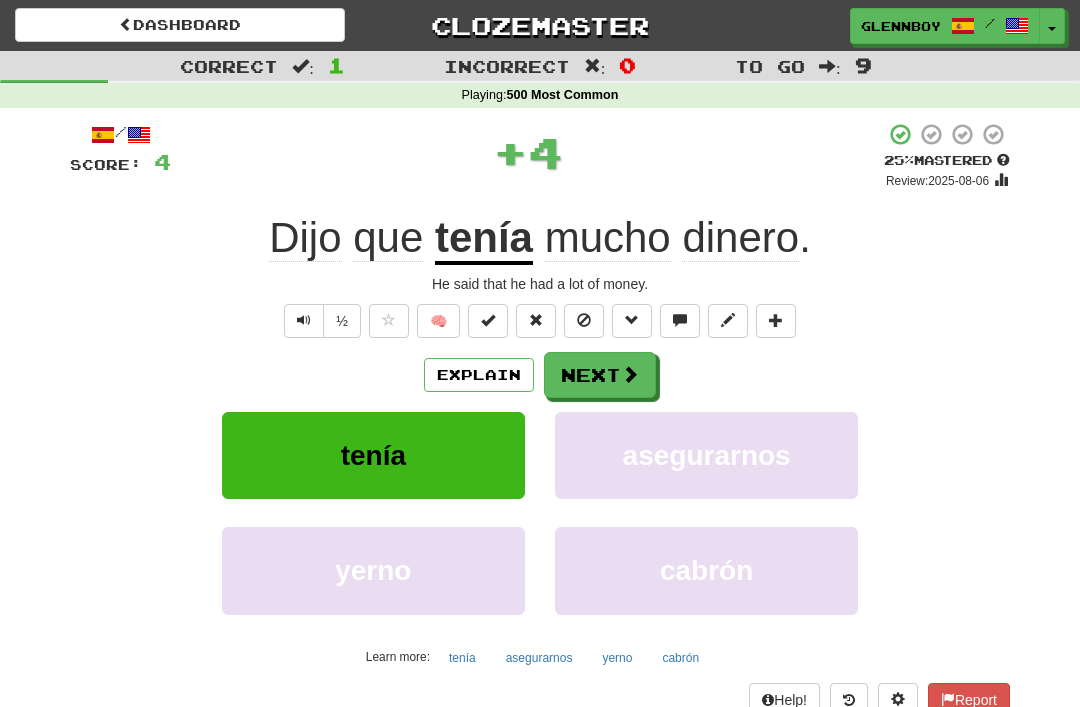 click at bounding box center (584, 320) 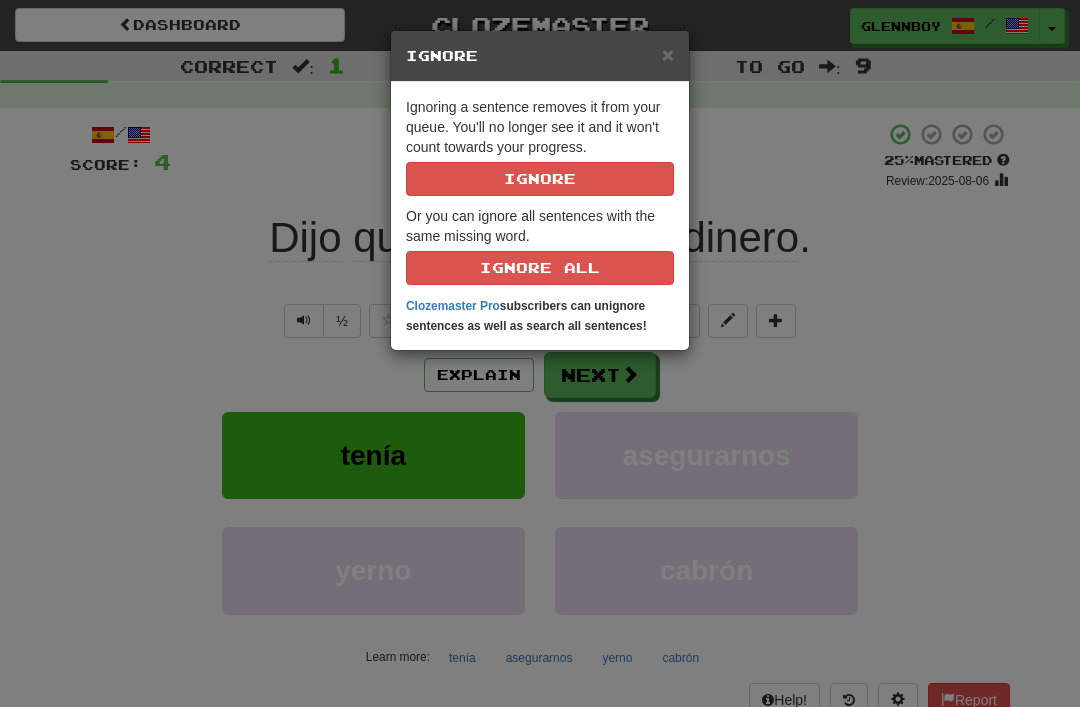 click on "Ignore" at bounding box center (540, 179) 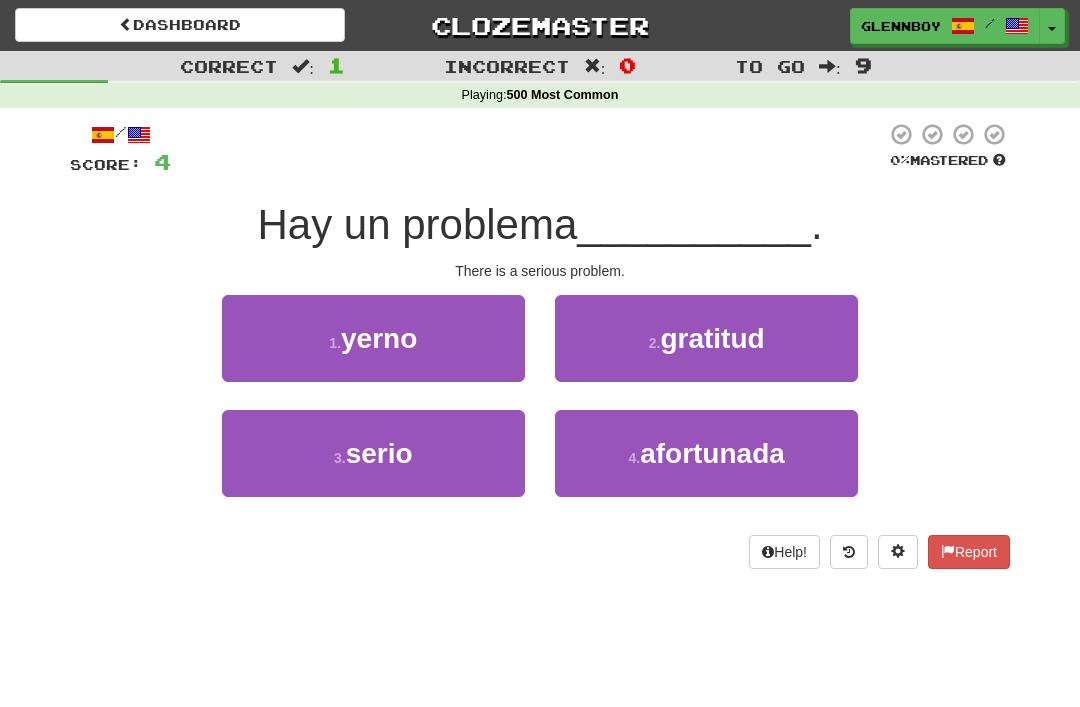 click on "serio" at bounding box center [379, 453] 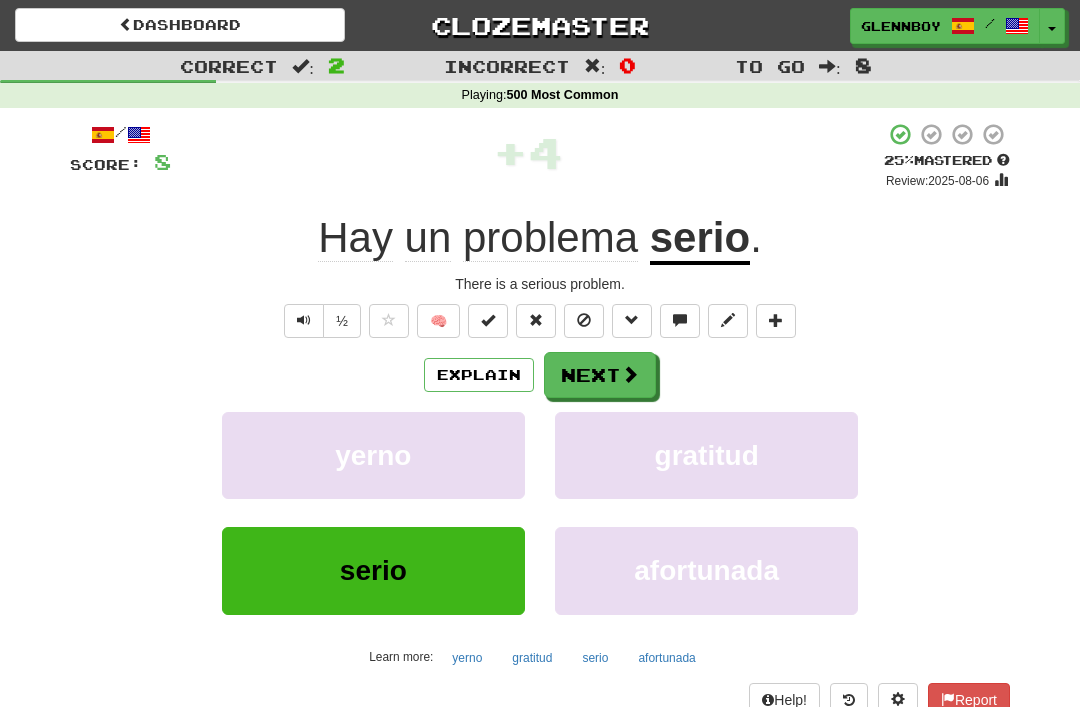 click at bounding box center (584, 320) 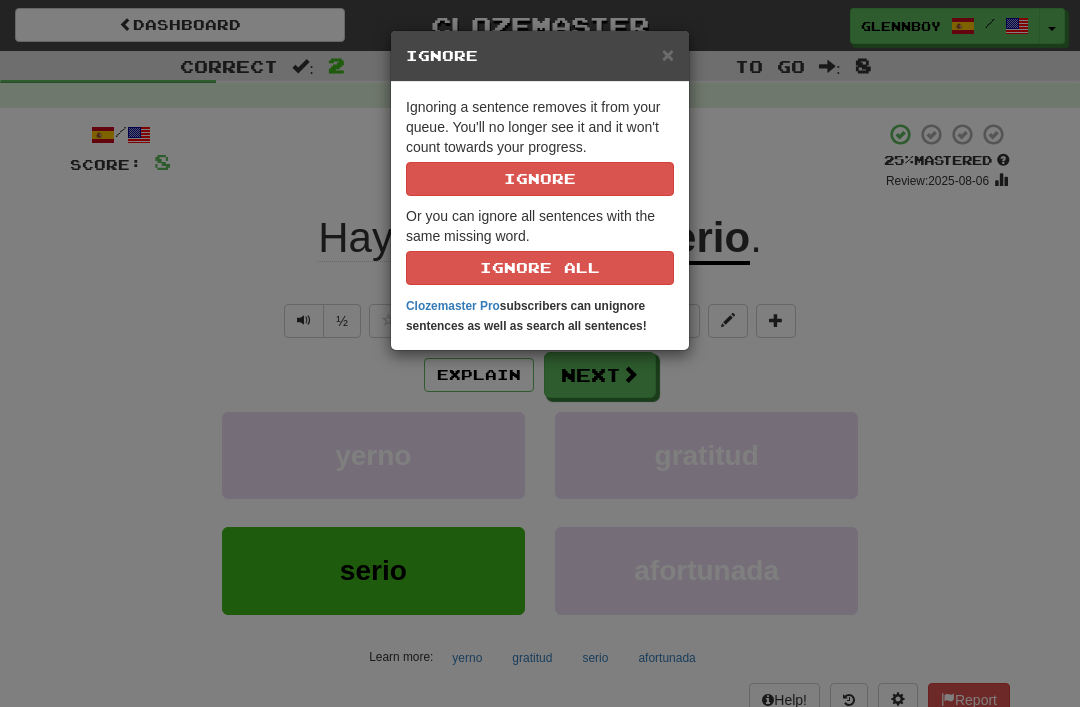 click on "Ignore" at bounding box center (540, 179) 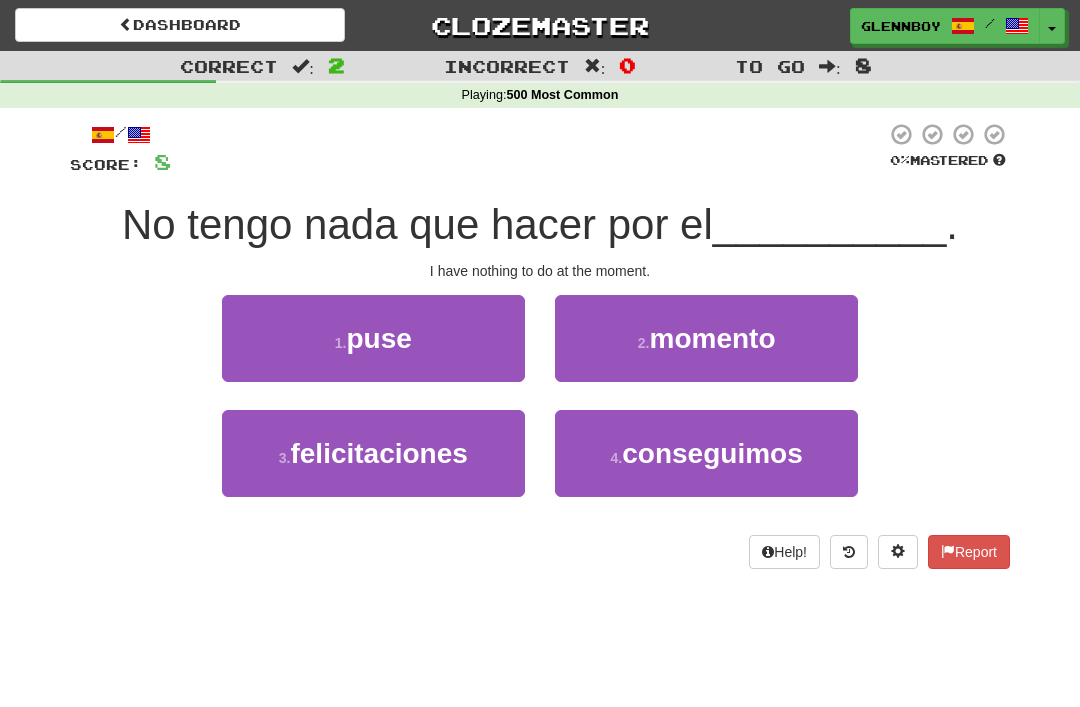 click on "momento" at bounding box center [712, 338] 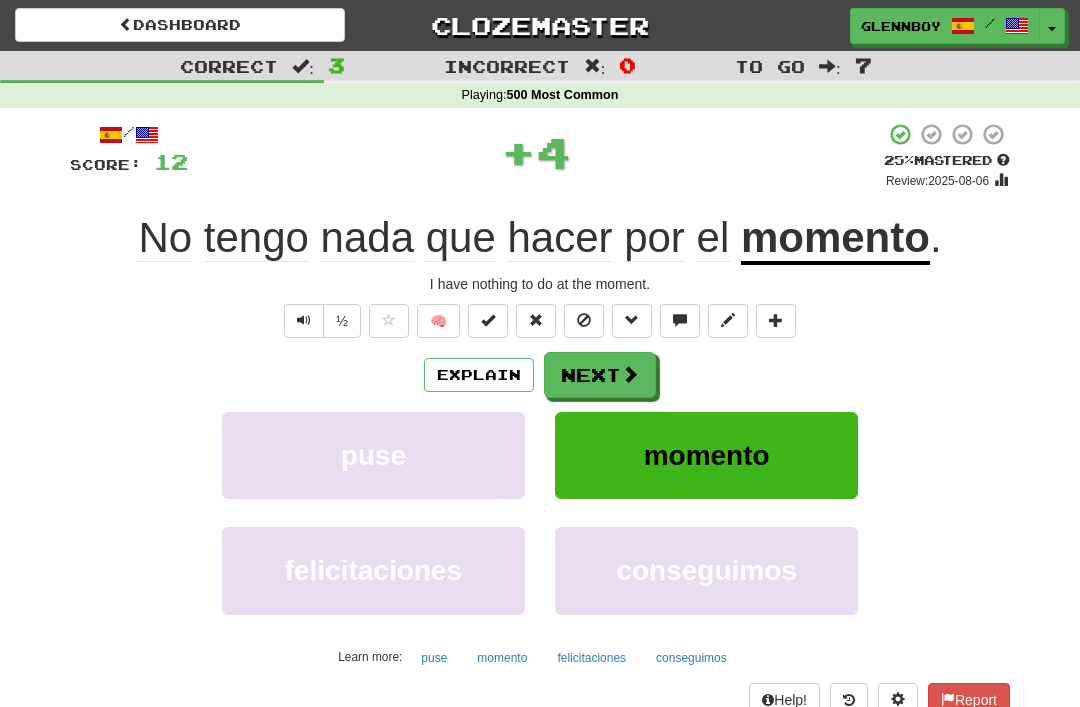 click at bounding box center [584, 321] 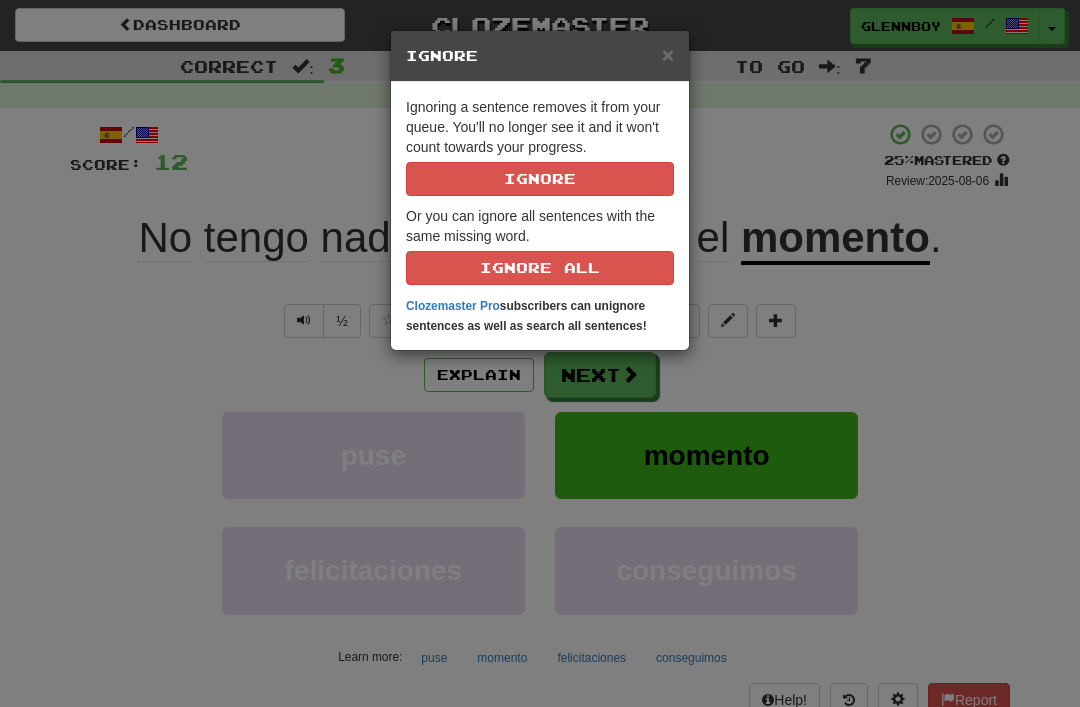 click on "Ignore" at bounding box center (540, 179) 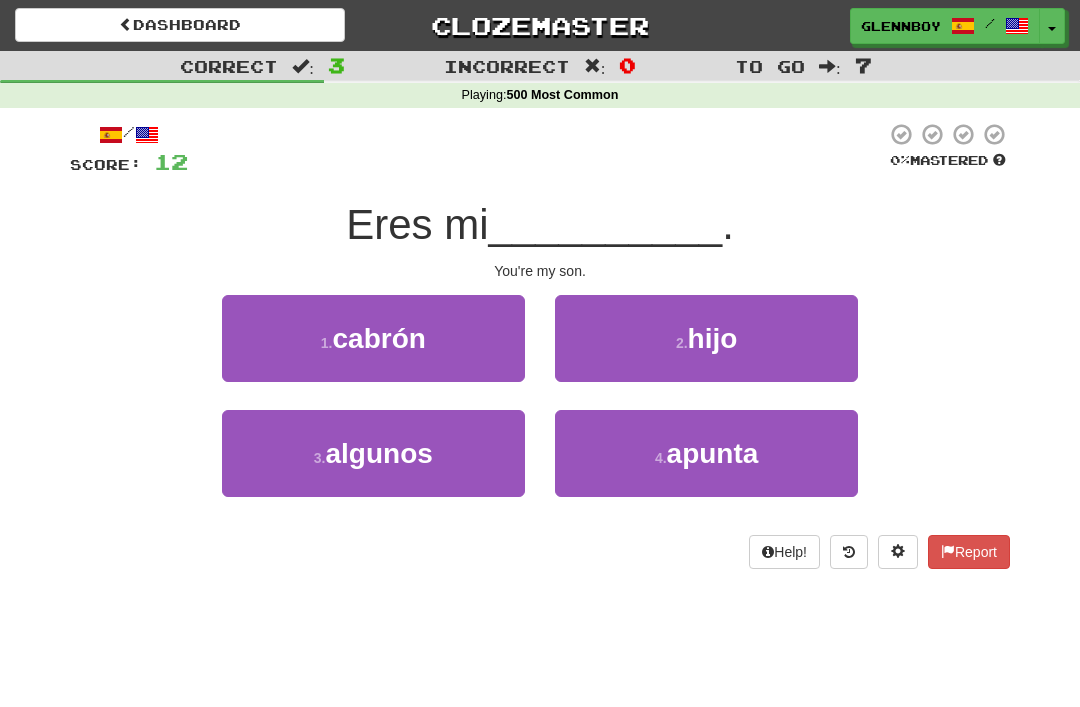 click on "2 .  hijo" at bounding box center (706, 338) 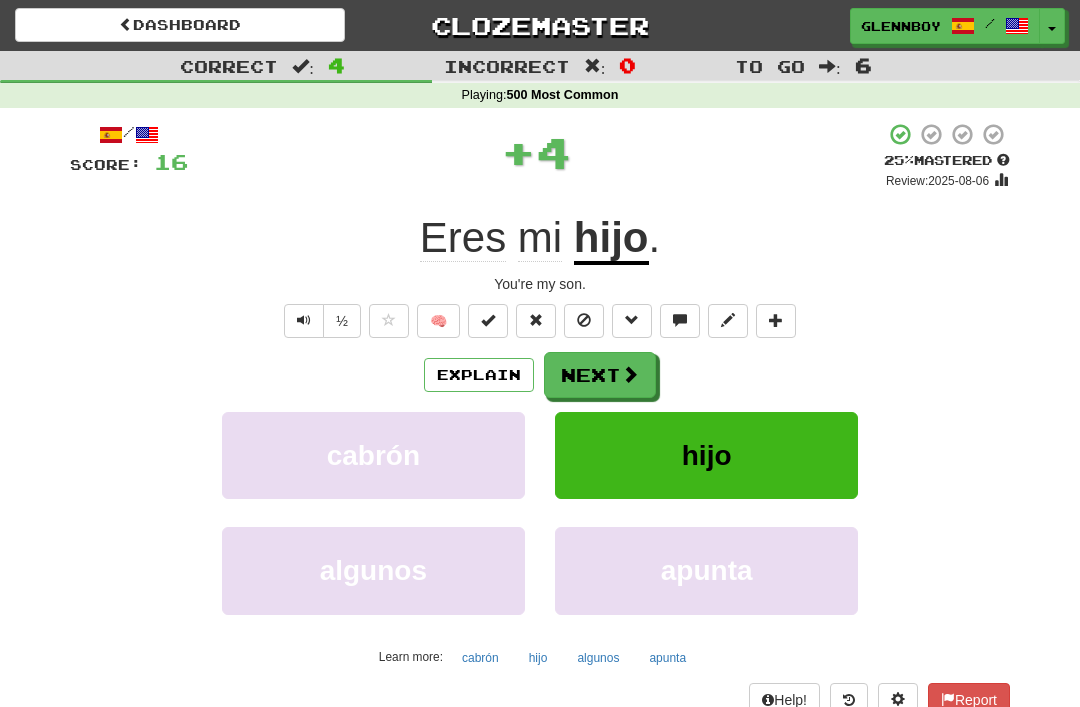 click at bounding box center [584, 320] 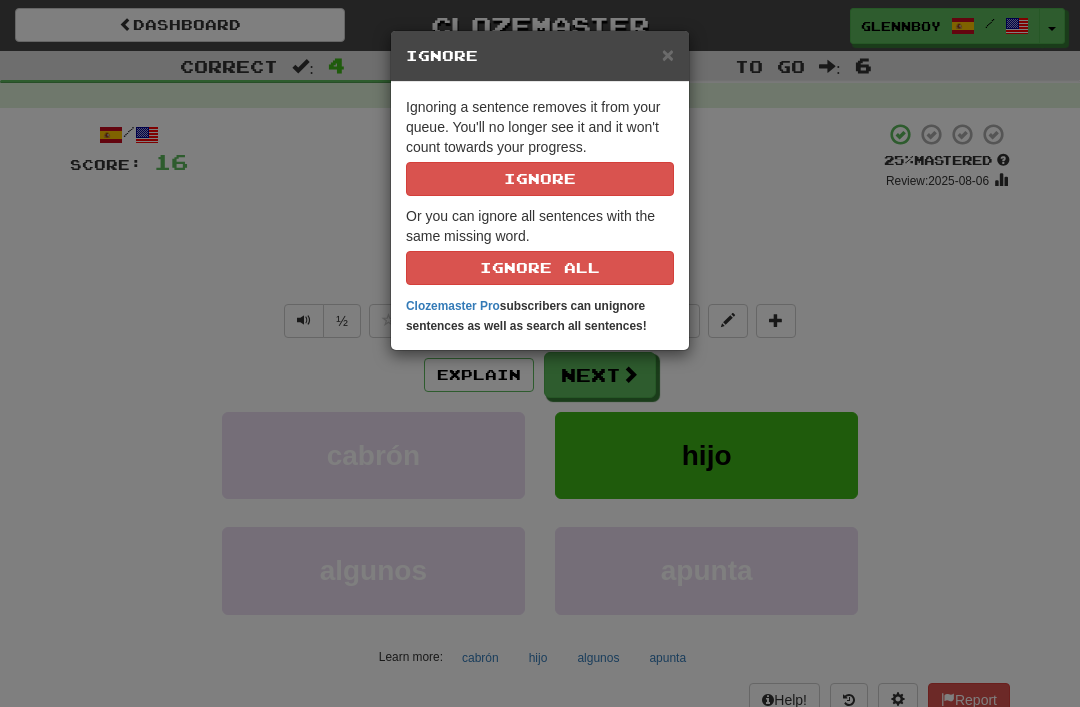 click on "Ignore" at bounding box center (540, 179) 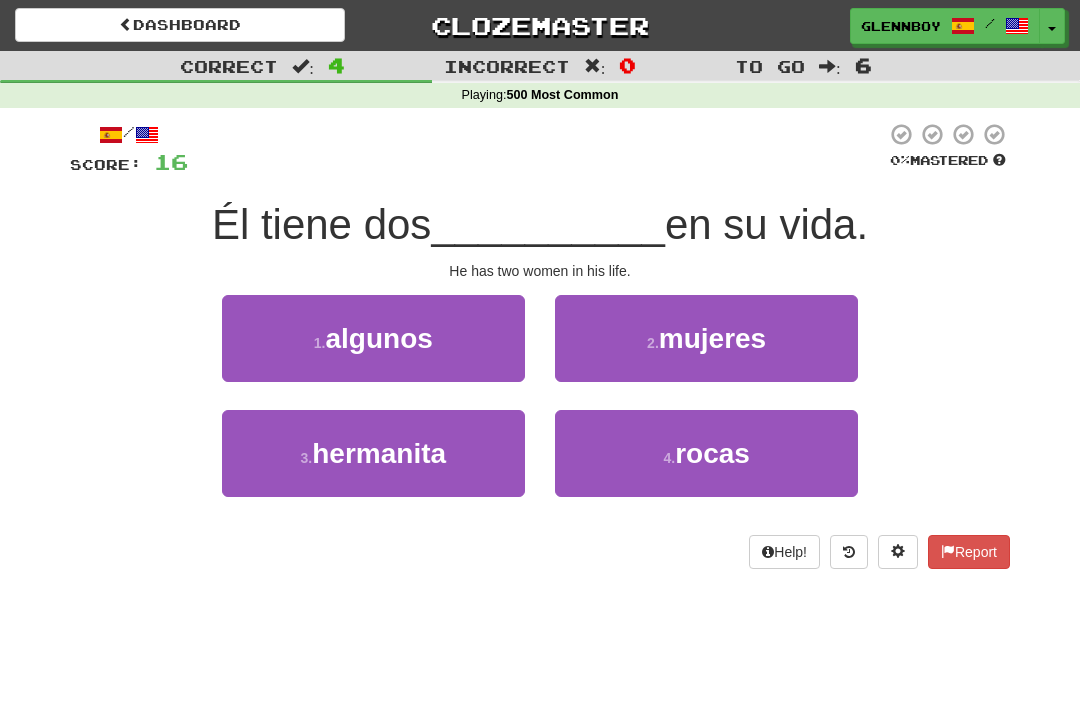 click on "2 .  mujeres" at bounding box center (706, 338) 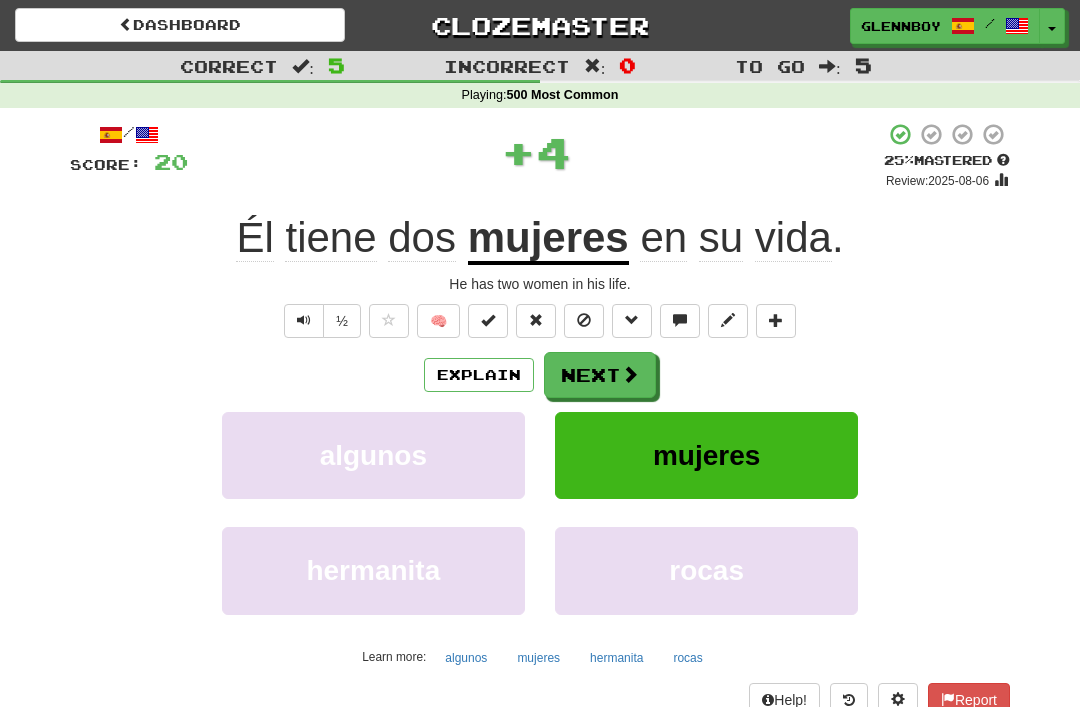 click at bounding box center [584, 321] 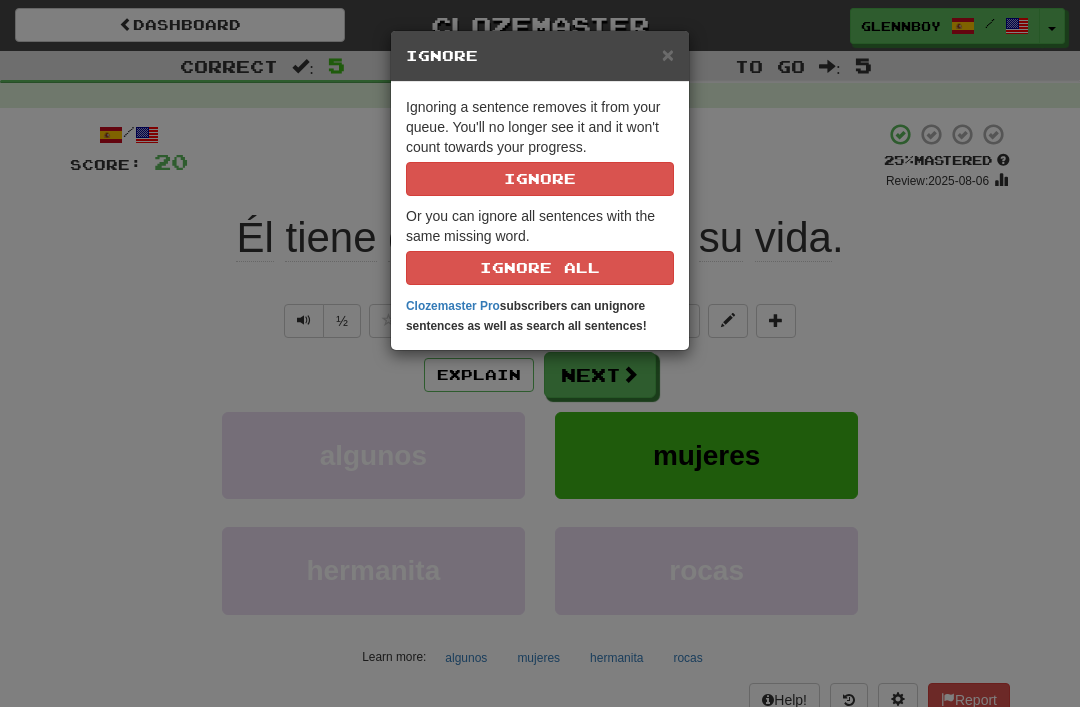 click on "Ignore" at bounding box center (540, 179) 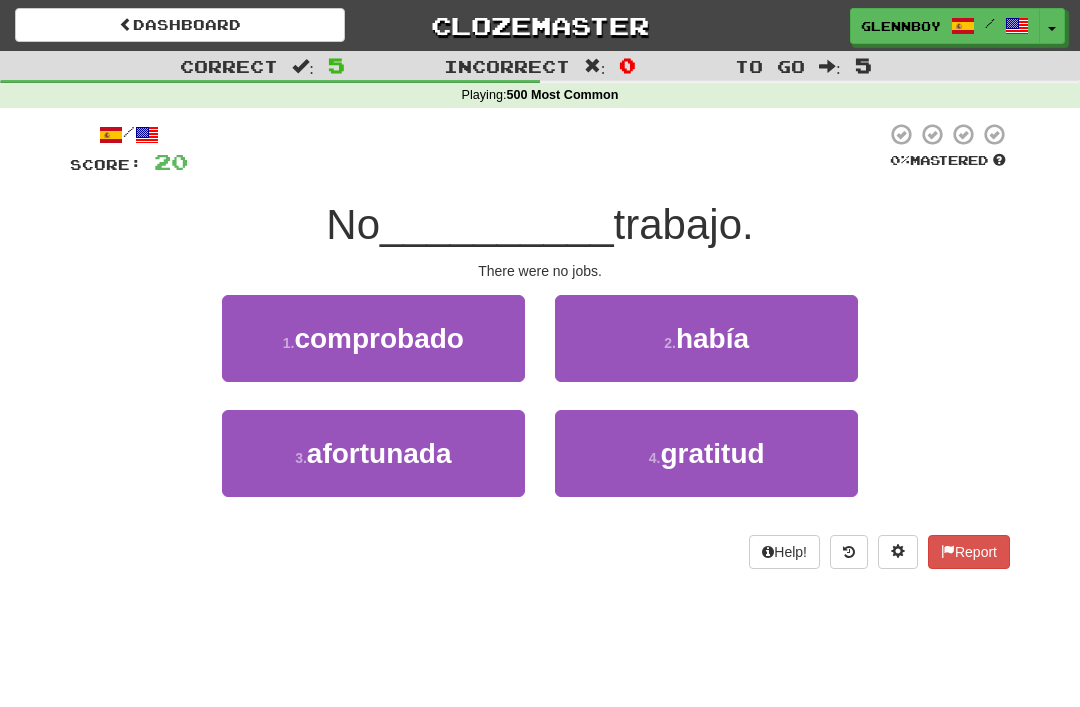 click on "2 .  había" at bounding box center (706, 338) 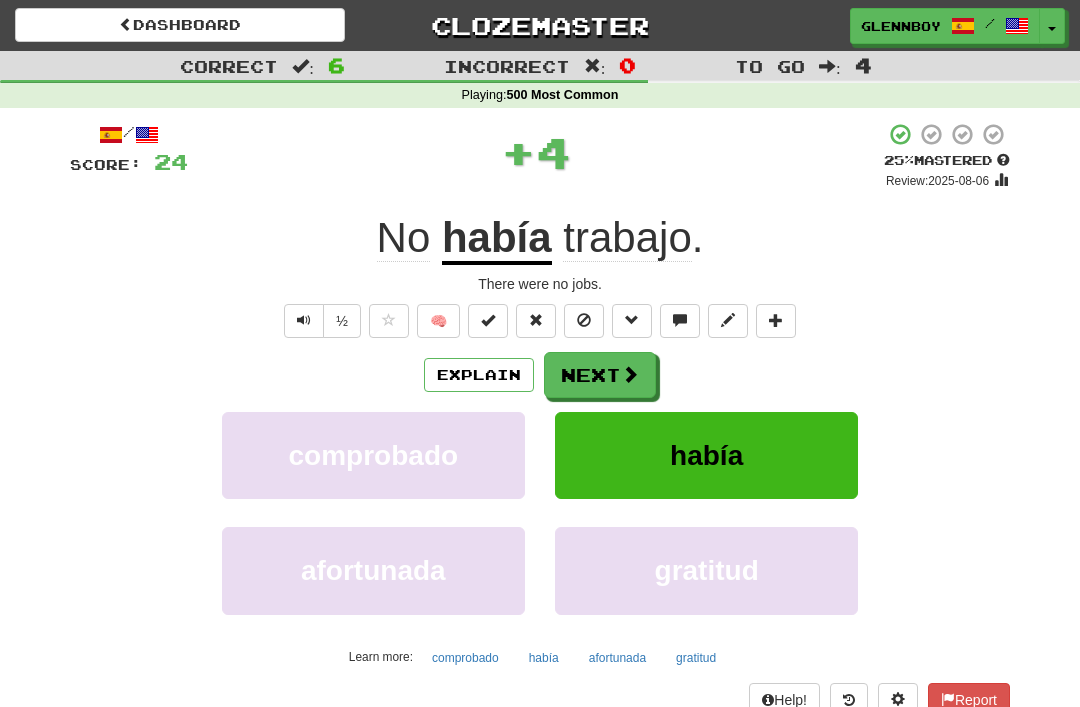 click at bounding box center (584, 321) 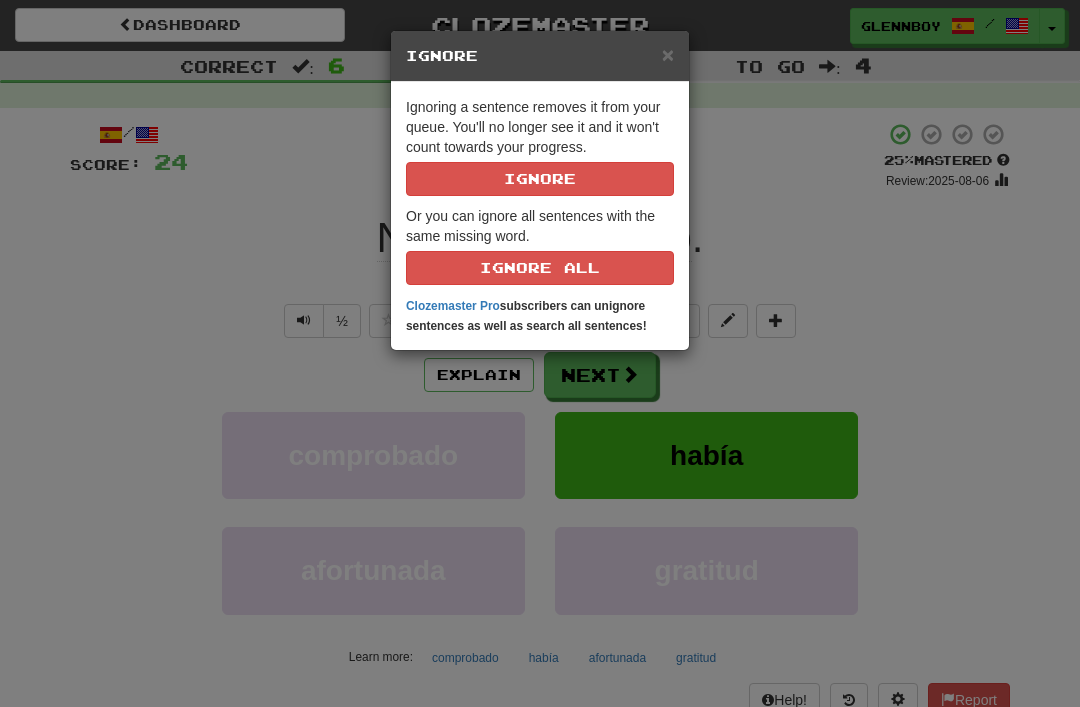 click on "Ignore" at bounding box center [540, 179] 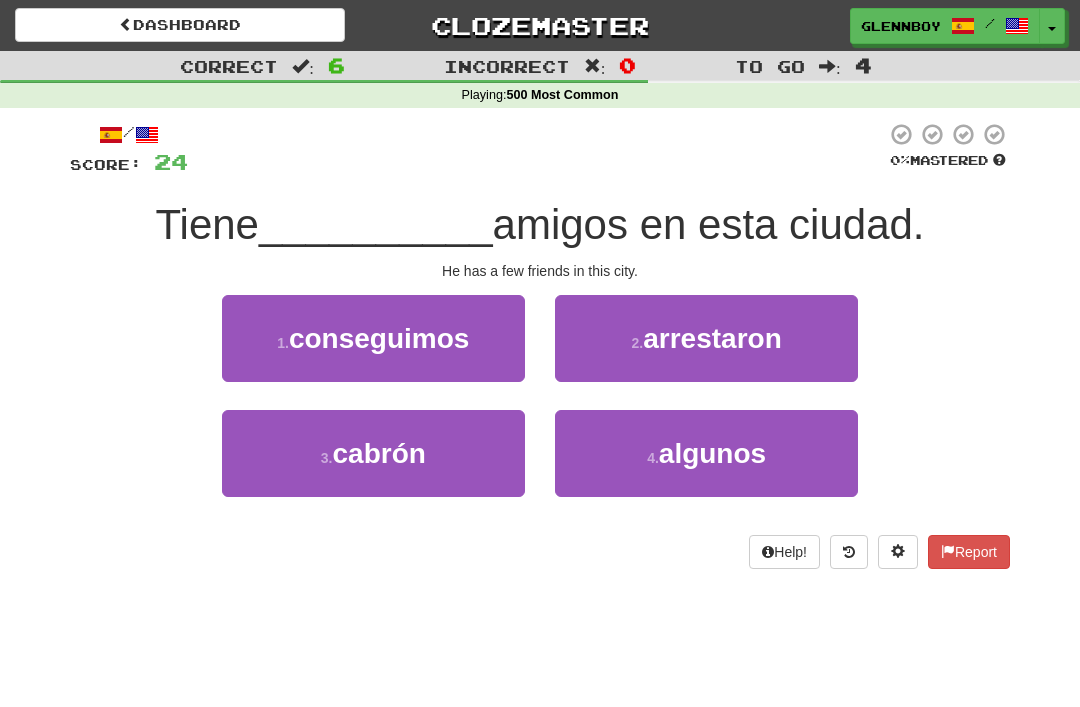 click on "4 .  algunos" at bounding box center (706, 453) 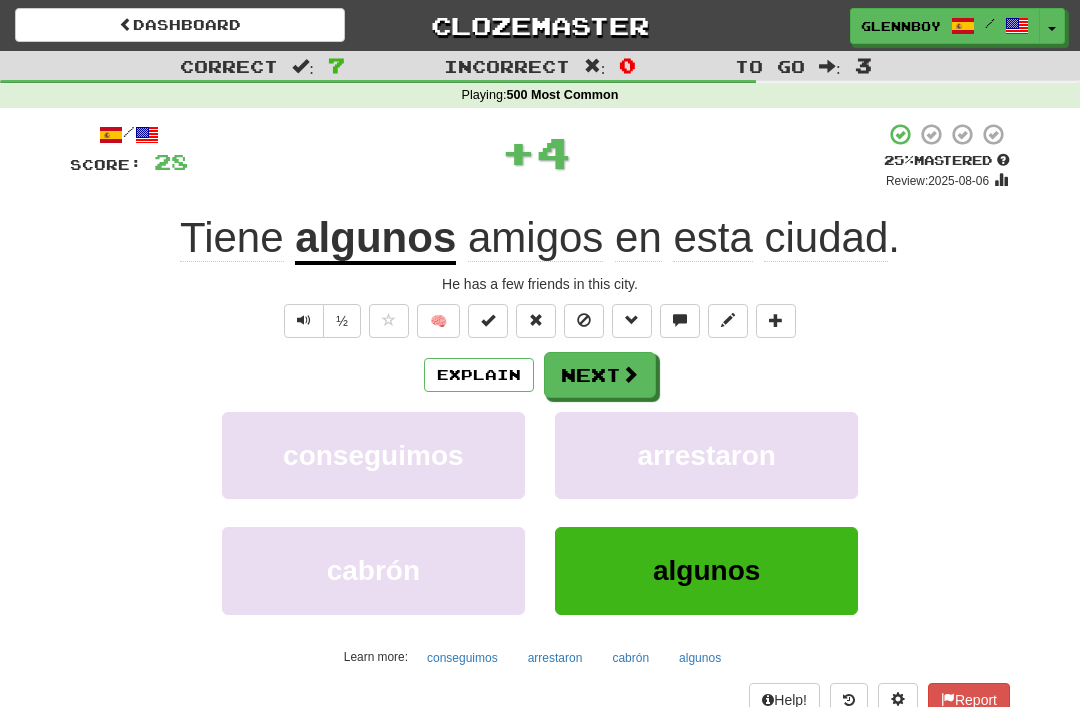 click at bounding box center (584, 320) 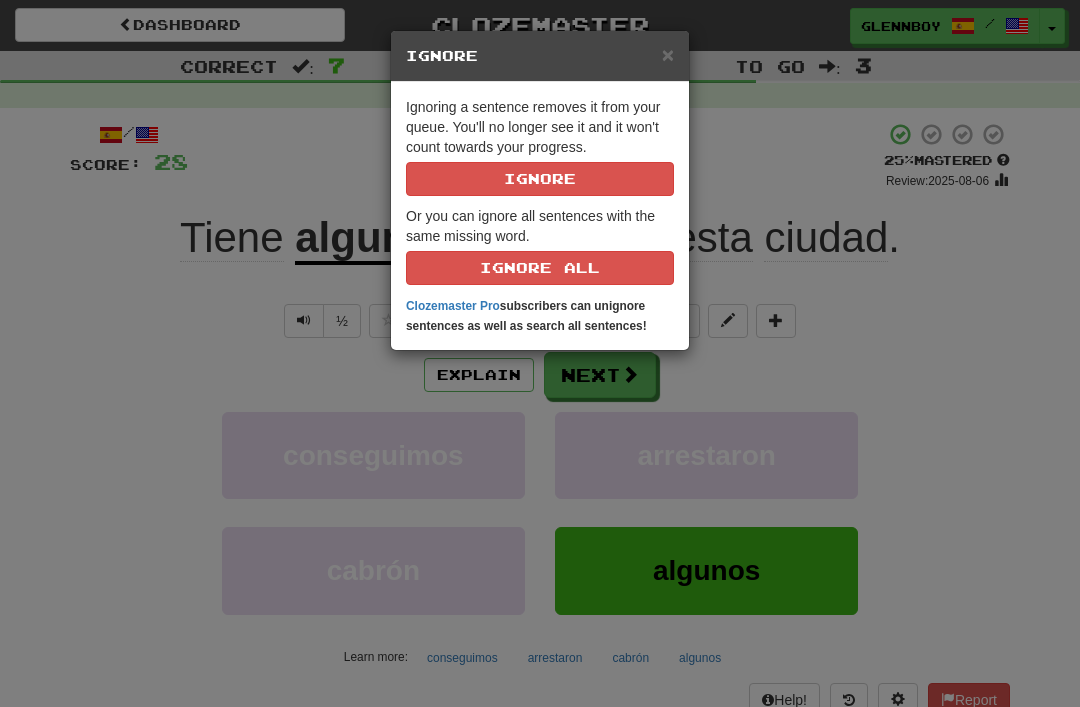 click on "Ignore" at bounding box center (540, 179) 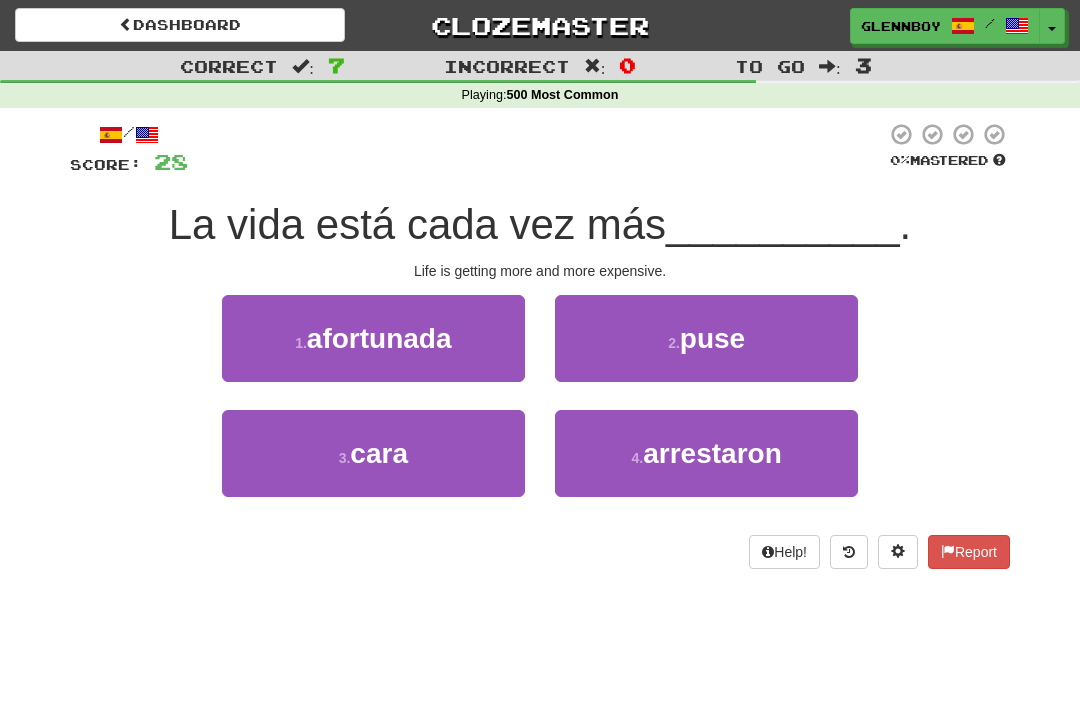 click on "cara" at bounding box center [379, 453] 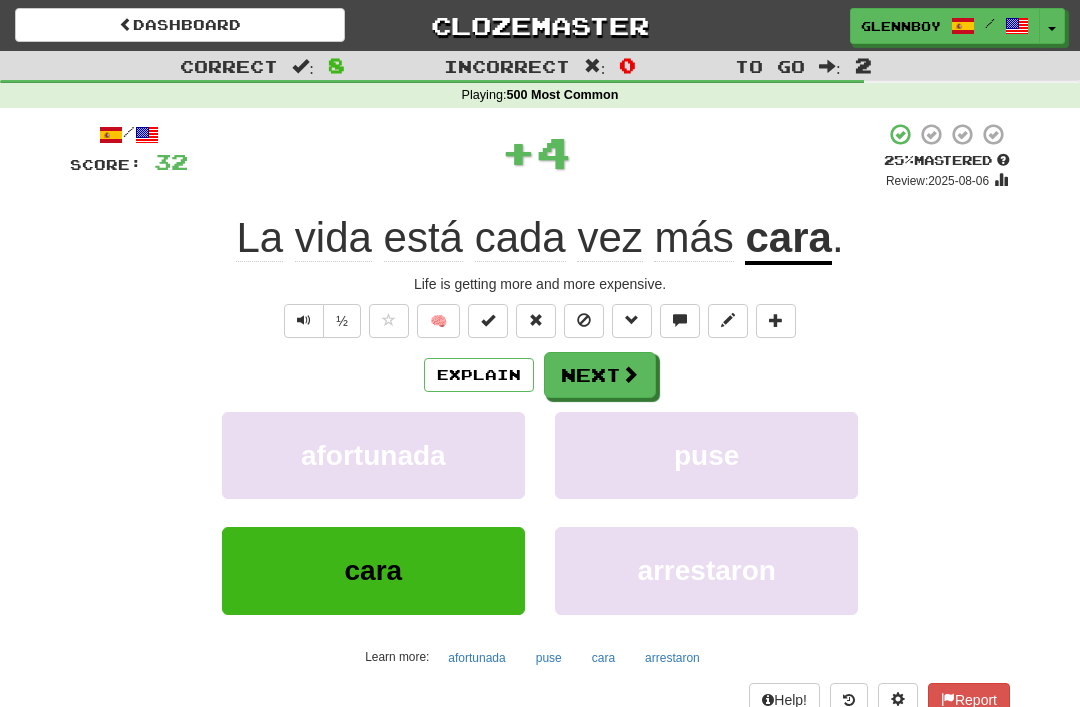 click at bounding box center (584, 321) 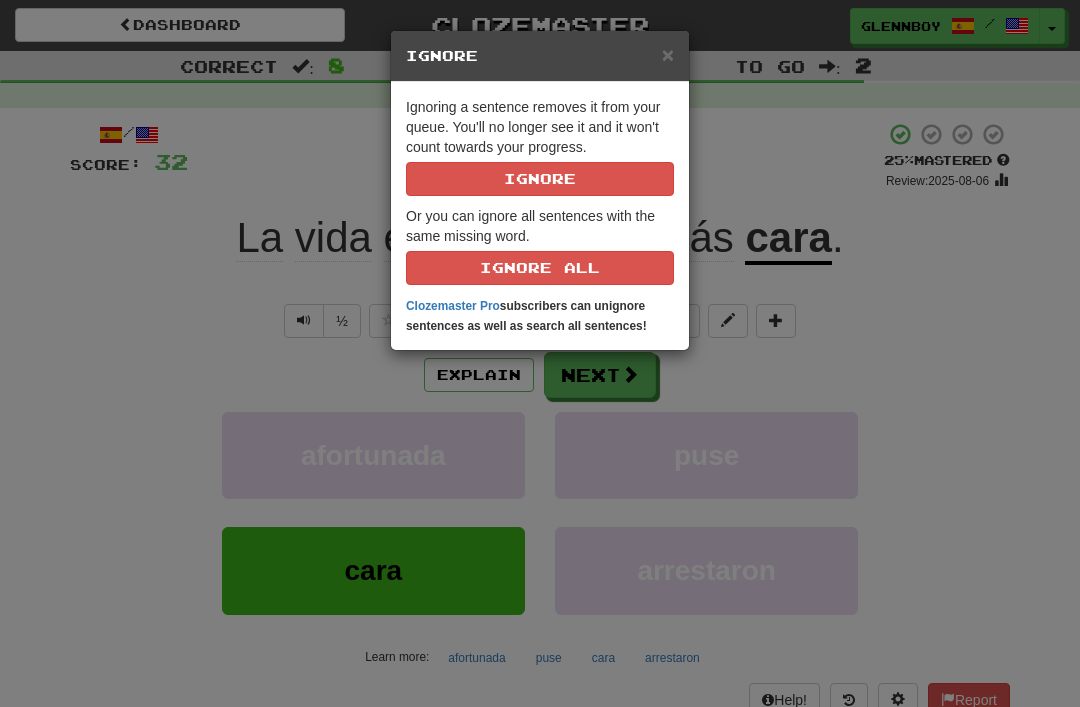 click on "Ignore" at bounding box center (540, 179) 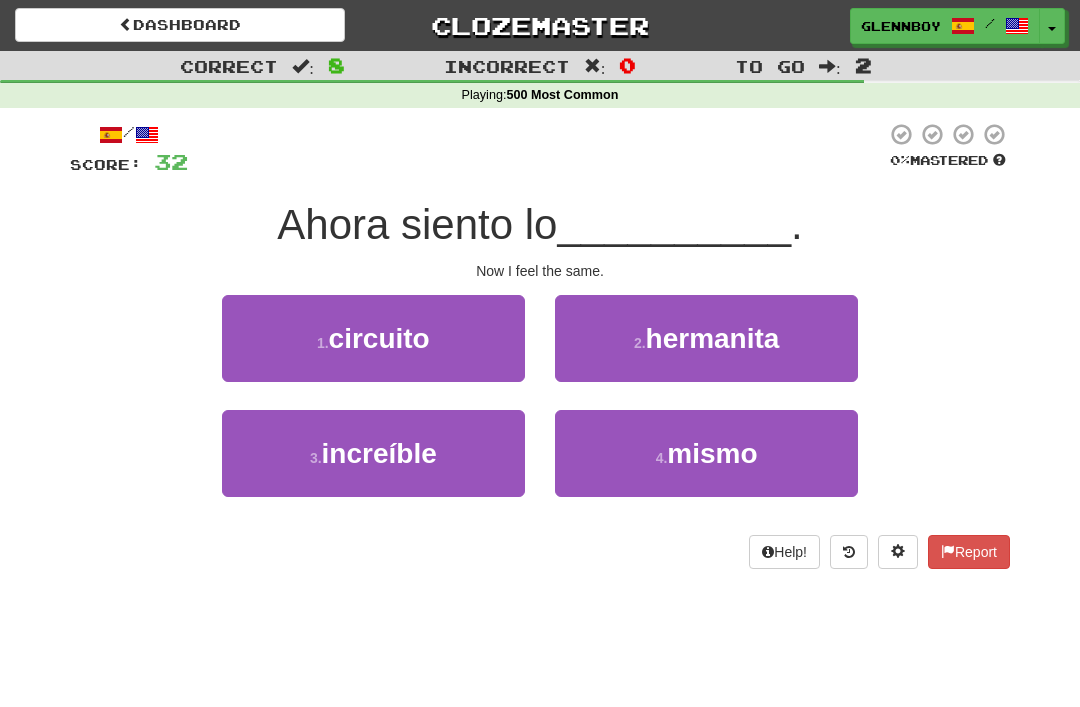 click on "4 .  mismo" at bounding box center [706, 453] 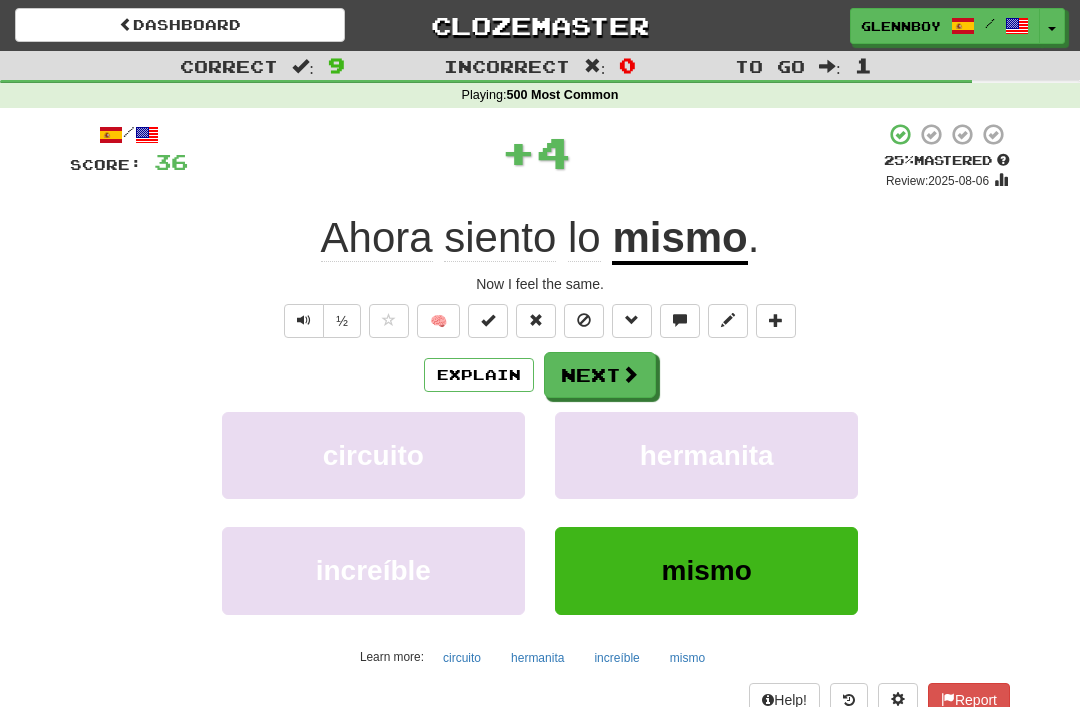 click at bounding box center [584, 320] 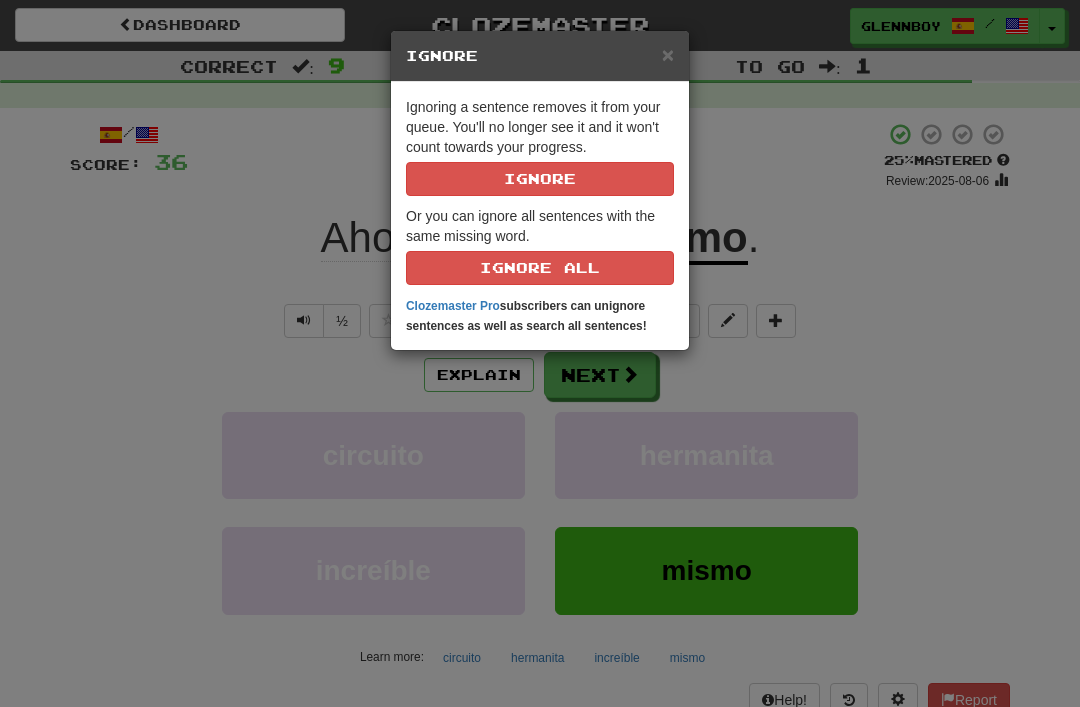 click on "Ignore" at bounding box center [540, 179] 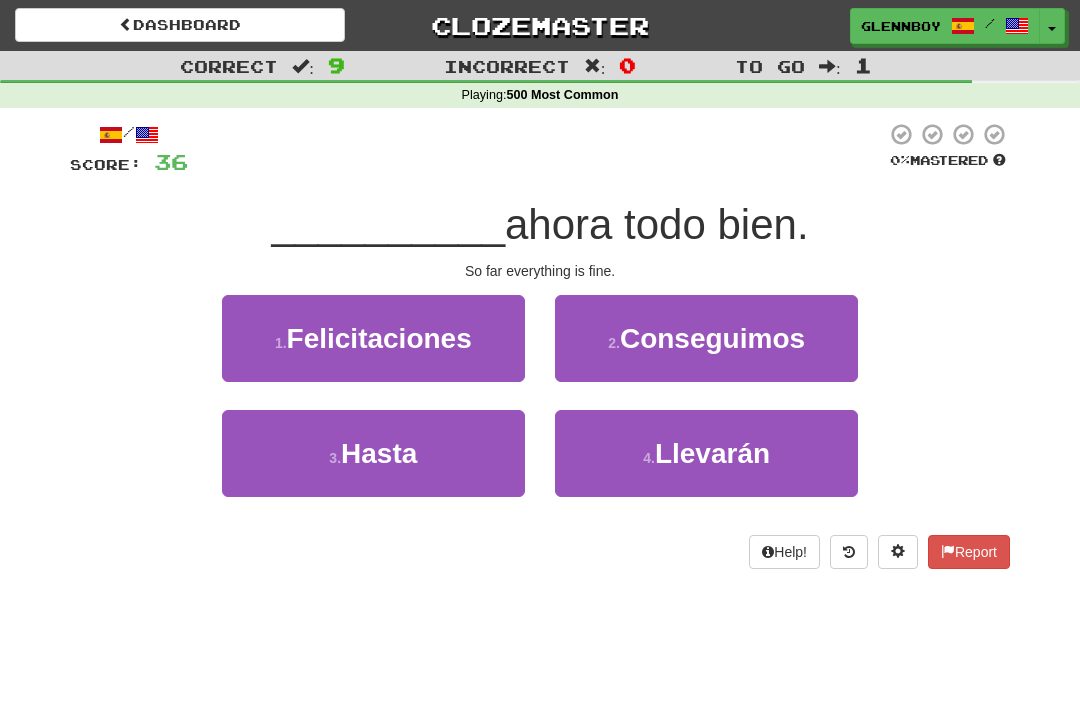 click on "3 .  Hasta" at bounding box center (373, 453) 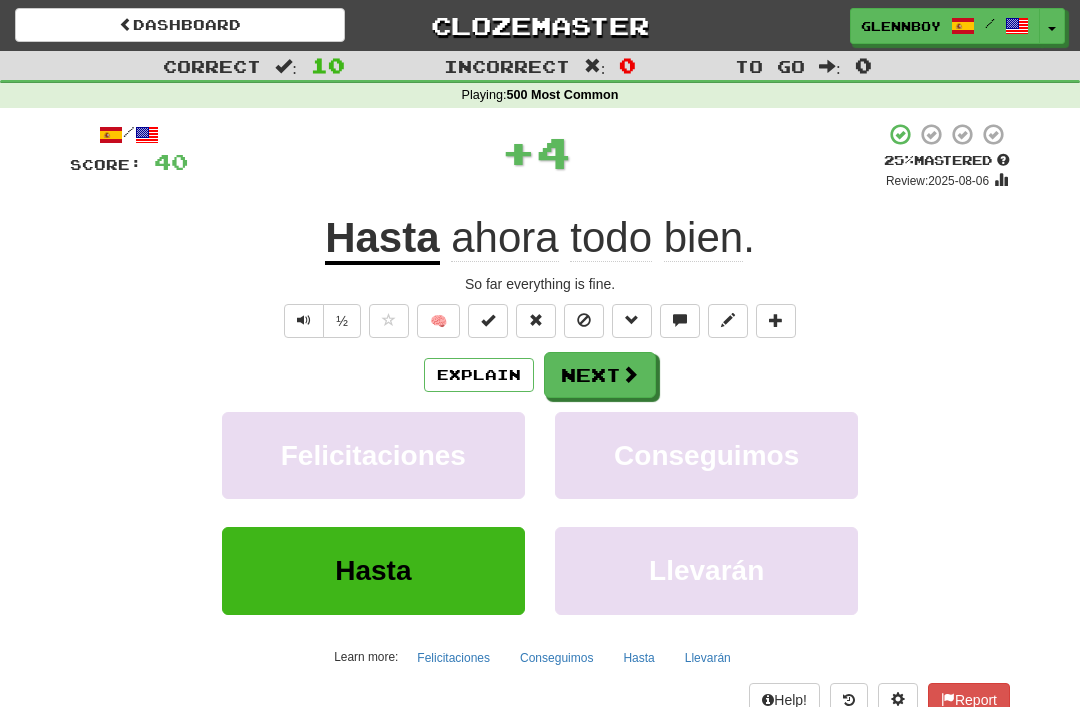 click at bounding box center (584, 320) 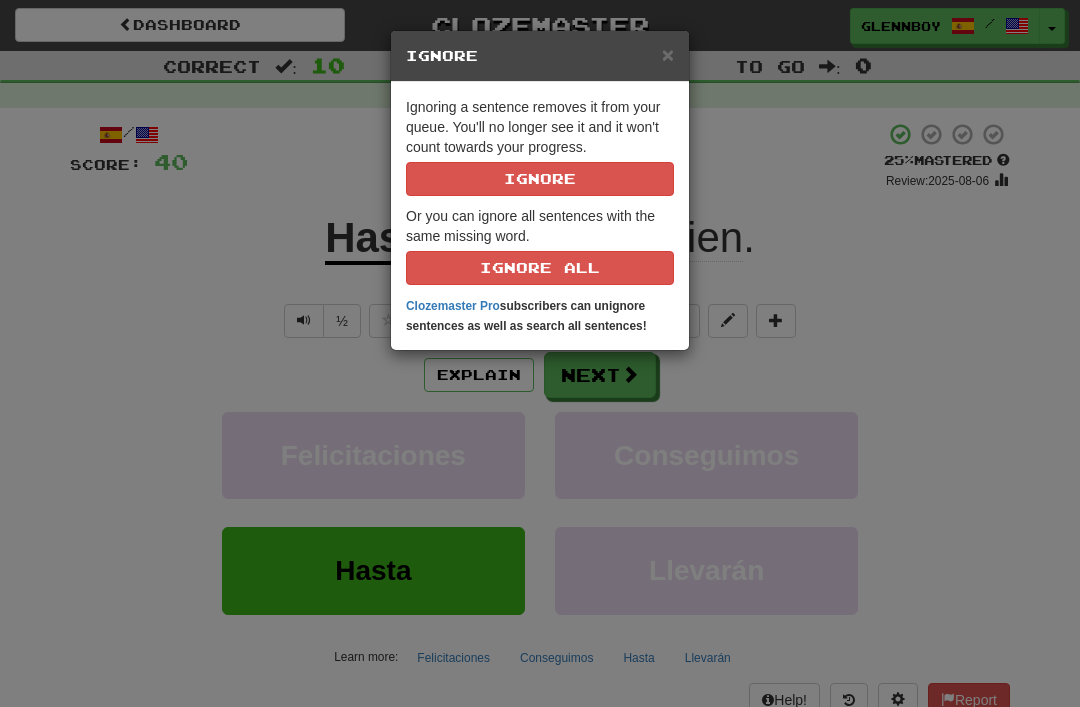 click on "Ignore" at bounding box center (540, 179) 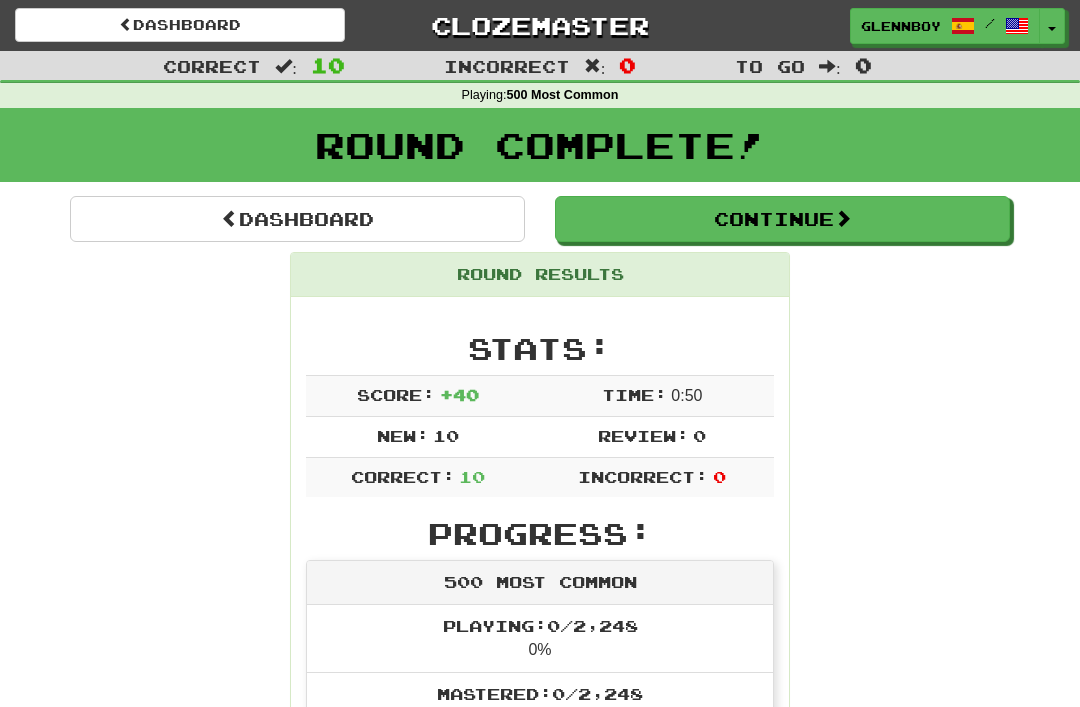 click on "Continue" at bounding box center [782, 219] 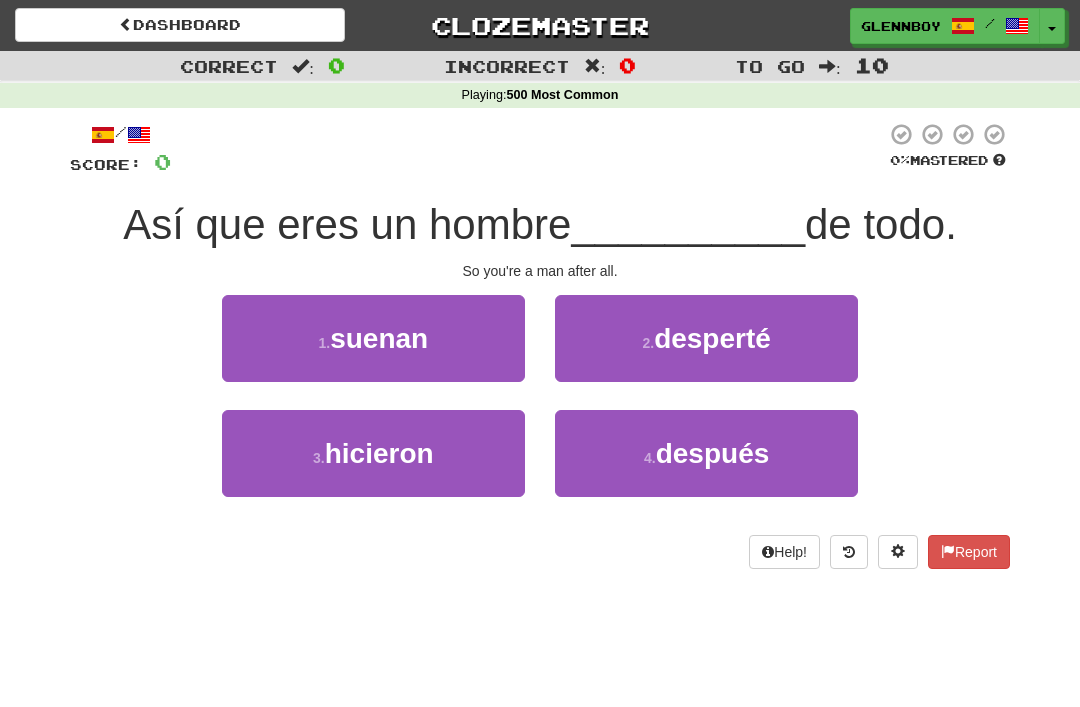 click on "después" at bounding box center [713, 453] 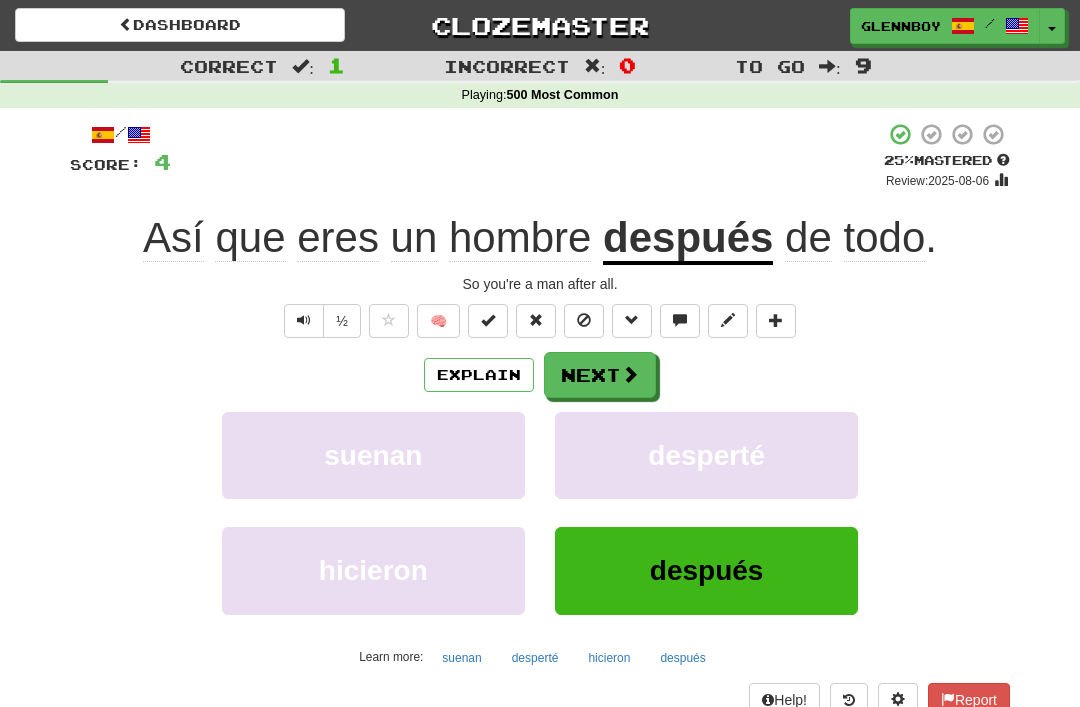 click at bounding box center [584, 320] 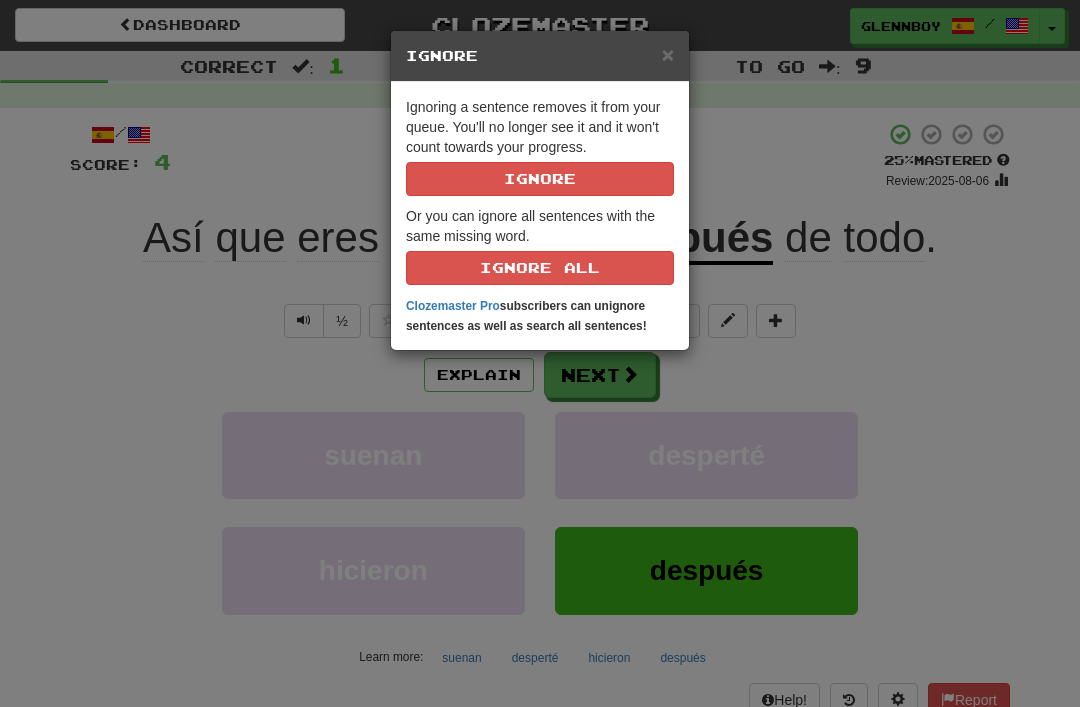 click on "Ignore" at bounding box center [540, 179] 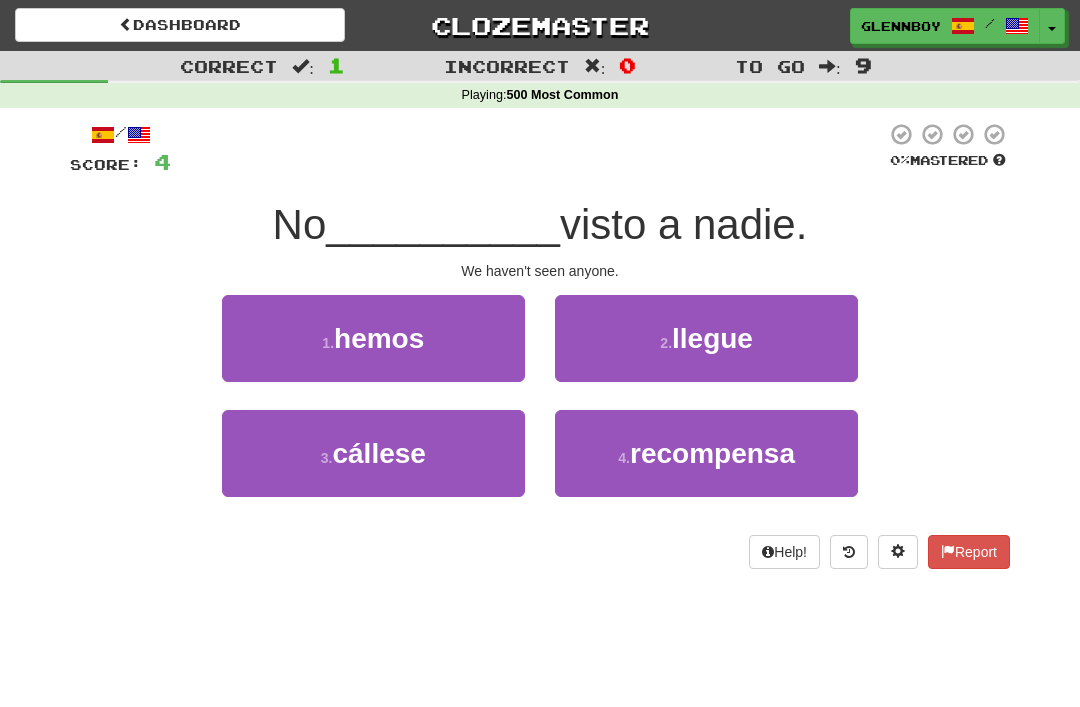 click on "hemos" at bounding box center (379, 338) 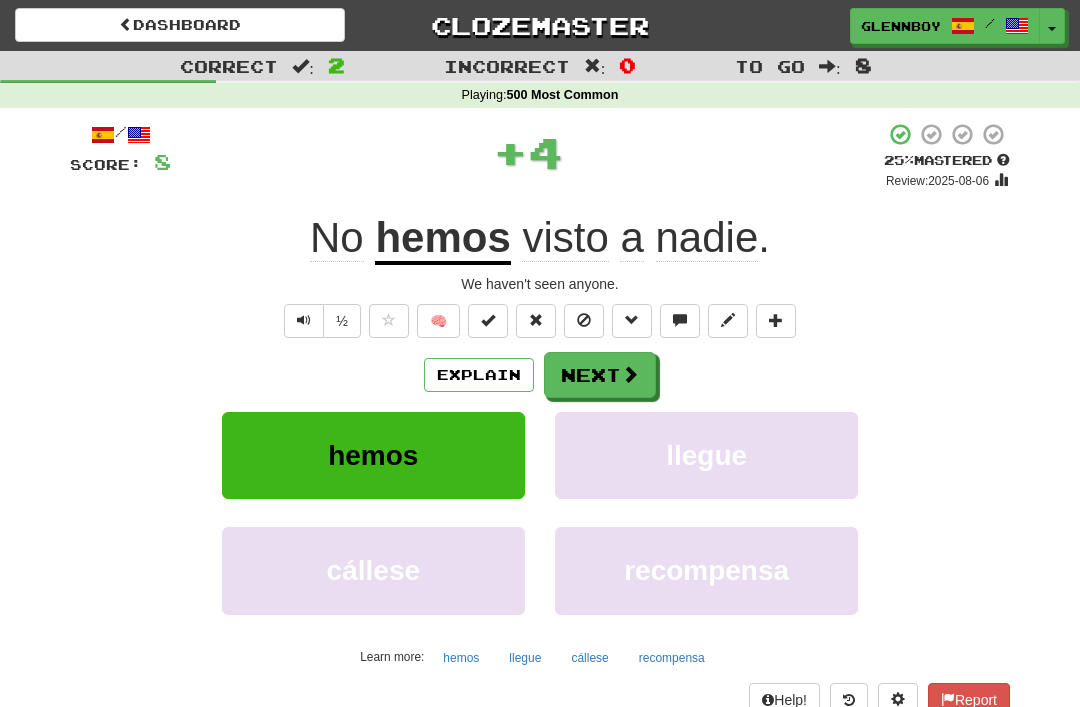 click at bounding box center (584, 320) 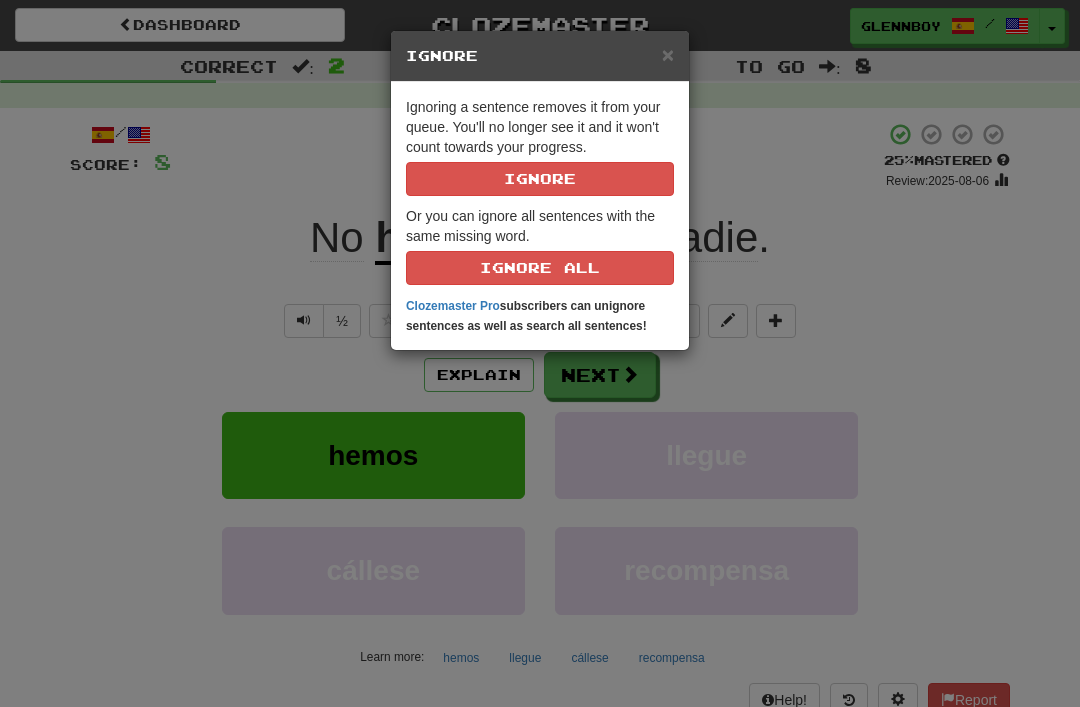 click on "Ignore" at bounding box center (540, 179) 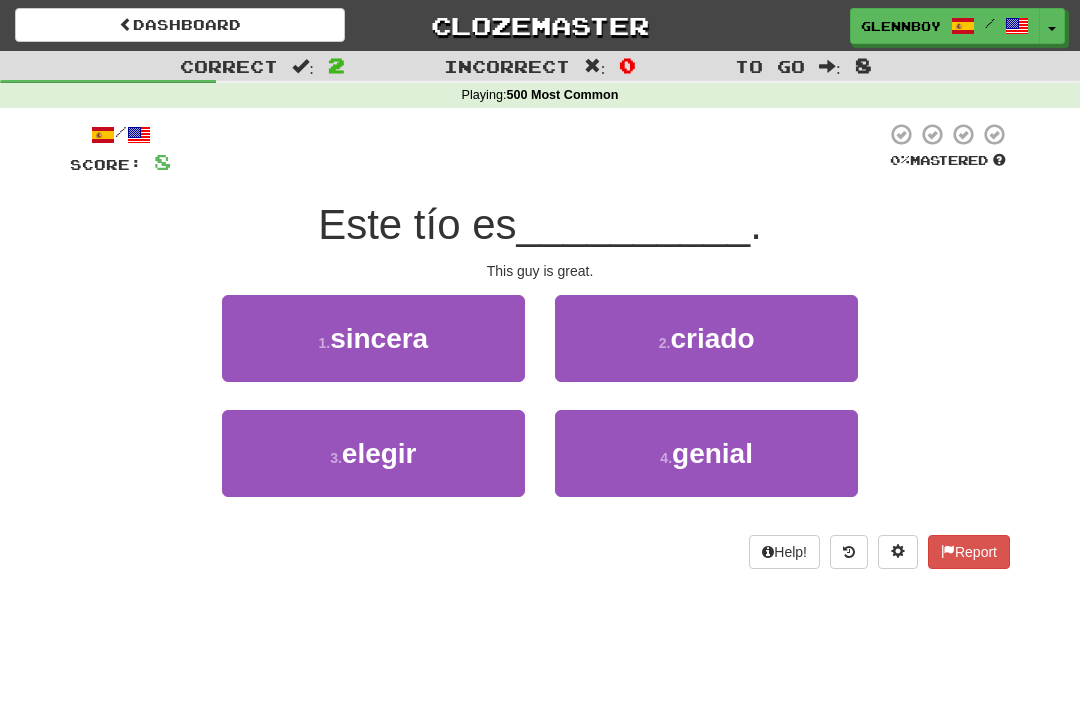 click on "4 .  genial" at bounding box center [706, 453] 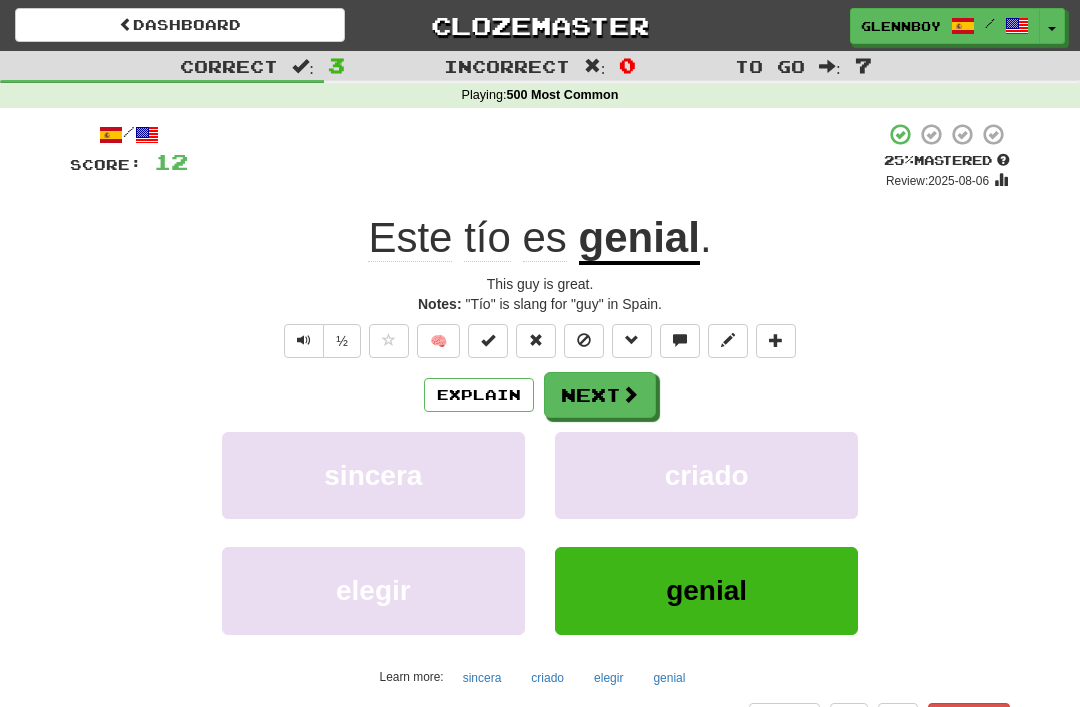 click at bounding box center [584, 341] 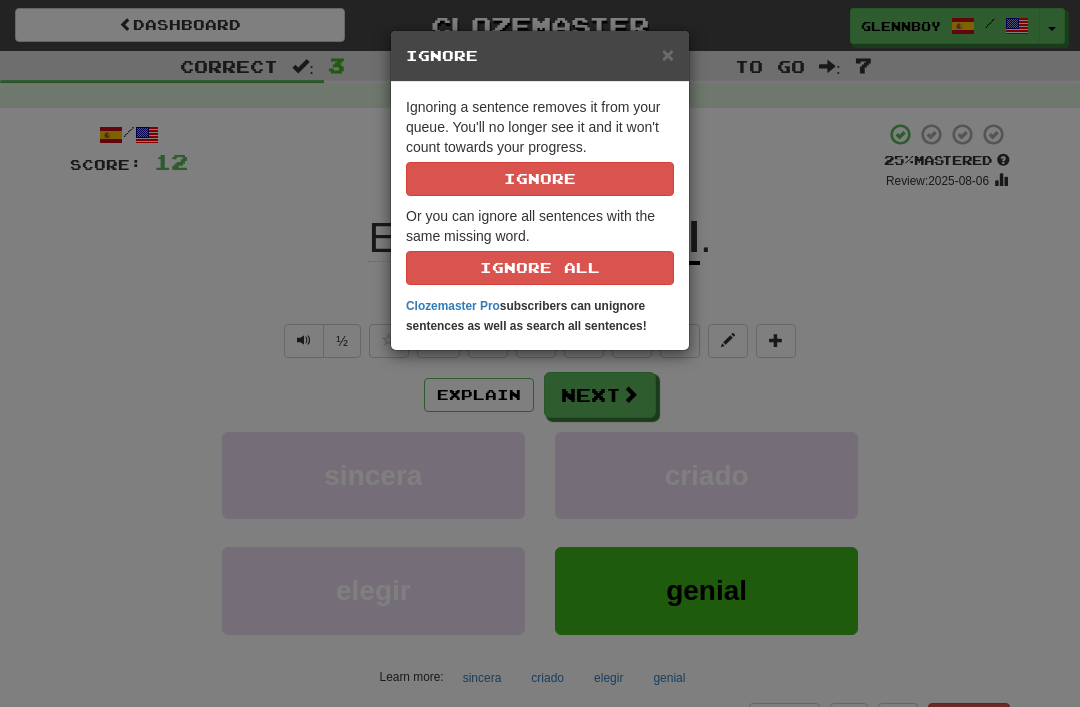click on "Ignore" at bounding box center [540, 179] 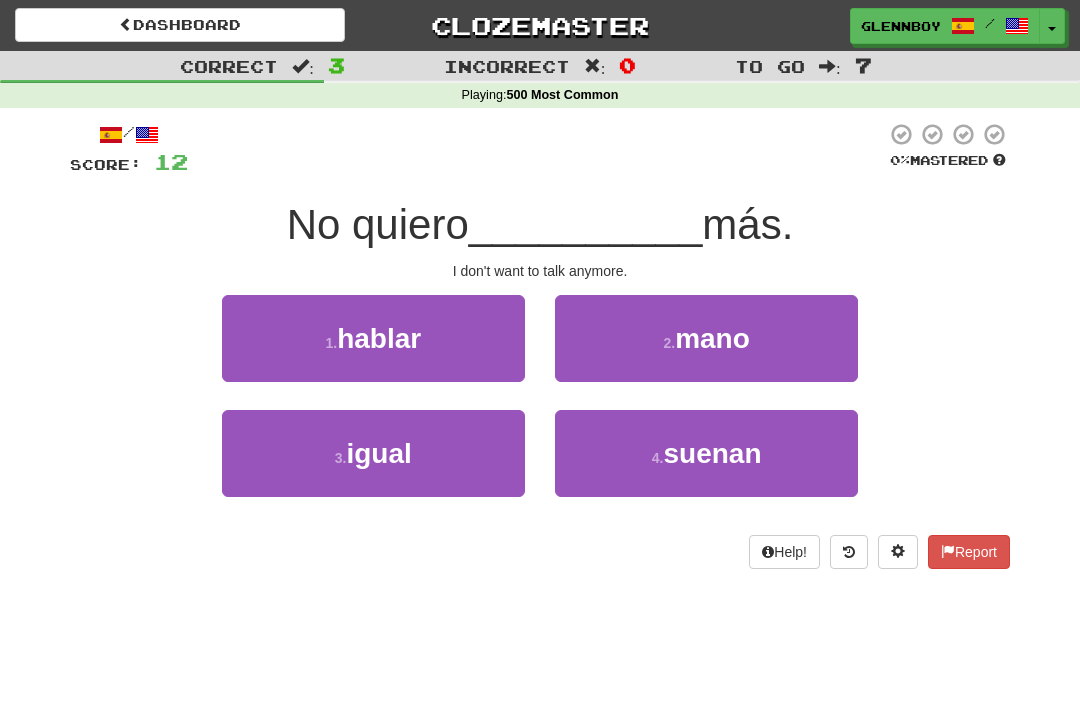 click on "1 .  hablar" at bounding box center [373, 338] 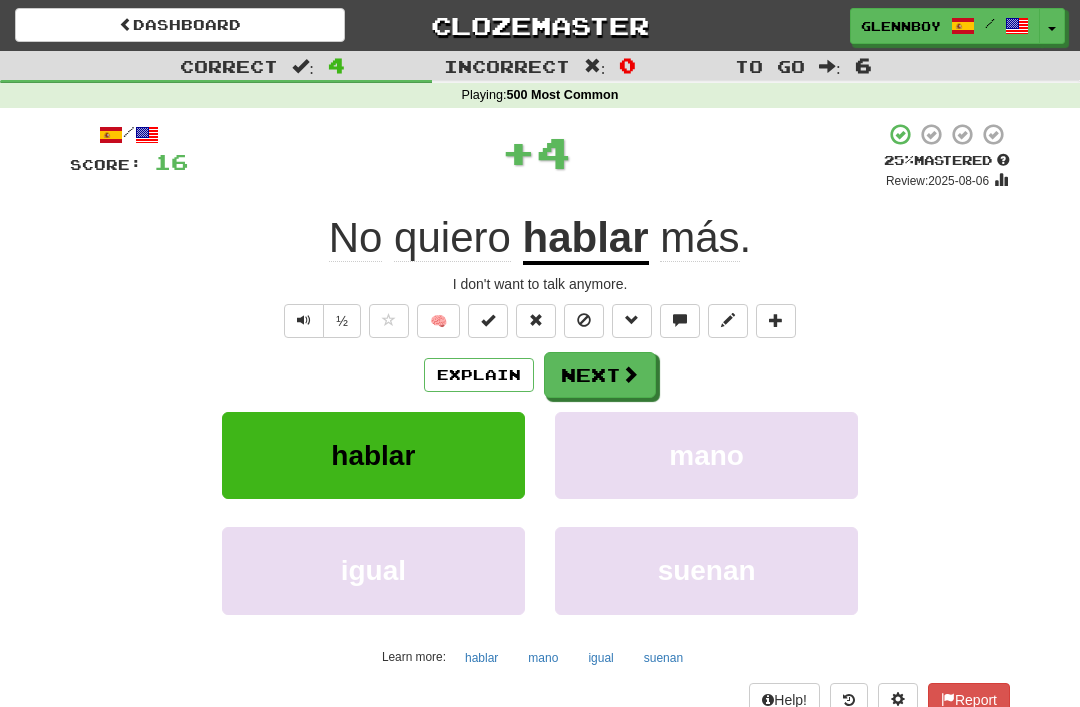 click at bounding box center (584, 320) 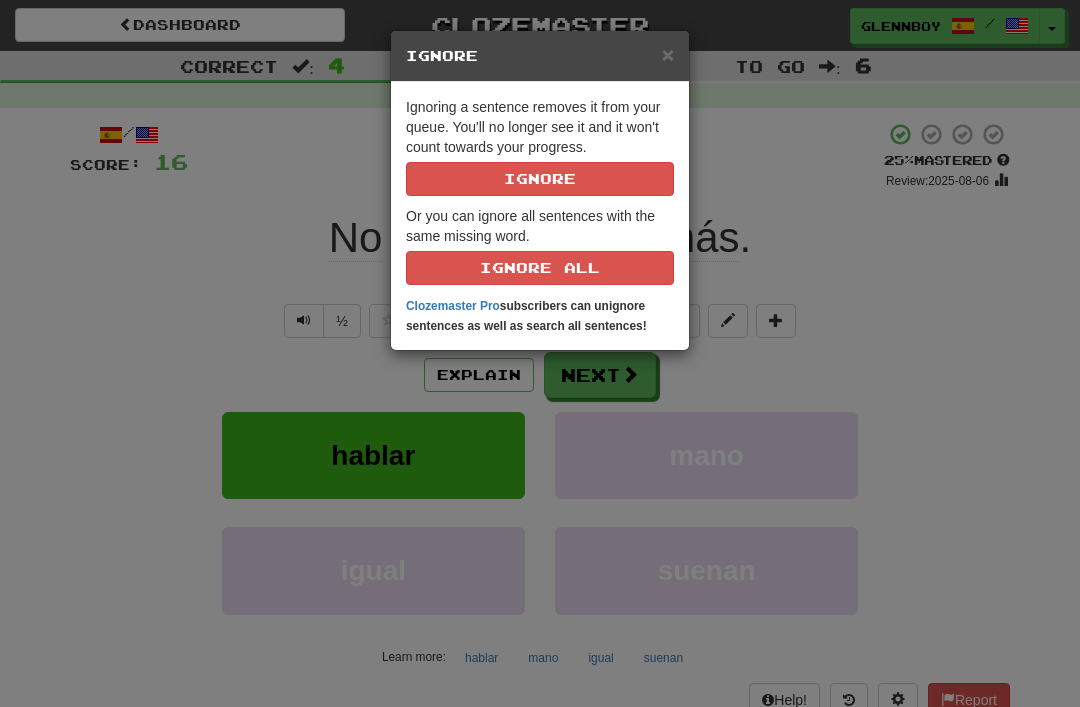 click on "Ignore" at bounding box center [540, 179] 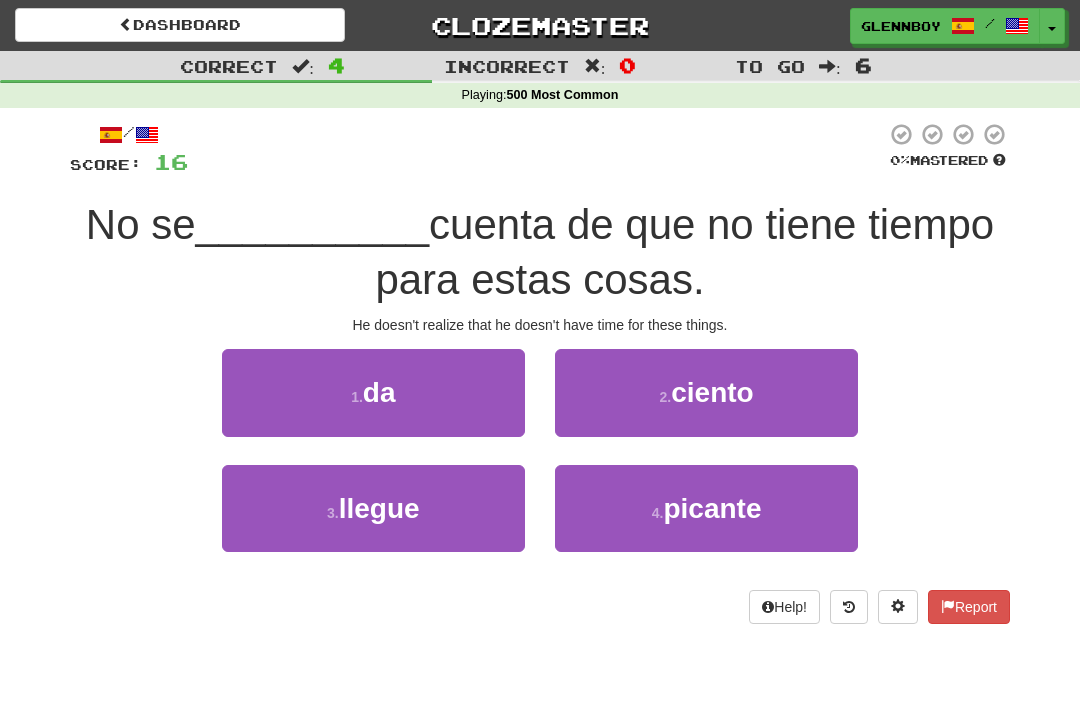 click on "da" at bounding box center [379, 392] 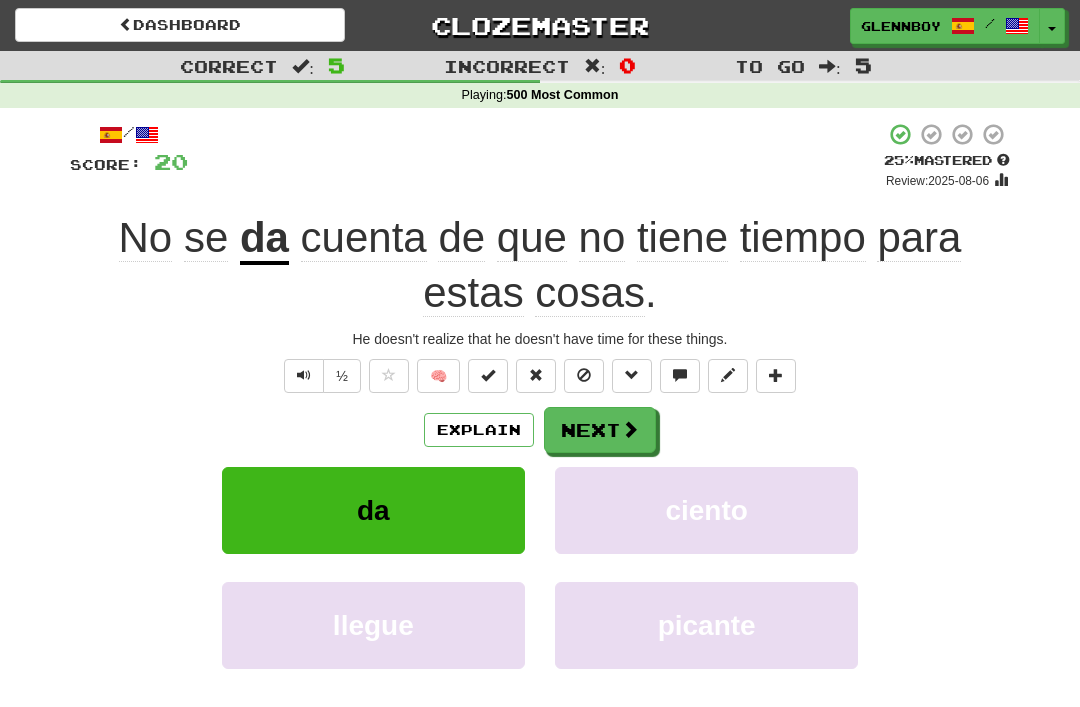 click at bounding box center (584, 375) 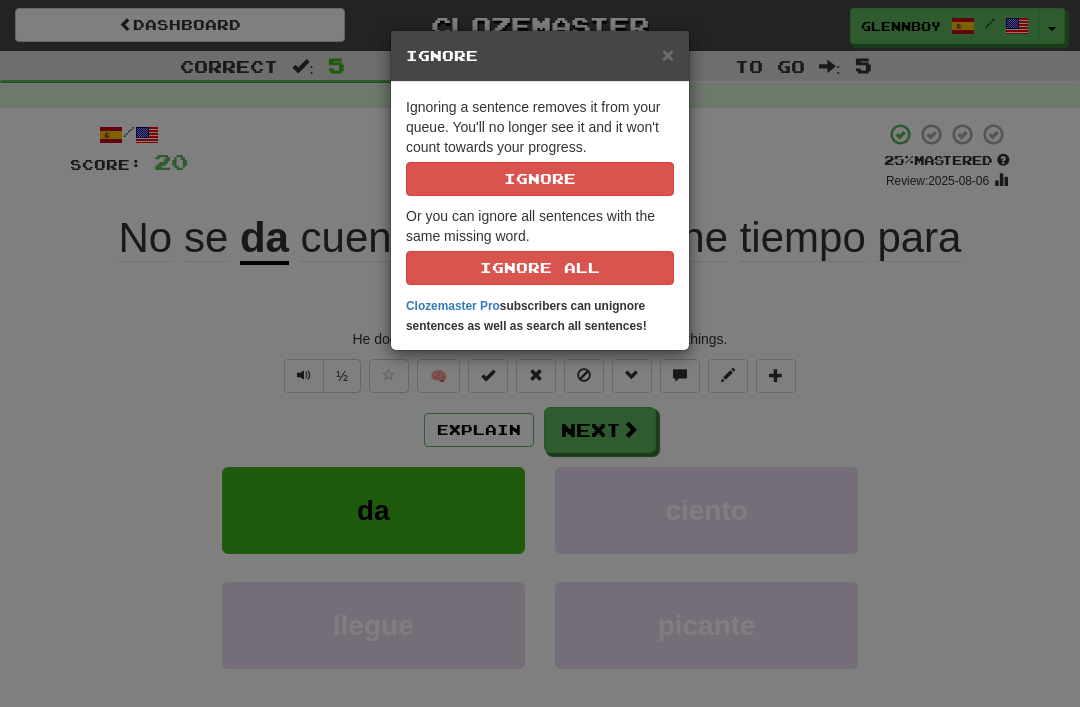click on "Ignore" at bounding box center (540, 179) 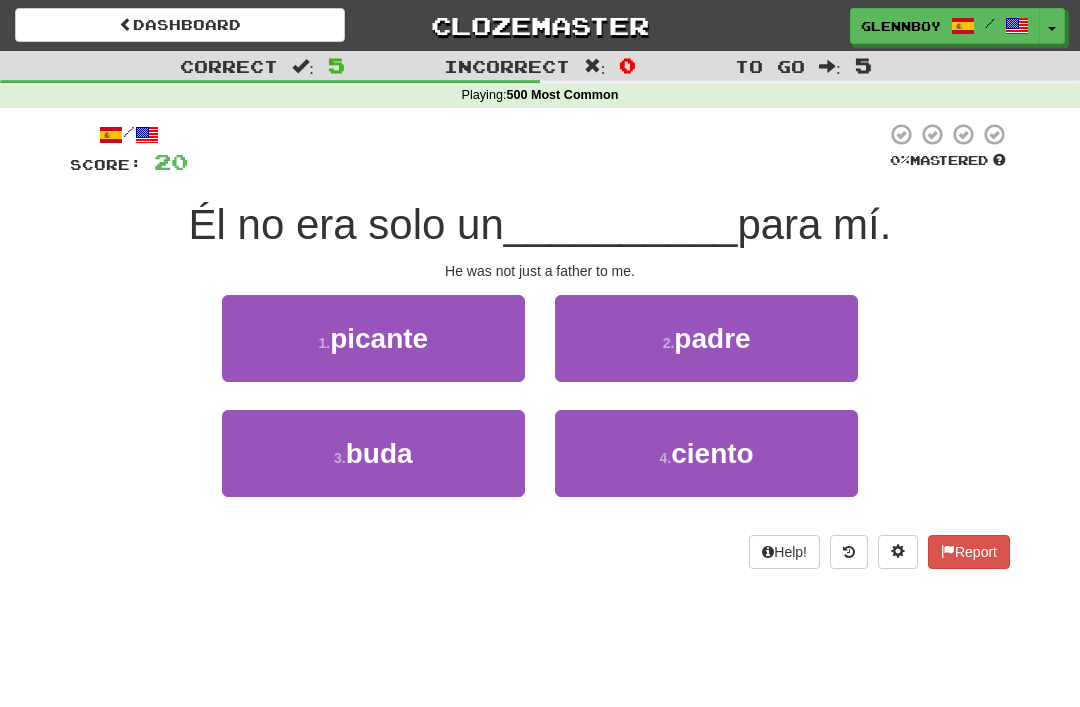 click on "2 .  padre" at bounding box center [706, 338] 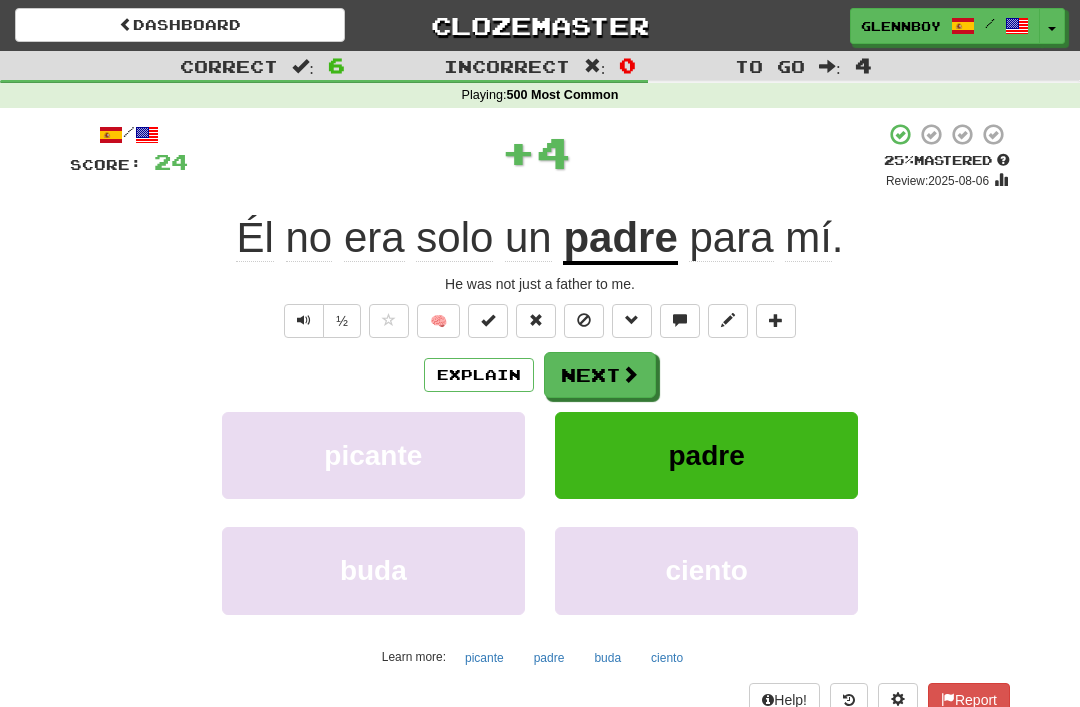 click at bounding box center [584, 320] 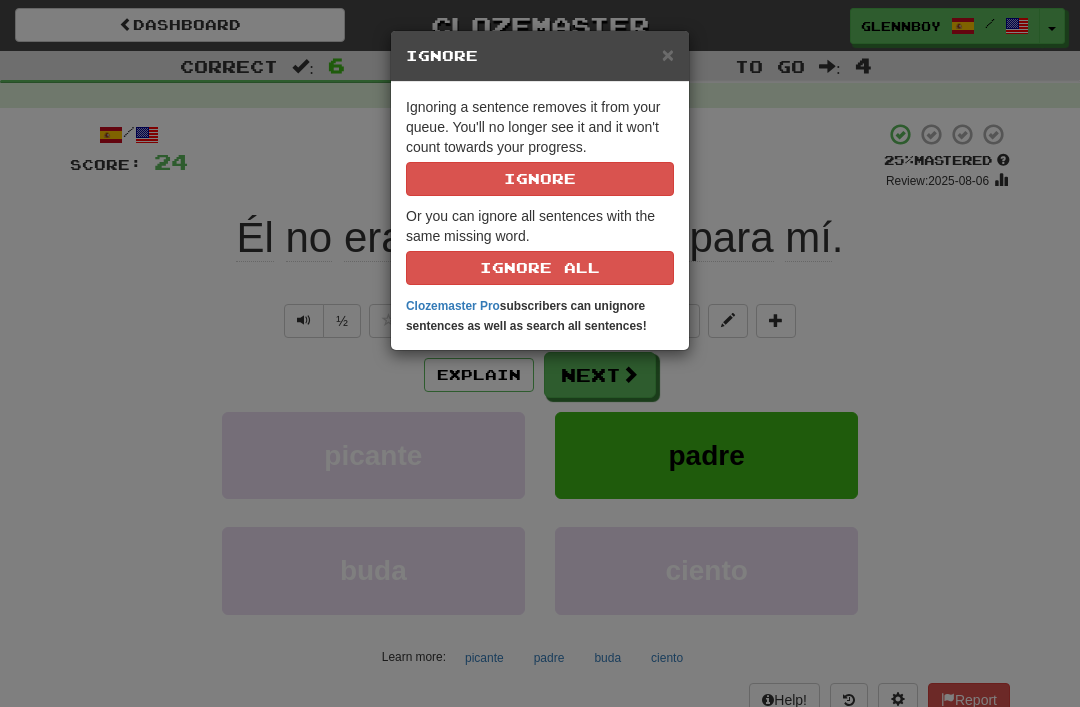click on "Ignore" at bounding box center [540, 179] 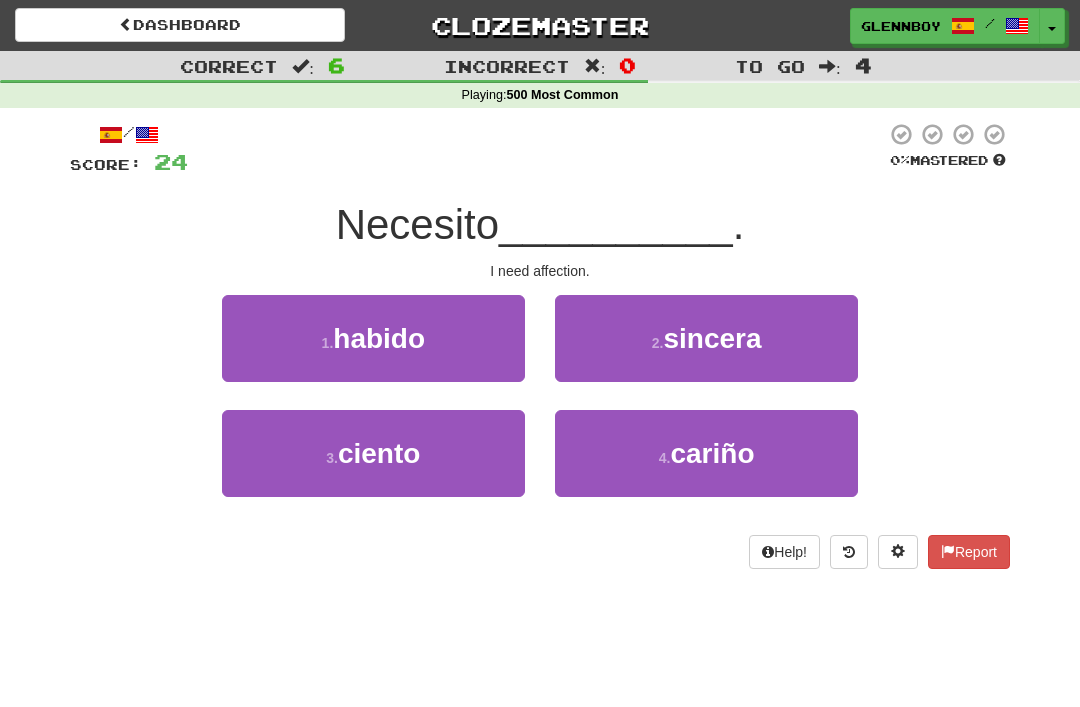 click on "4 .  cariño" at bounding box center (706, 453) 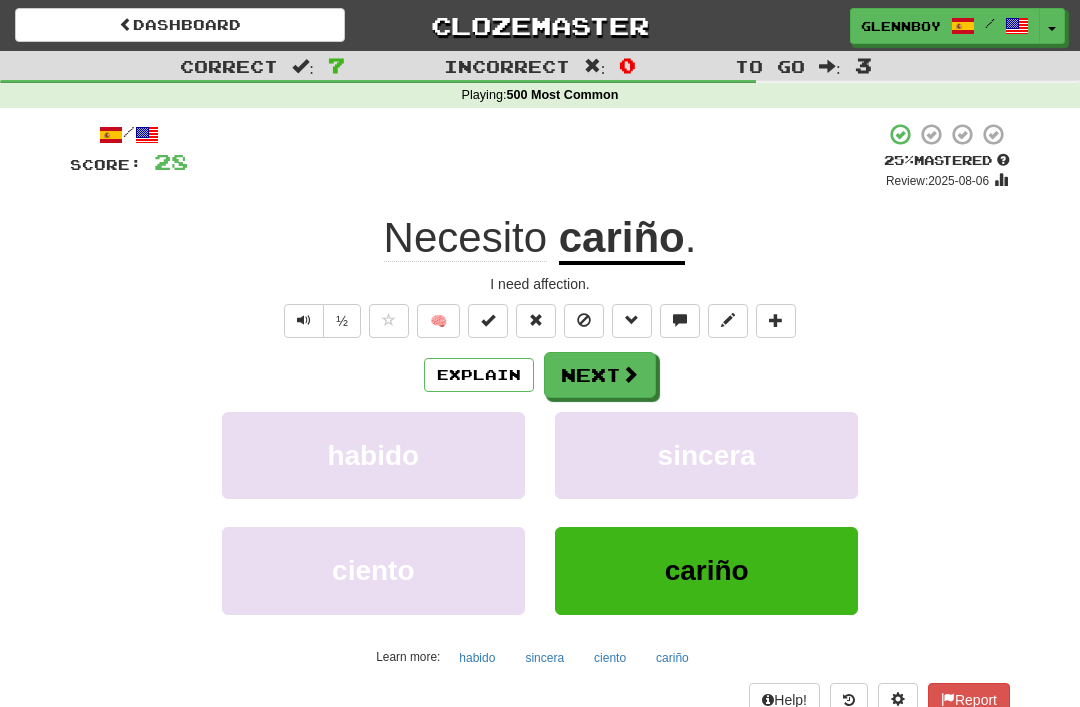 click on "Dashboard" at bounding box center [180, 25] 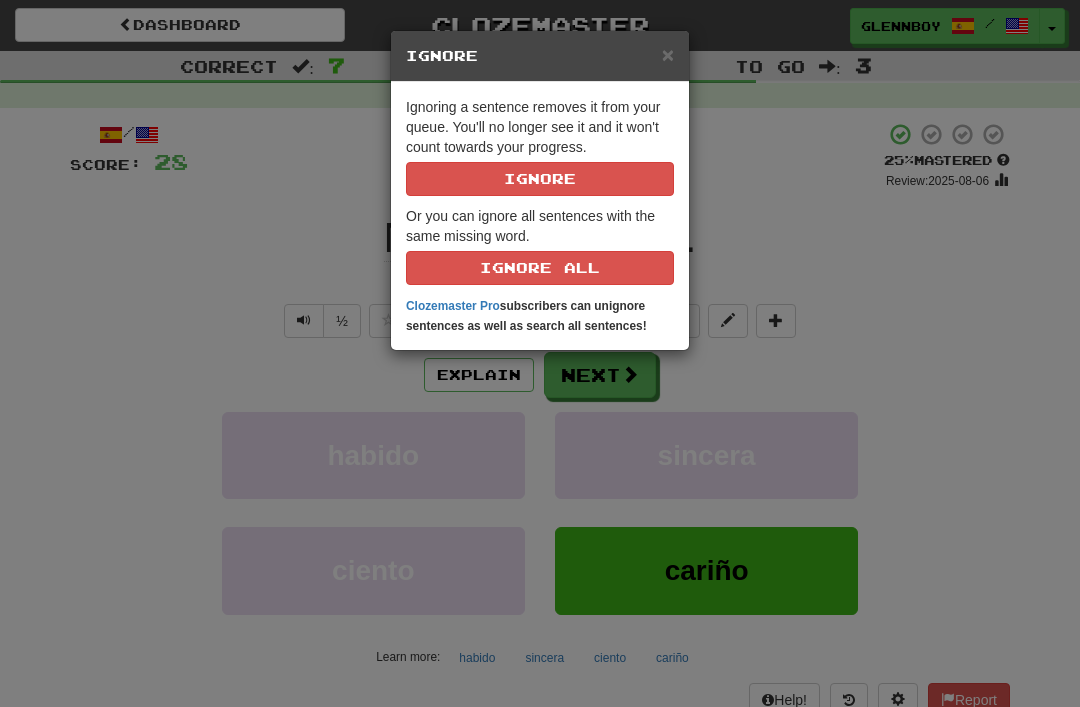 click on "Ignore" at bounding box center (540, 179) 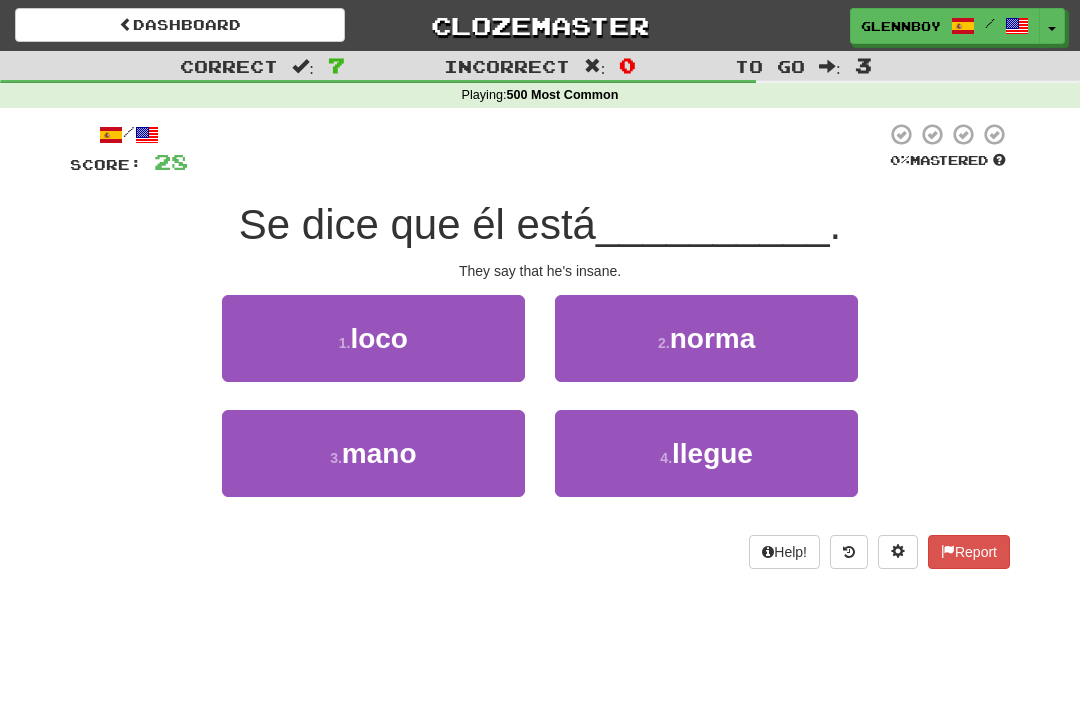click on "loco" at bounding box center [379, 338] 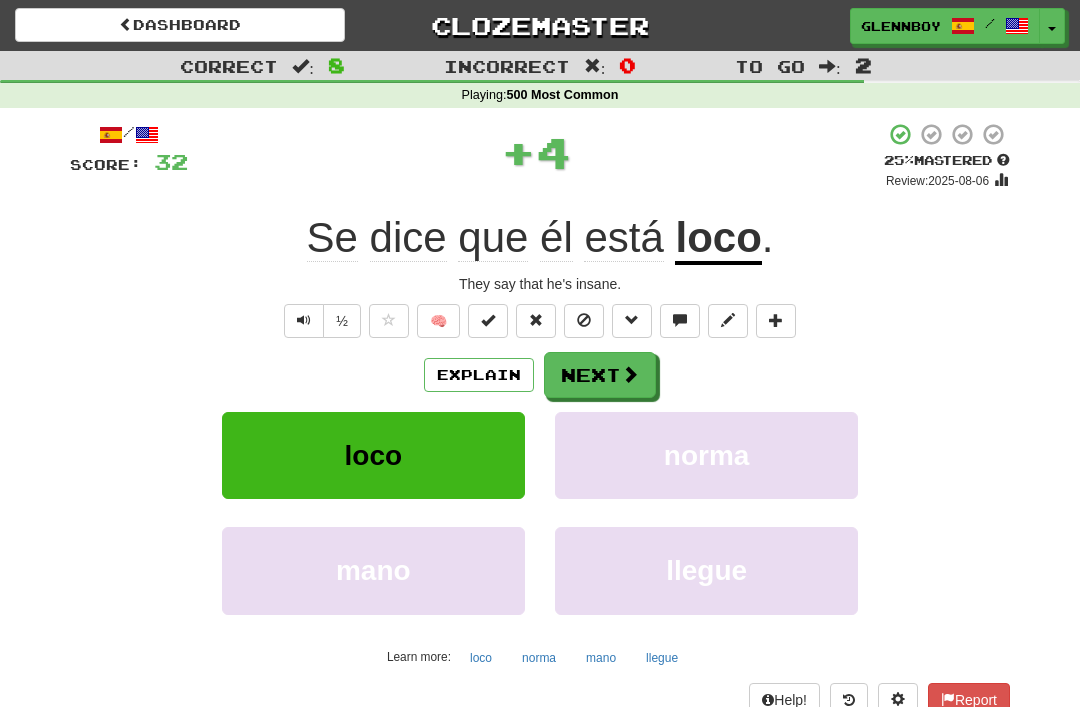 click at bounding box center [584, 320] 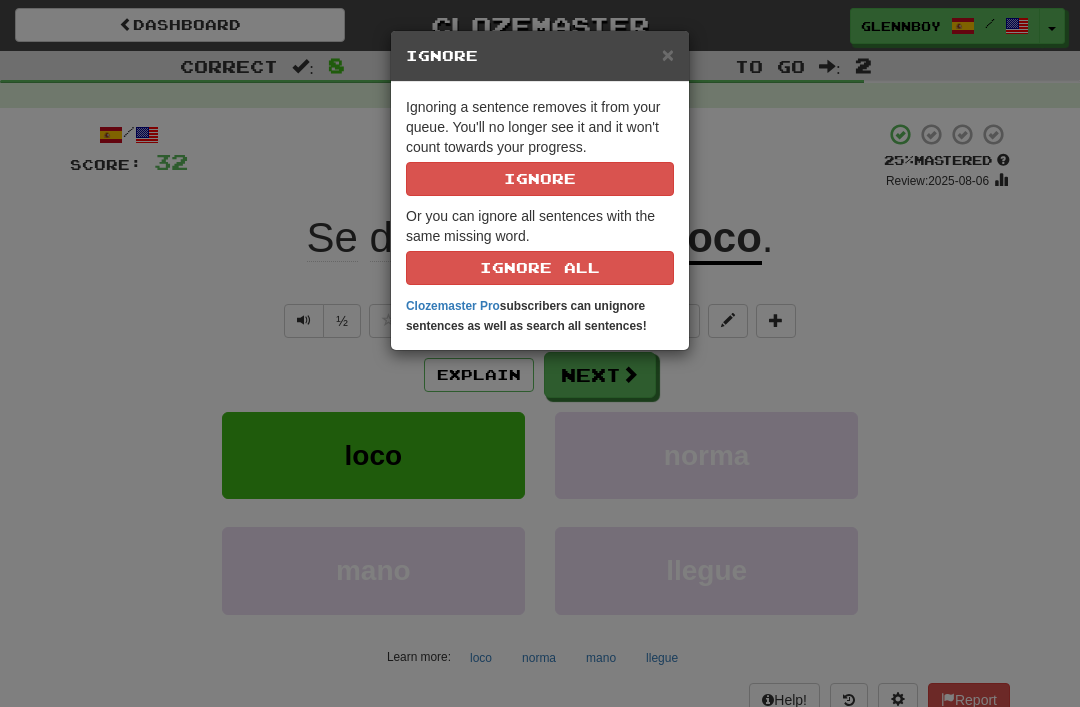 click on "Ignore" at bounding box center (540, 179) 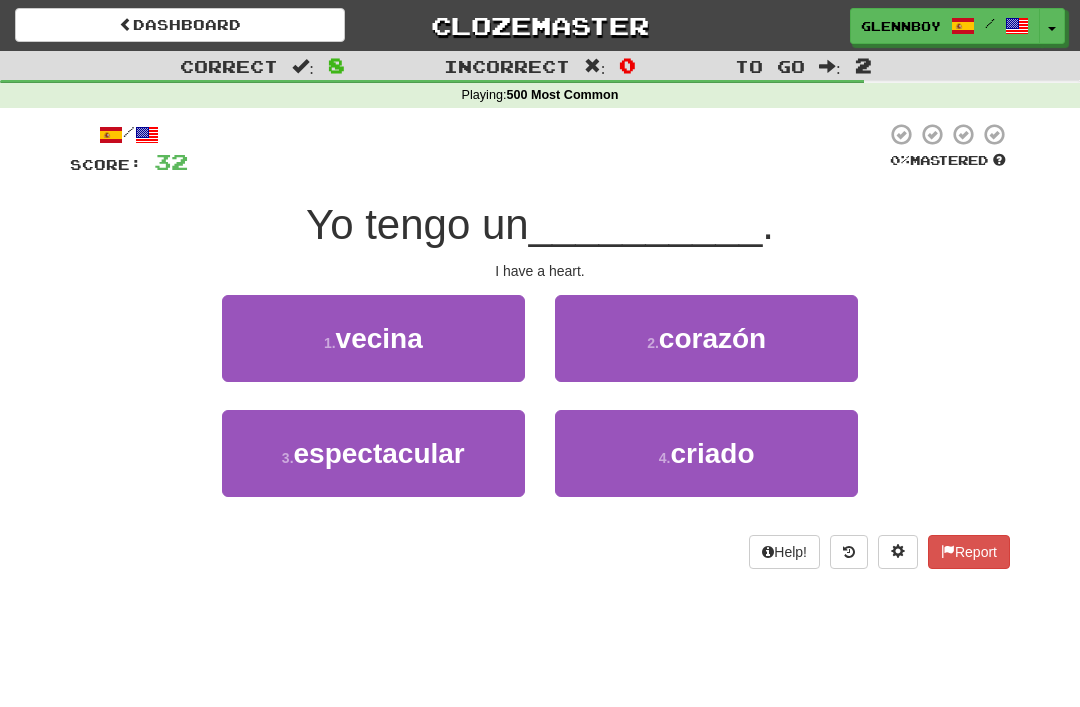 click on "2 .  corazón" at bounding box center (706, 338) 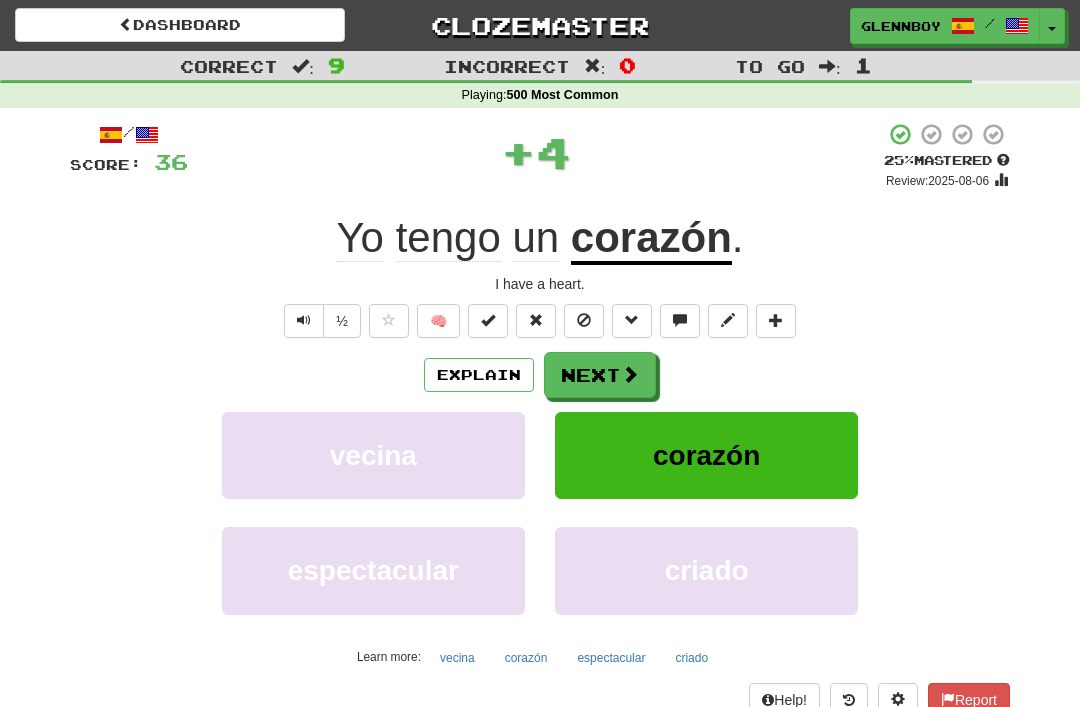 click at bounding box center [584, 320] 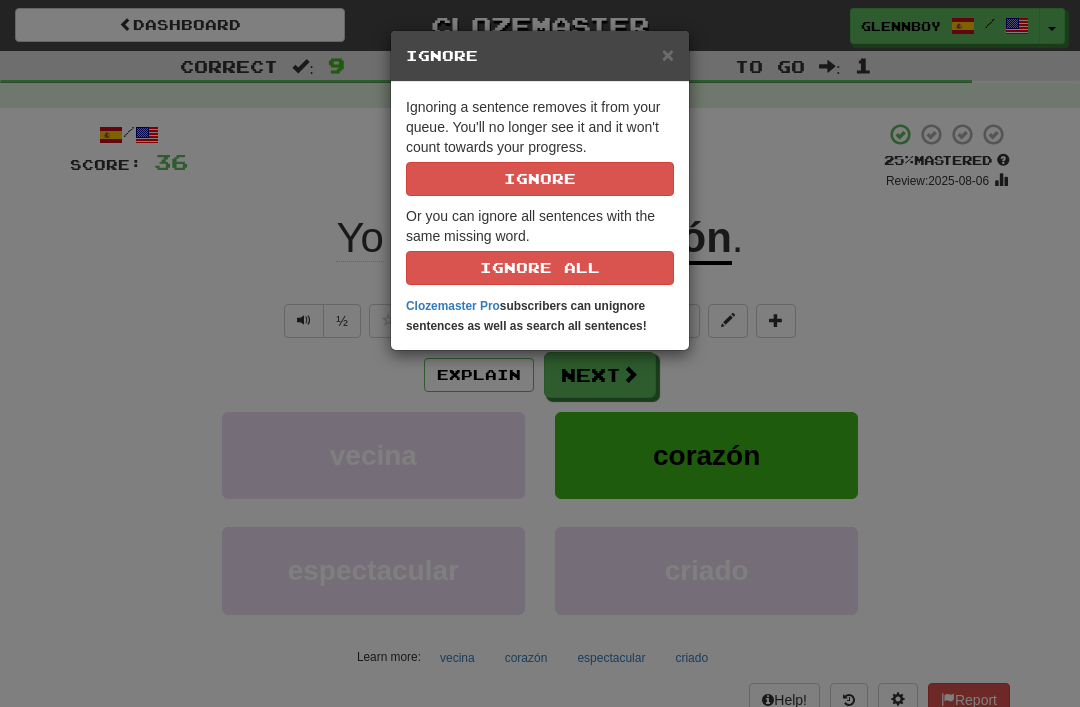 click on "Ignore" at bounding box center [540, 179] 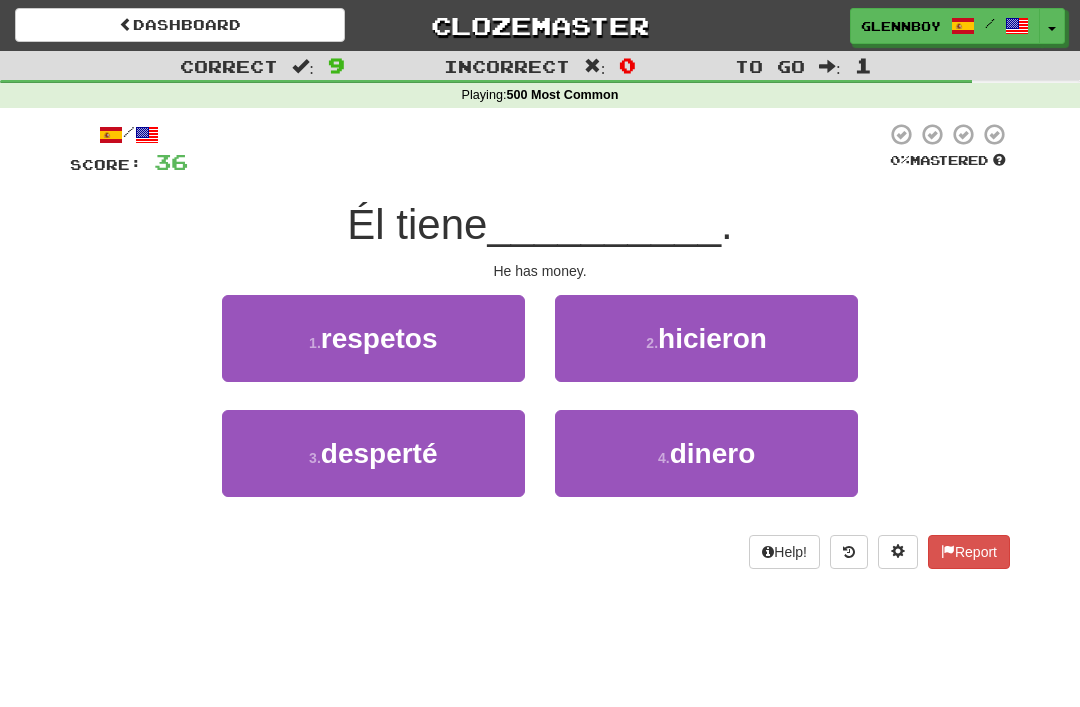 click on "4 .  dinero" at bounding box center (706, 453) 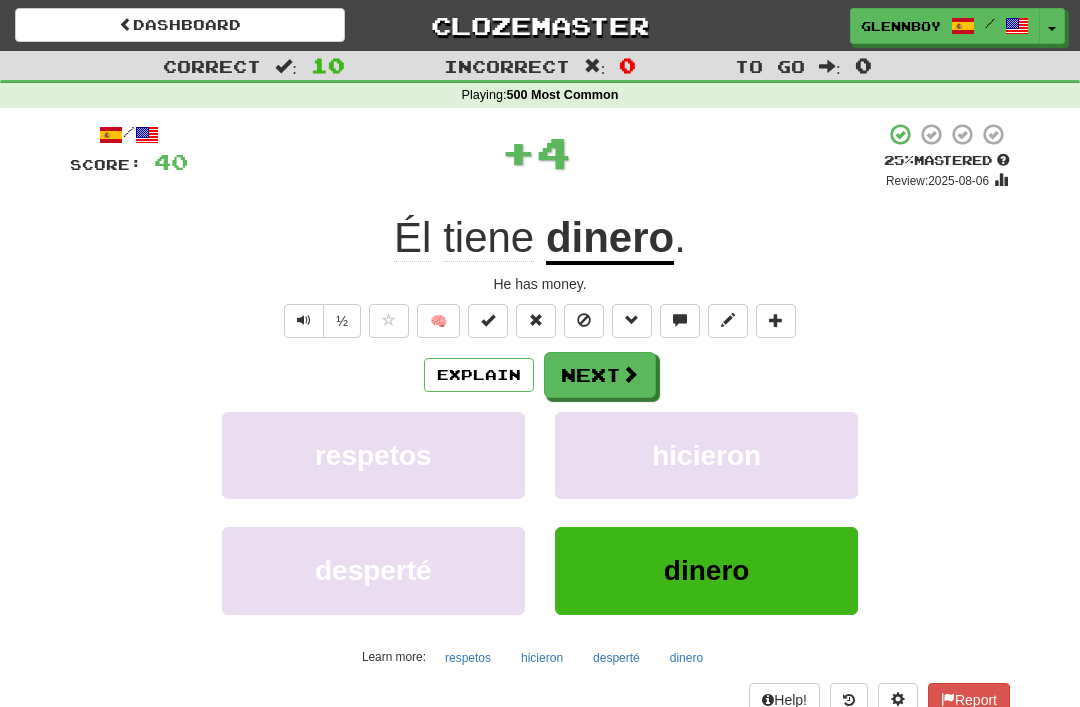 click at bounding box center [584, 321] 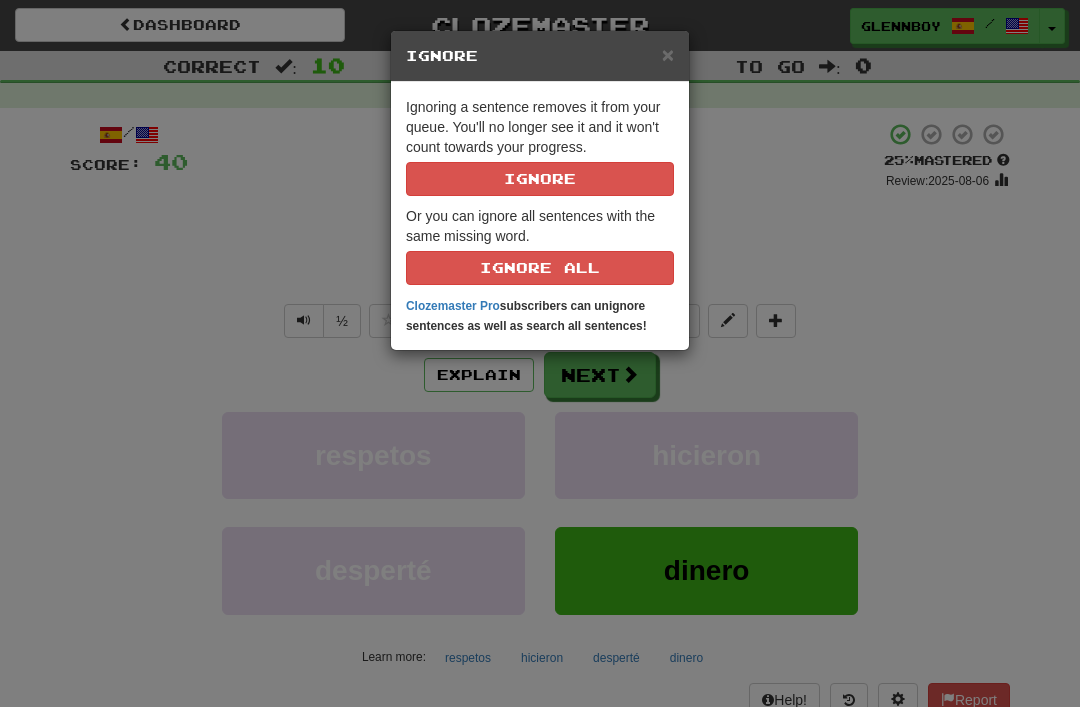 click on "Ignore" at bounding box center [540, 179] 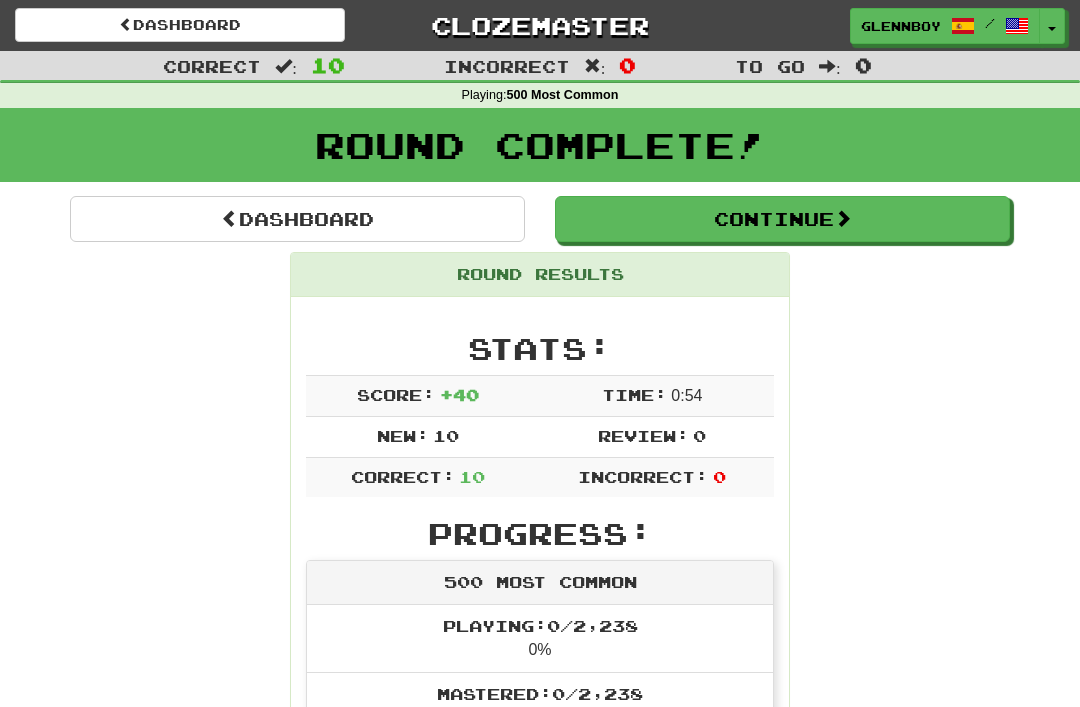 click on "Dashboard" at bounding box center [180, 25] 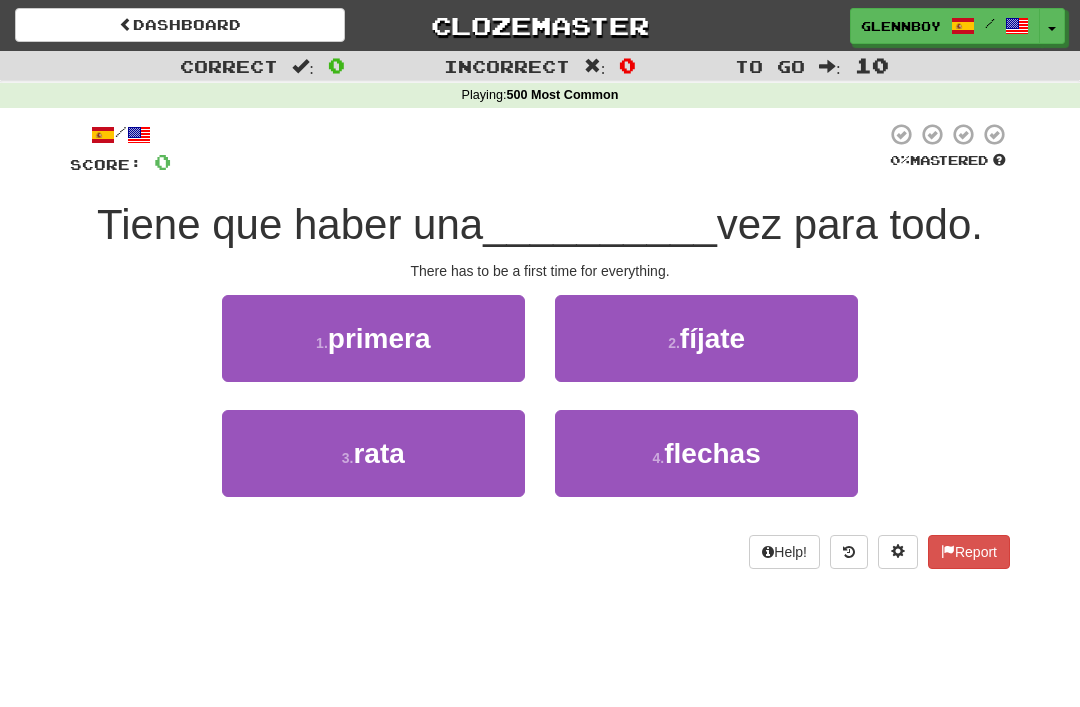 click on "primera" at bounding box center (379, 338) 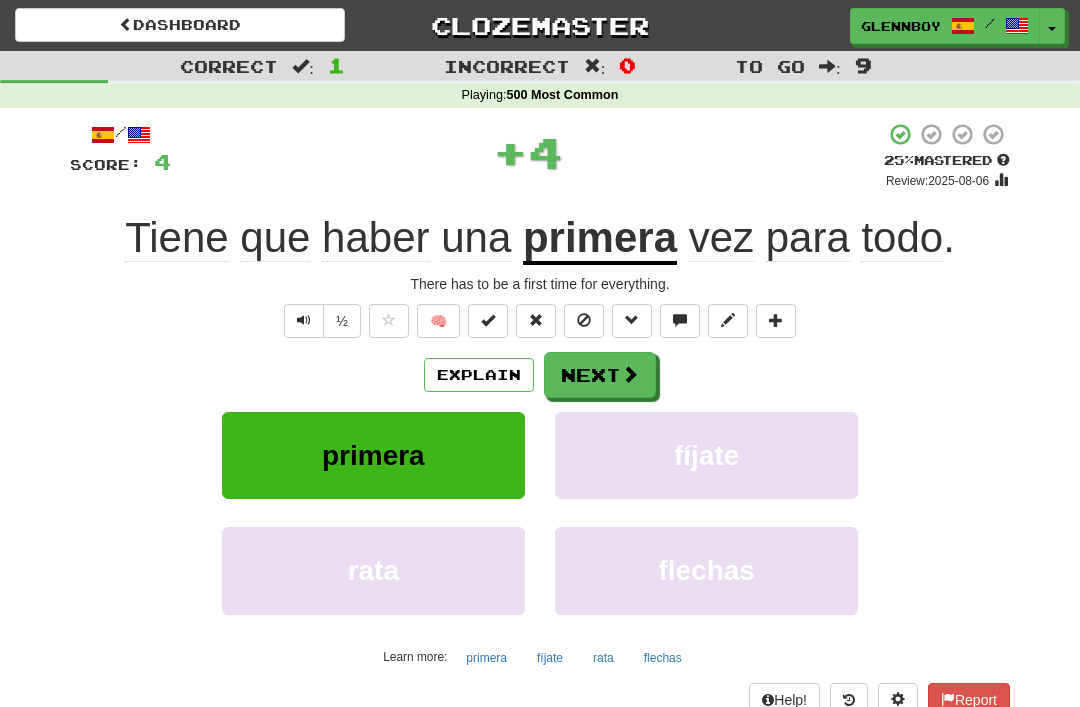 click at bounding box center (584, 320) 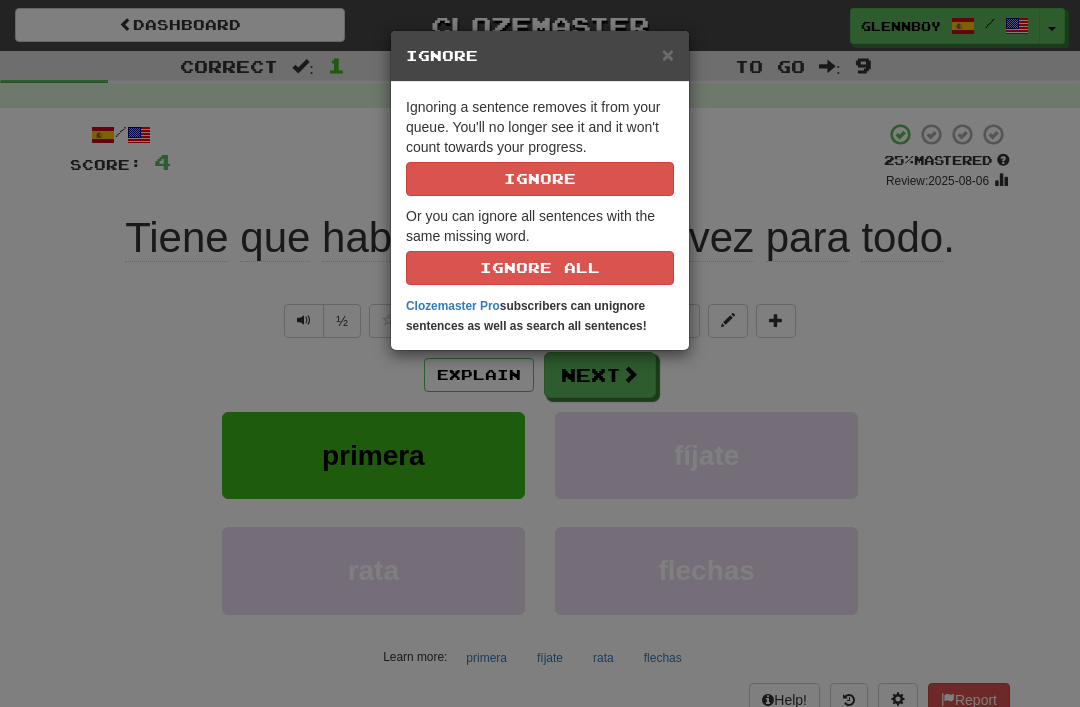 click on "Ignore" at bounding box center [540, 179] 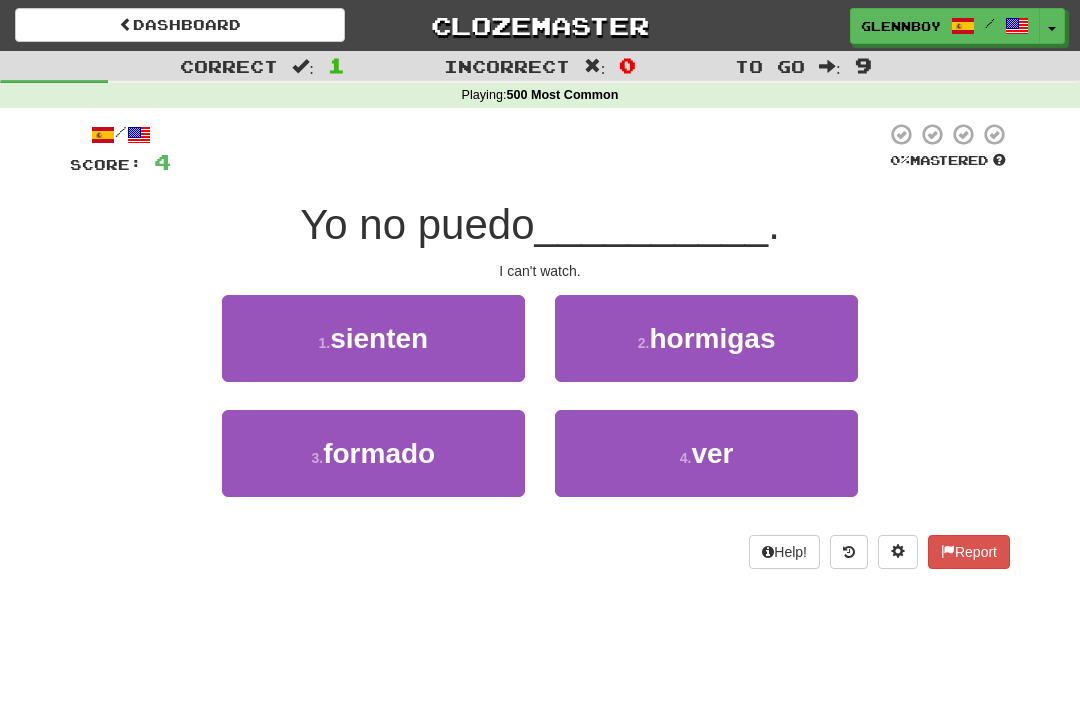 click on "4 .  ver" at bounding box center (706, 453) 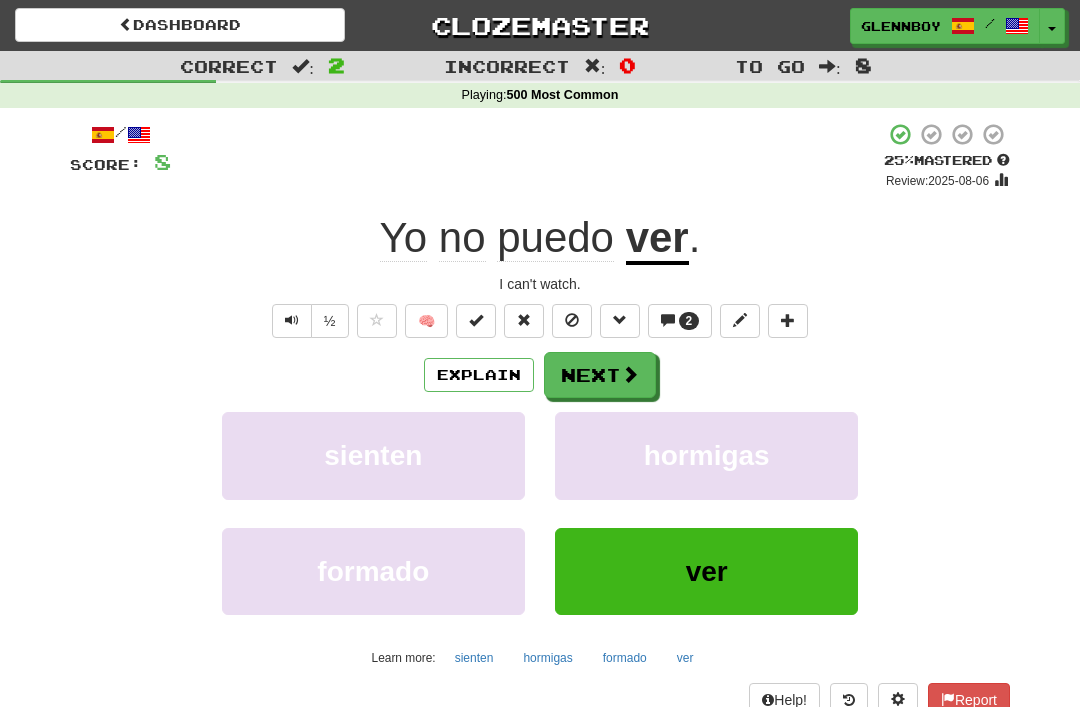 click on "2" at bounding box center [689, 321] 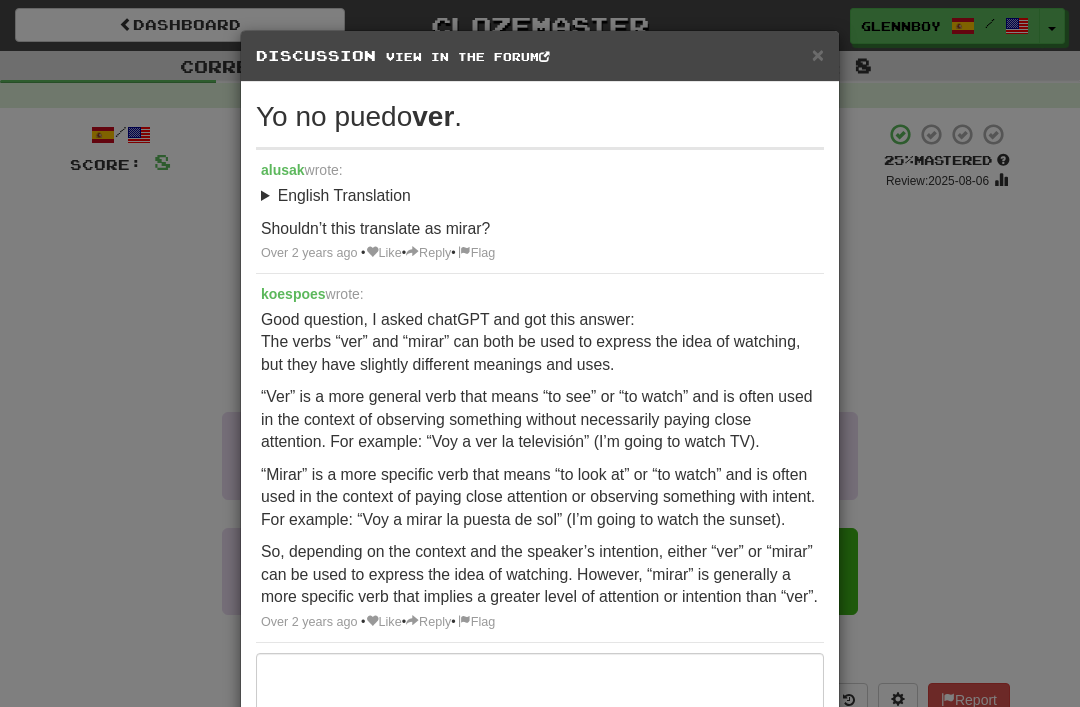 scroll, scrollTop: 0, scrollLeft: 0, axis: both 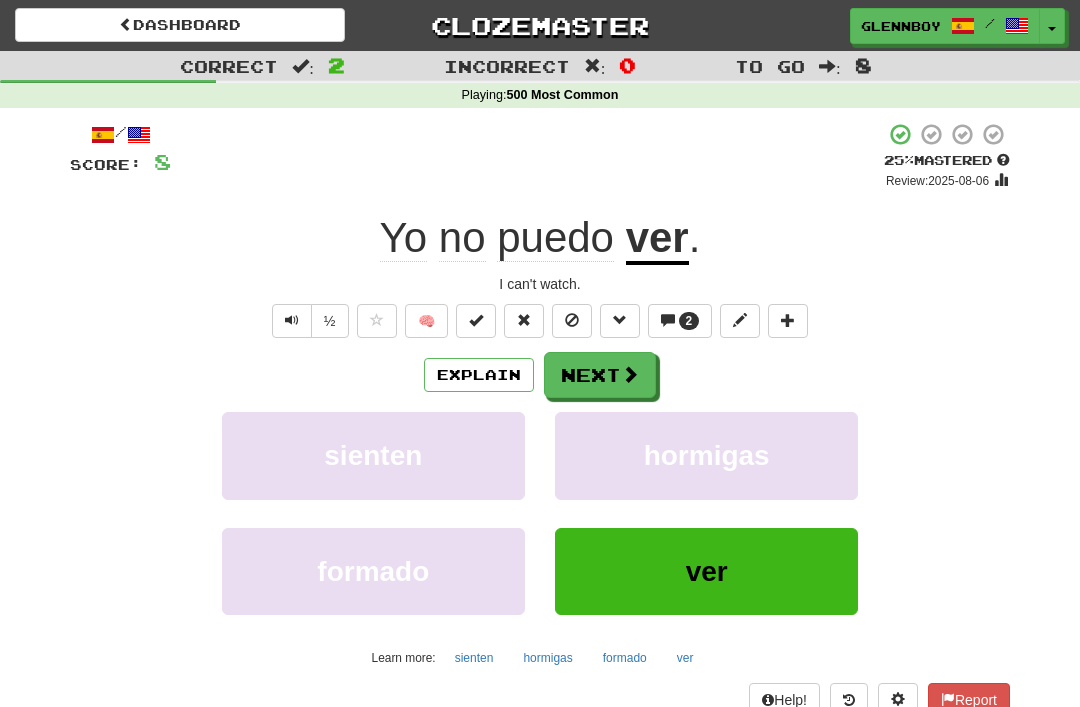 click at bounding box center [572, 320] 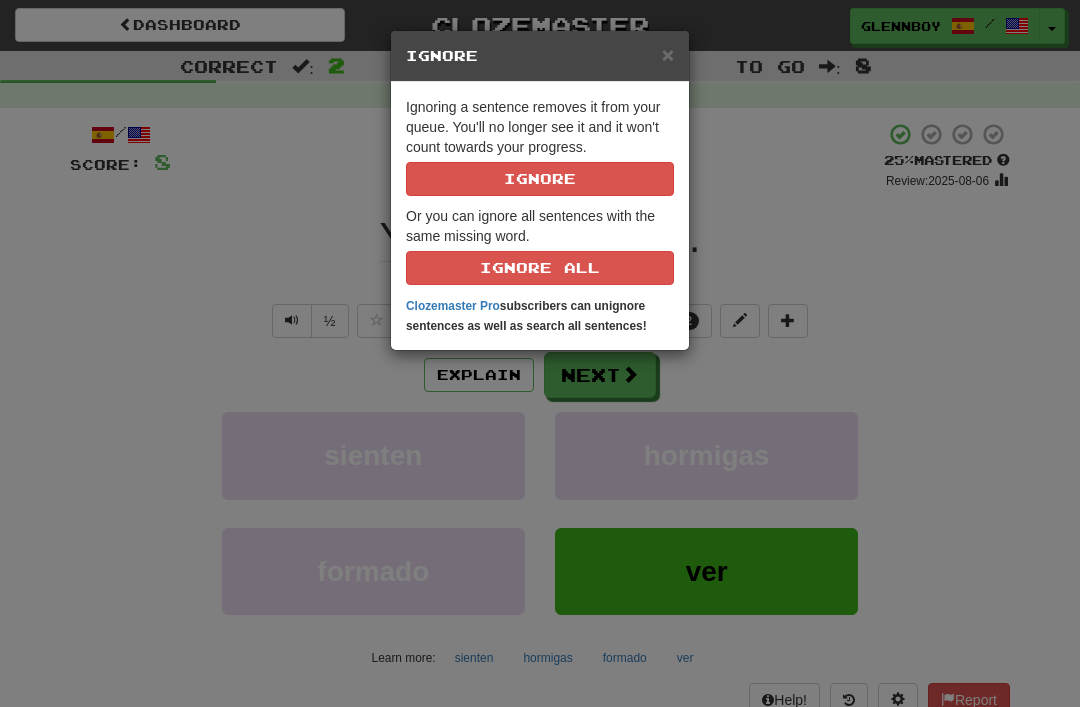 click on "Ignore" at bounding box center [540, 179] 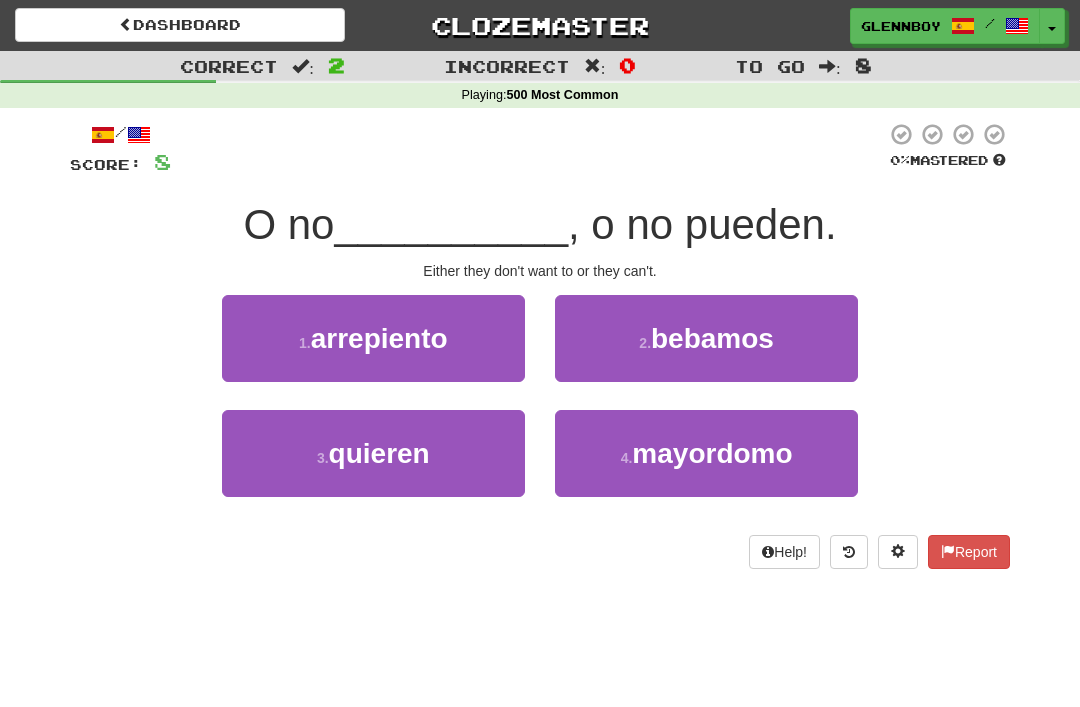 click on "quieren" at bounding box center [379, 453] 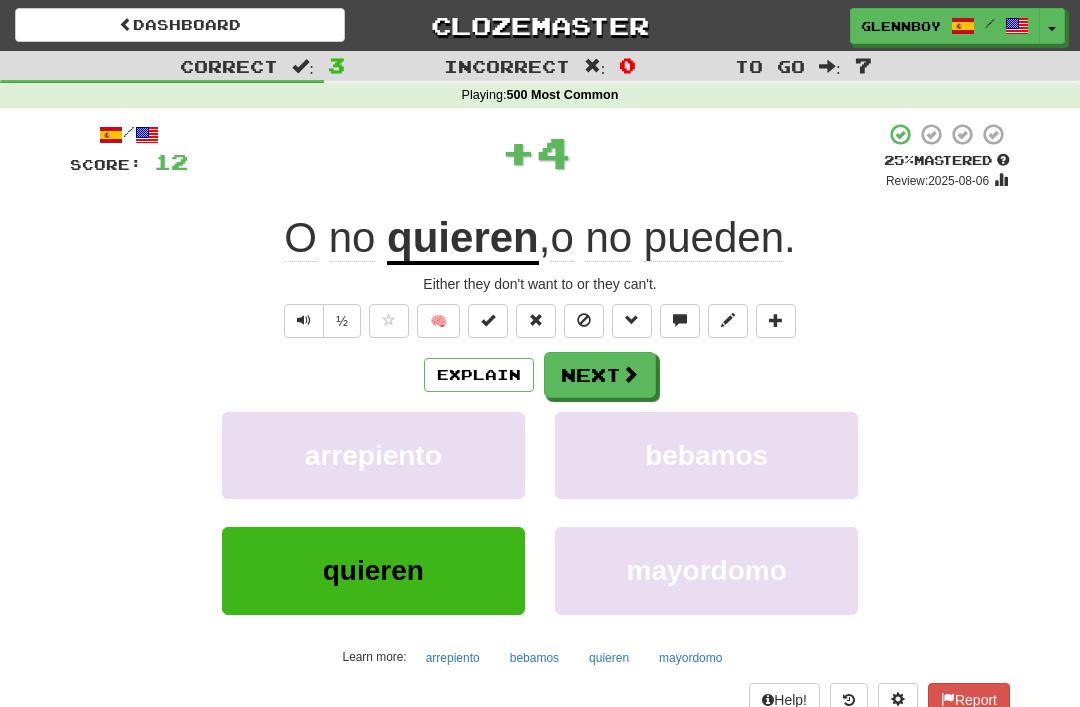 click at bounding box center [584, 320] 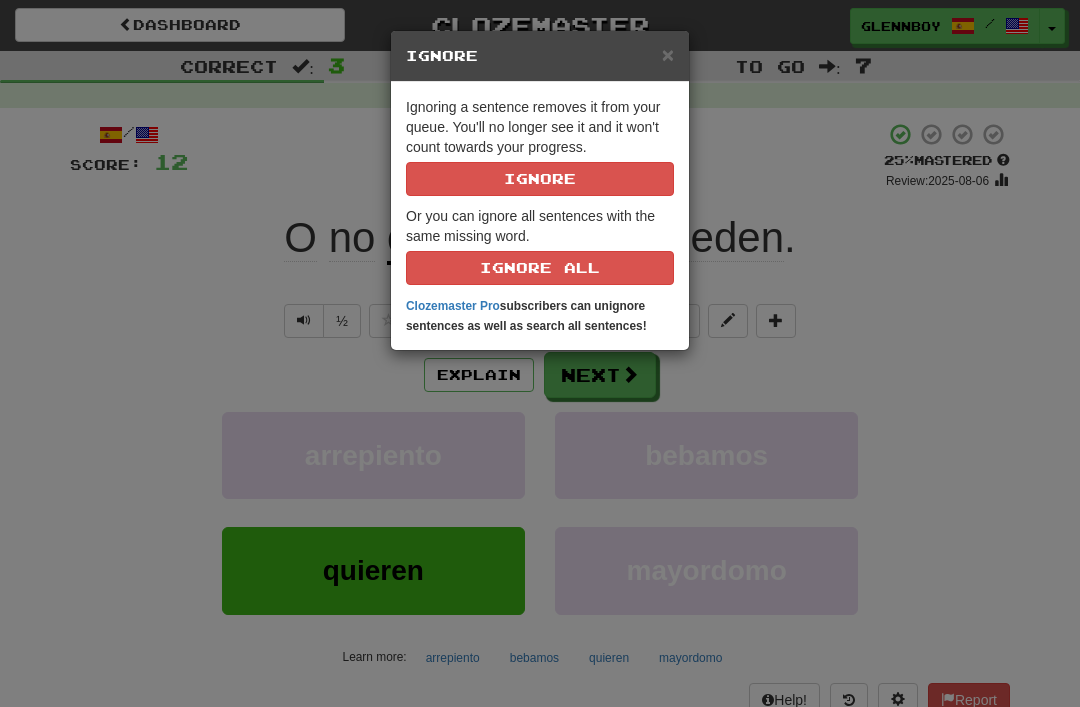 click on "Ignore" at bounding box center [540, 179] 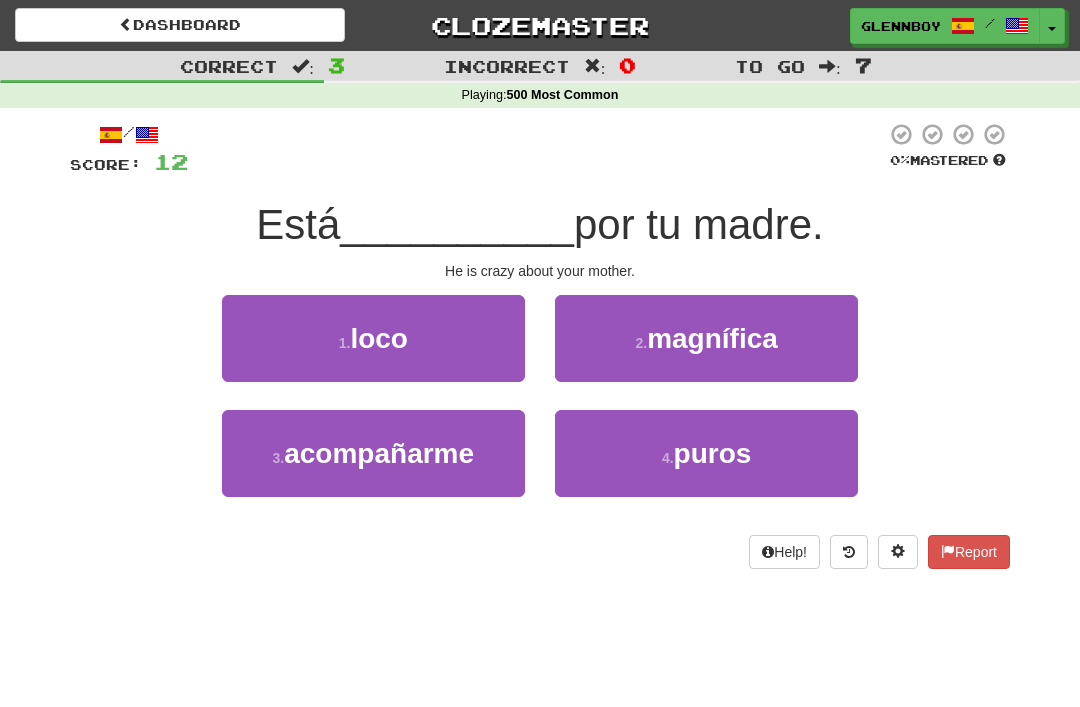 click on "Dashboard" at bounding box center [180, 25] 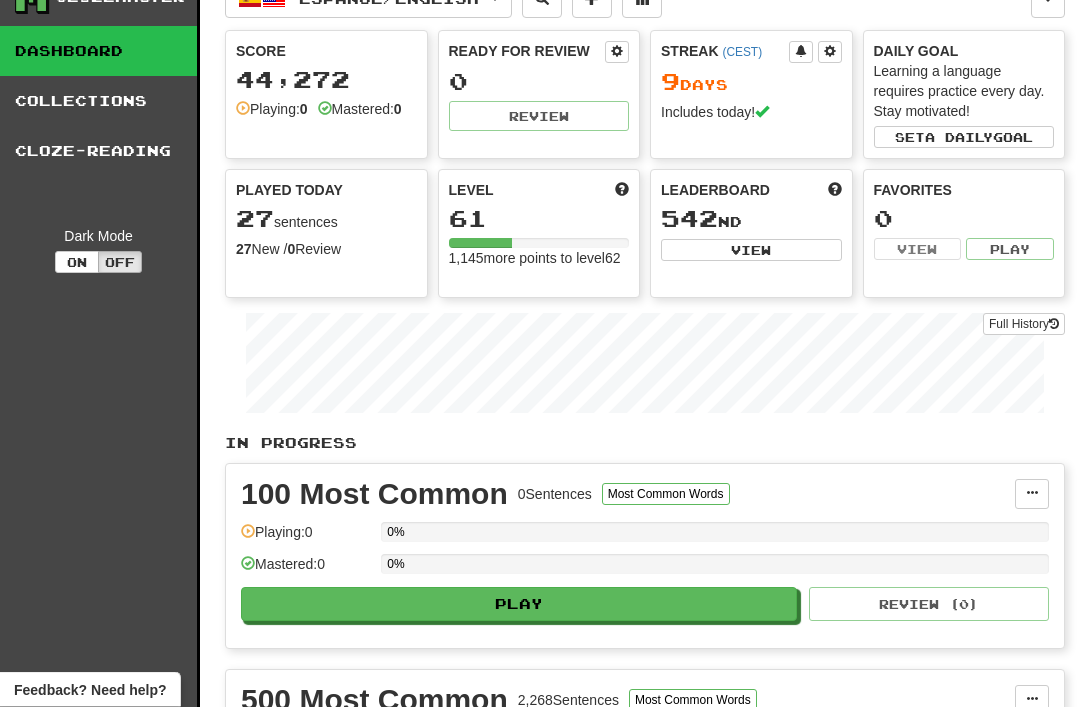 scroll, scrollTop: 0, scrollLeft: 0, axis: both 